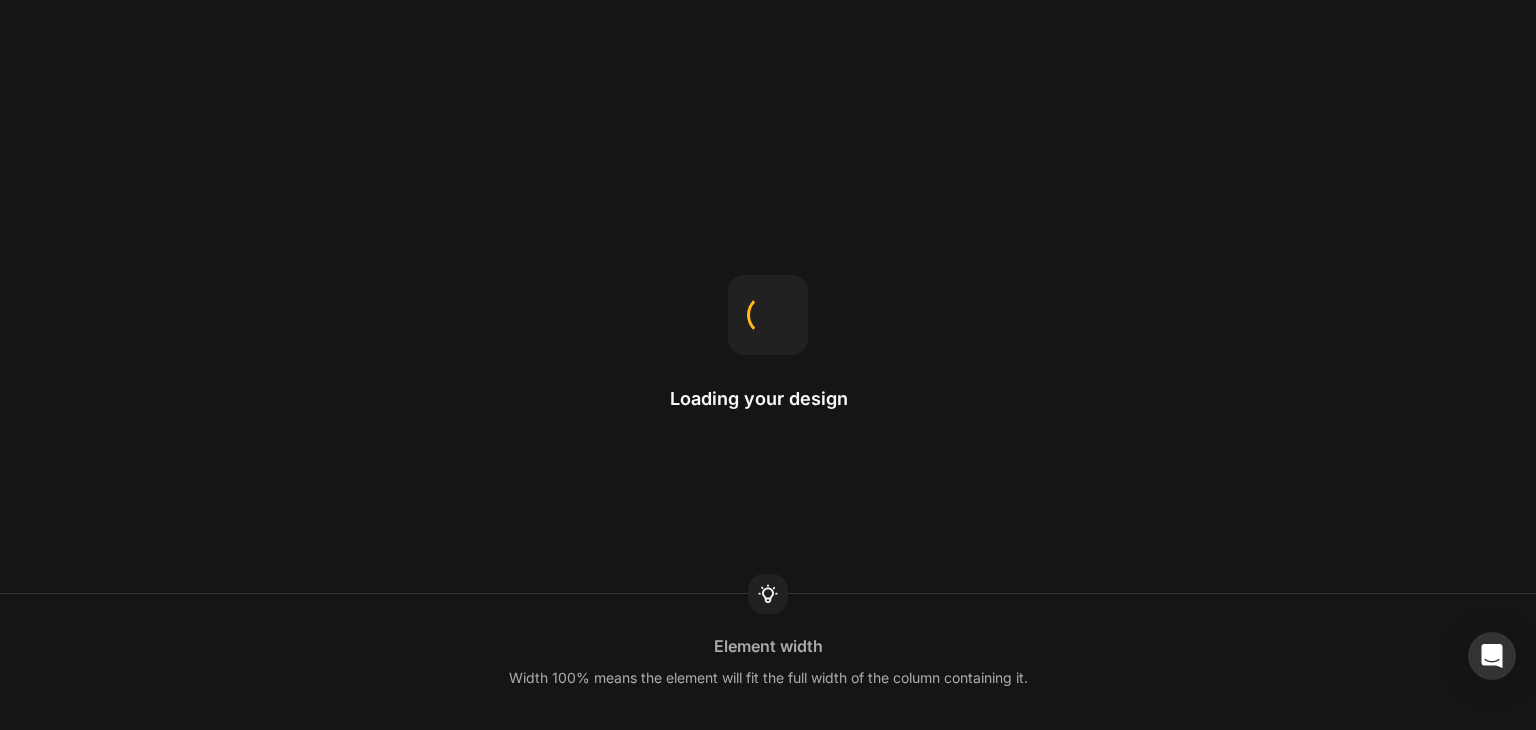 scroll, scrollTop: 0, scrollLeft: 0, axis: both 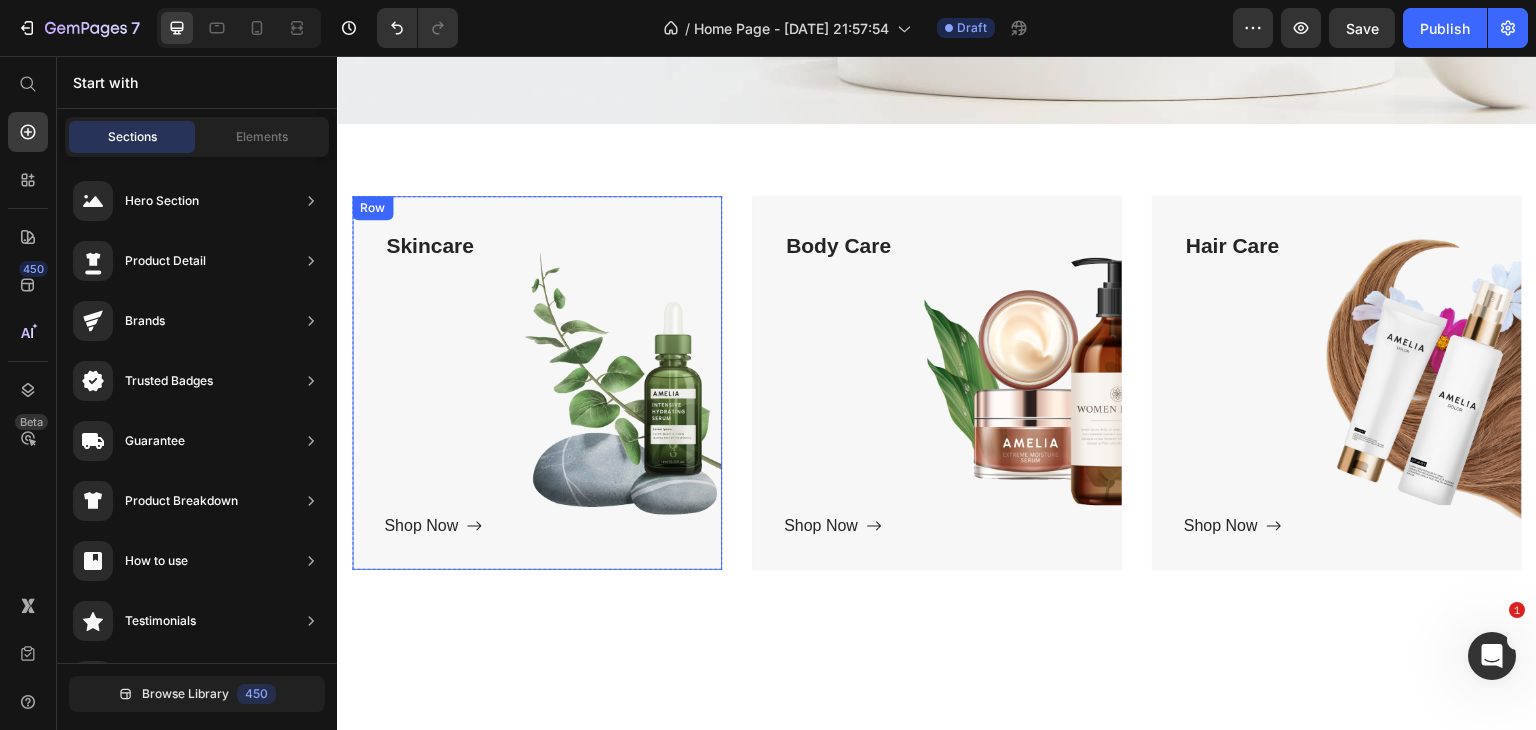 click on "Skincare Text block
Shop Now Button" at bounding box center [537, 383] 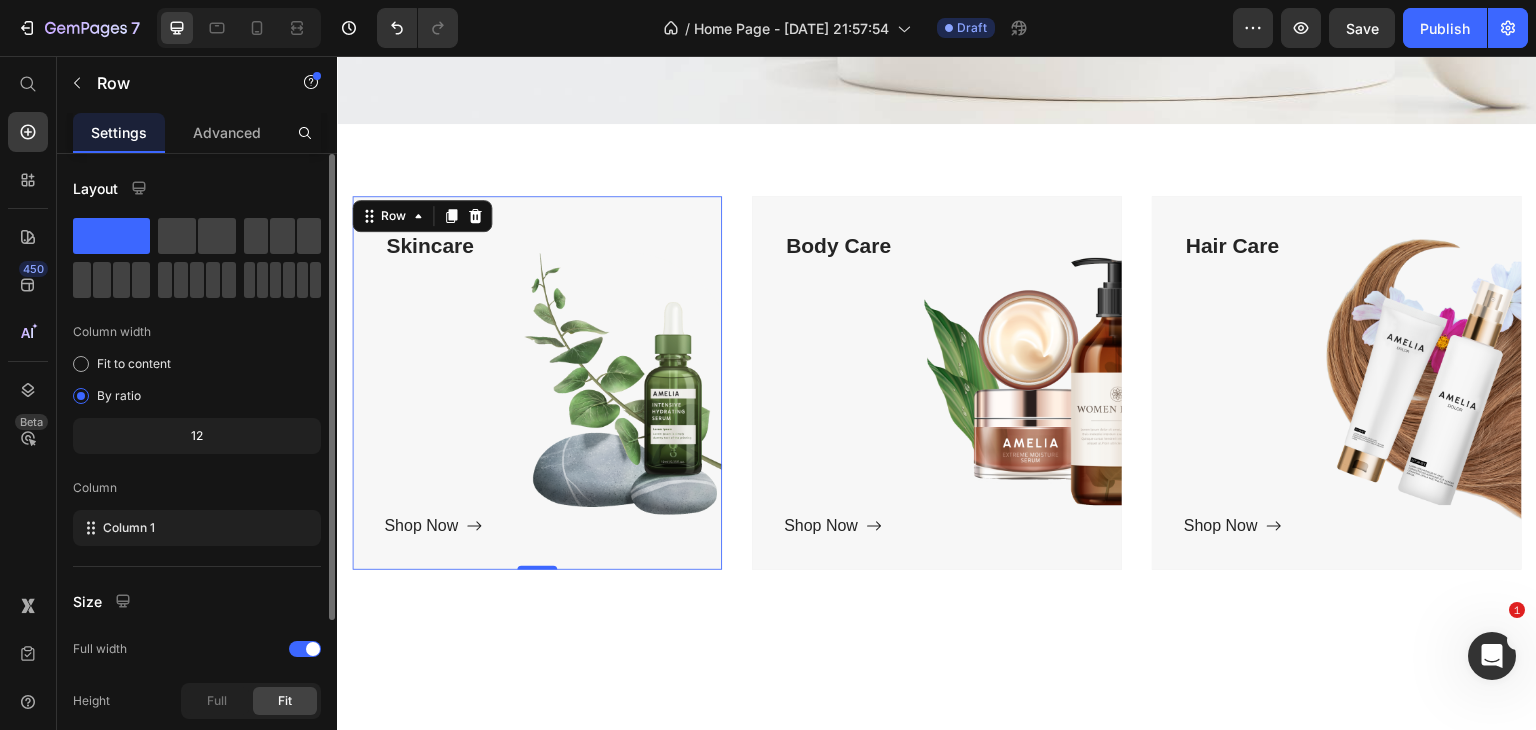 click on "Layout Column width Fit to content By ratio 12 Column Column 1 Size Full width Height Full Fit Background Color Image Video  Color   Delete element" at bounding box center (197, 584) 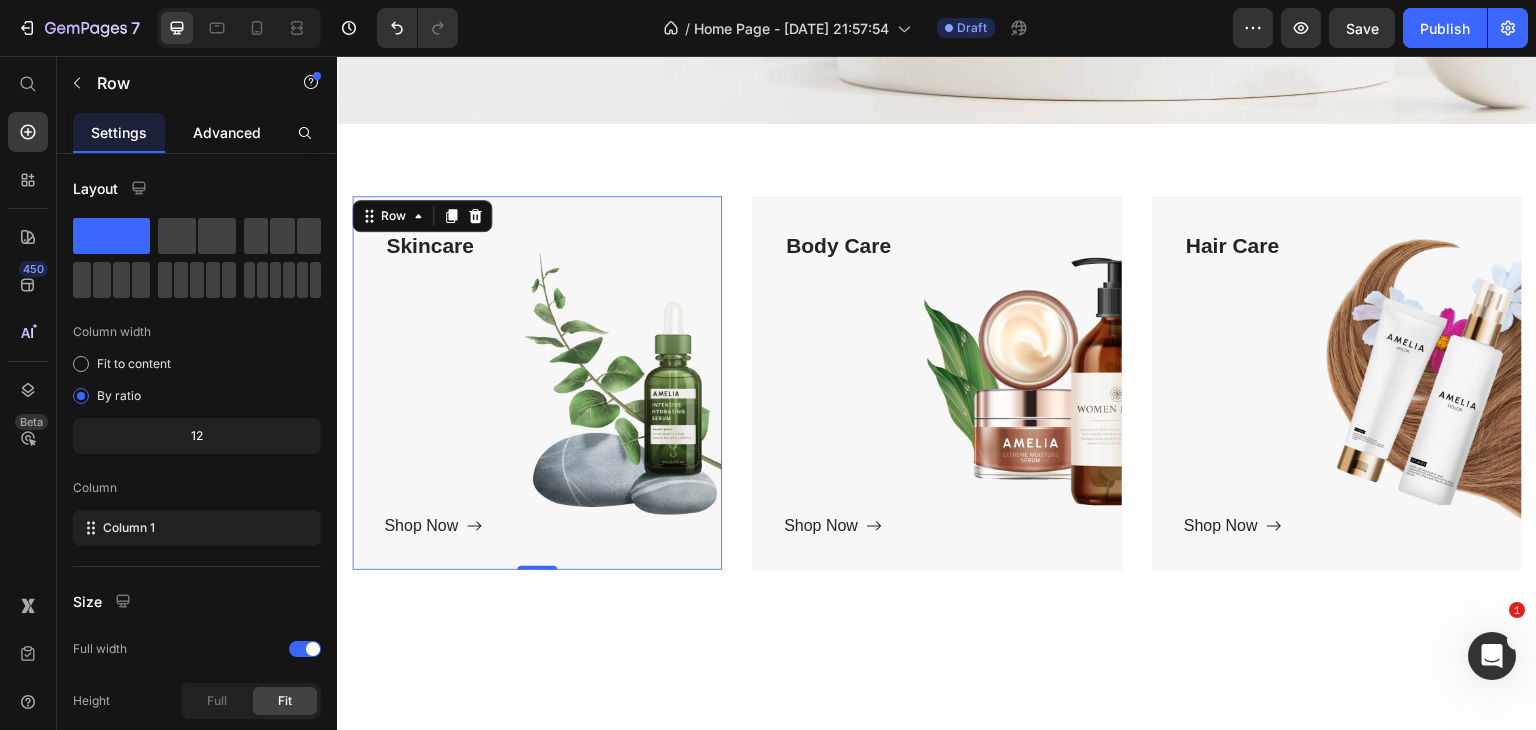 click on "Advanced" at bounding box center (227, 132) 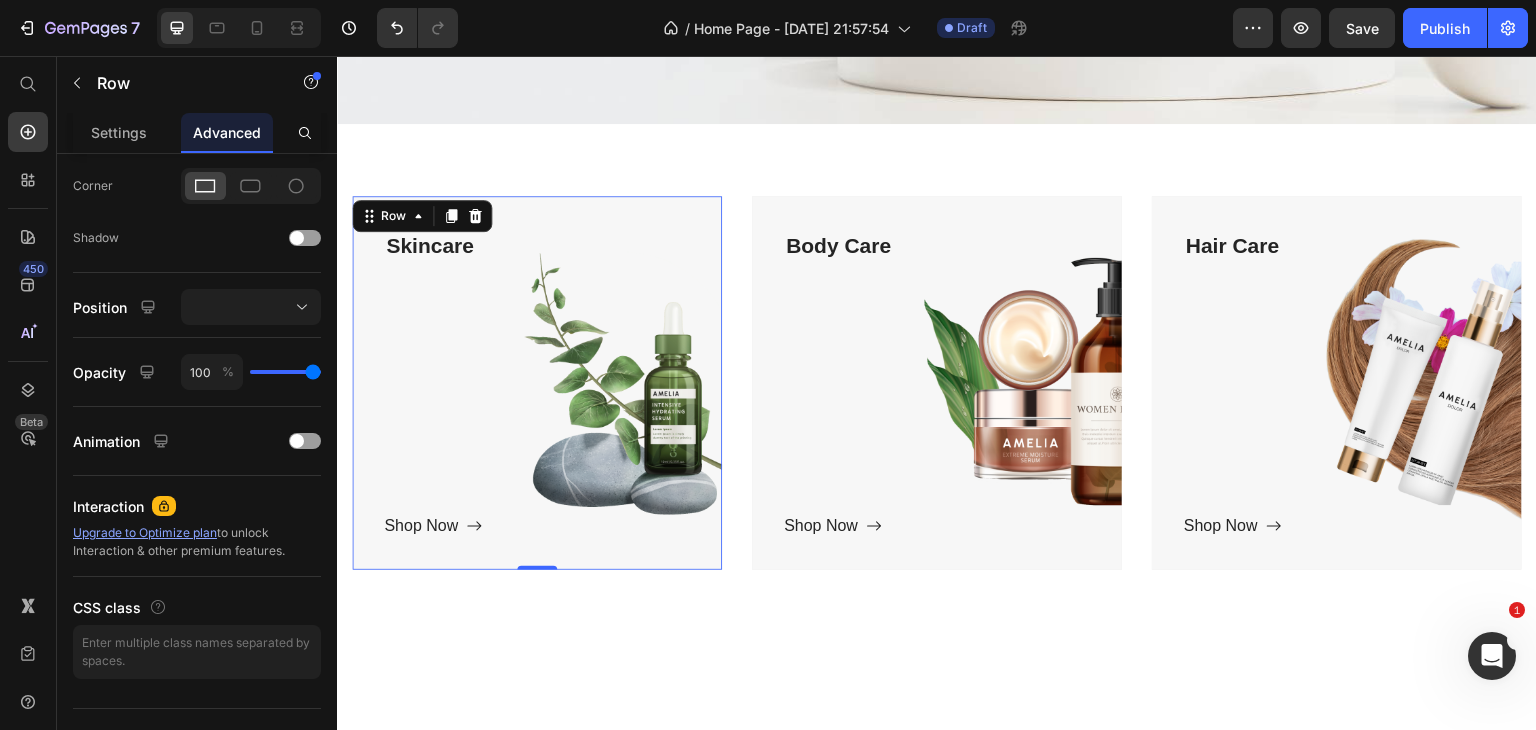 scroll, scrollTop: 634, scrollLeft: 0, axis: vertical 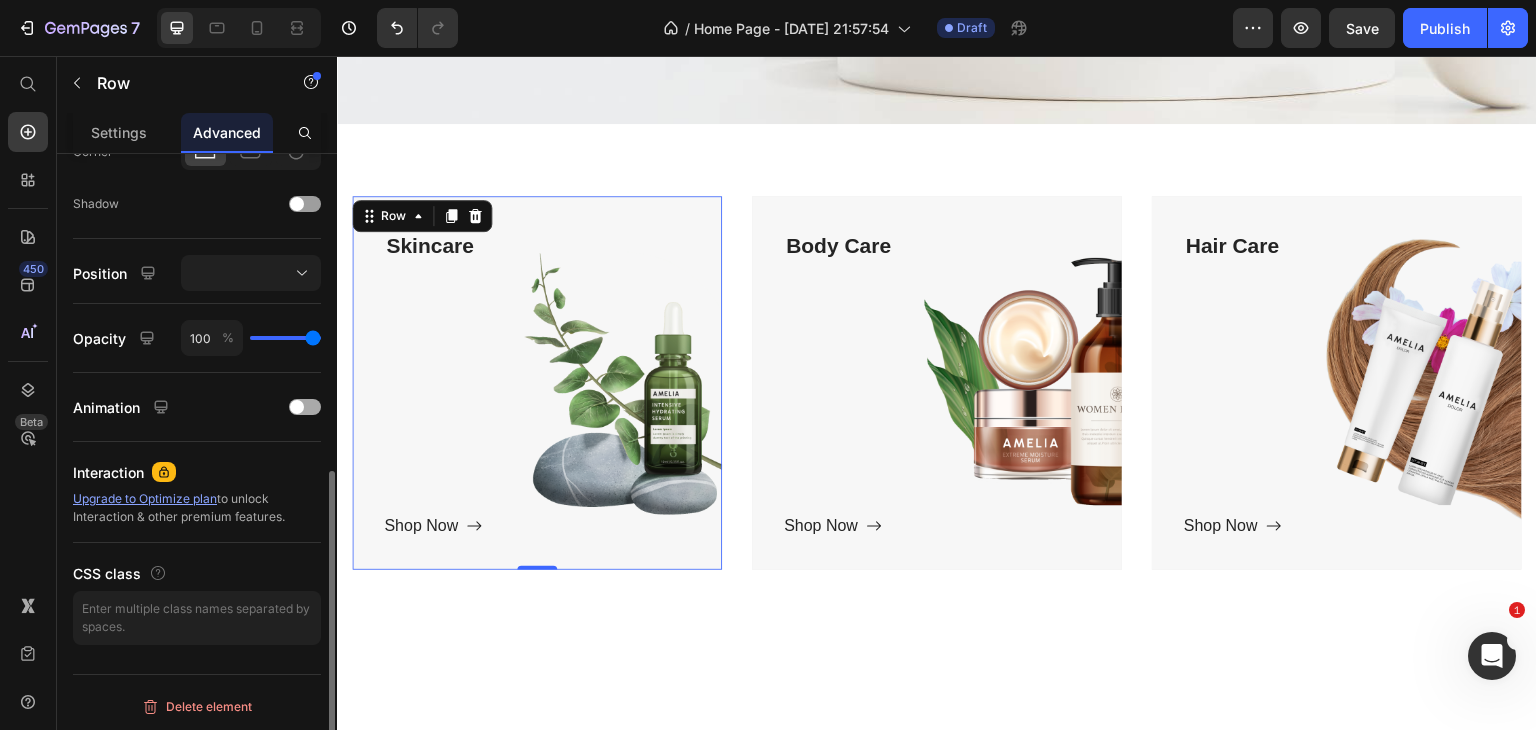 click at bounding box center (305, 407) 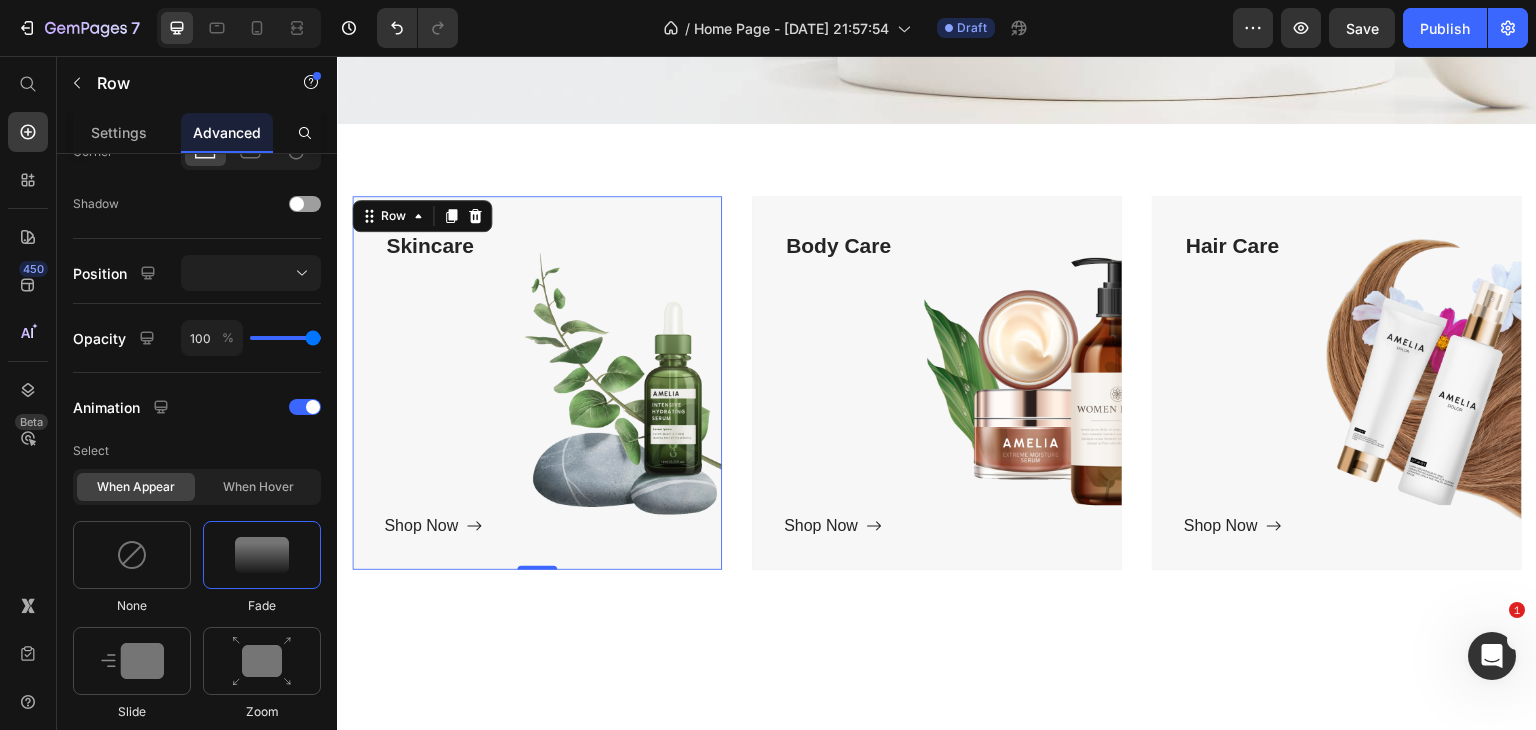 click on "Skincare Text block
Shop Now Button" at bounding box center [537, 383] 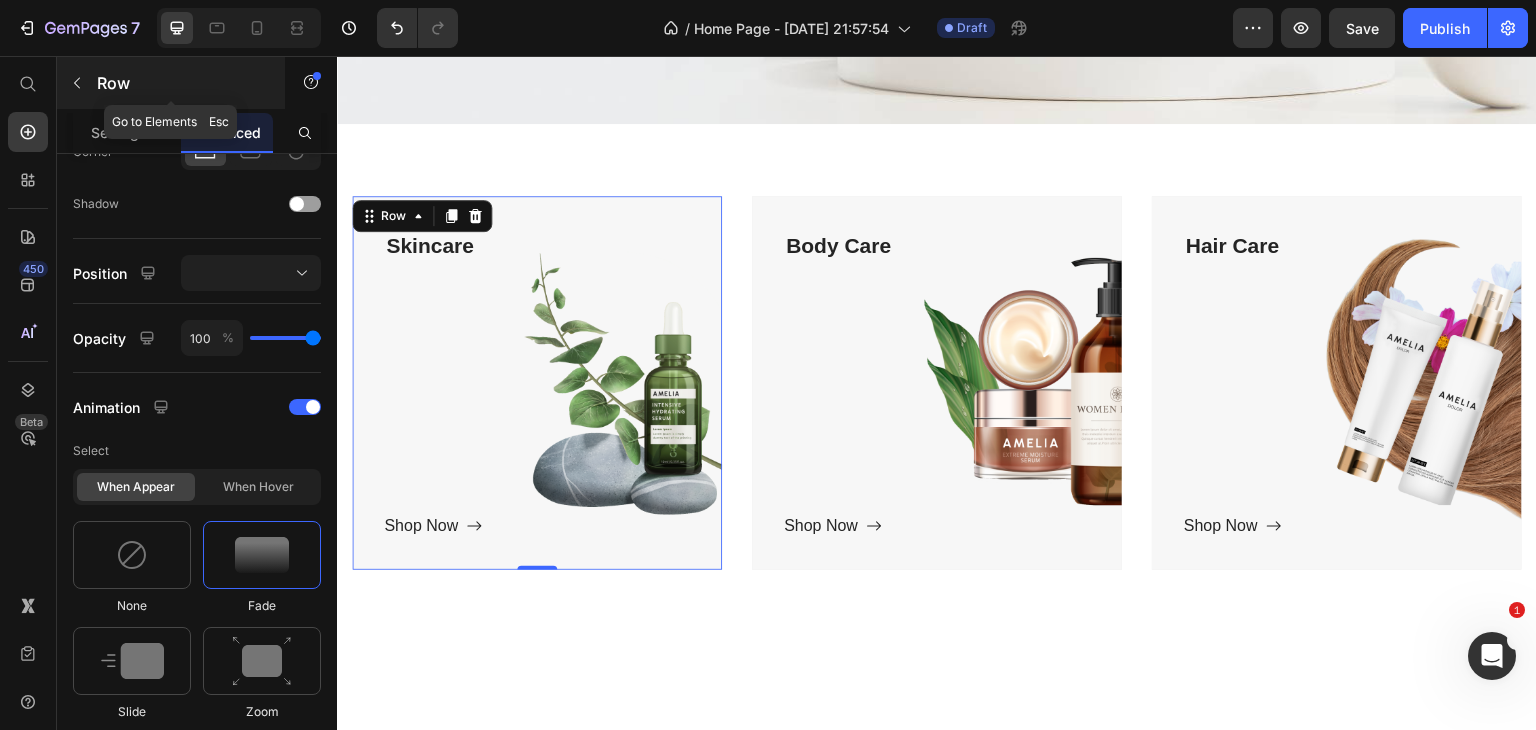 click at bounding box center (77, 83) 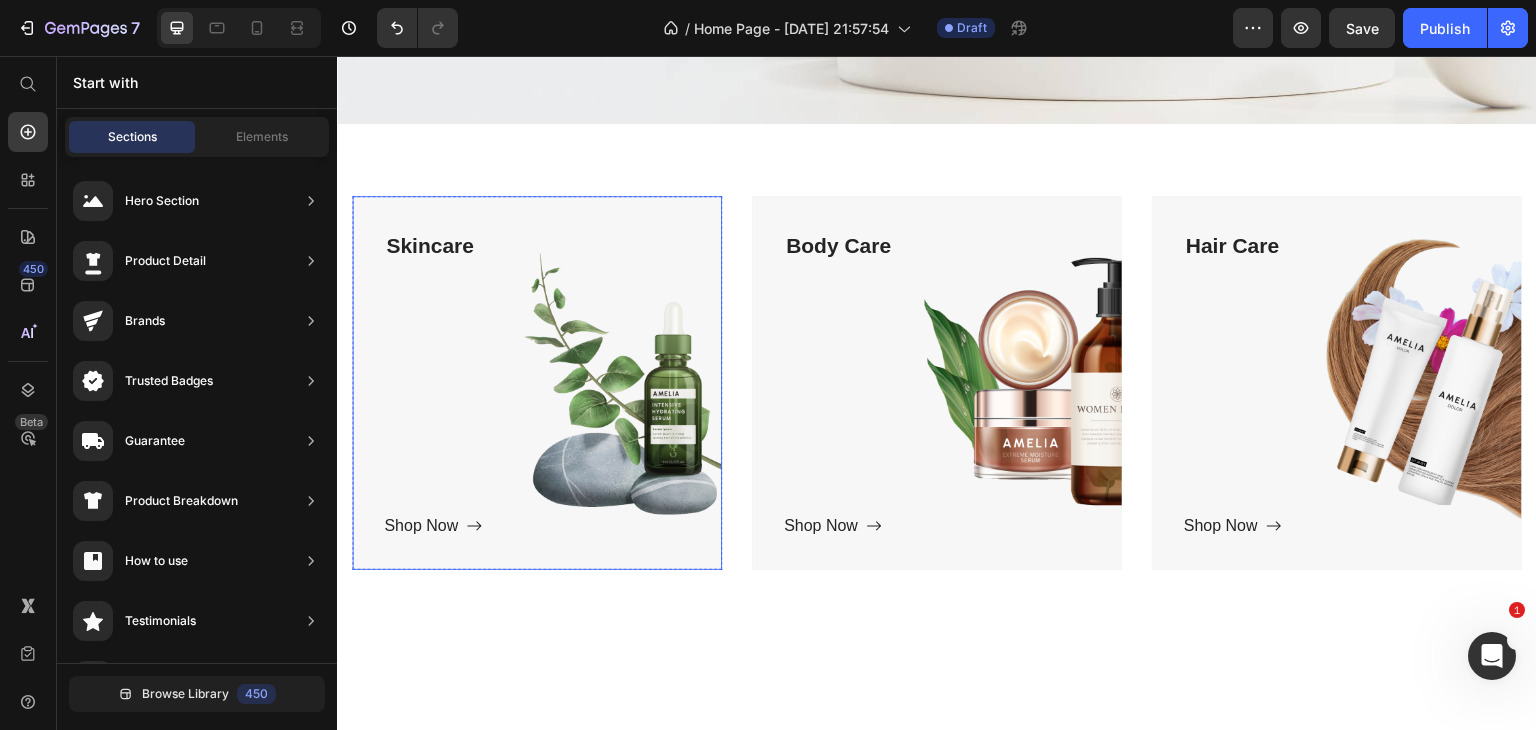 click on "Skincare Text block
Shop Now Button" at bounding box center [537, 383] 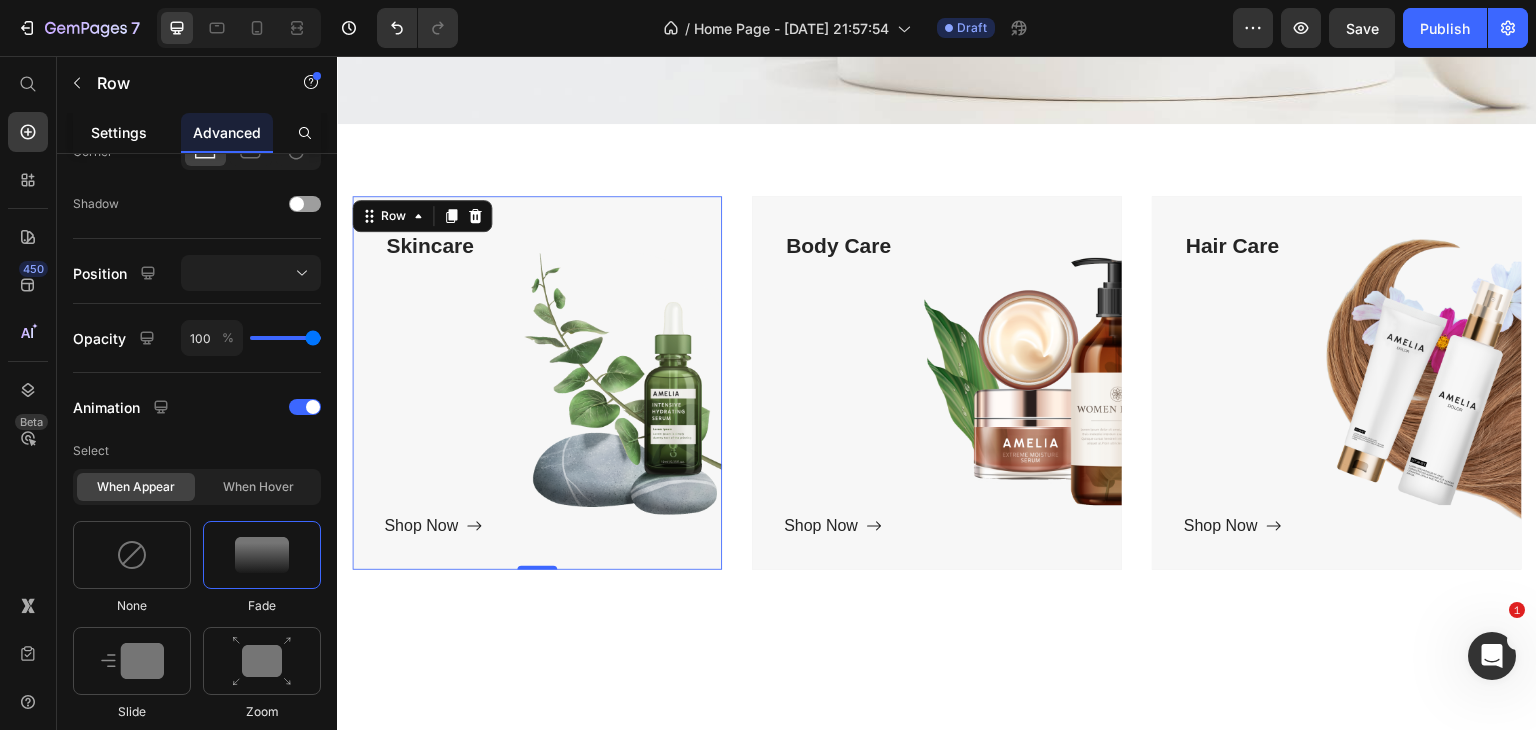 click on "Settings" at bounding box center (119, 132) 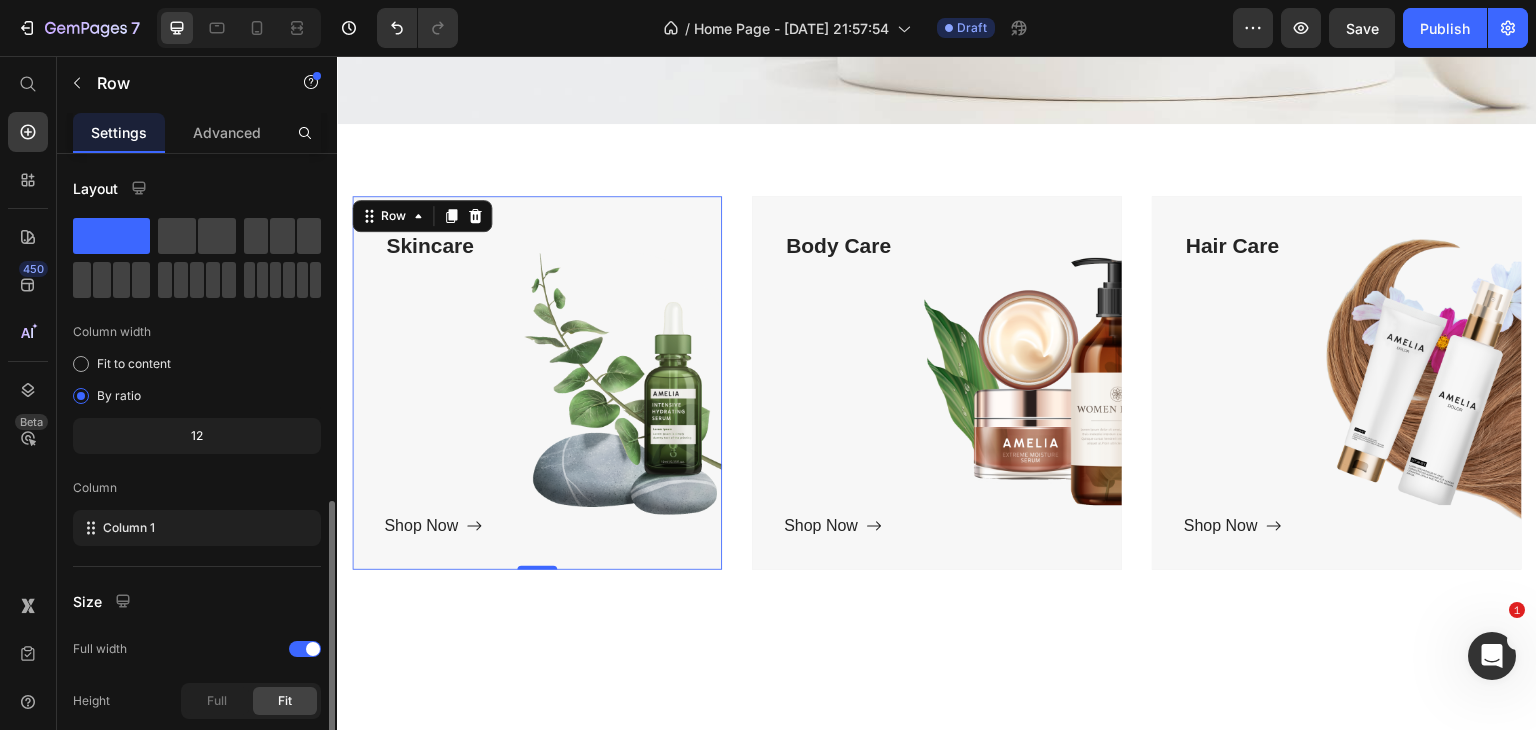 scroll, scrollTop: 225, scrollLeft: 0, axis: vertical 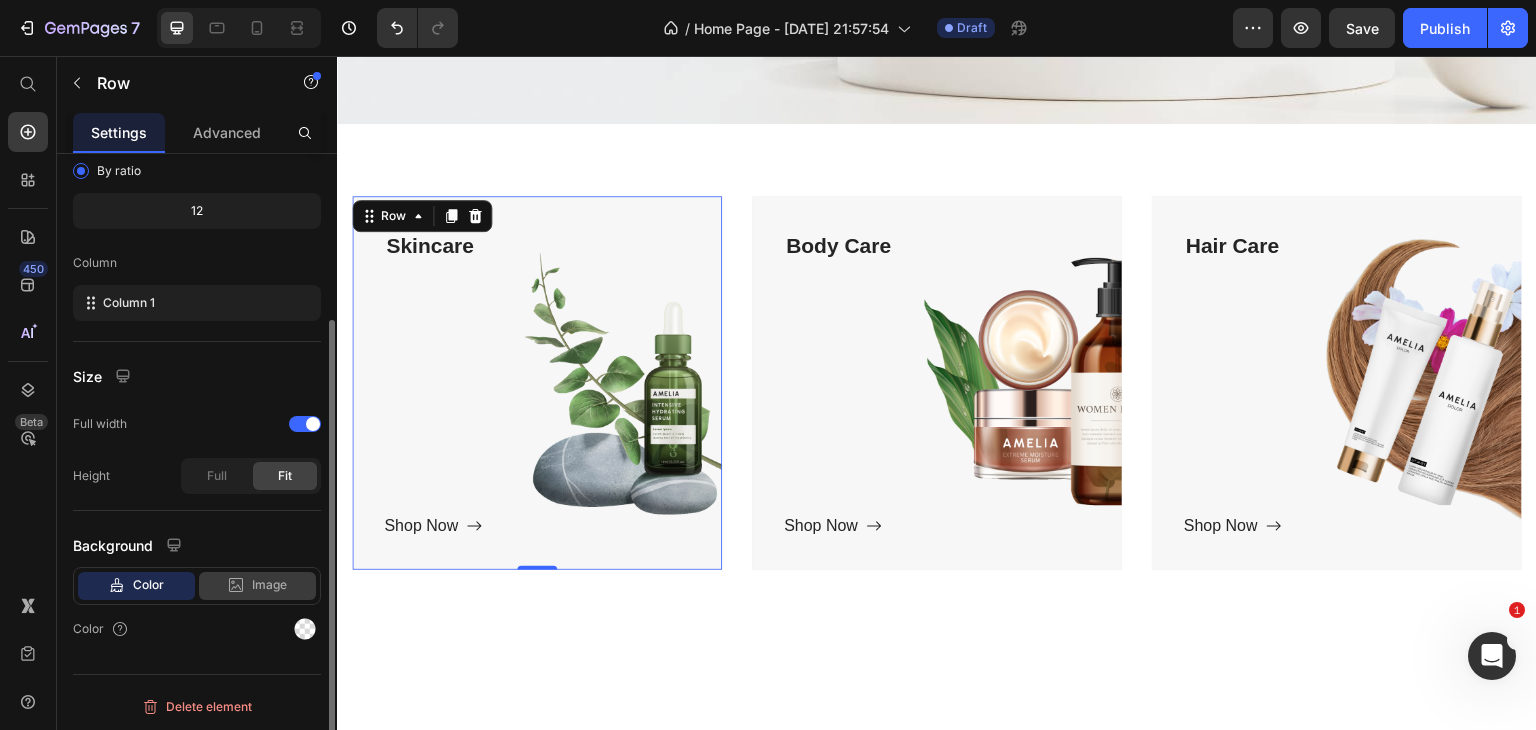 click on "Image" at bounding box center (269, 585) 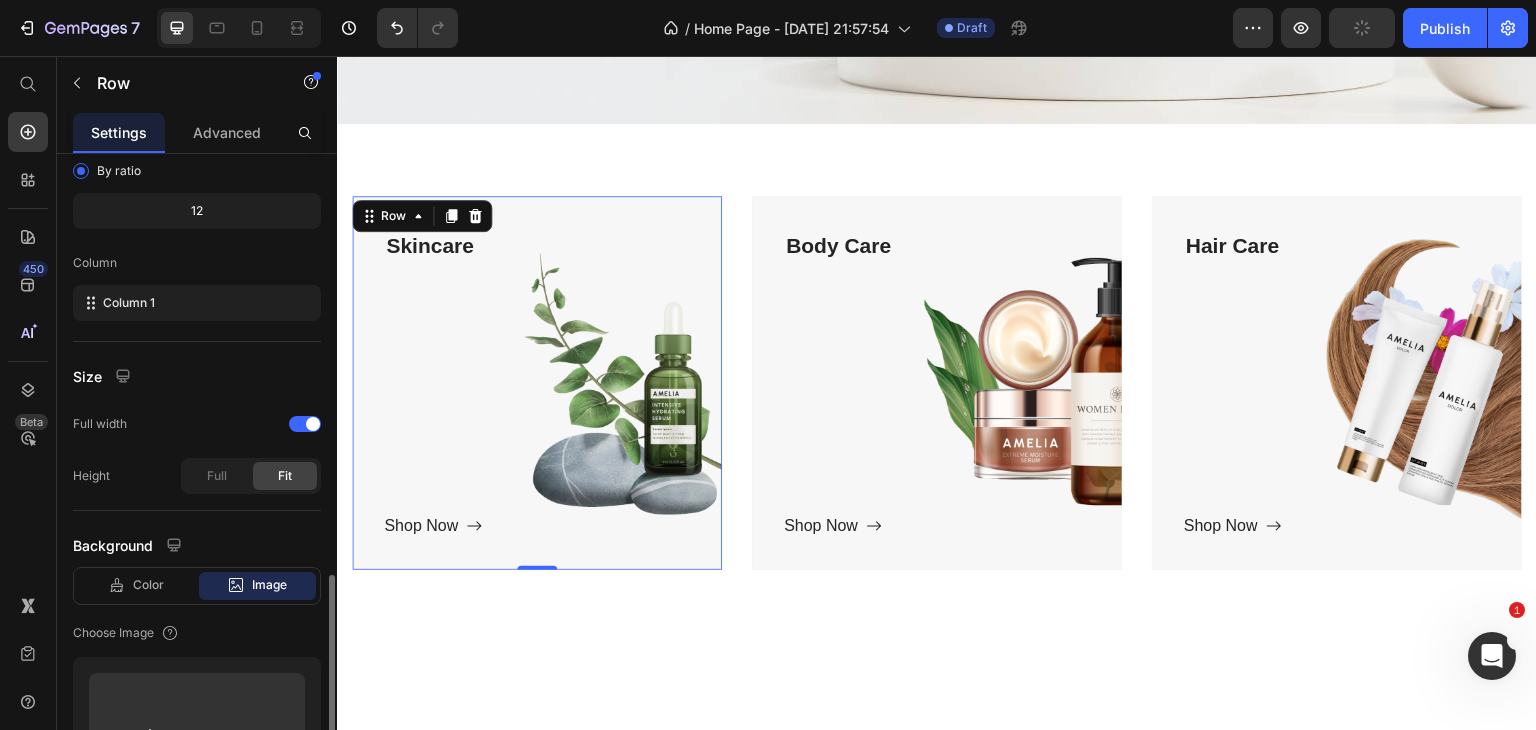 scroll, scrollTop: 425, scrollLeft: 0, axis: vertical 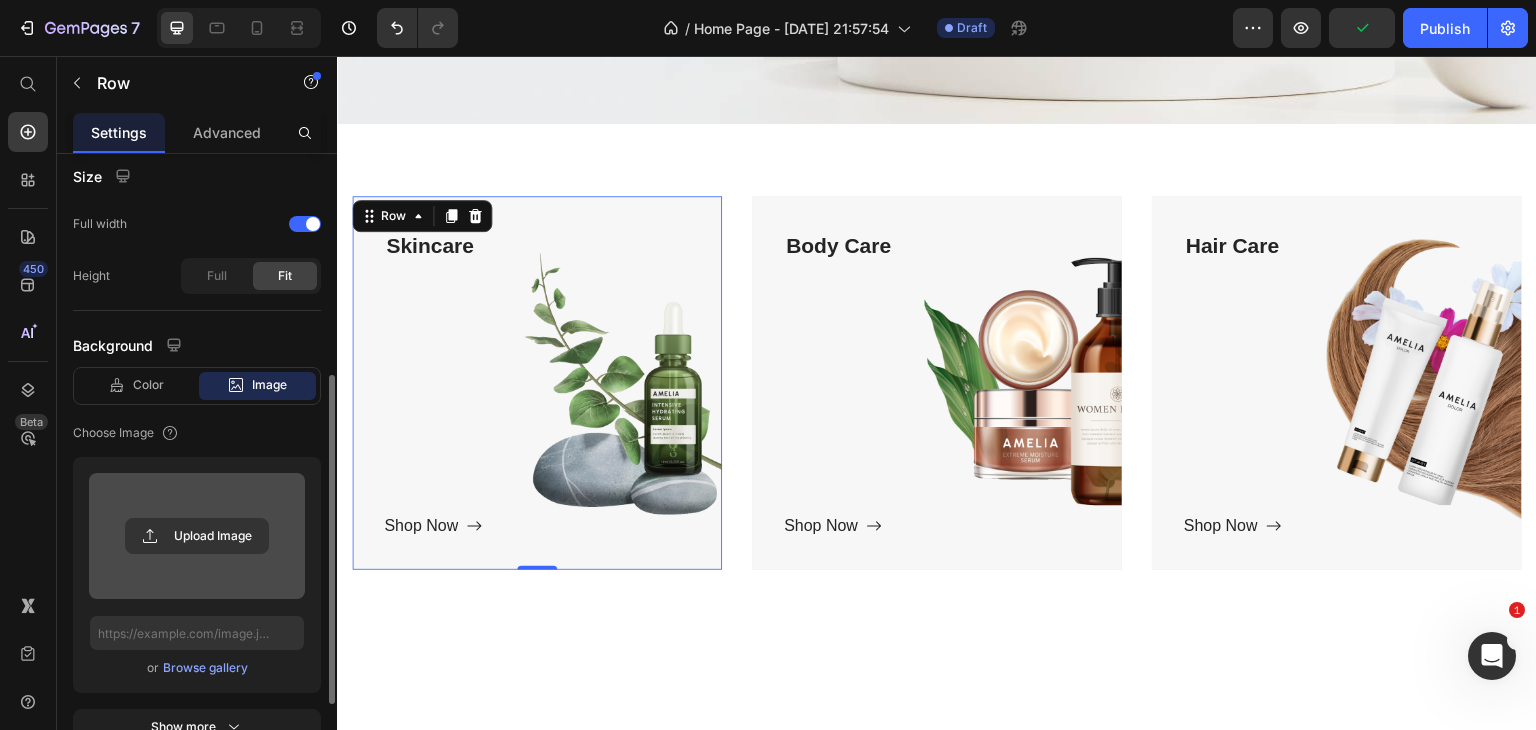 click at bounding box center [197, 536] 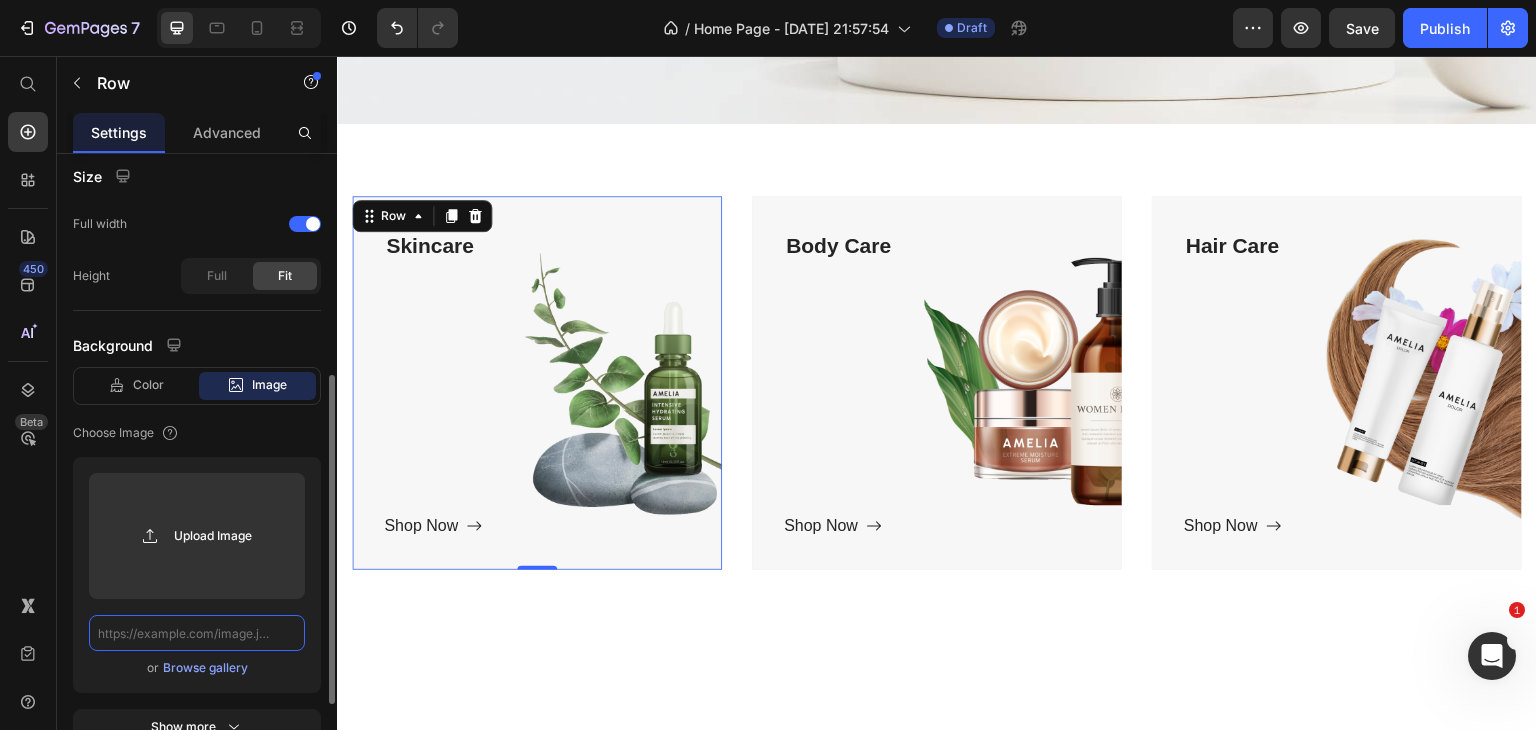click 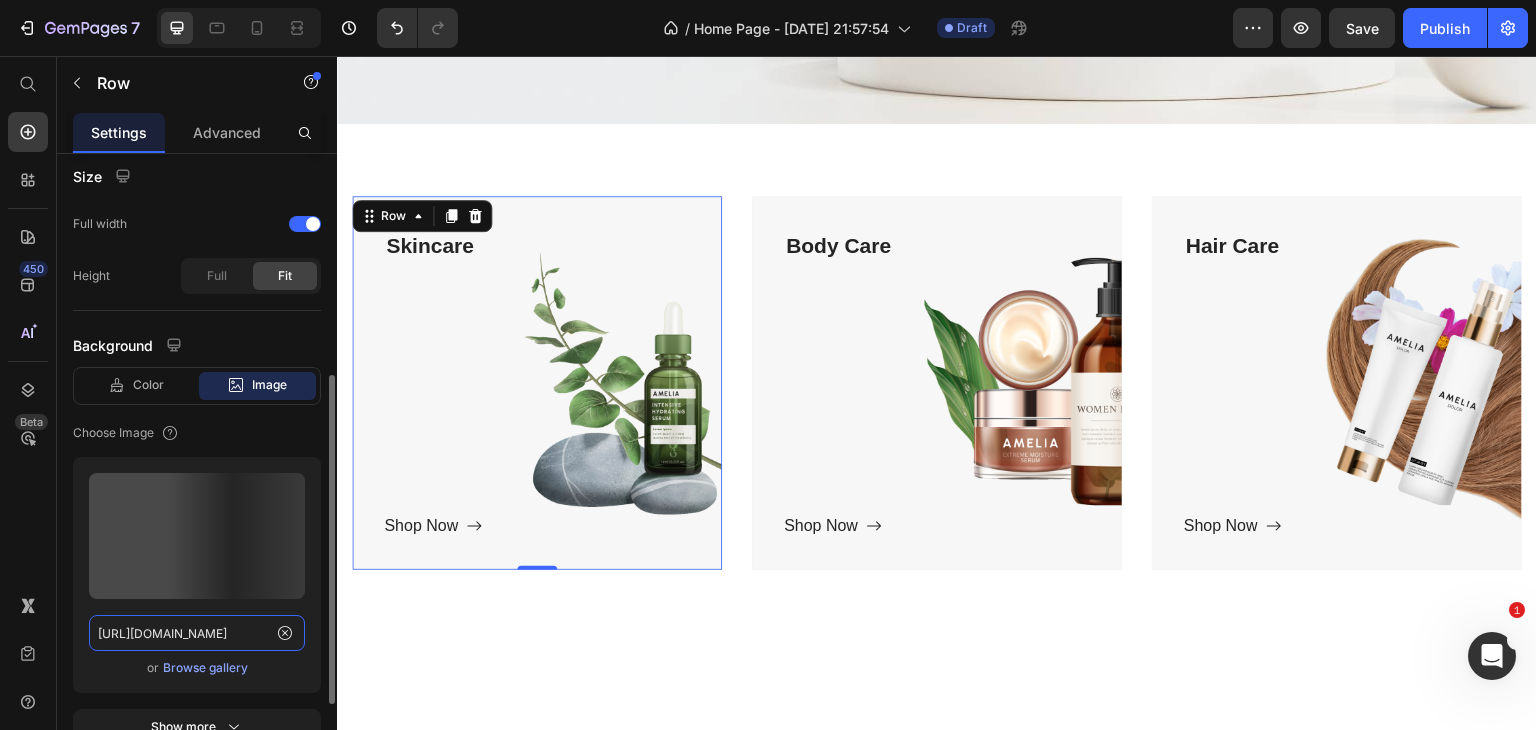 scroll, scrollTop: 0, scrollLeft: 648, axis: horizontal 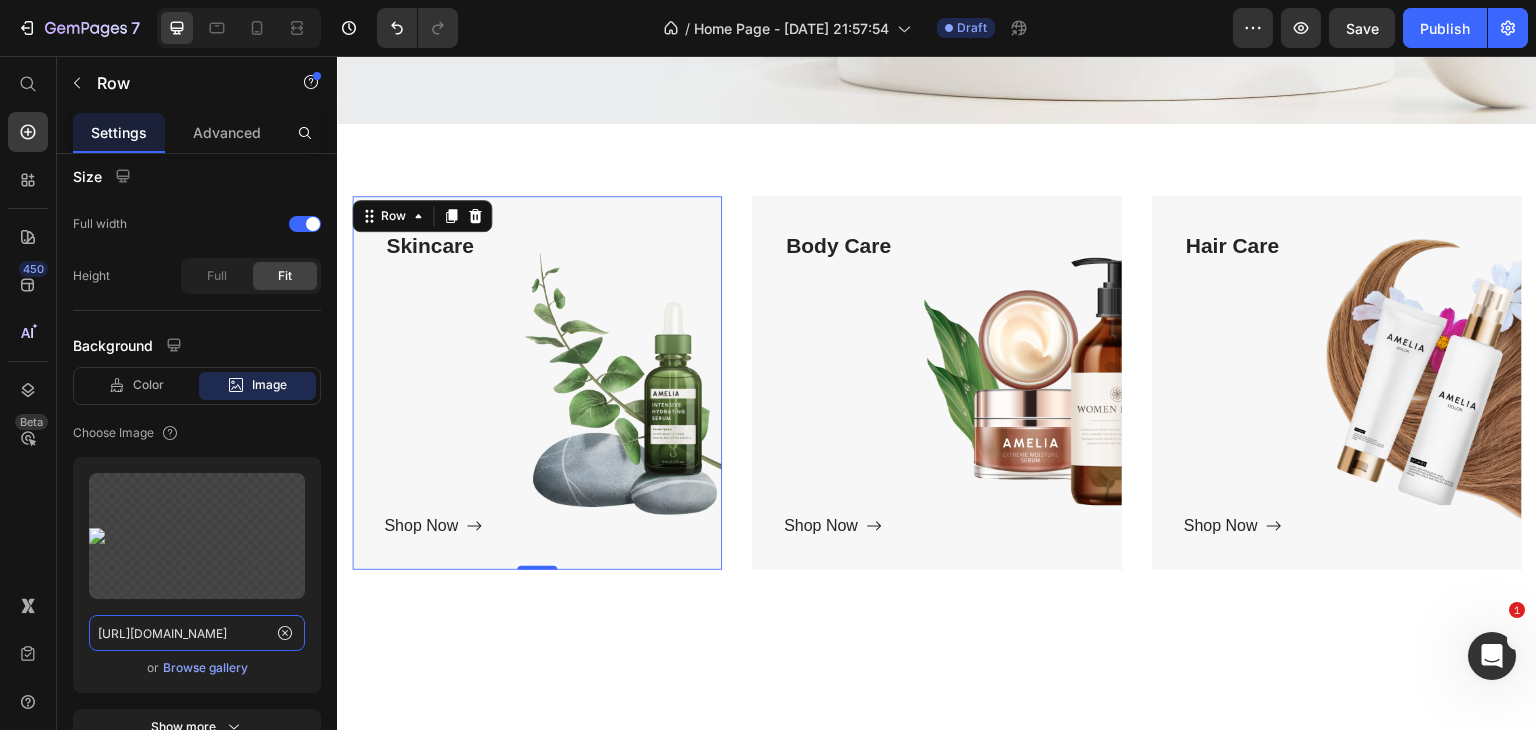type on "[URL][DOMAIN_NAME]" 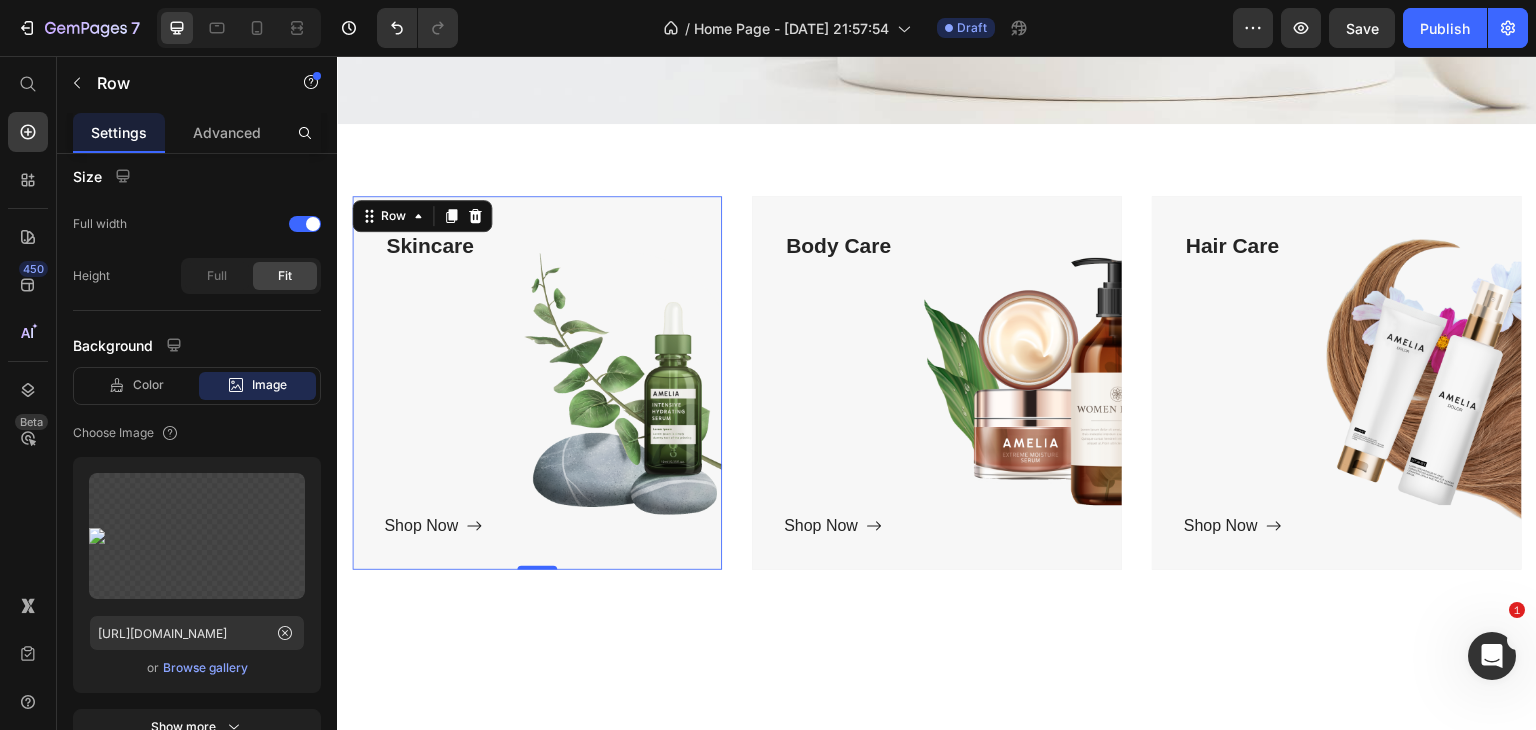 click on "Skincare Text block
Shop Now Button" at bounding box center [537, 383] 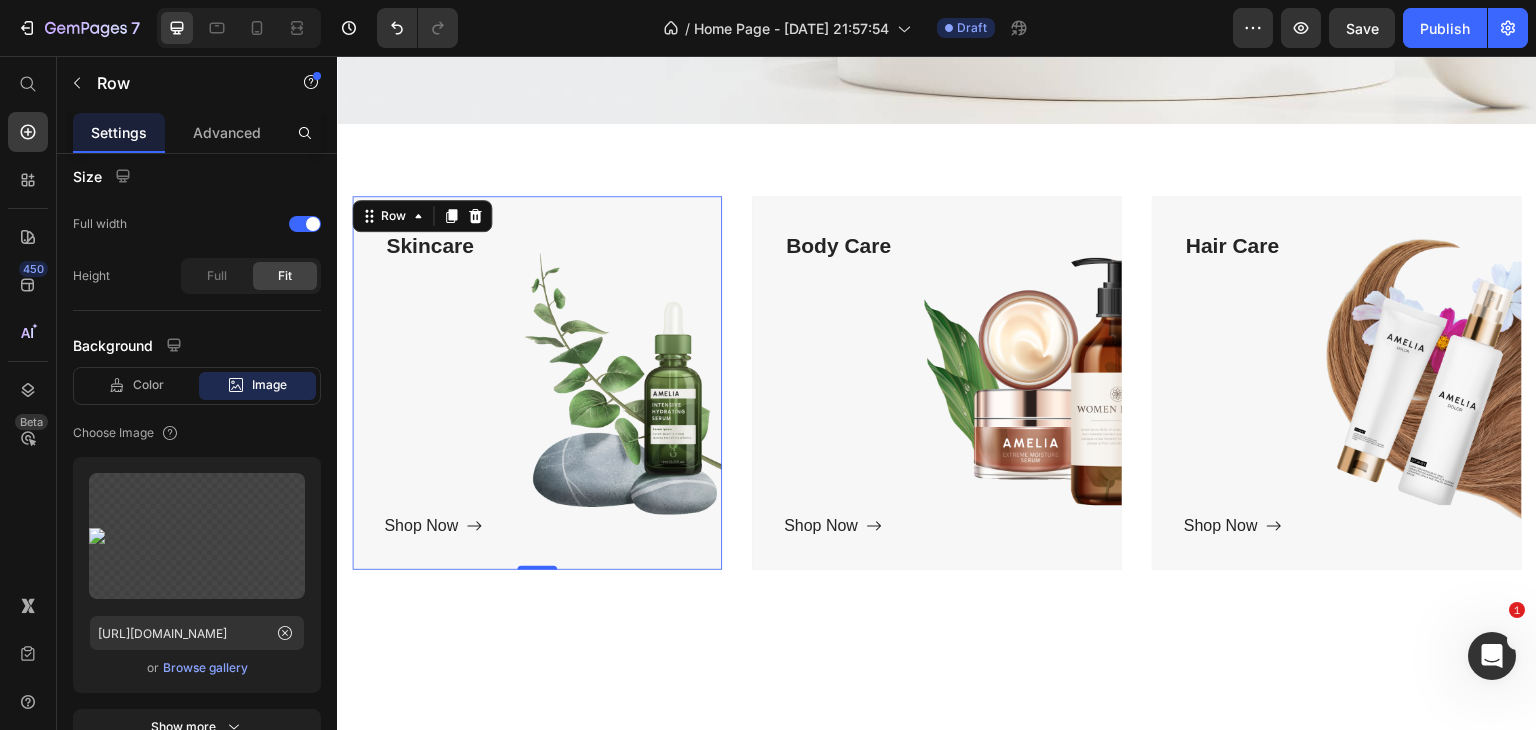 scroll, scrollTop: 0, scrollLeft: 0, axis: both 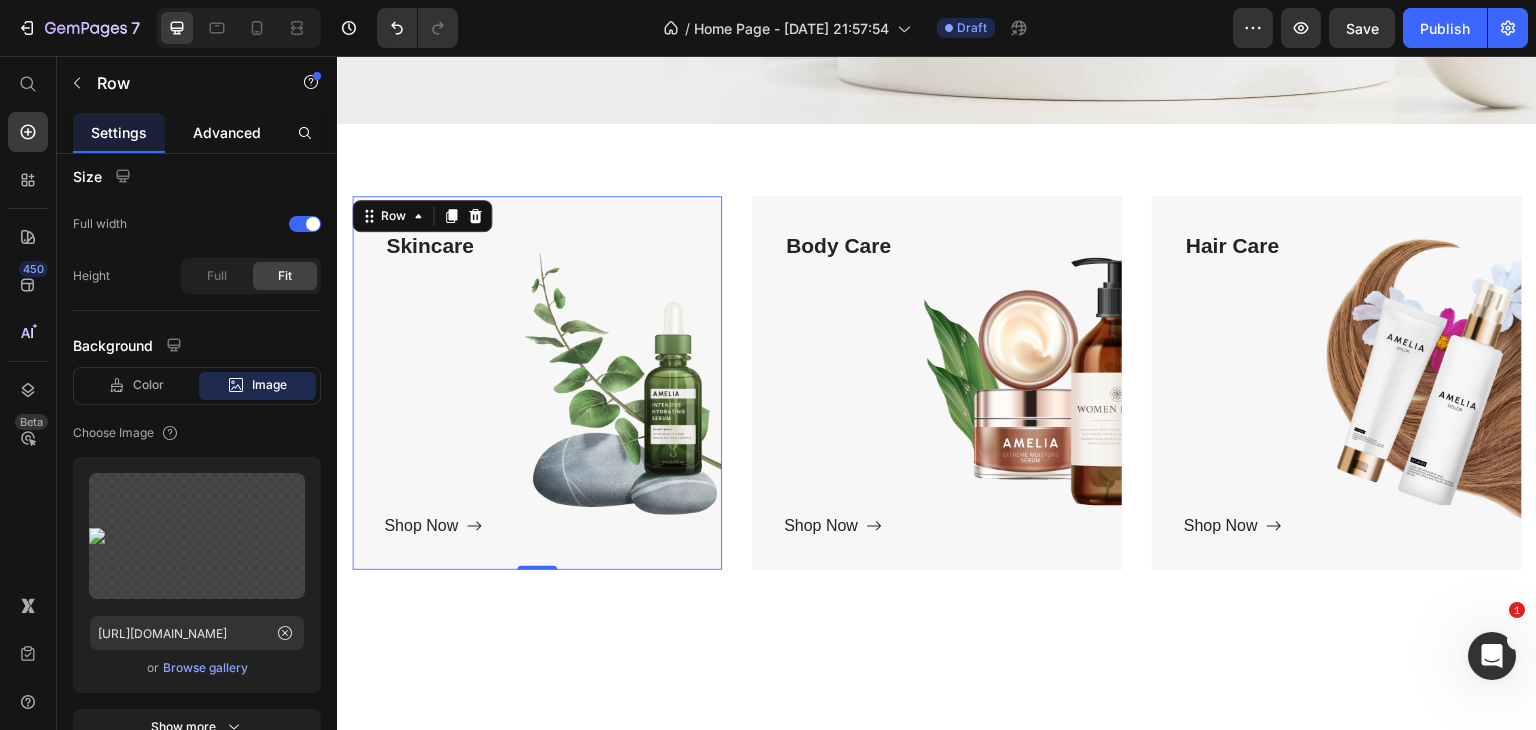 click on "Advanced" at bounding box center [227, 132] 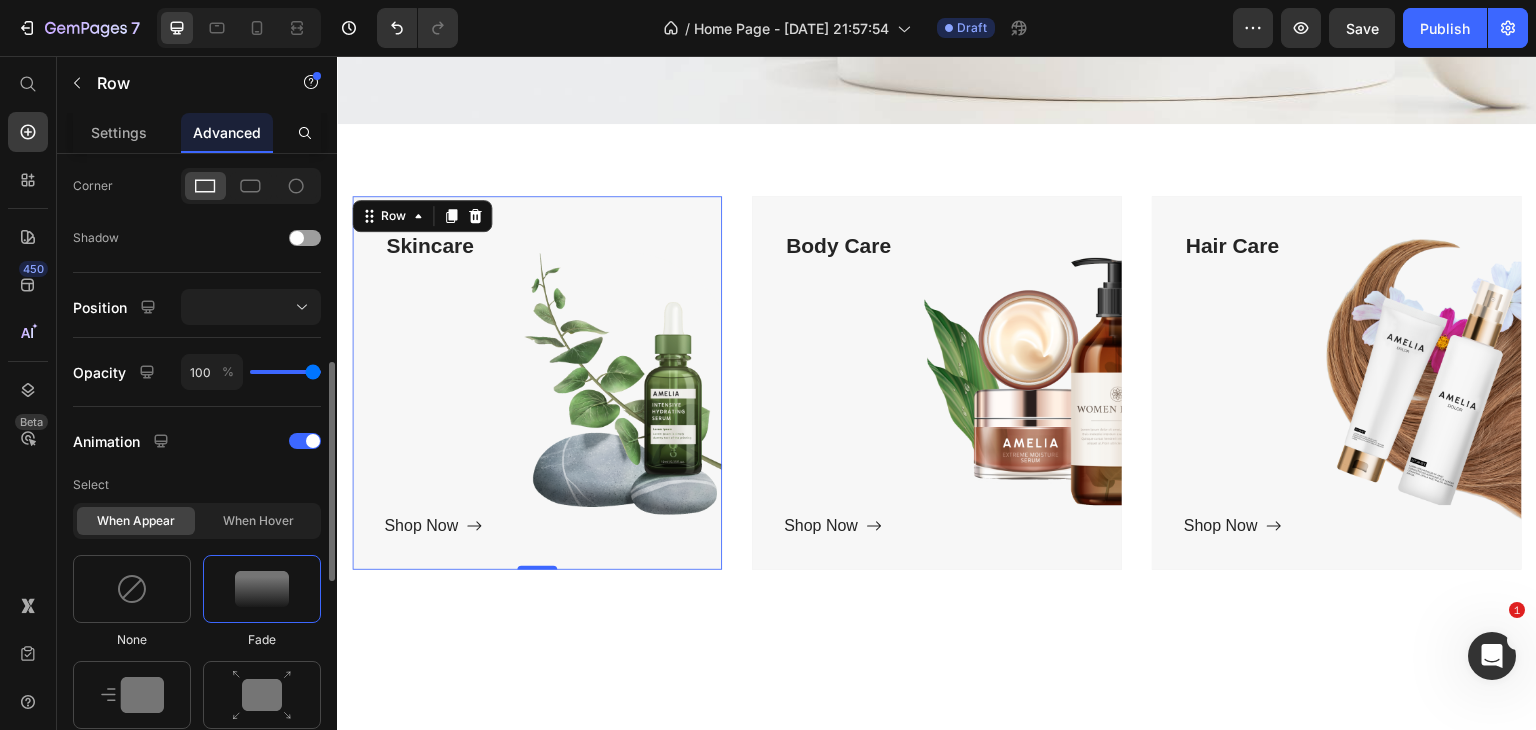 scroll, scrollTop: 700, scrollLeft: 0, axis: vertical 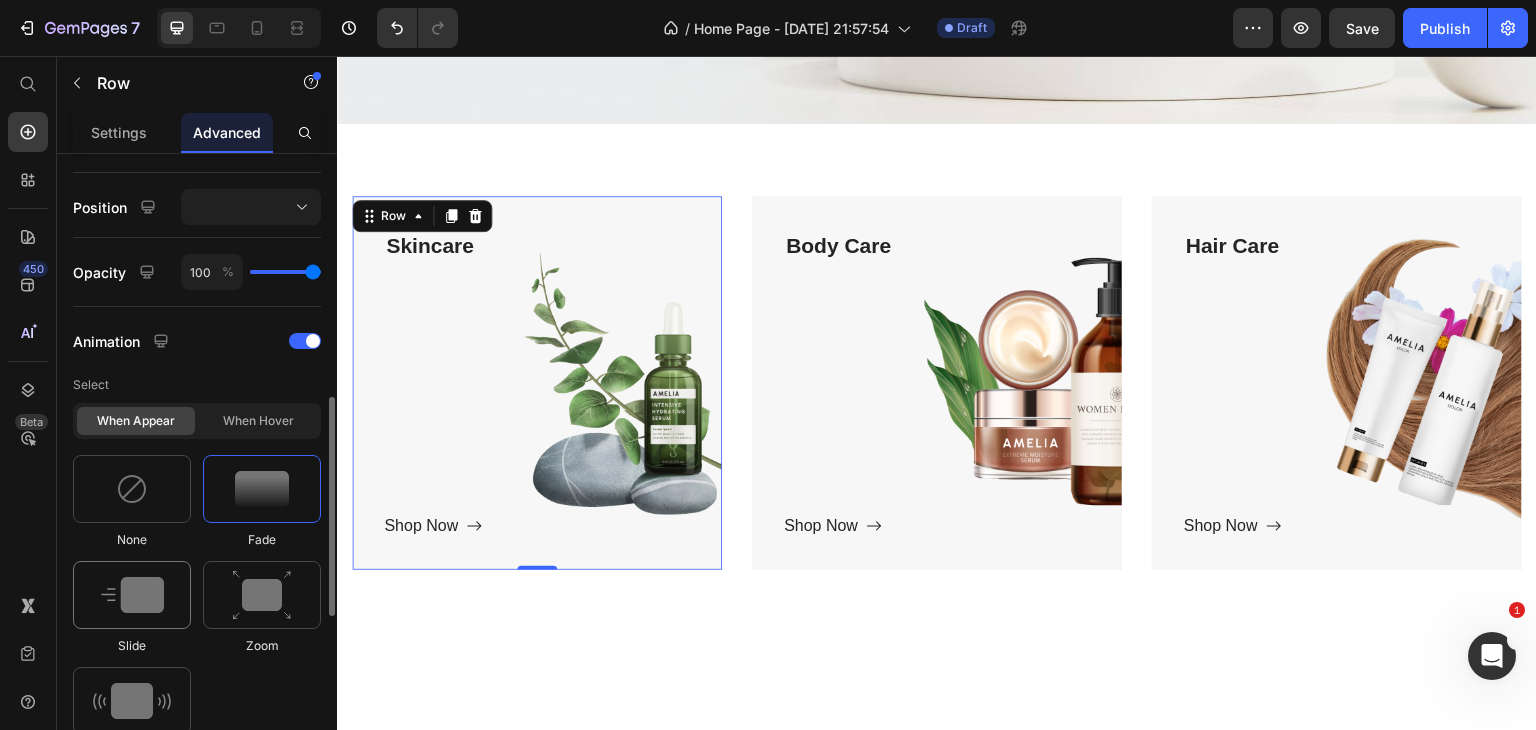 click at bounding box center [132, 595] 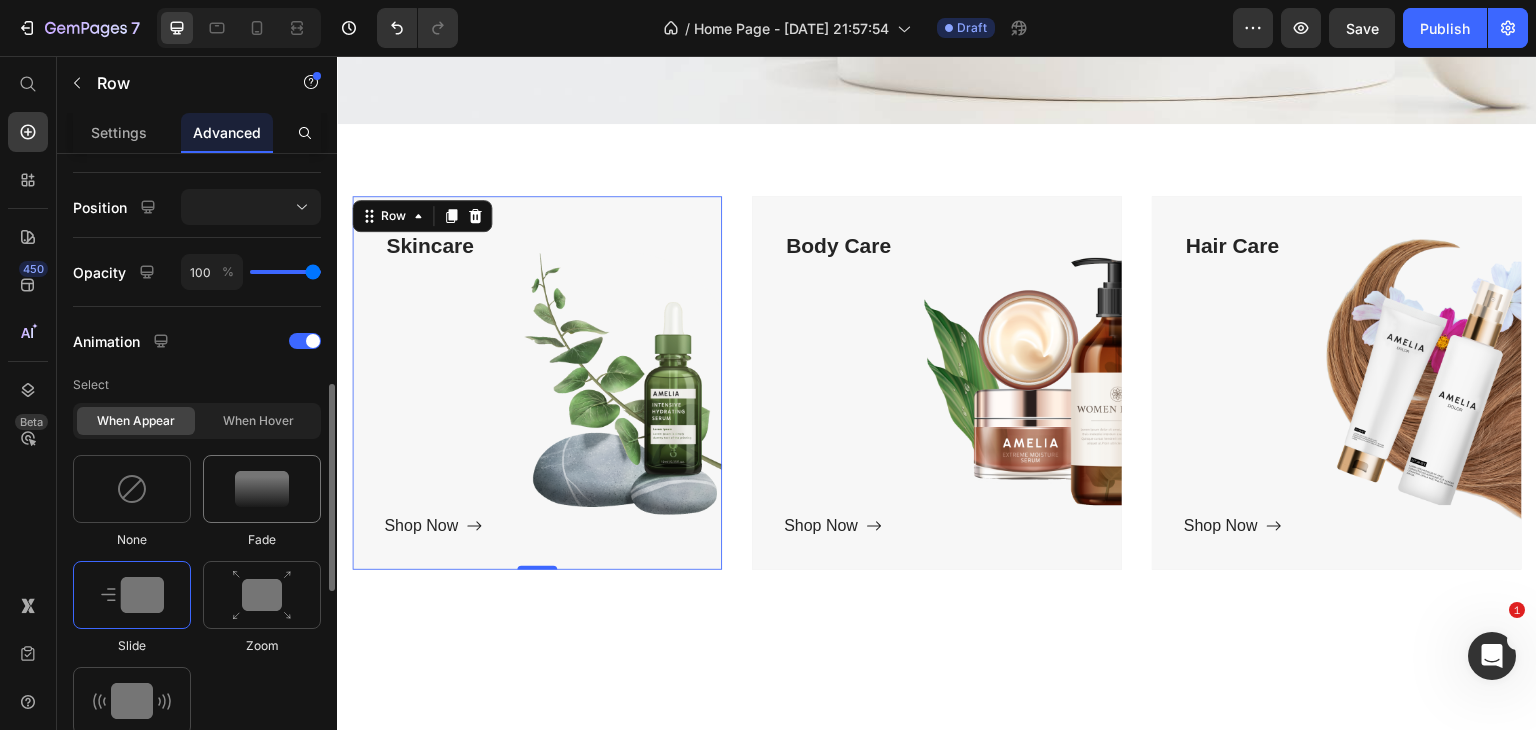 click at bounding box center [262, 489] 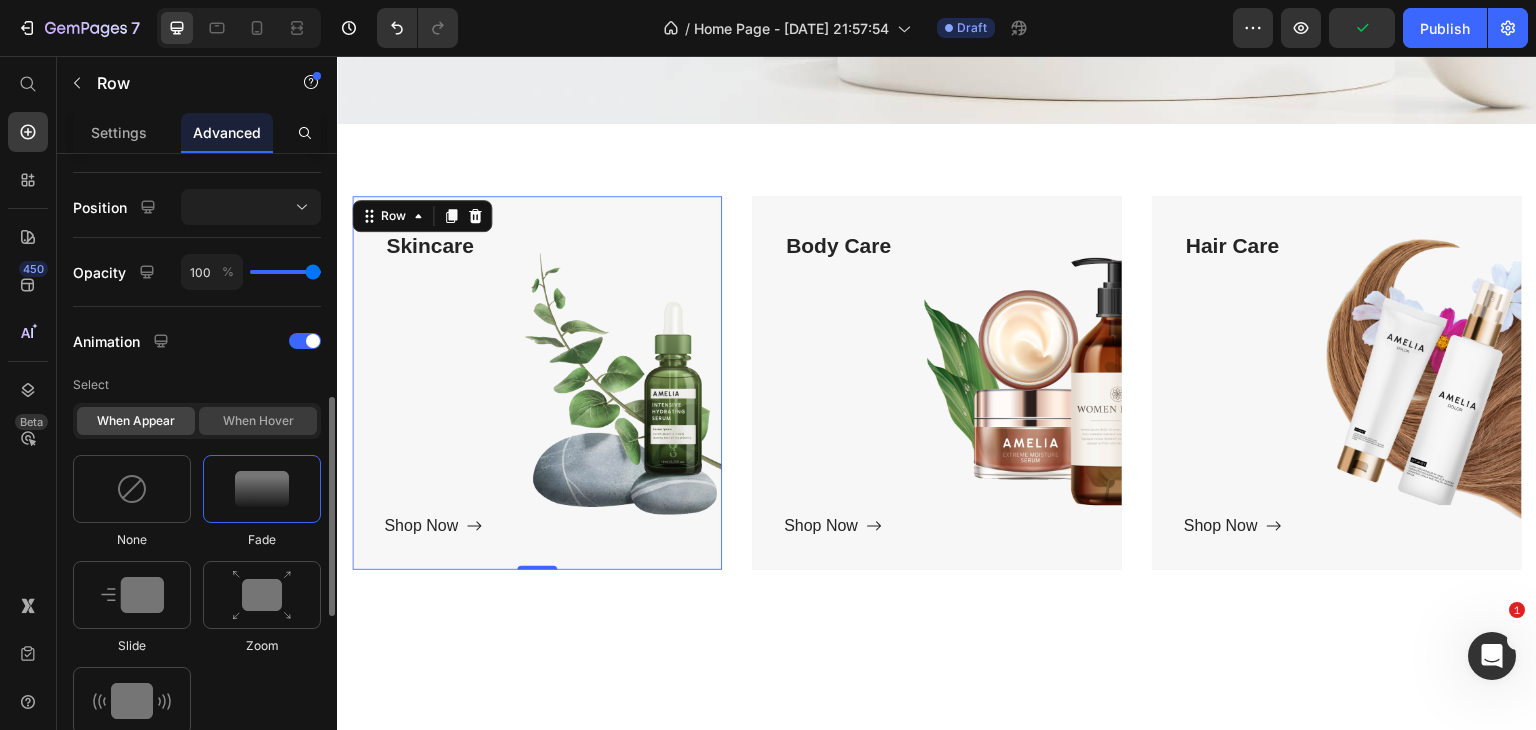click on "When hover" 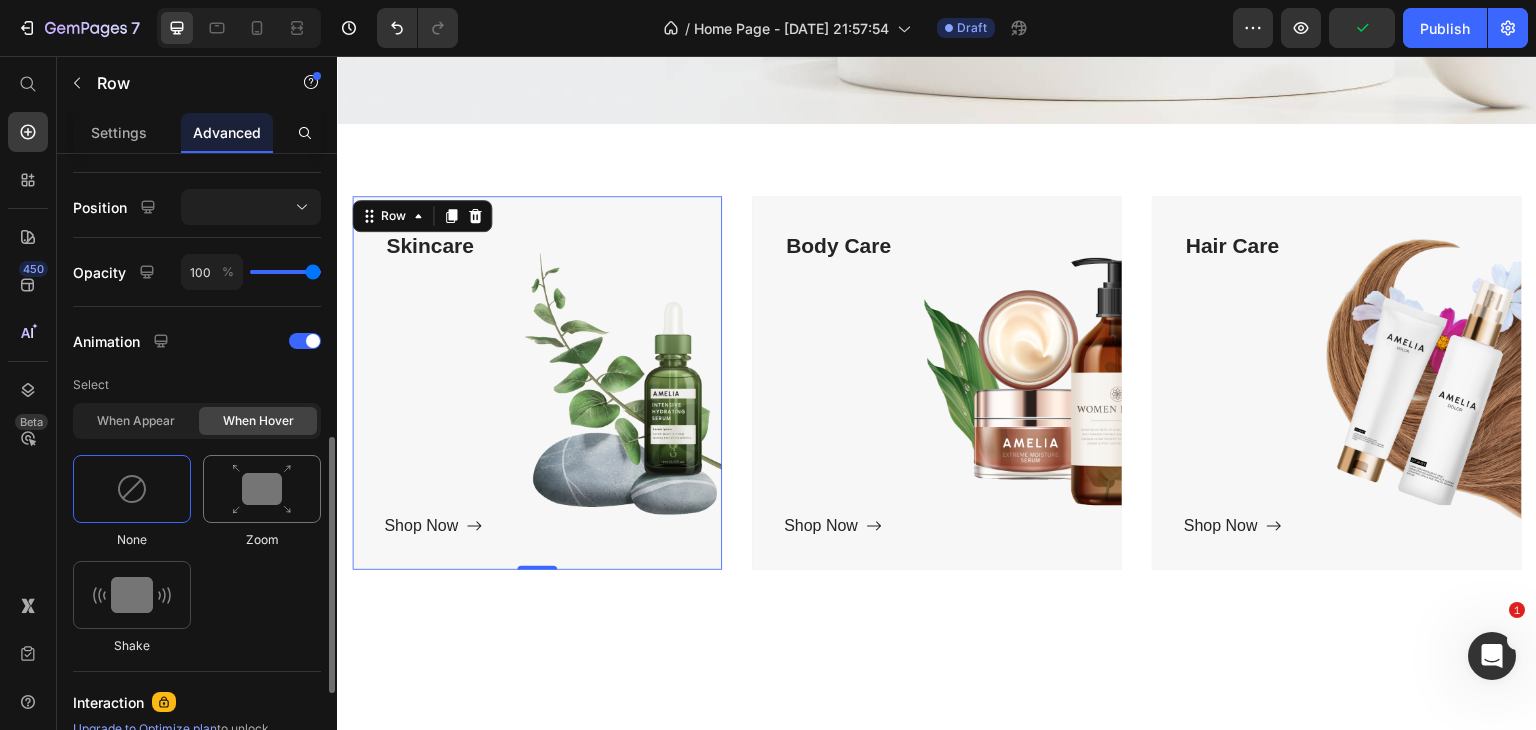 click at bounding box center (262, 489) 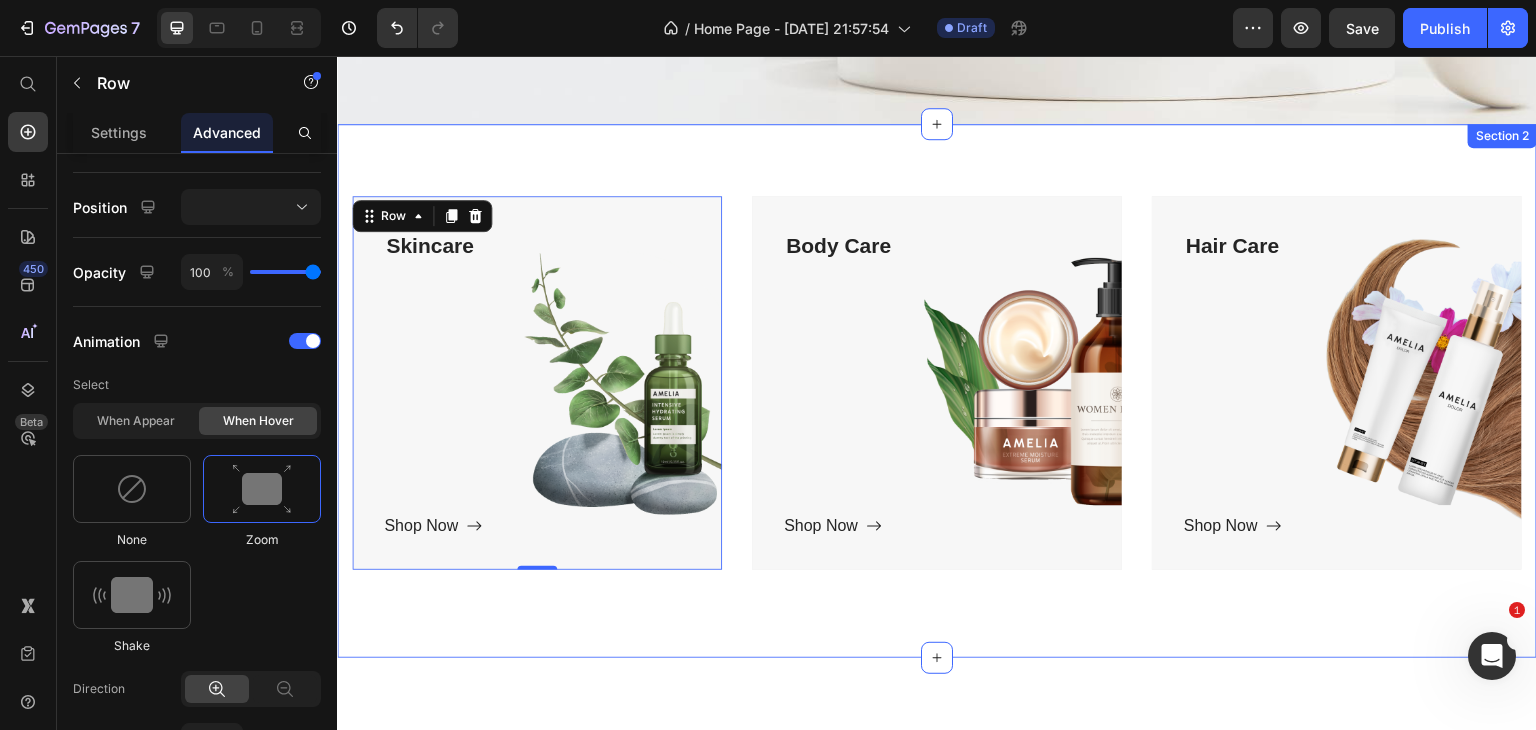 click on "Title Line Skincare Text block
Shop Now Button Row   0 Hero Banner Body Care Text block
Shop Now Button Row Hero Banner Hair Care Text block
Shop Now Button Row Hero Banner Row Section 2" at bounding box center [937, 391] 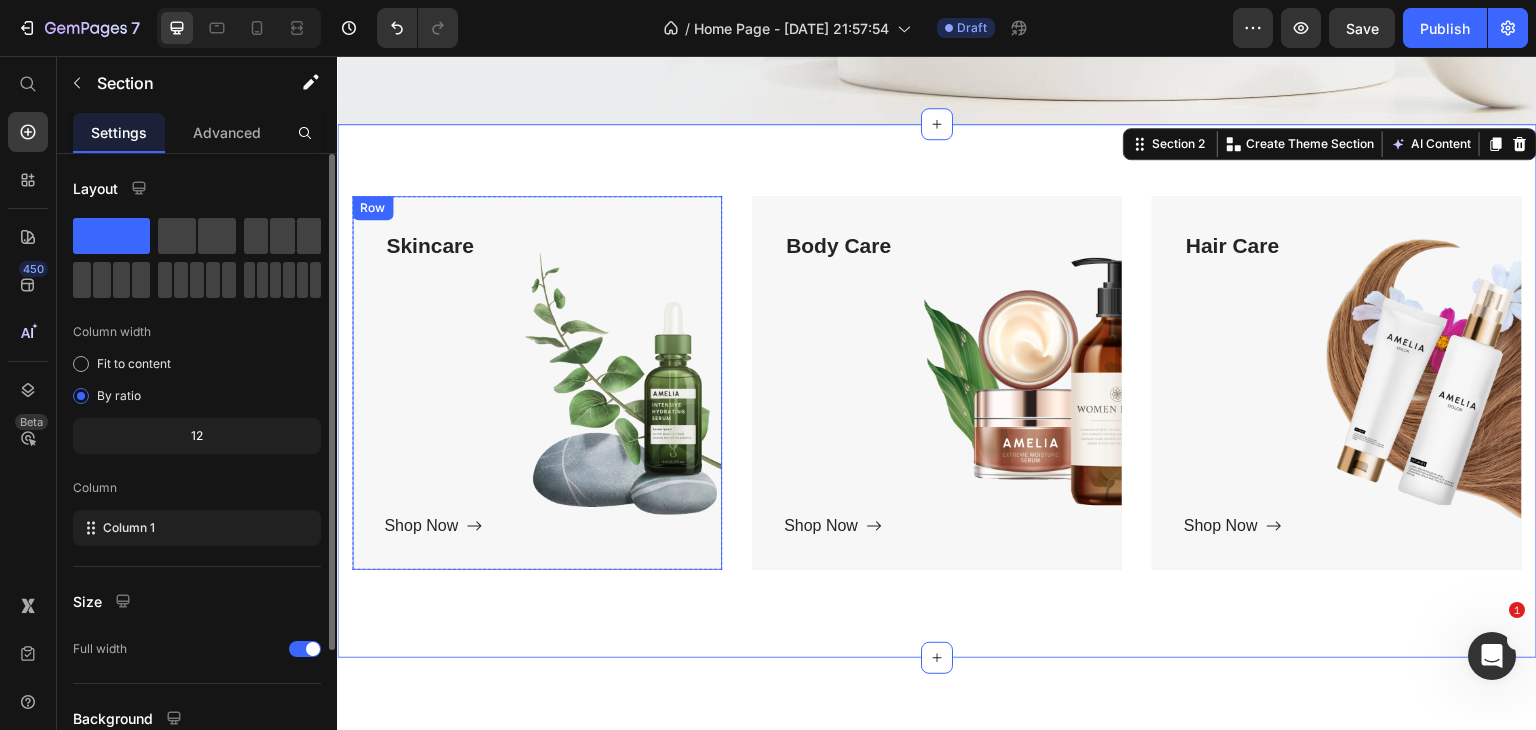 click on "Skincare Text block
Shop Now Button" at bounding box center (537, 383) 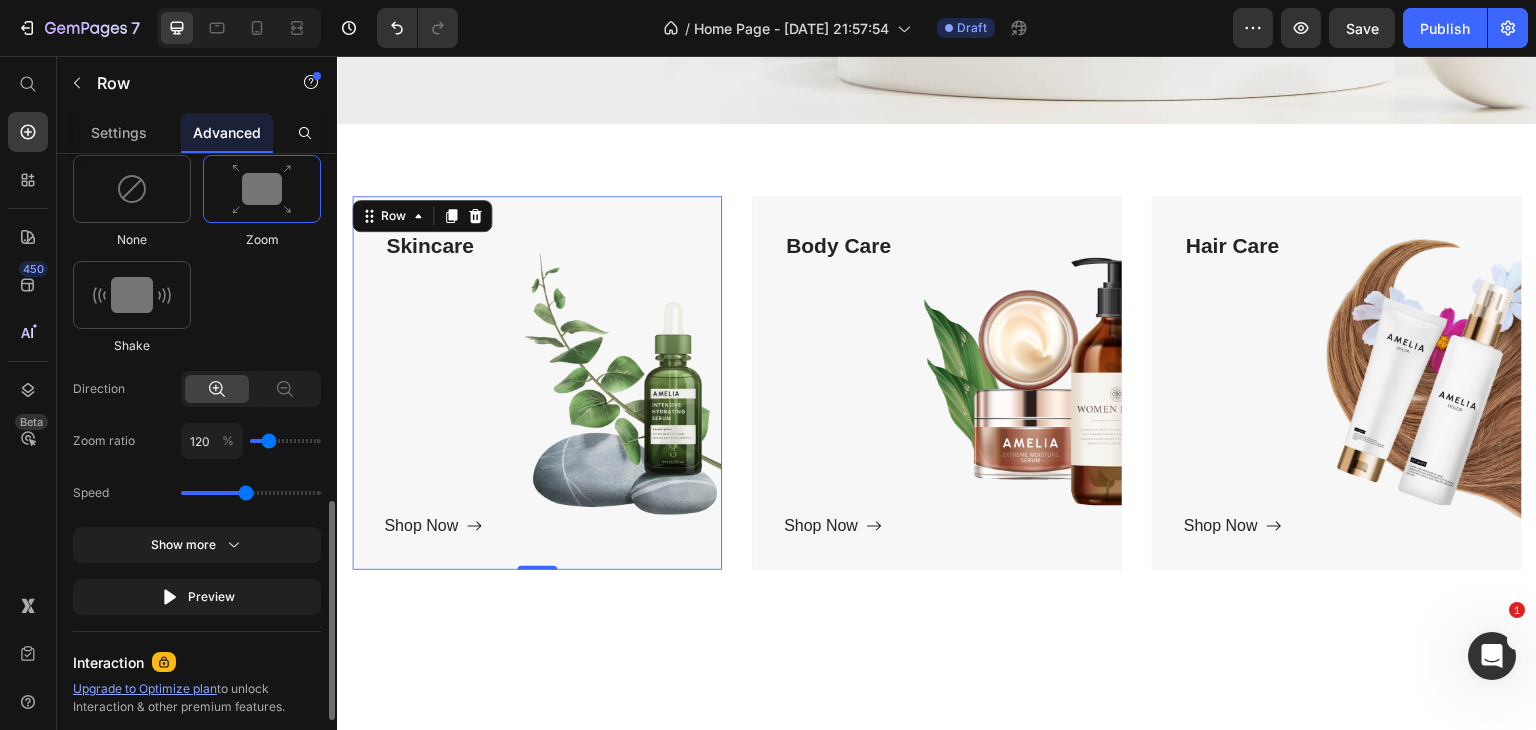 scroll, scrollTop: 700, scrollLeft: 0, axis: vertical 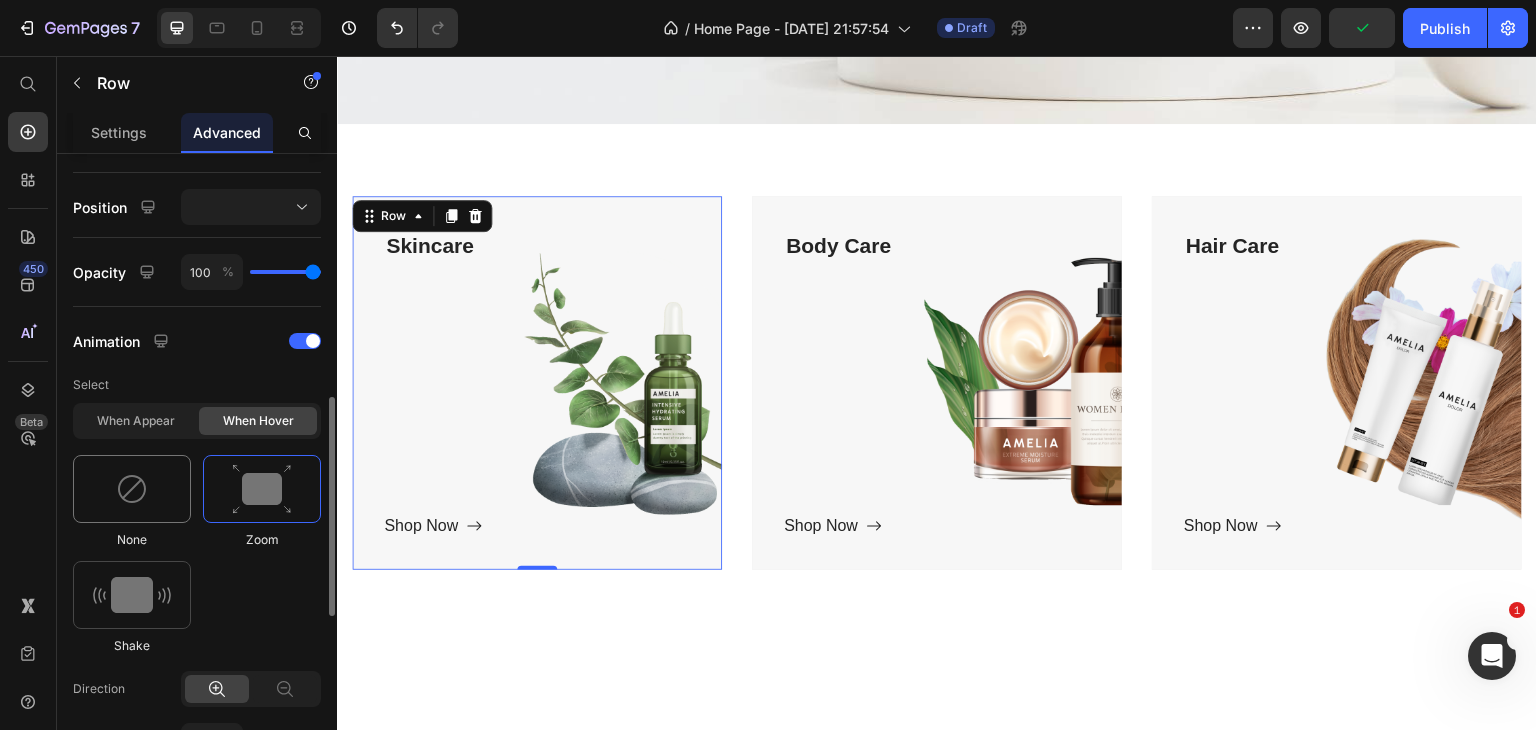 click at bounding box center [132, 489] 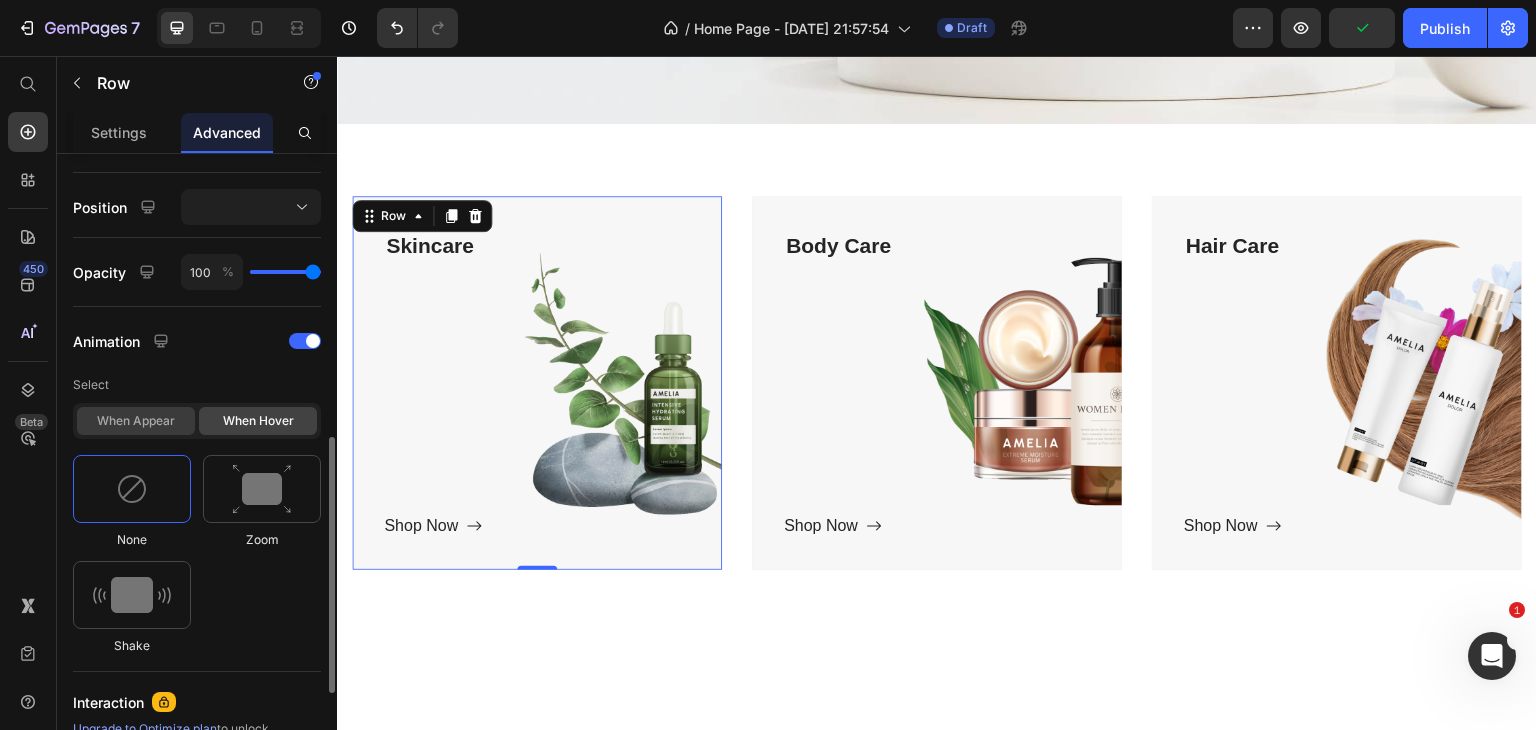 click on "When appear" 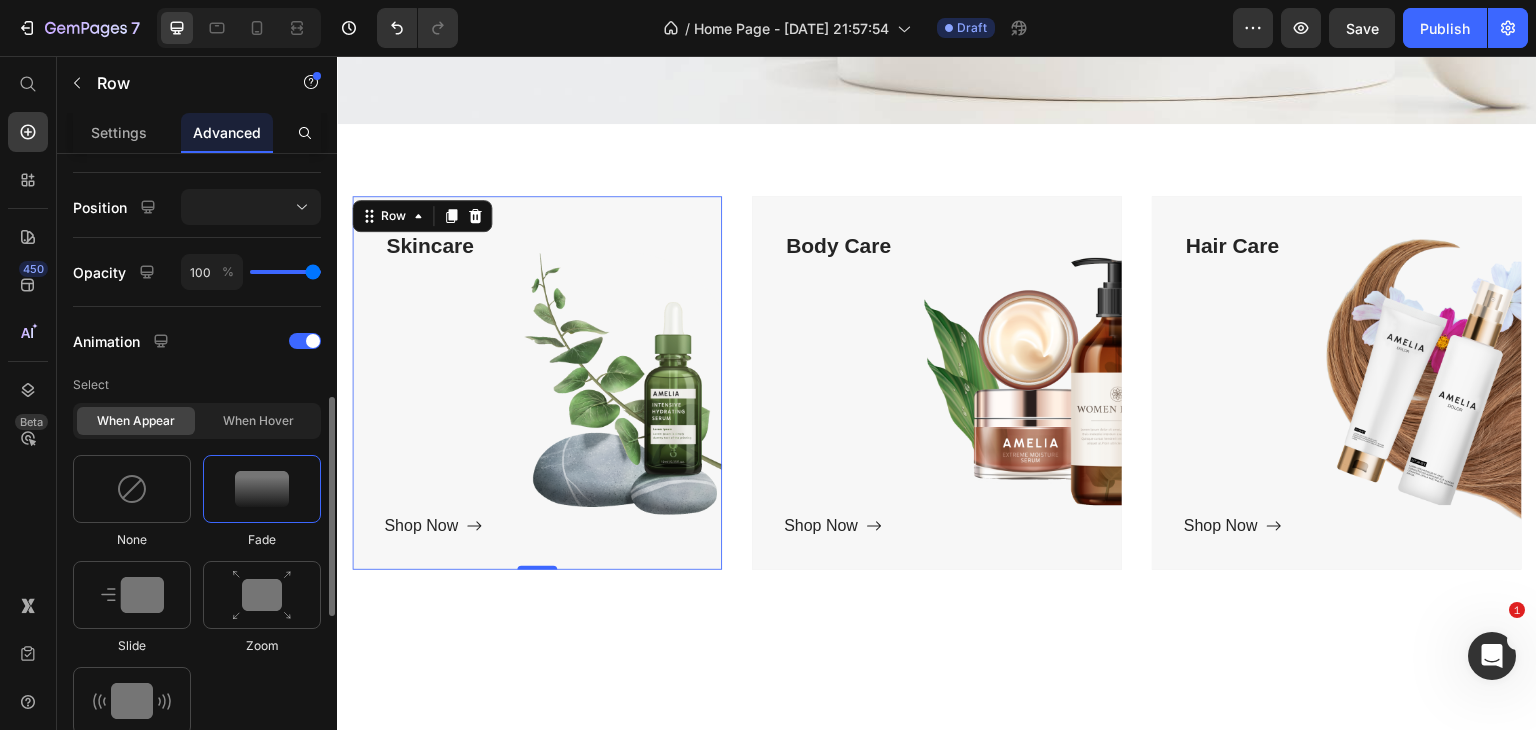 click at bounding box center (262, 489) 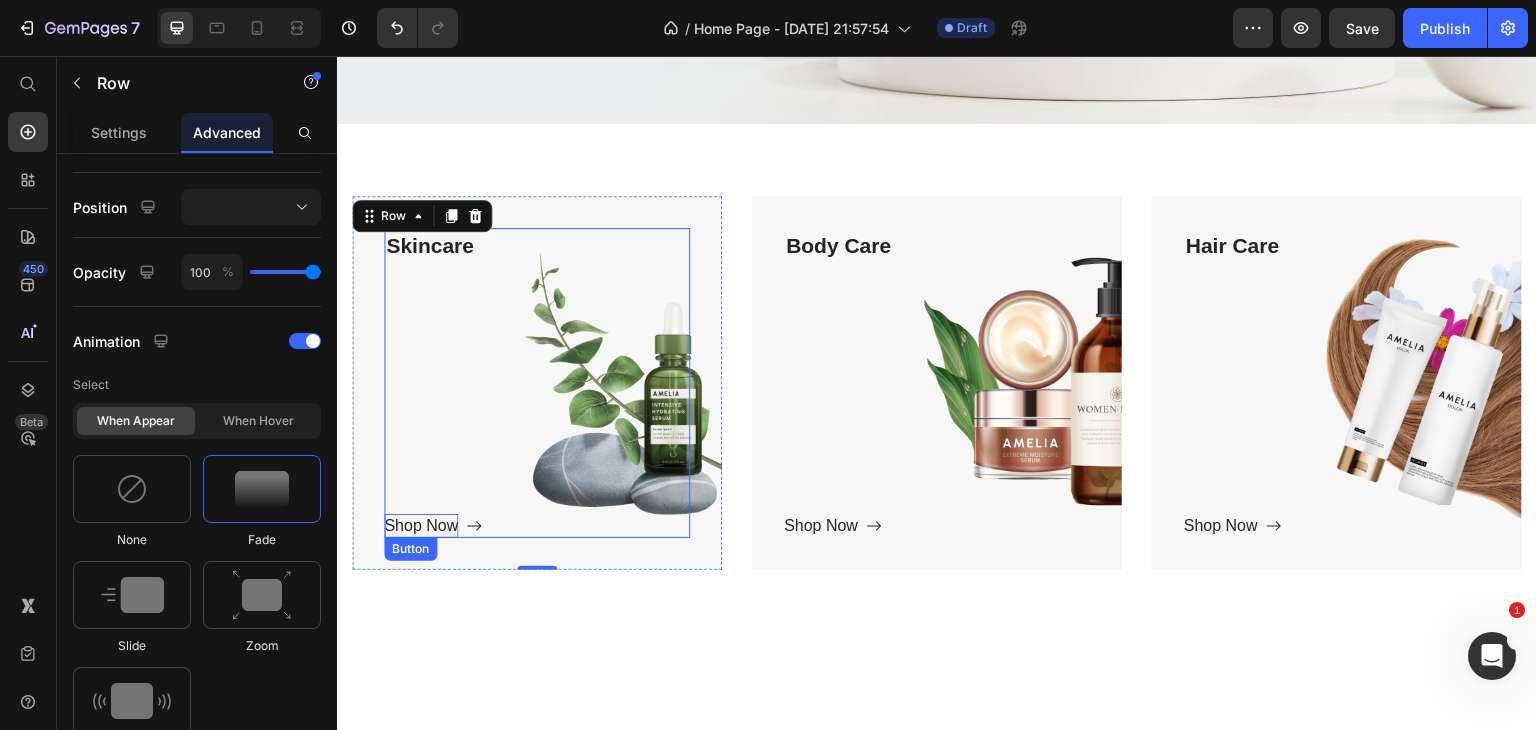 click on "Shop Now" at bounding box center [421, 526] 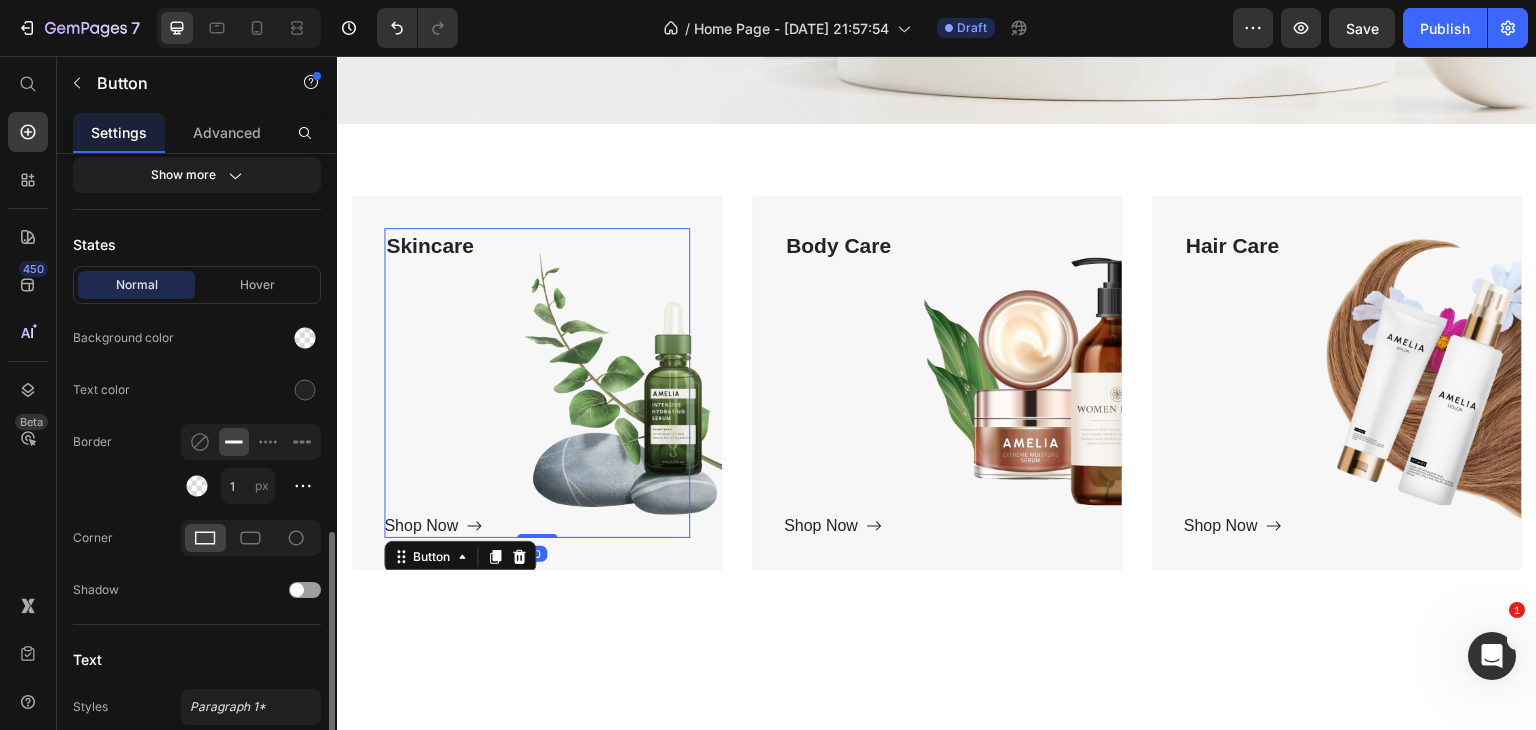 scroll, scrollTop: 700, scrollLeft: 0, axis: vertical 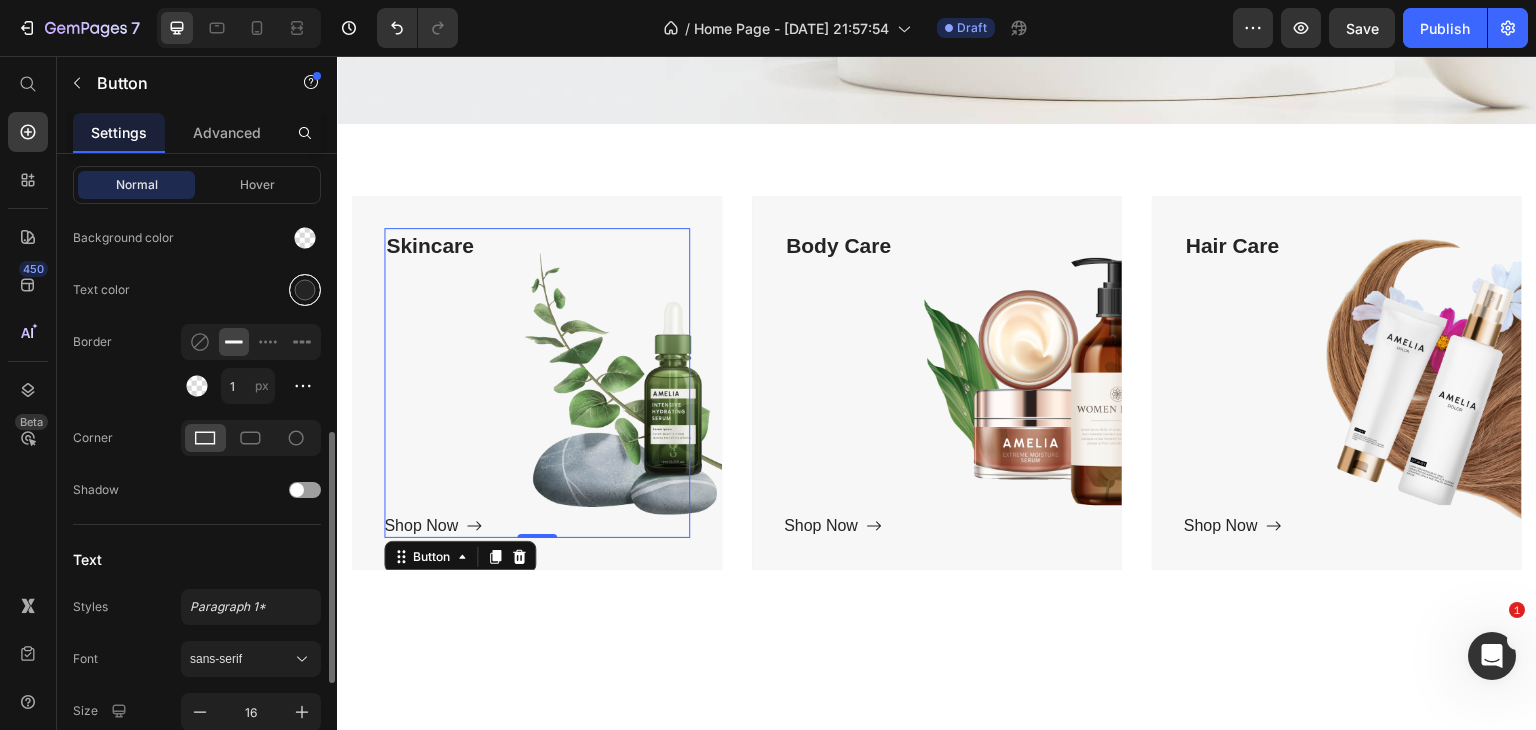click at bounding box center (305, 290) 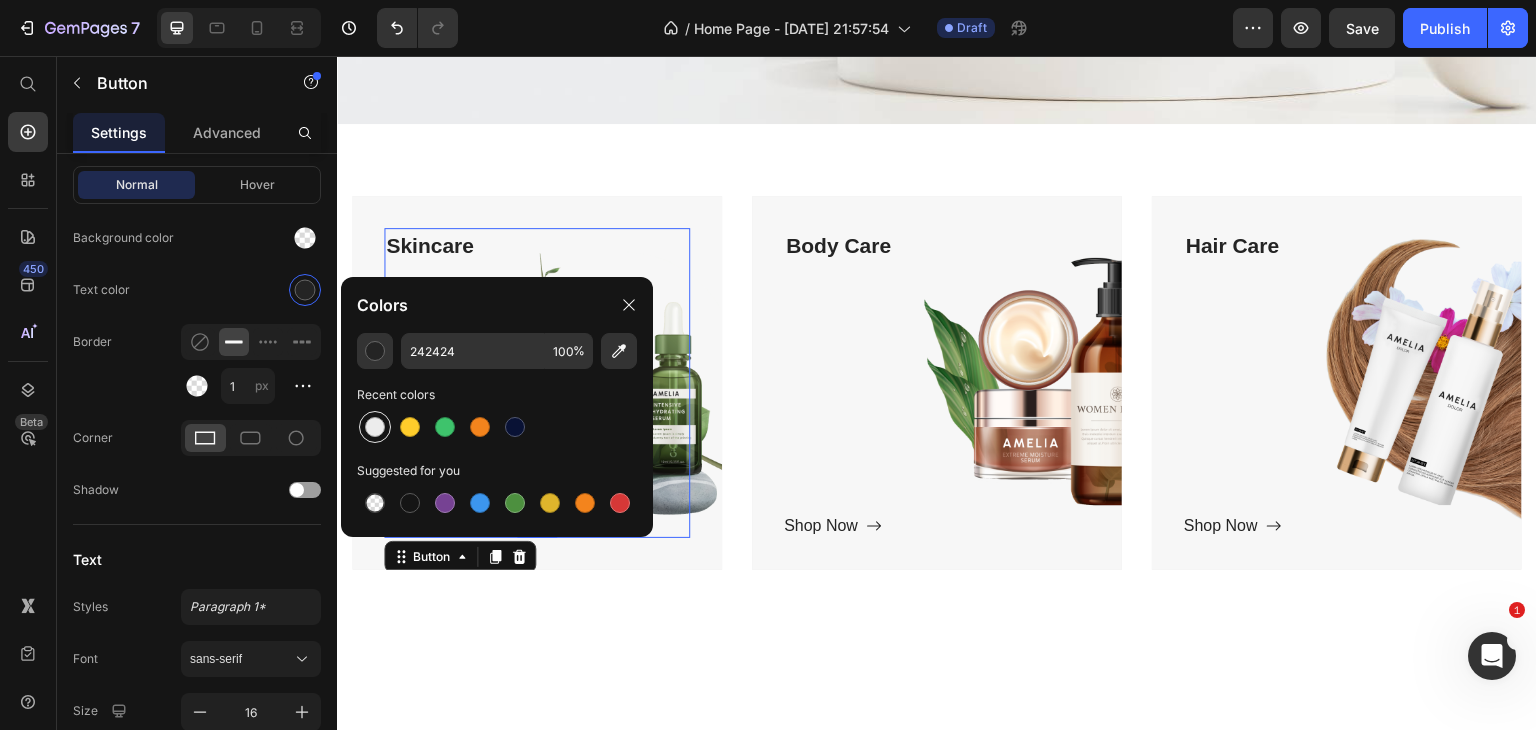 click at bounding box center [375, 427] 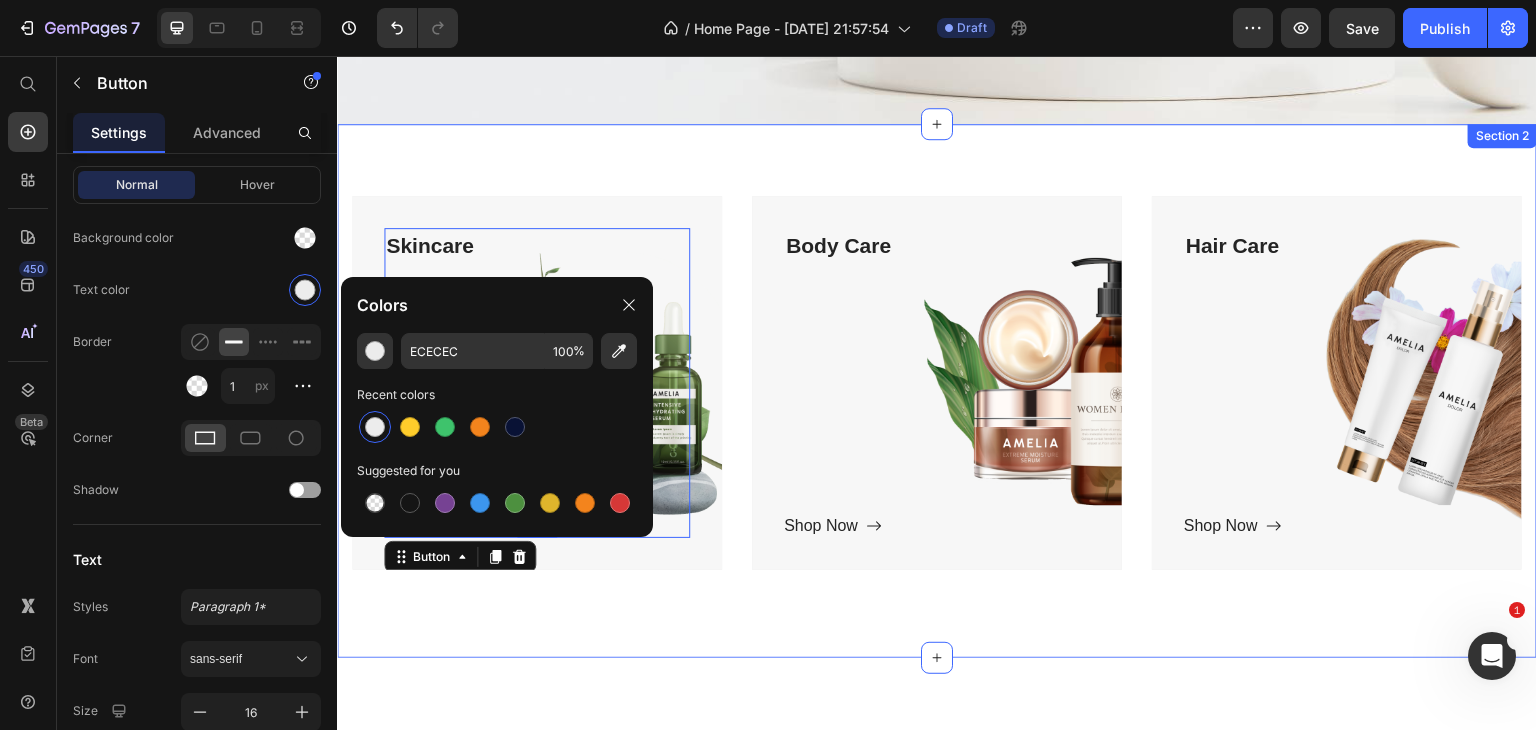 click on "Title Line Skincare Text block
Shop Now Button   0 Row Hero Banner Body Care Text block
Shop Now Button Row Hero Banner Hair Care Text block
Shop Now Button Row Hero Banner Row Section 2" at bounding box center (937, 391) 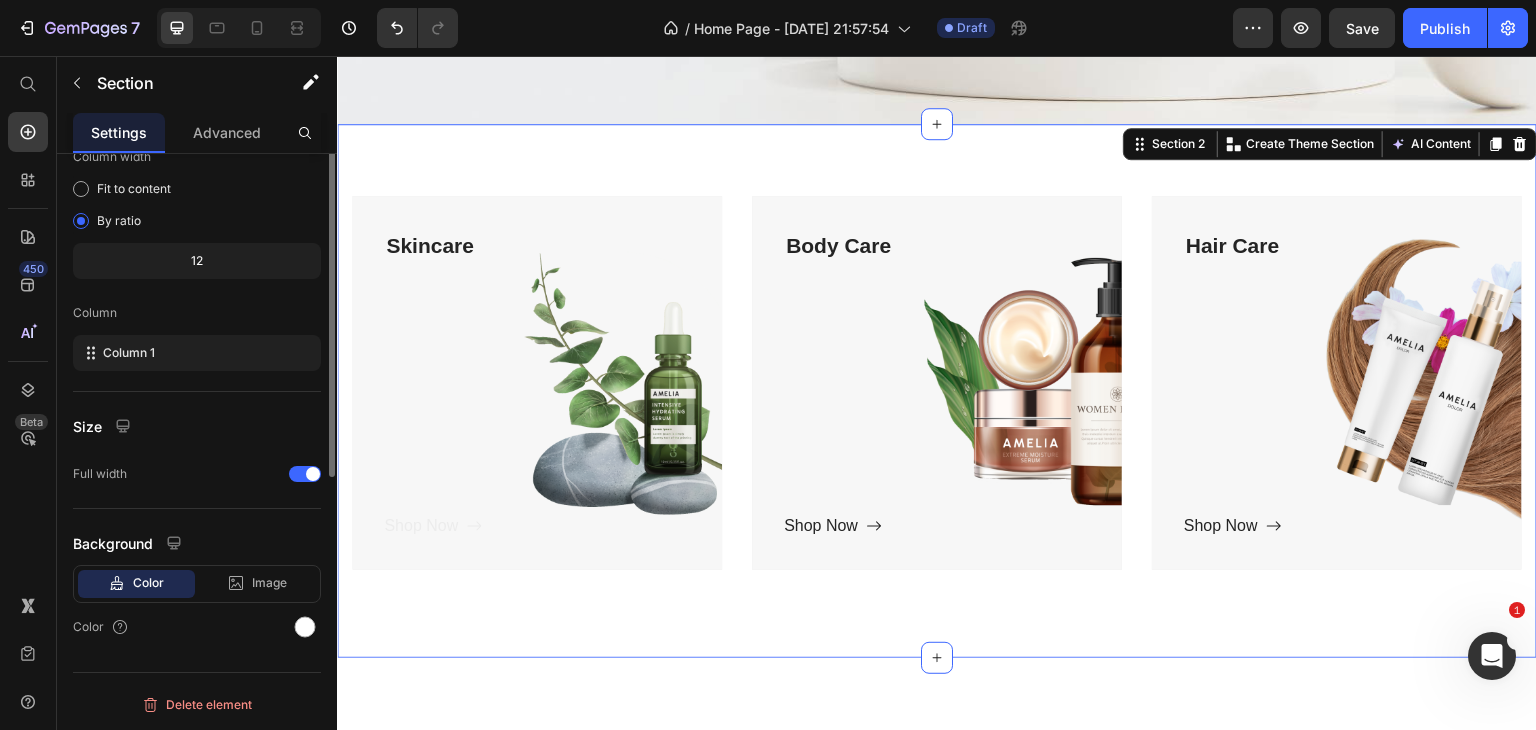 scroll, scrollTop: 0, scrollLeft: 0, axis: both 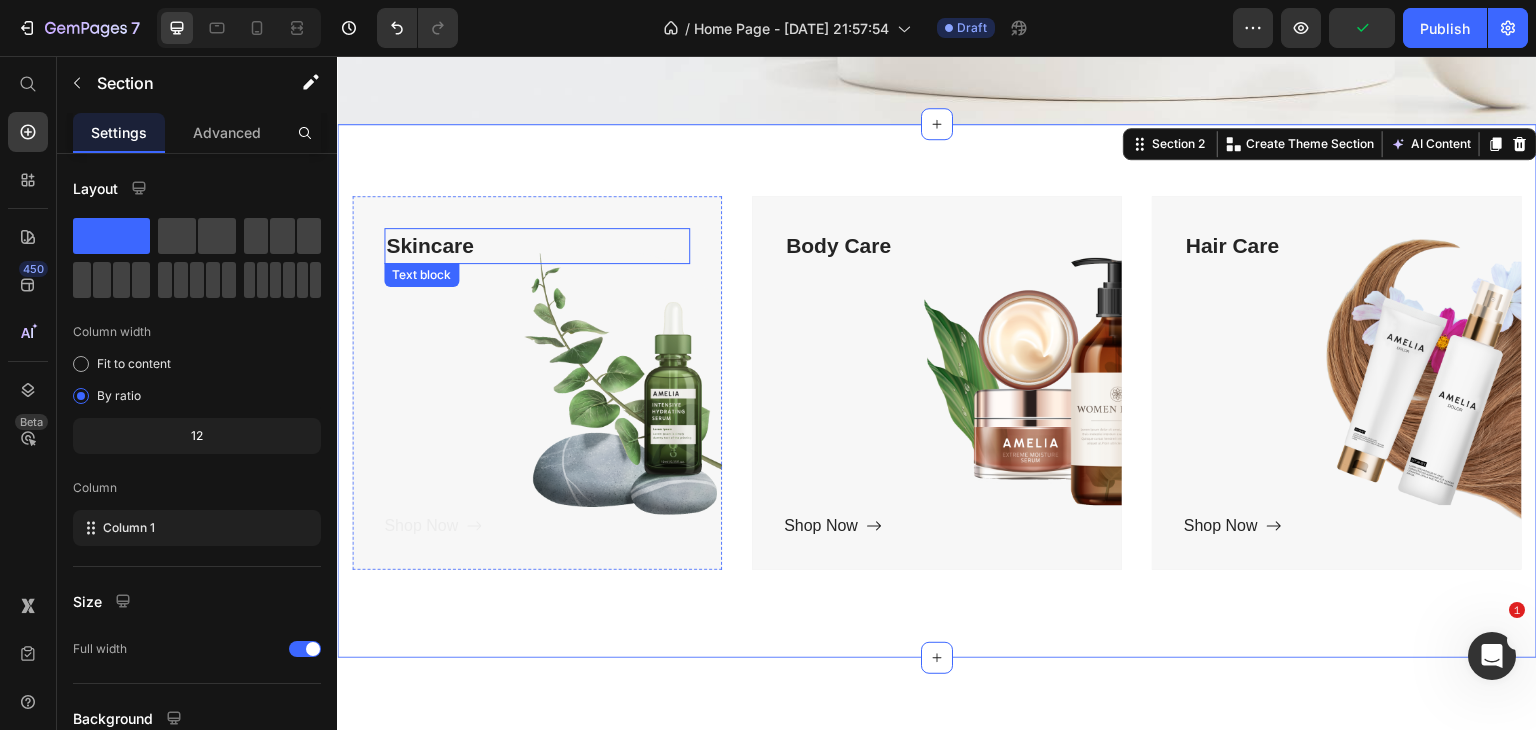 click on "Skincare" at bounding box center [537, 246] 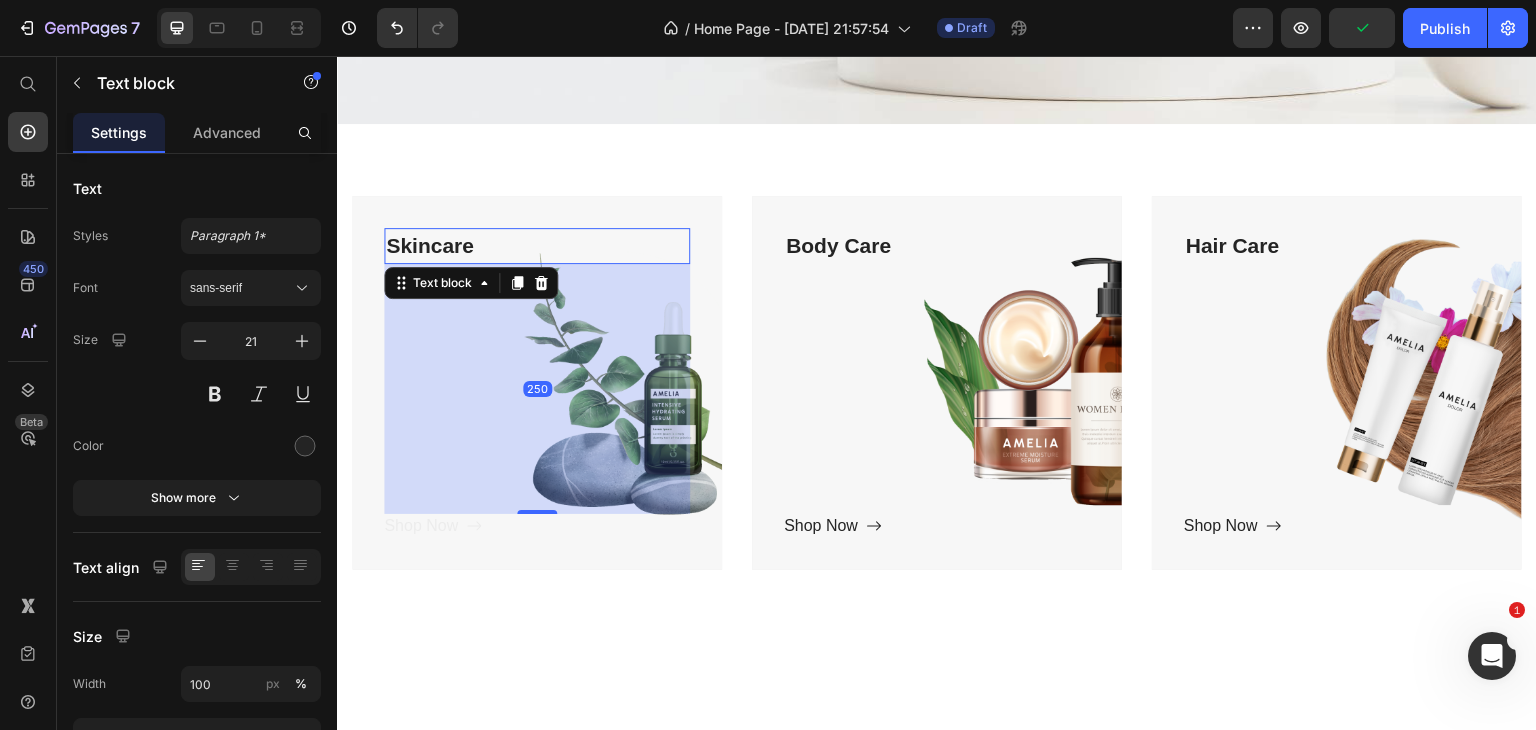 click on "Skincare" at bounding box center [537, 246] 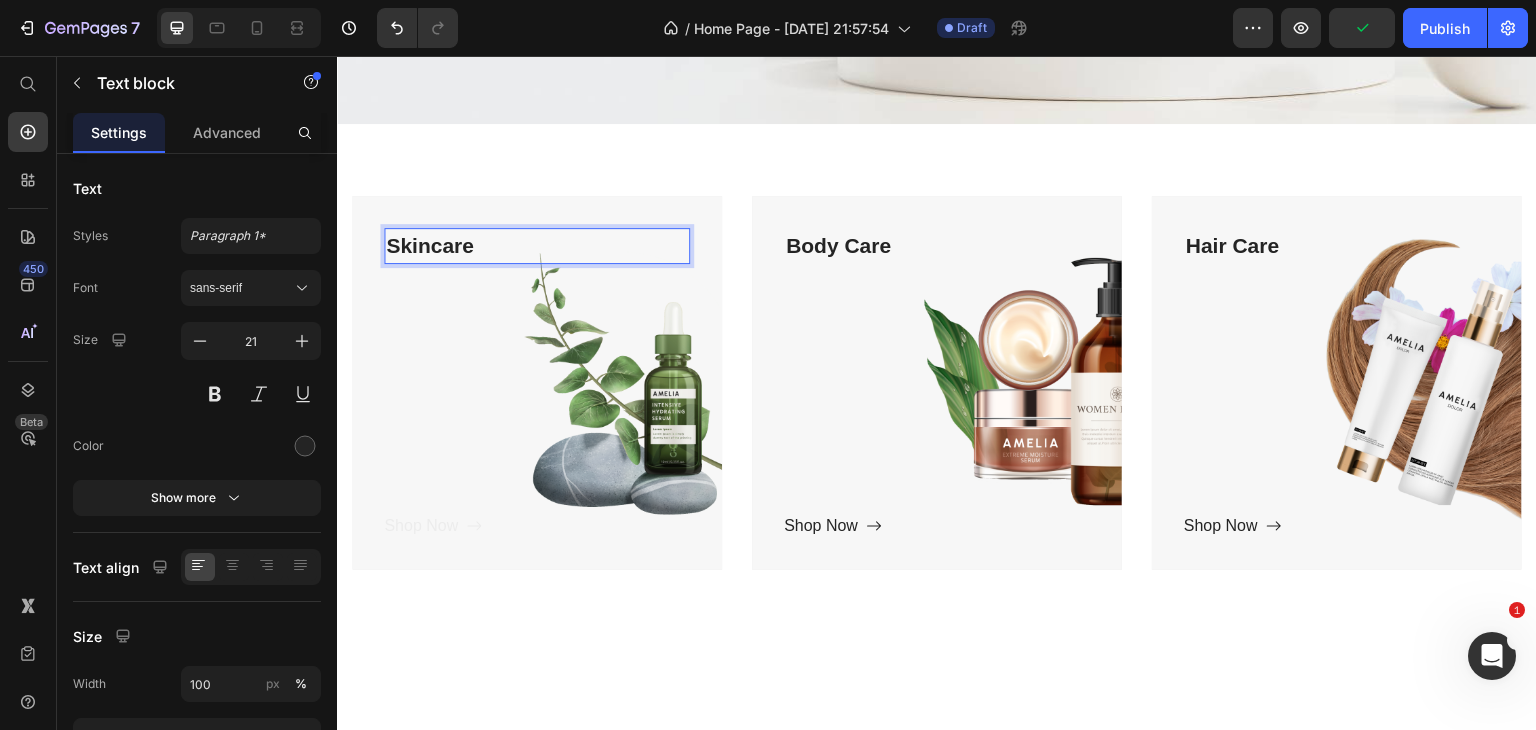 click on "Skincare" at bounding box center [537, 246] 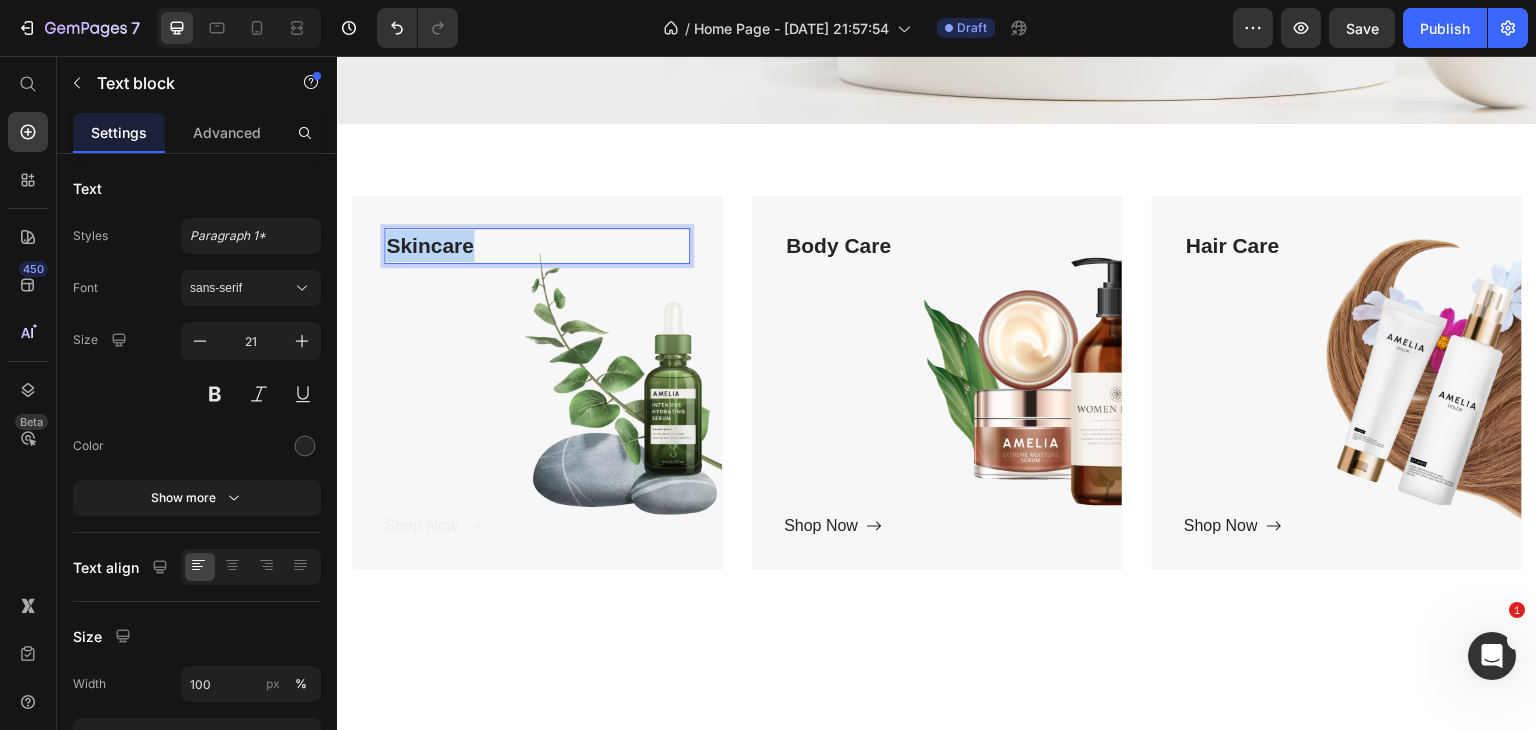 drag, startPoint x: 472, startPoint y: 217, endPoint x: 396, endPoint y: 226, distance: 76.53104 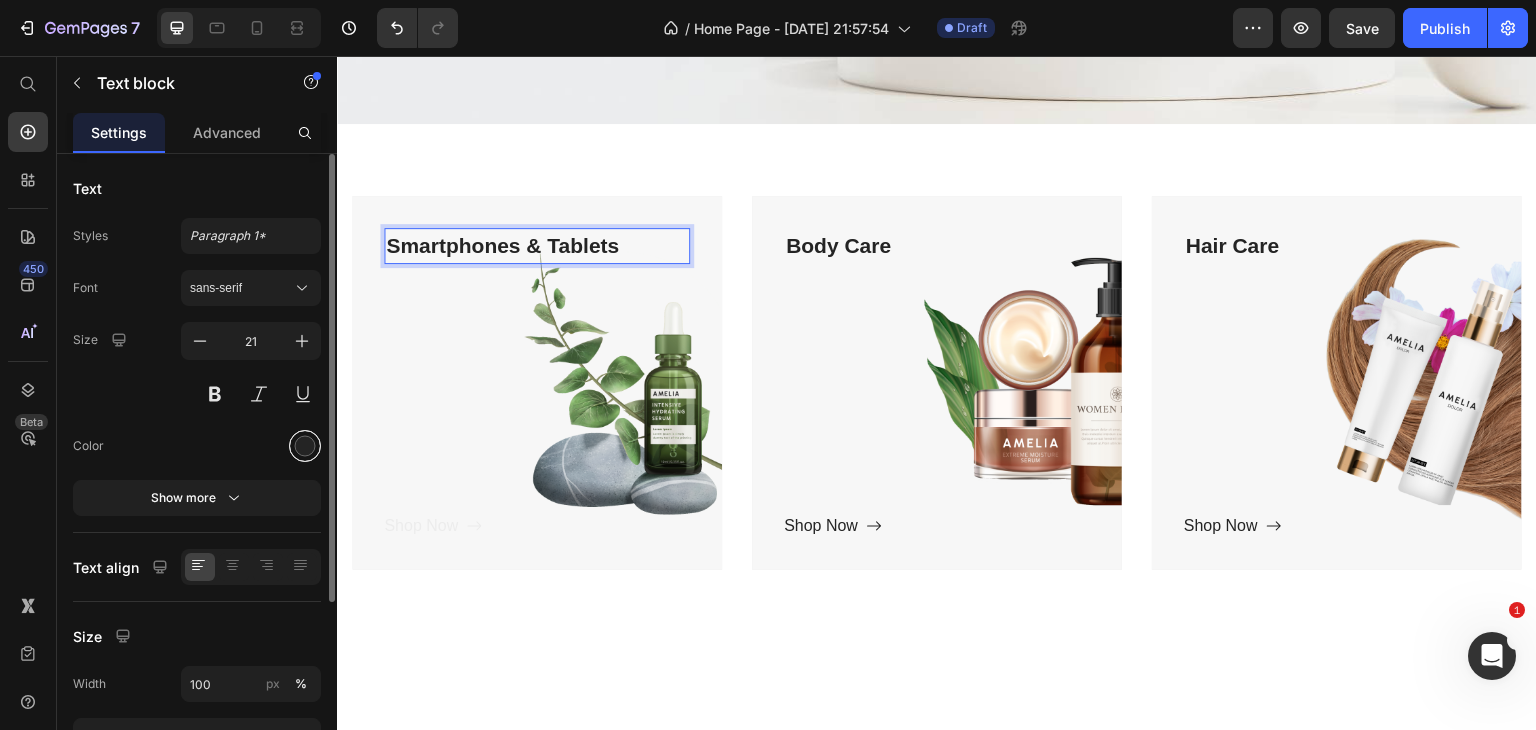 click at bounding box center (305, 446) 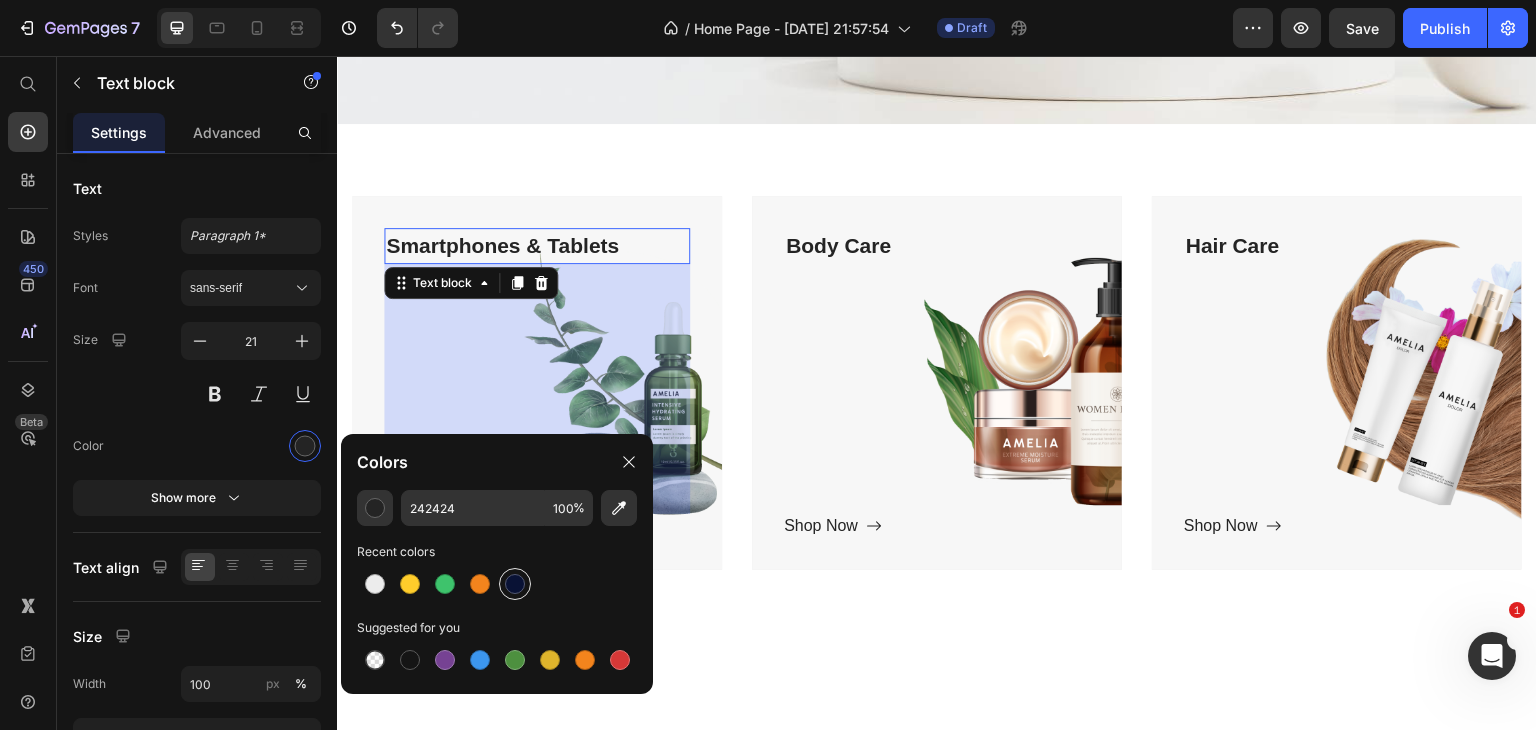 click at bounding box center [515, 584] 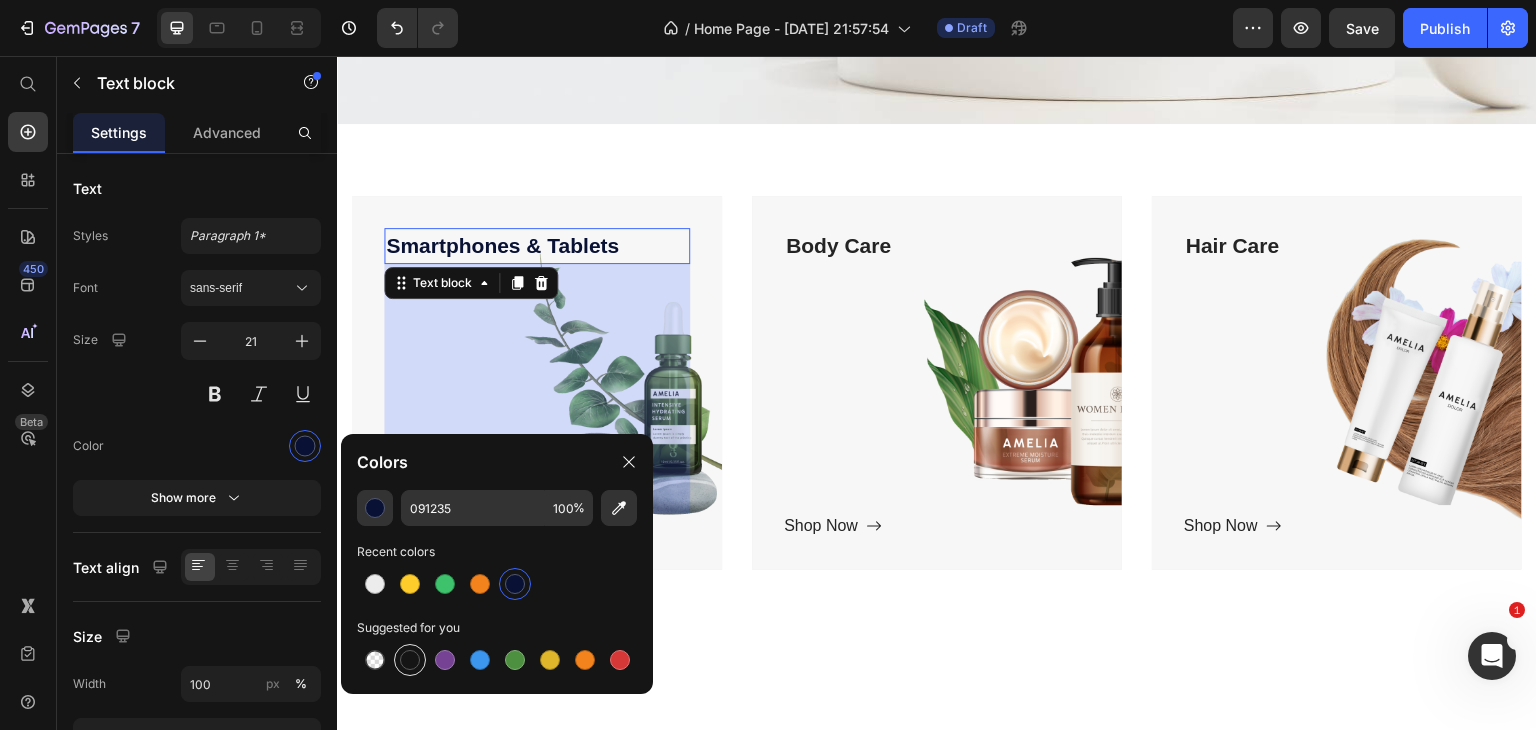 click at bounding box center (410, 660) 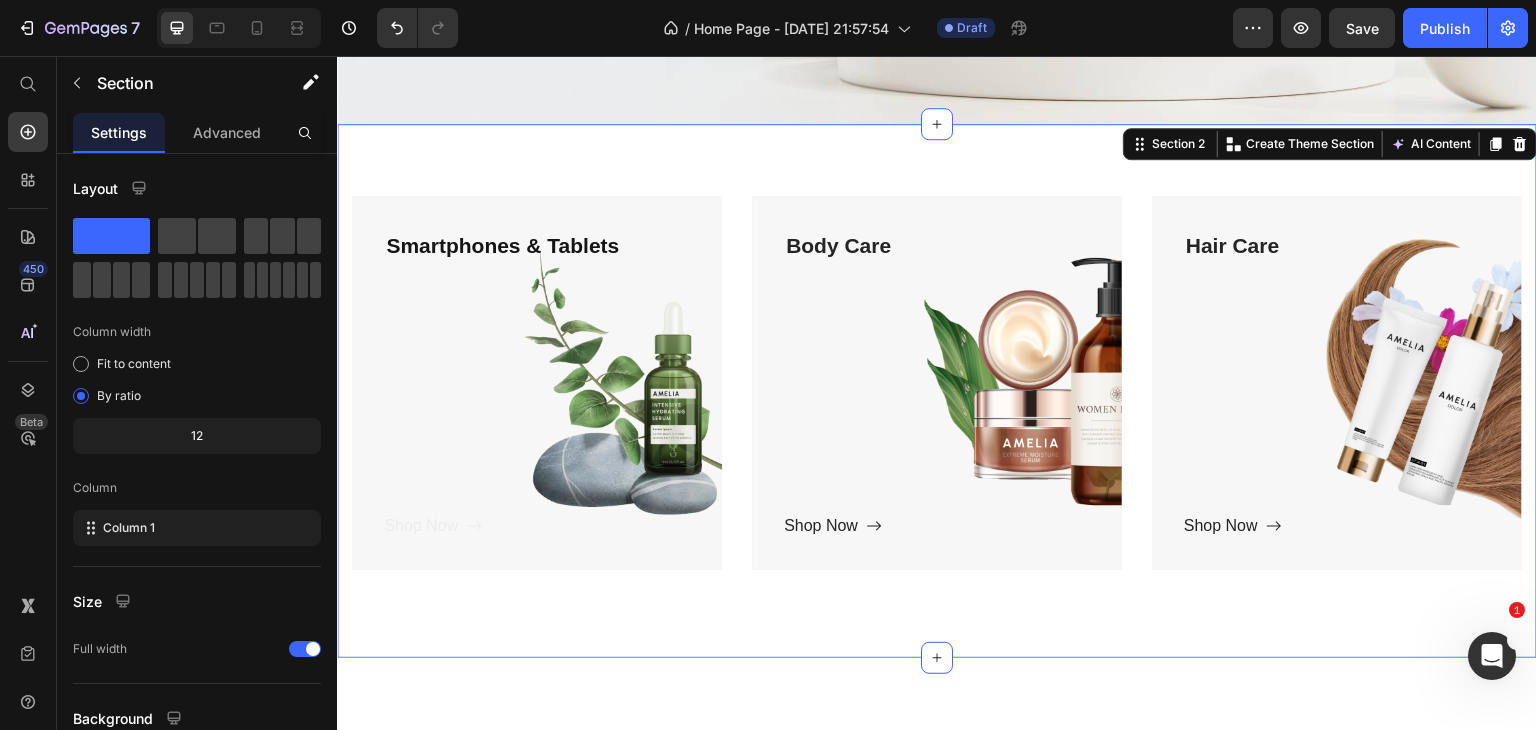 click on "Title Line Smartphones & Tablets Text block
Shop Now Button Row Hero Banner Body Care Text block
Shop Now Button Row Hero Banner Hair Care Text block
Shop Now Button Row Hero Banner Row Section 2   You can create reusable sections Create Theme Section AI Content Write with GemAI What would you like to describe here? Tone and Voice Persuasive Product Multifunctional Commercial Home Portable Ab Set Fitness Roller Wheels Foldable Abdominal Core Trainer Reformer Pilates Board Show more Generate" at bounding box center (937, 391) 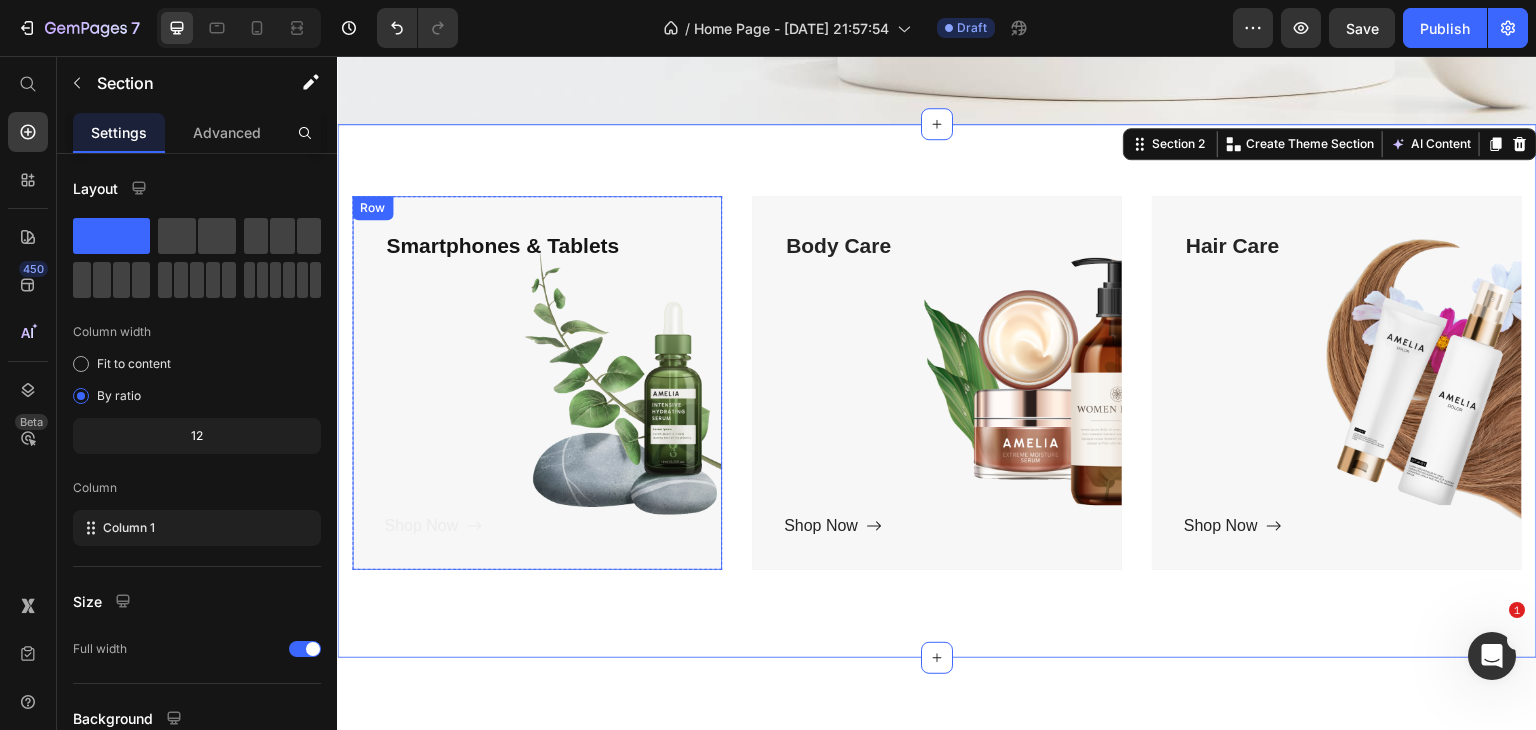 click on "Smartphones & Tablets Text block
Shop Now Button" at bounding box center [537, 383] 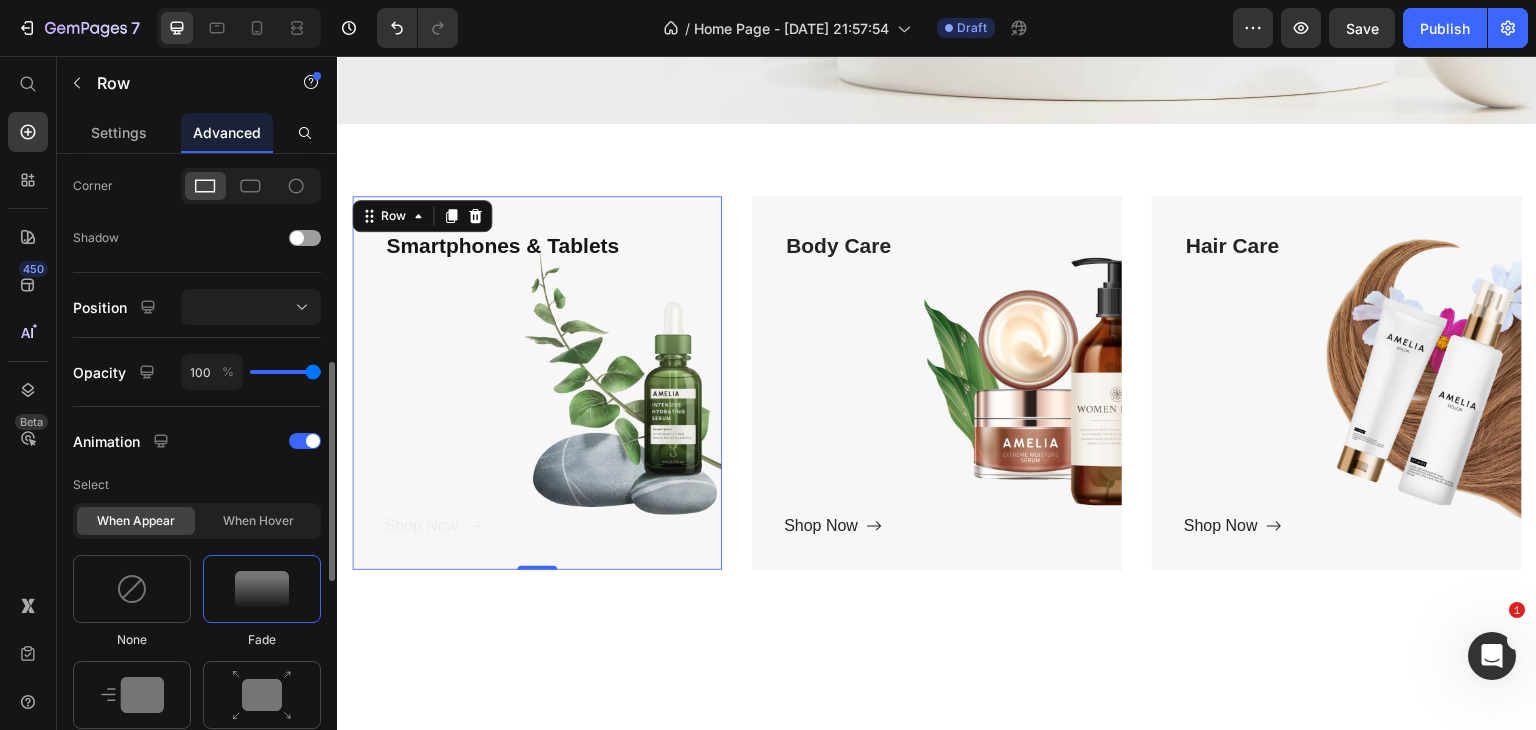 scroll, scrollTop: 700, scrollLeft: 0, axis: vertical 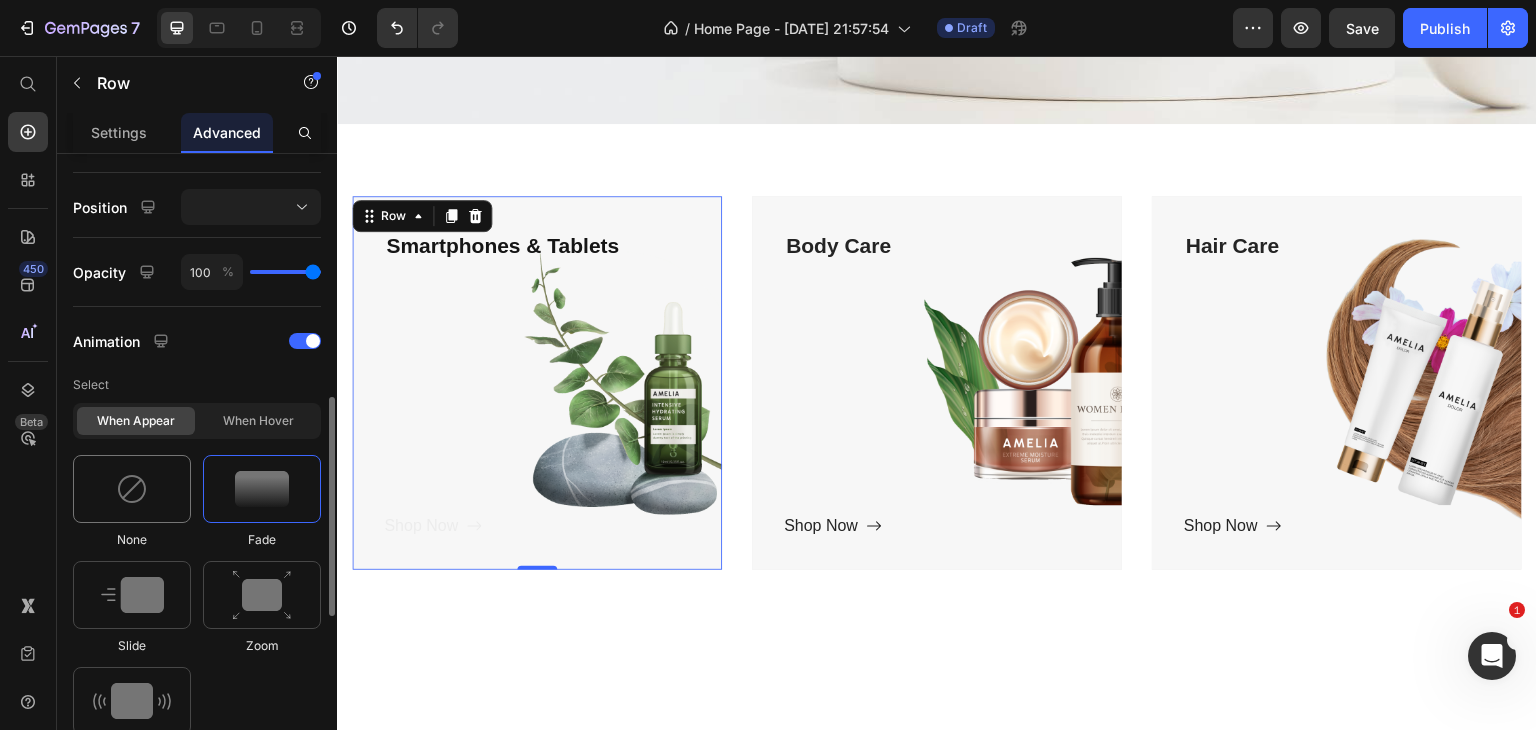 click at bounding box center (132, 489) 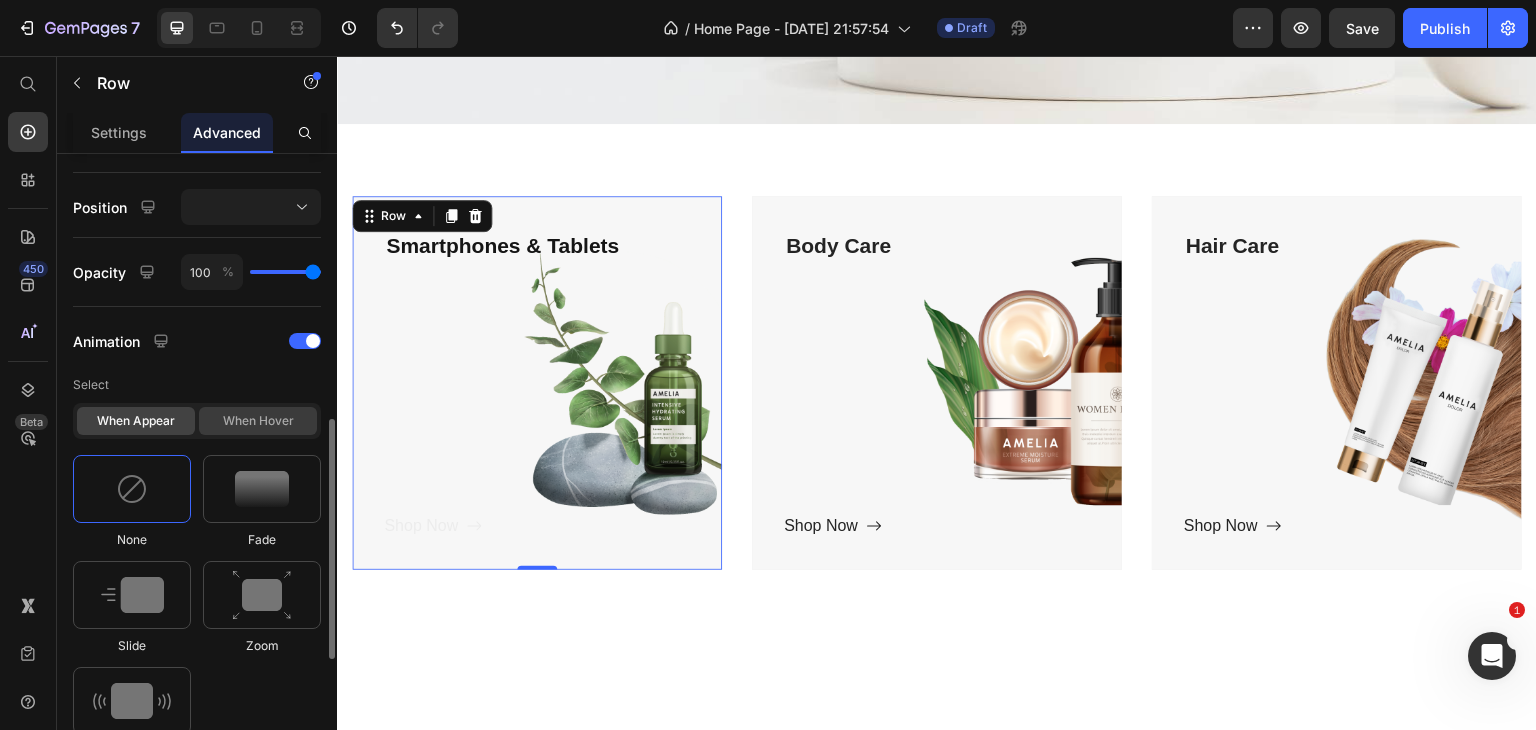 click on "When hover" 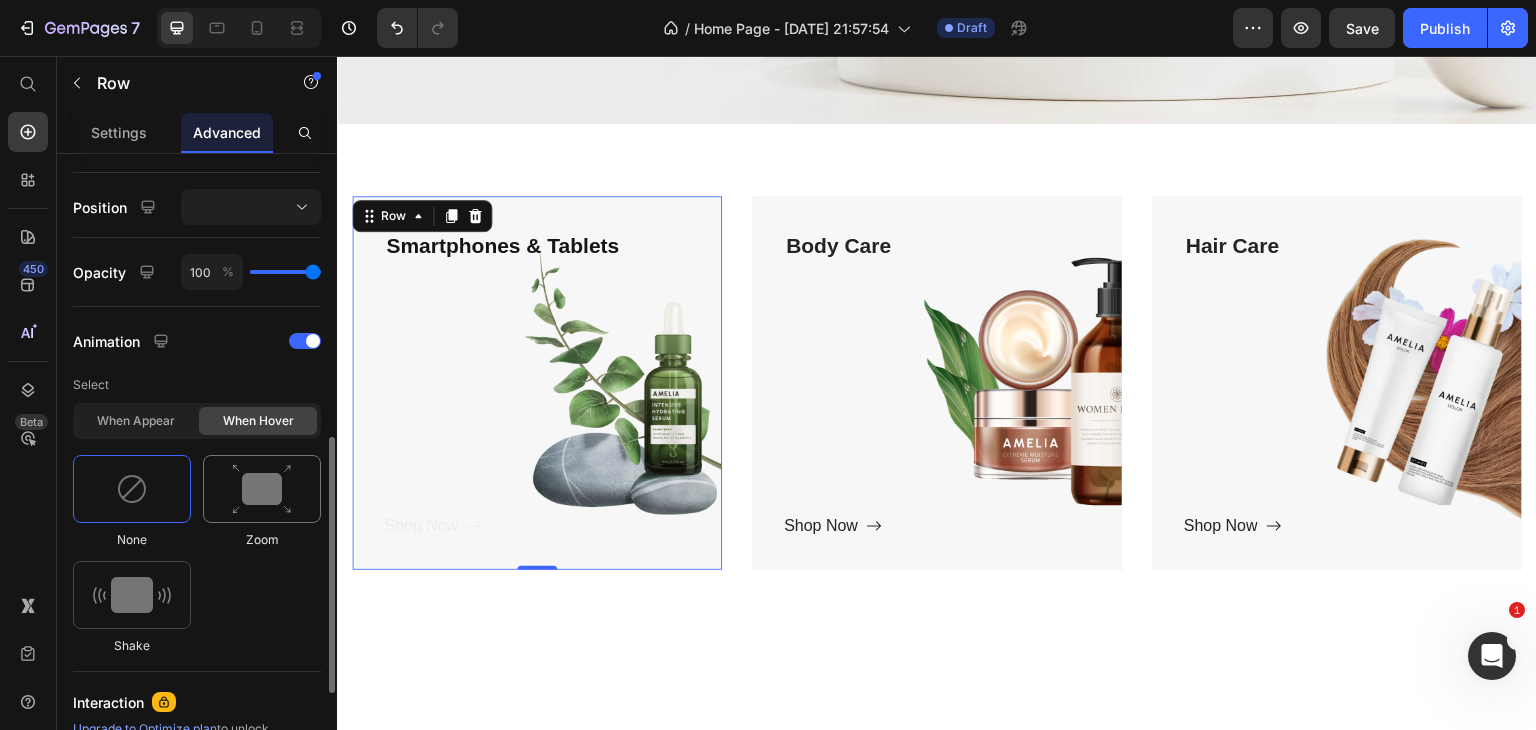 click at bounding box center (262, 489) 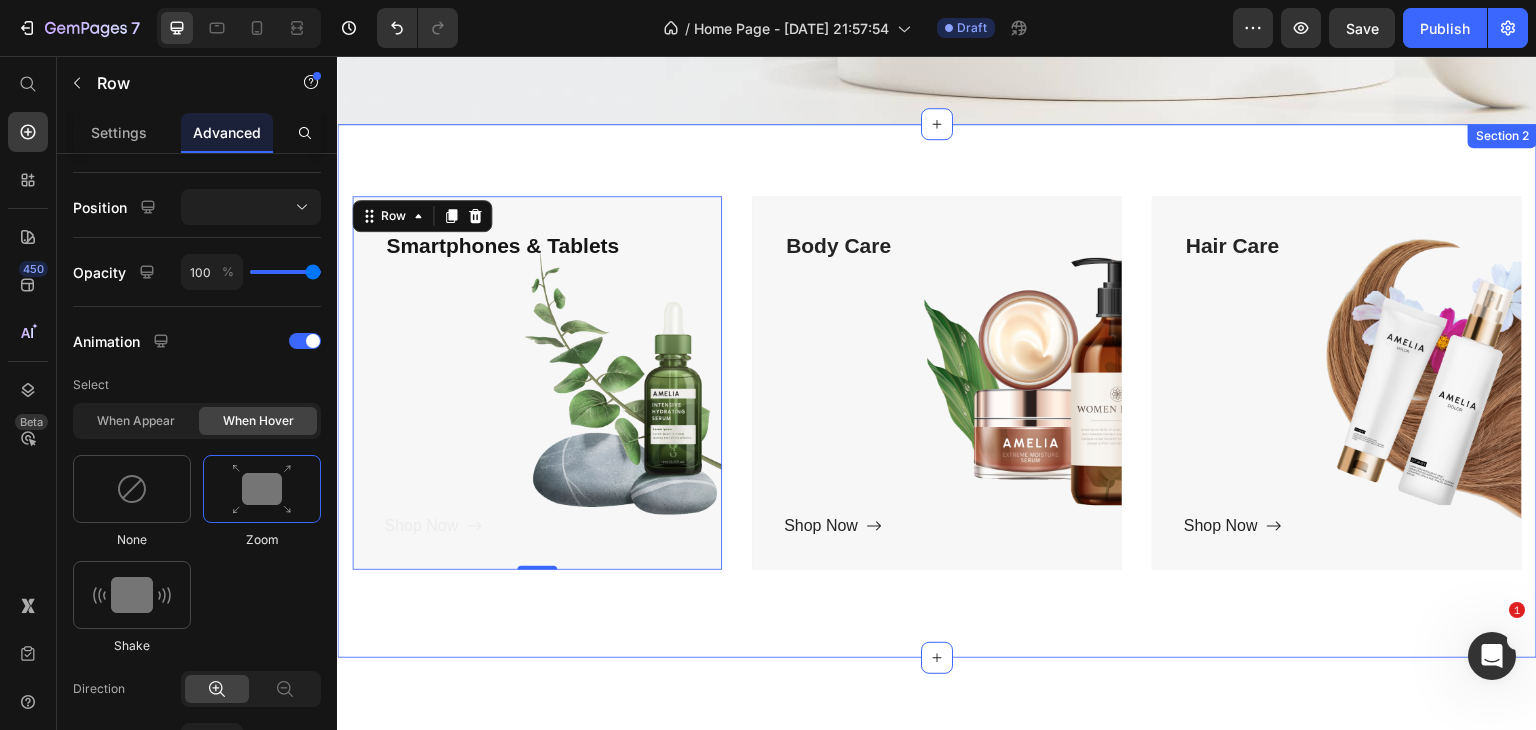 click on "Title Line Smartphones & Tablets Text block
Shop Now Button Row   0 Hero Banner Body Care Text block
Shop Now Button Row Hero Banner Hair Care Text block
Shop Now Button Row Hero Banner Row Section 2" at bounding box center [937, 391] 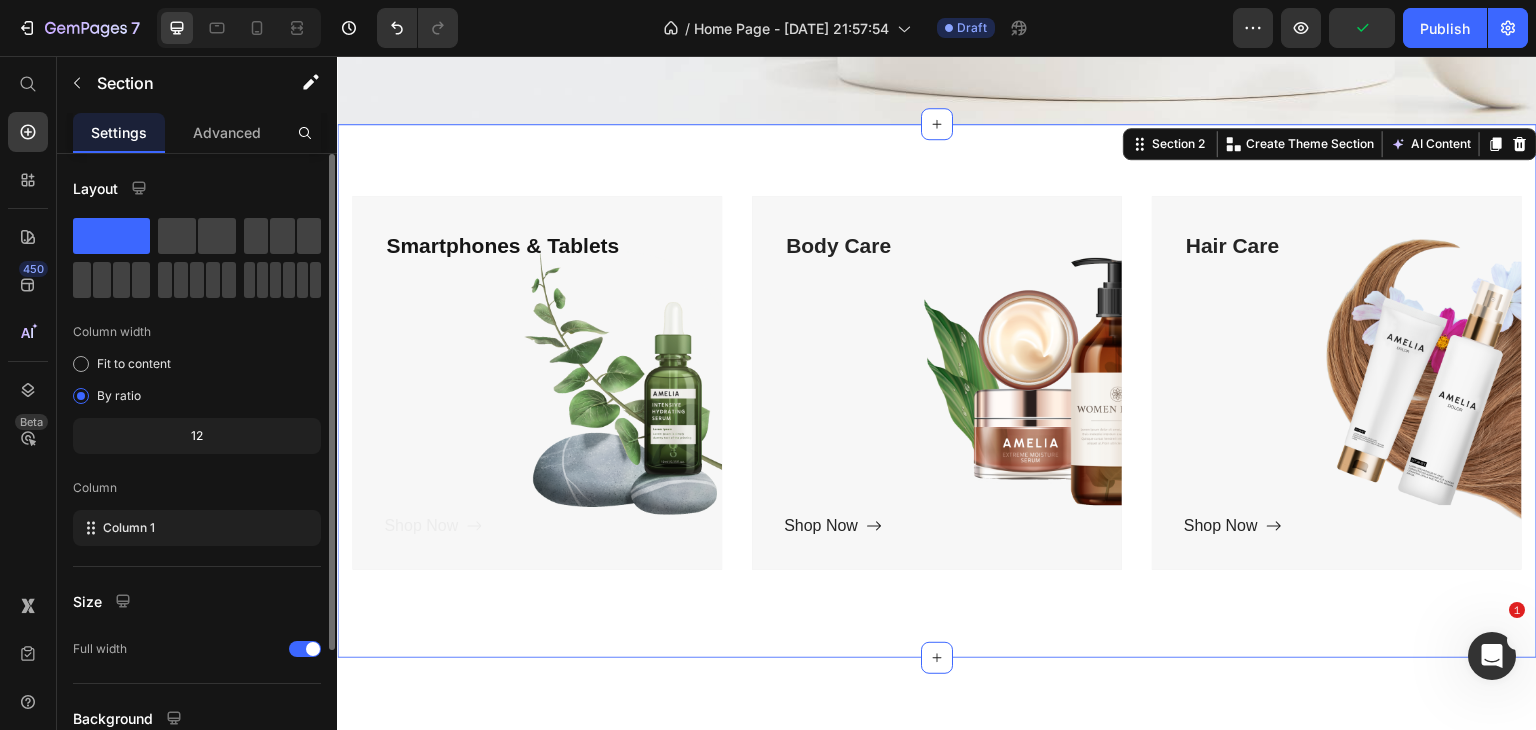 scroll, scrollTop: 173, scrollLeft: 0, axis: vertical 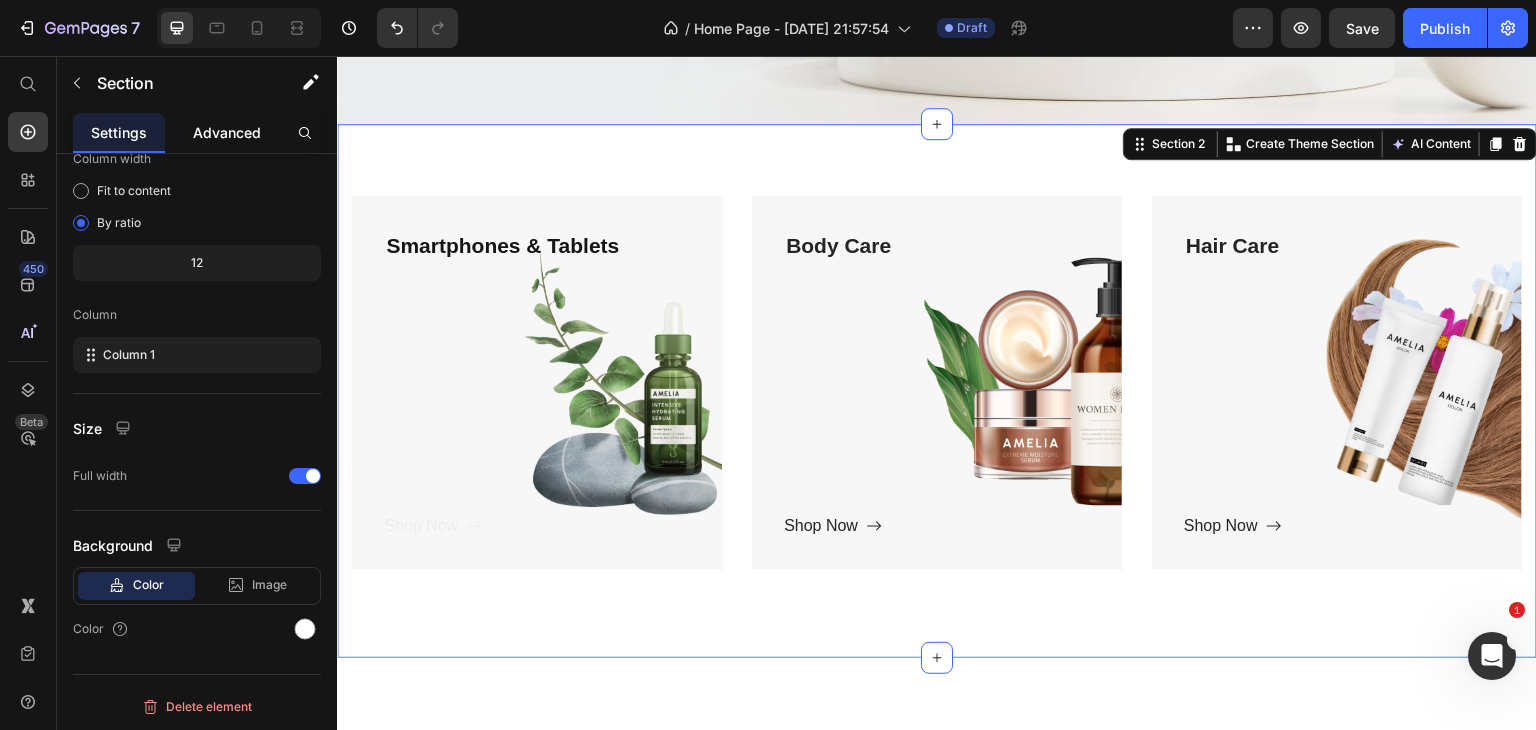click on "Advanced" at bounding box center (227, 132) 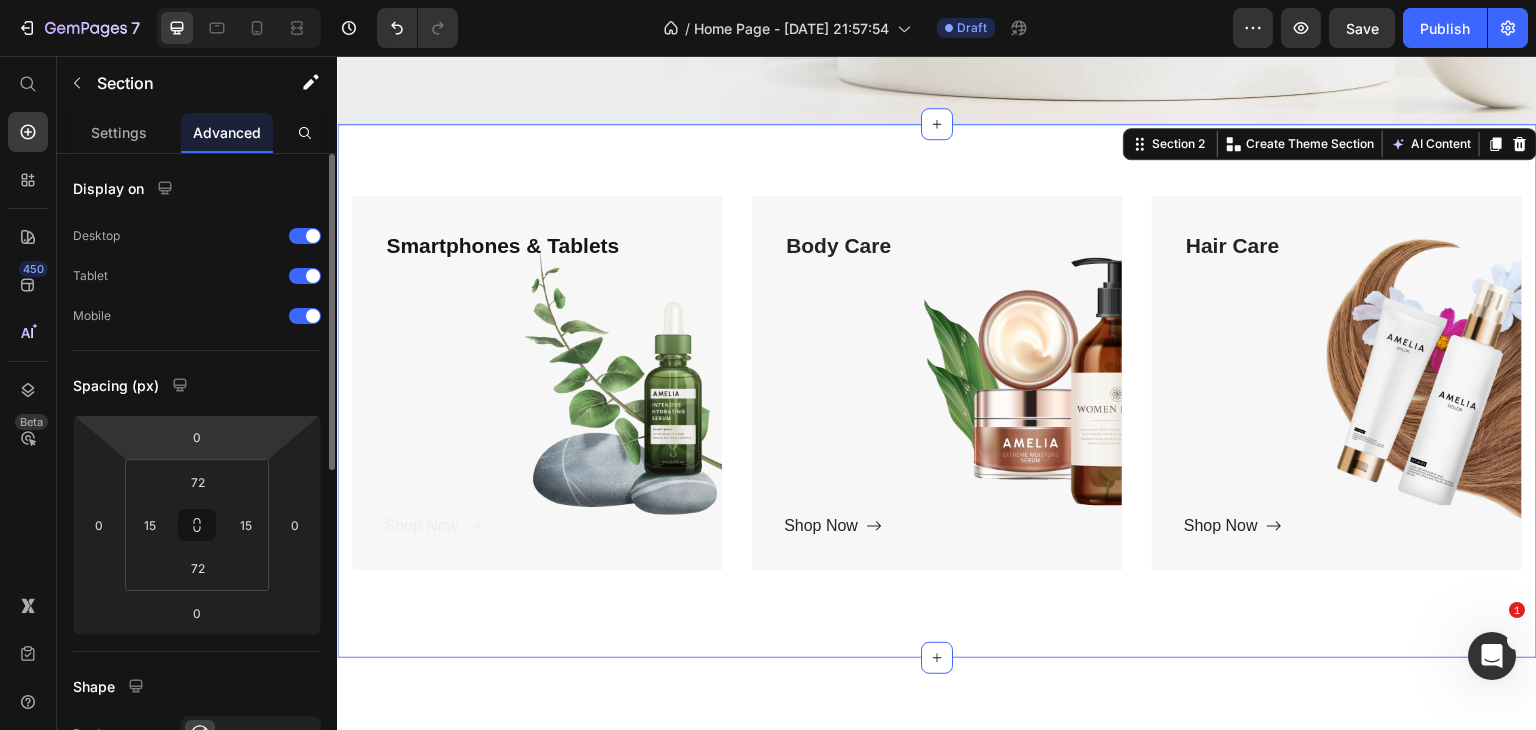 scroll, scrollTop: 400, scrollLeft: 0, axis: vertical 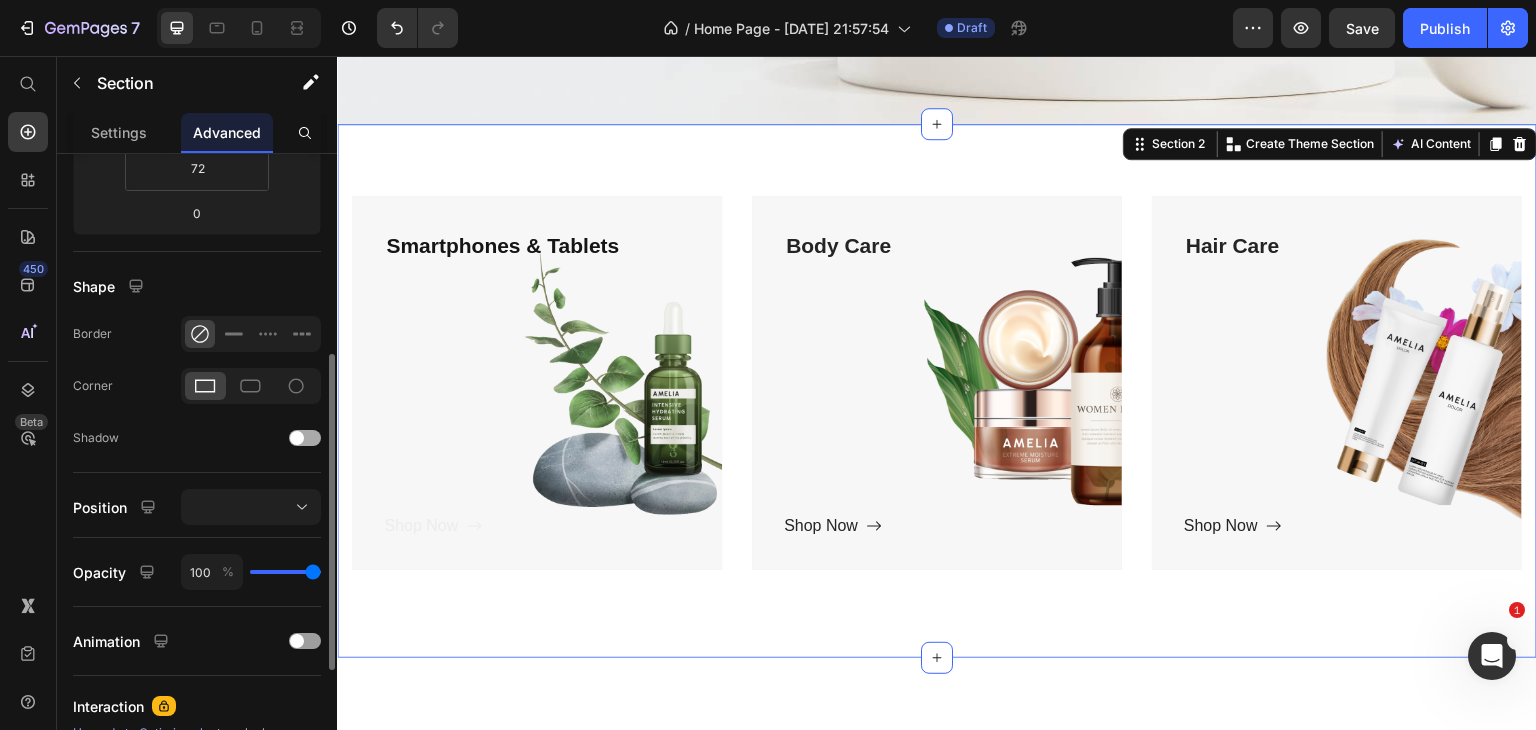 click at bounding box center (297, 438) 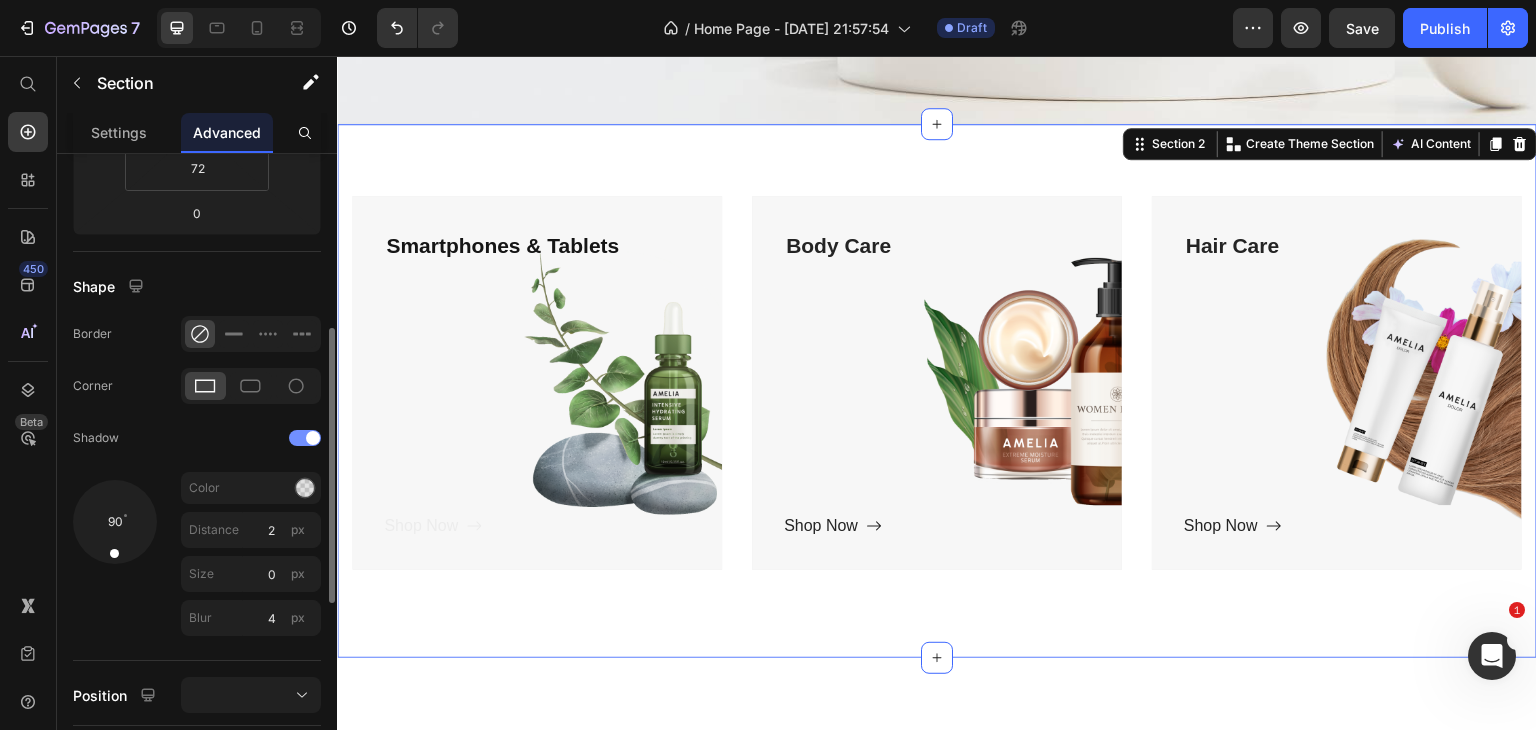click at bounding box center (313, 438) 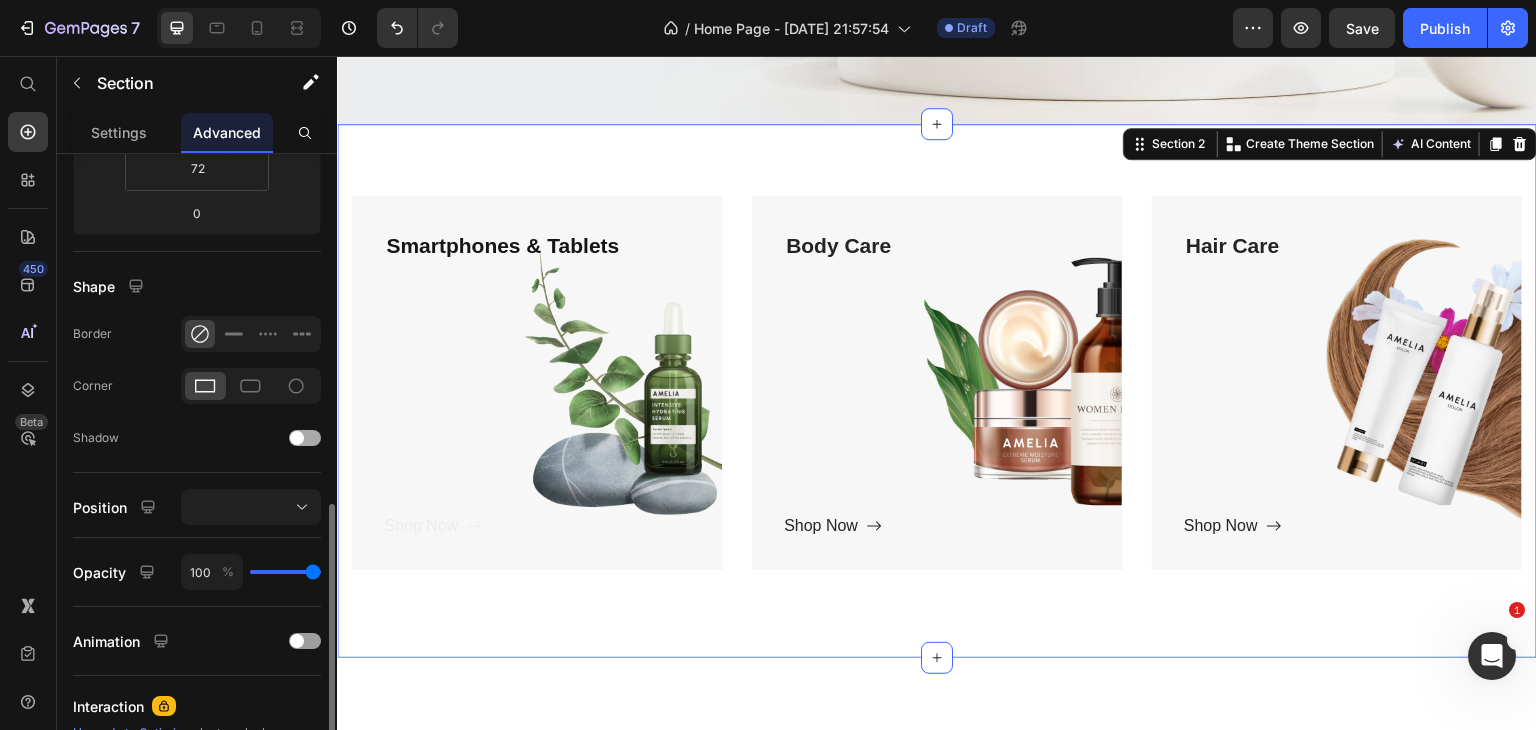 scroll, scrollTop: 600, scrollLeft: 0, axis: vertical 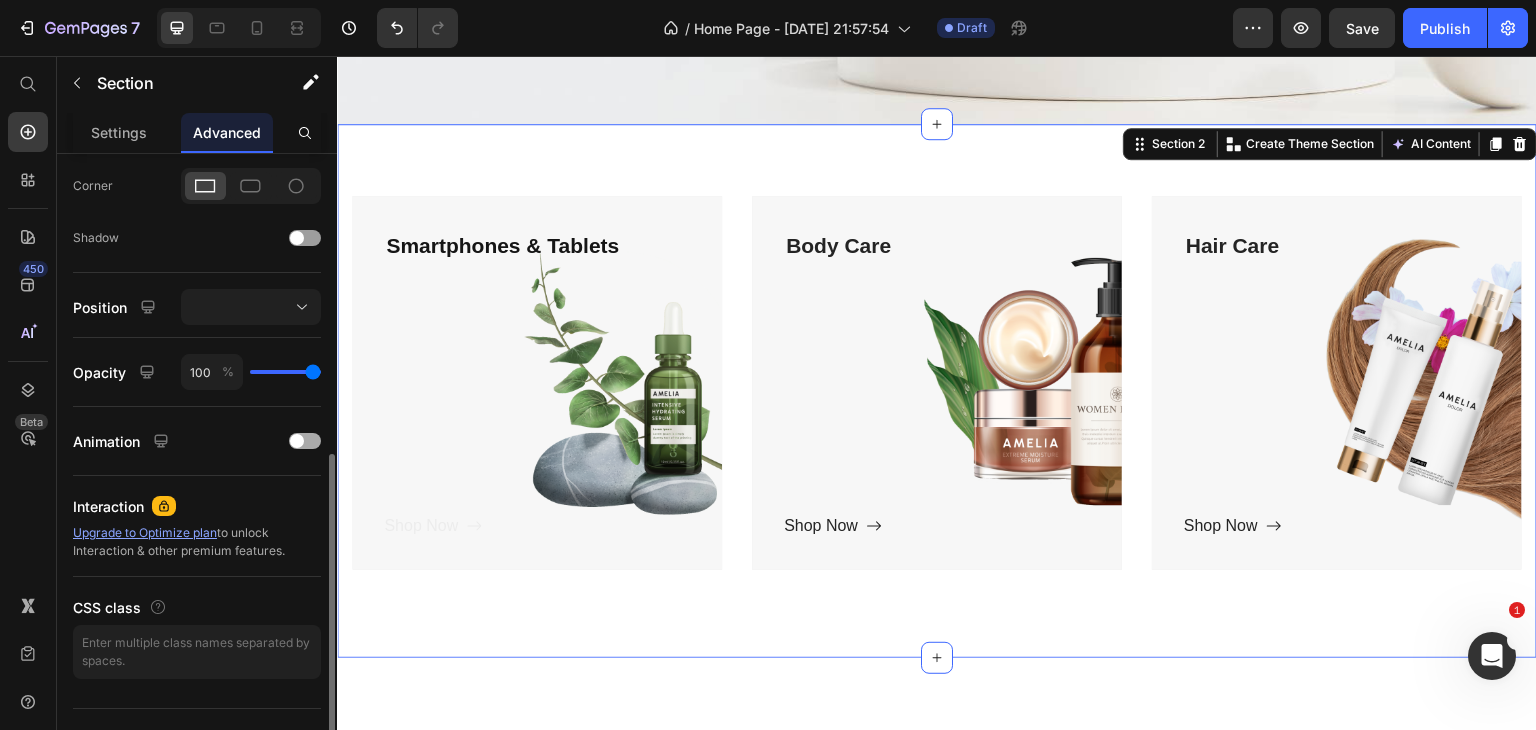 click at bounding box center (297, 441) 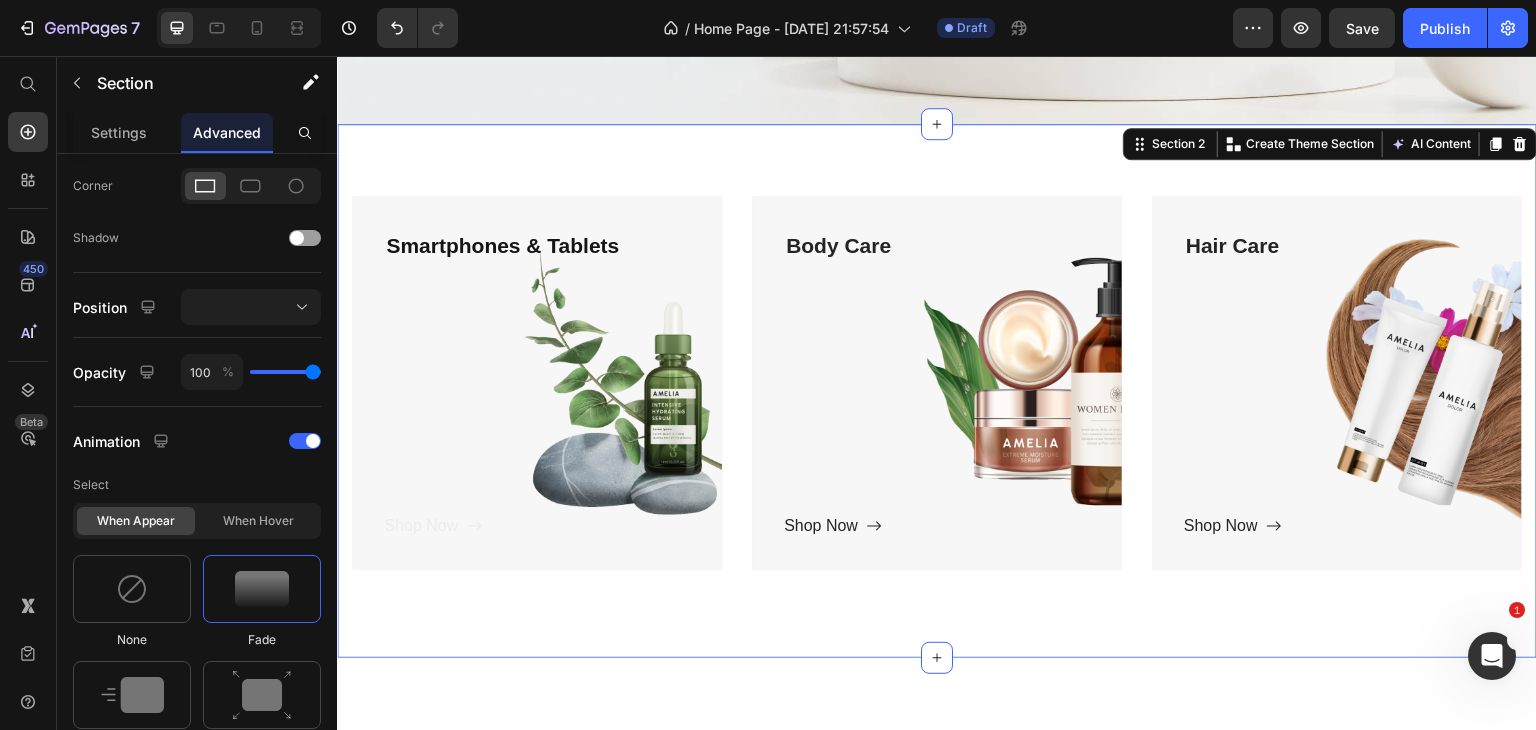 click on "Title Line Smartphones & Tablets Text block
Shop Now Button Row Hero Banner Body Care Text block
Shop Now Button Row Hero Banner Hair Care Text block
Shop Now Button Row Hero Banner Row Section 2   You can create reusable sections Create Theme Section AI Content Write with GemAI What would you like to describe here? Tone and Voice Persuasive Product Multifunctional Commercial Home Portable Ab Set Fitness Roller Wheels Foldable Abdominal Core Trainer Reformer Pilates Board Show more Generate" at bounding box center (937, 391) 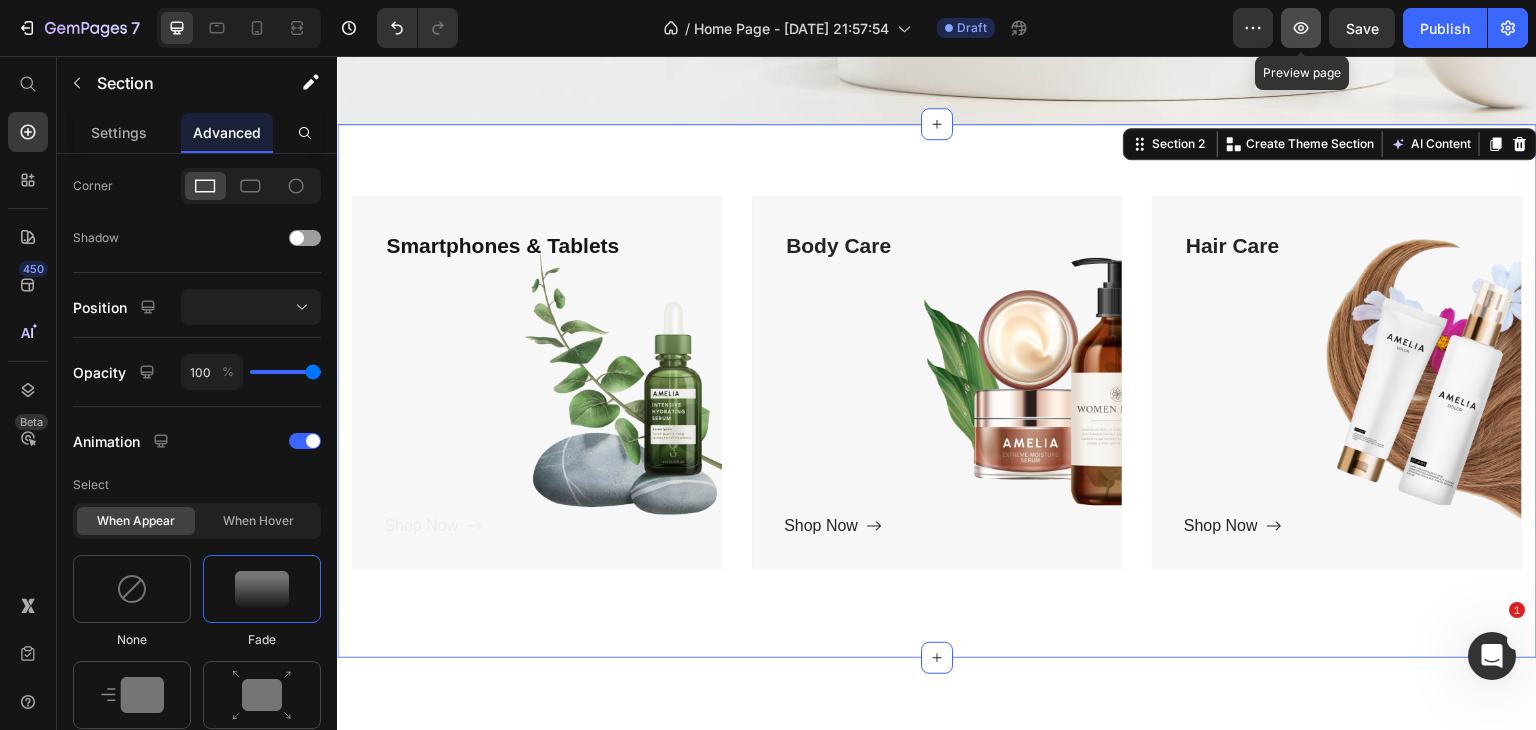 click 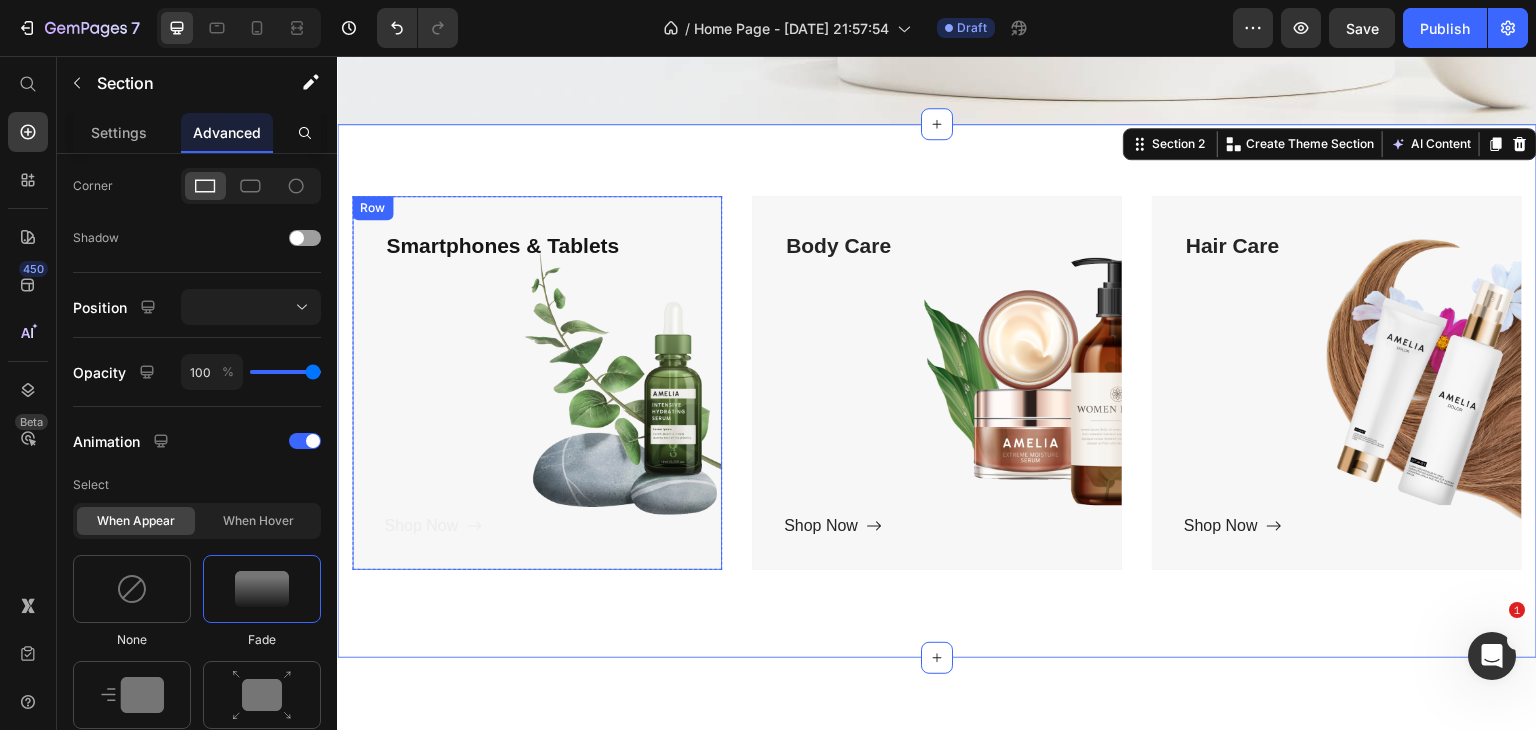 click on "Smartphones & Tablets Text block
Shop Now Button" at bounding box center (537, 383) 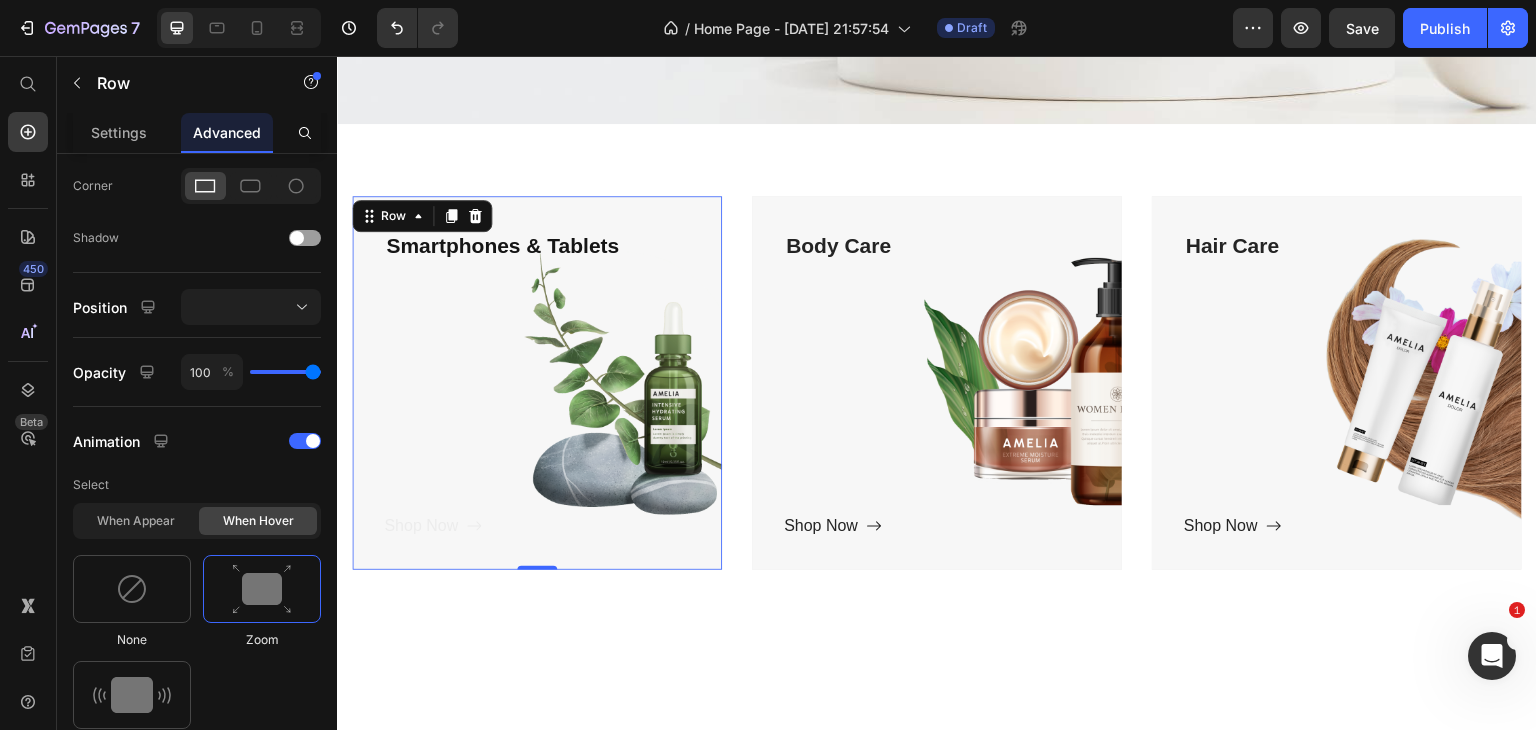 scroll, scrollTop: 0, scrollLeft: 0, axis: both 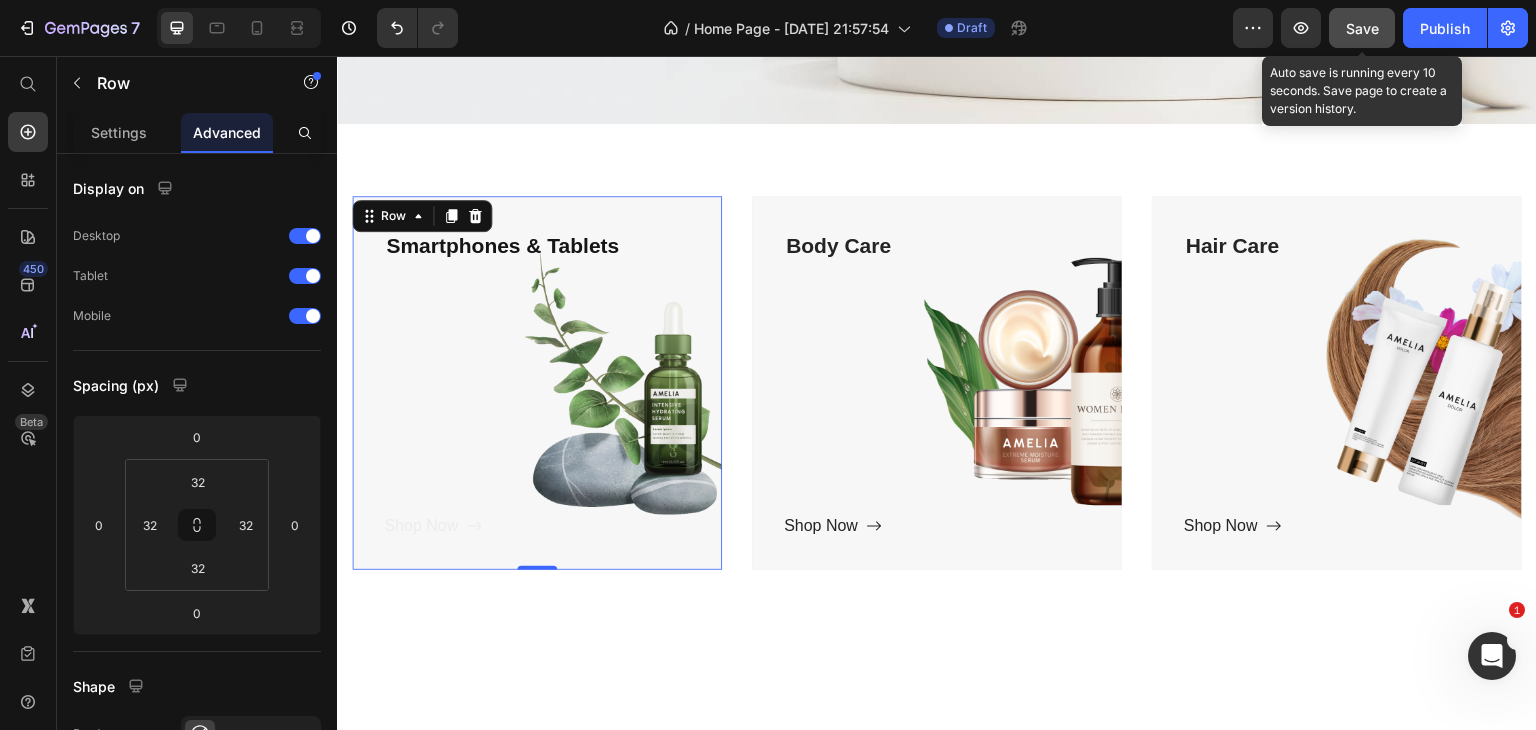 click on "Save" 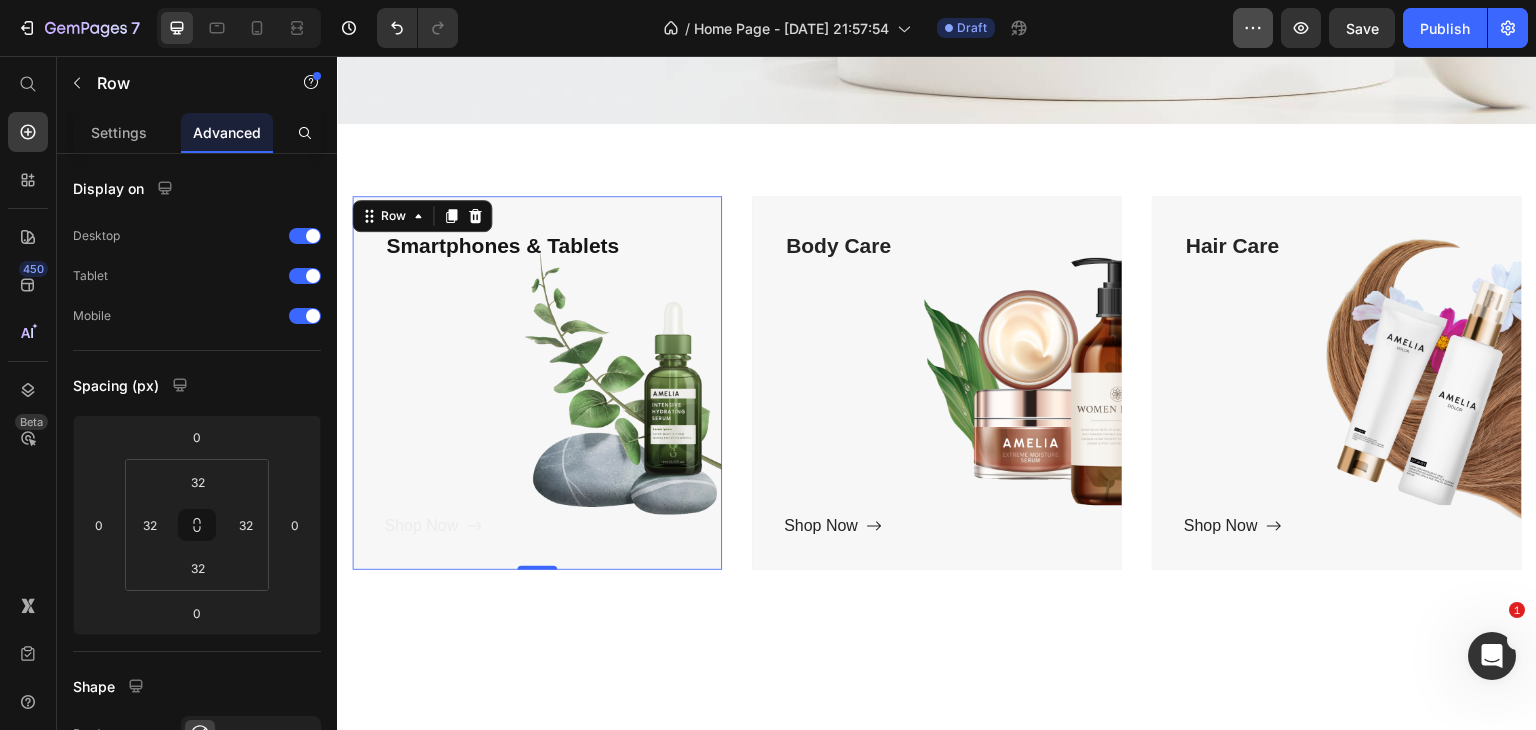 click 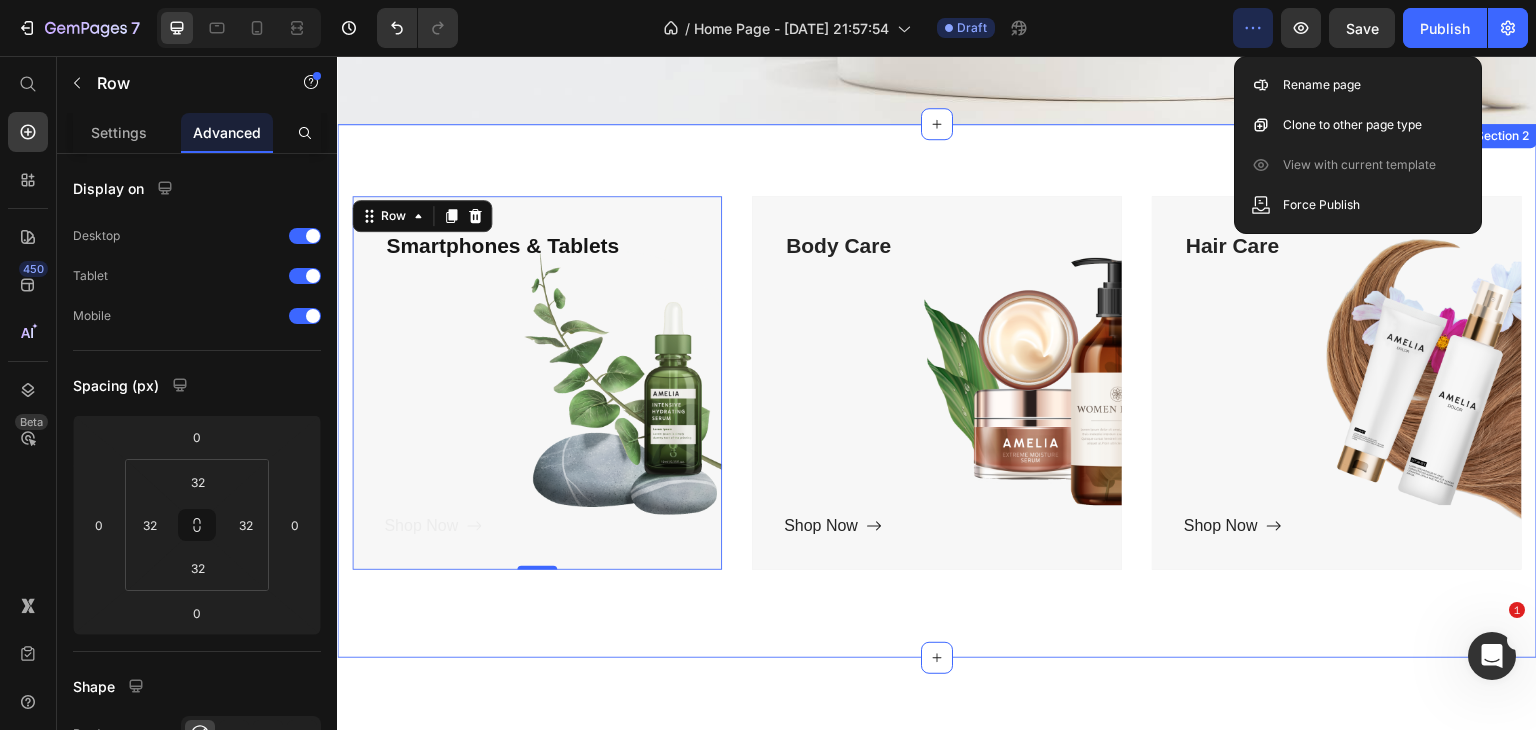 click on "Title Line Smartphones & Tablets Text block
Shop Now Button Row   0 Hero Banner Body Care Text block
Shop Now Button Row Hero Banner Hair Care Text block
Shop Now Button Row Hero Banner Row Section 2" at bounding box center (937, 391) 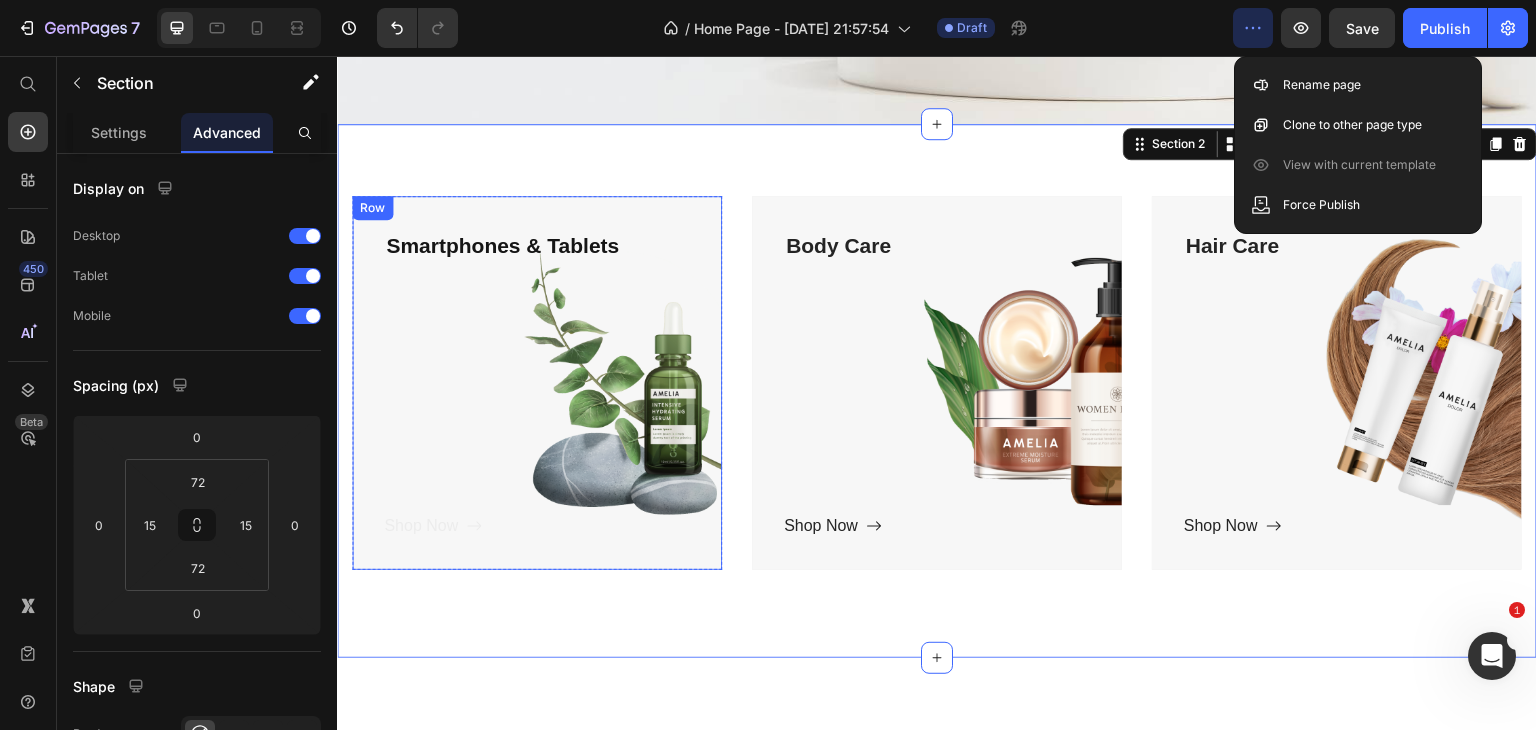 click on "Smartphones & Tablets Text block
Shop Now Button" at bounding box center (537, 383) 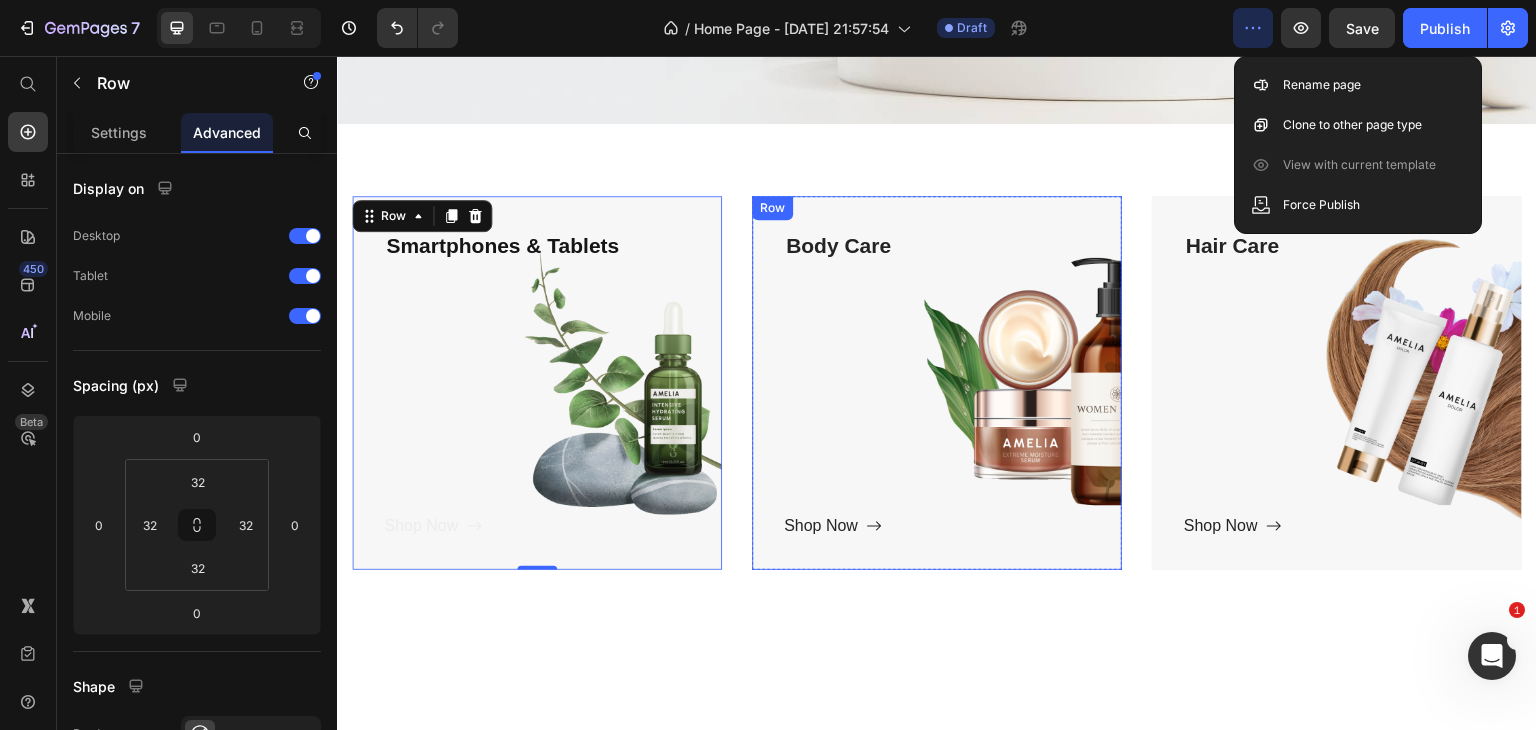 click on "Body Care Text block
Shop Now Button" at bounding box center [937, 383] 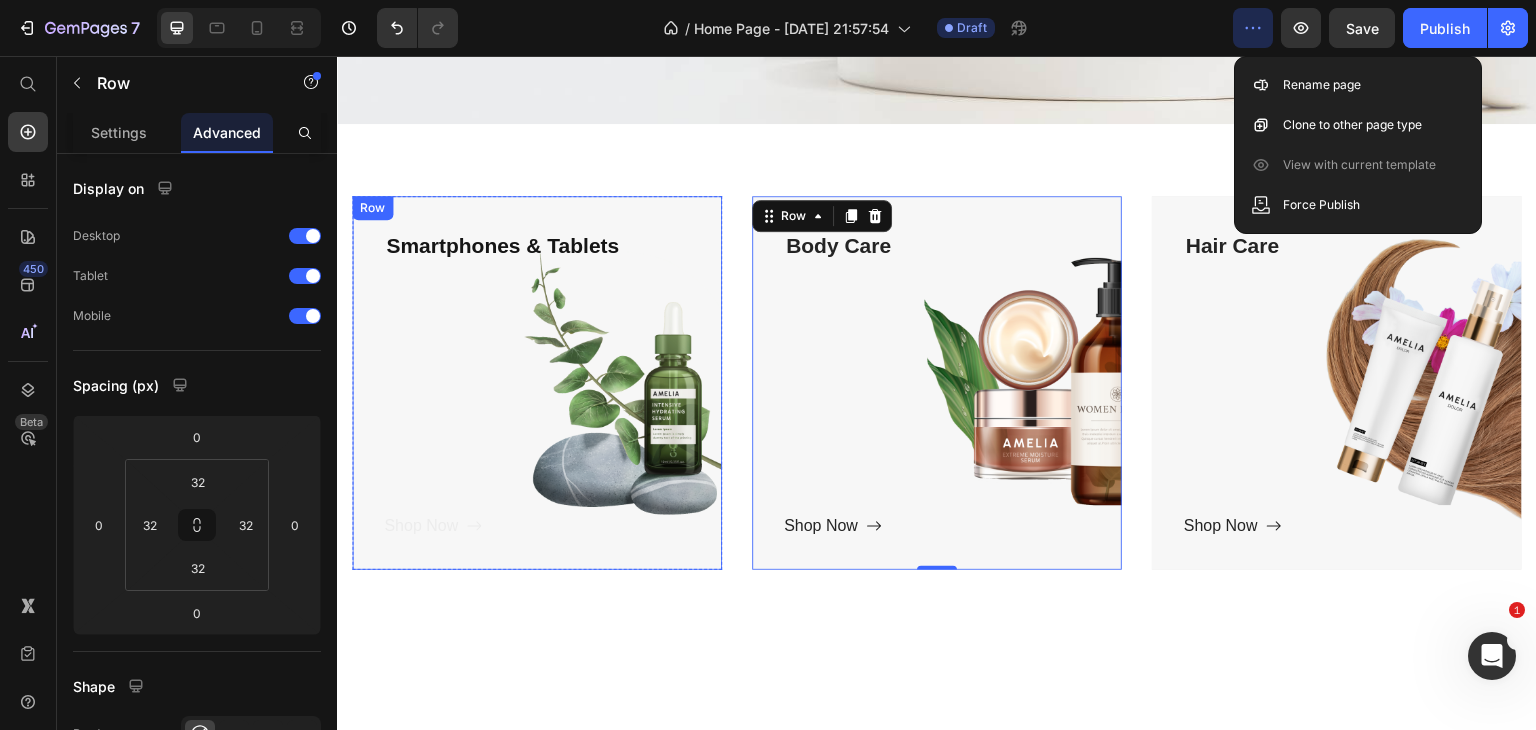click on "Smartphones & Tablets Text block
Shop Now Button" at bounding box center (537, 383) 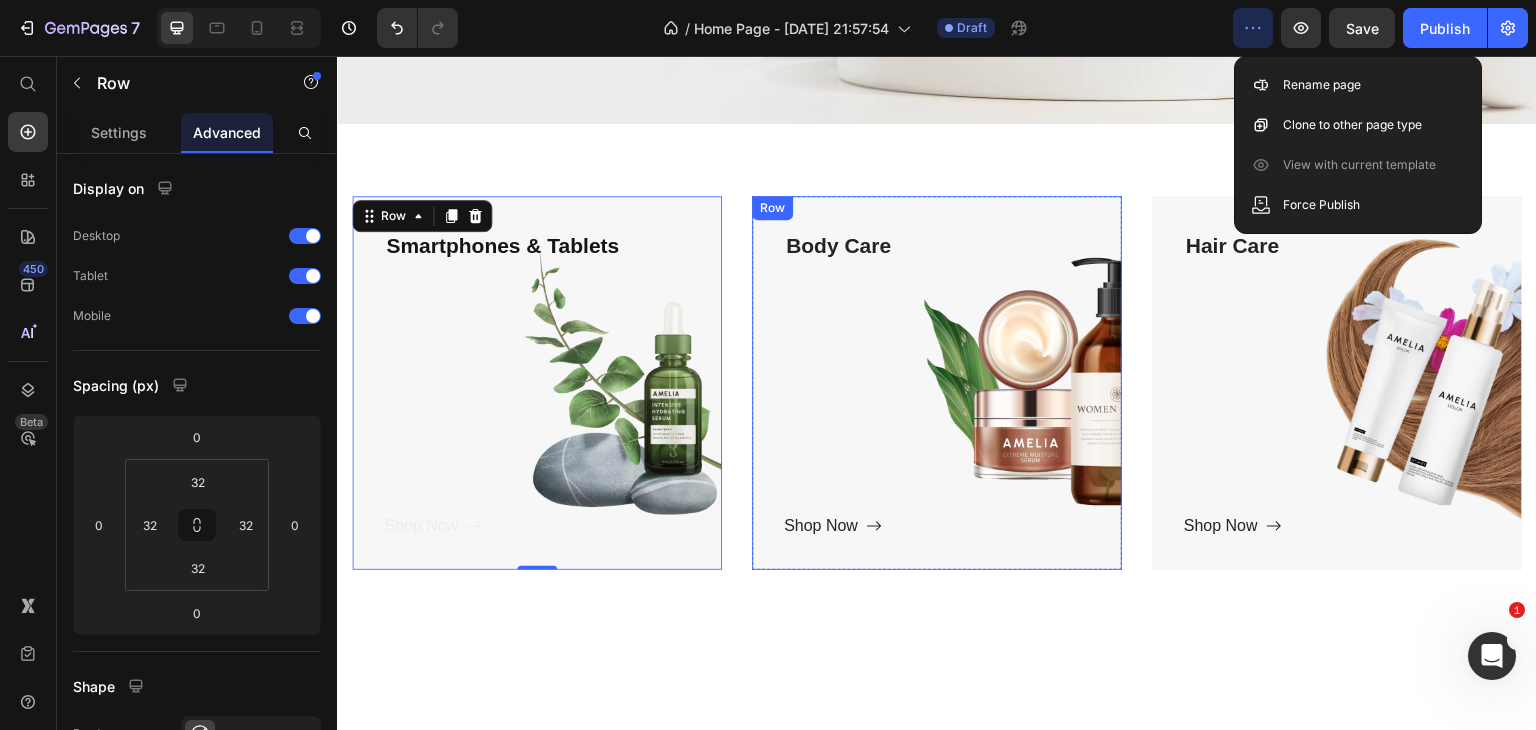 click on "Body Care Text block
Shop Now Button" at bounding box center (937, 383) 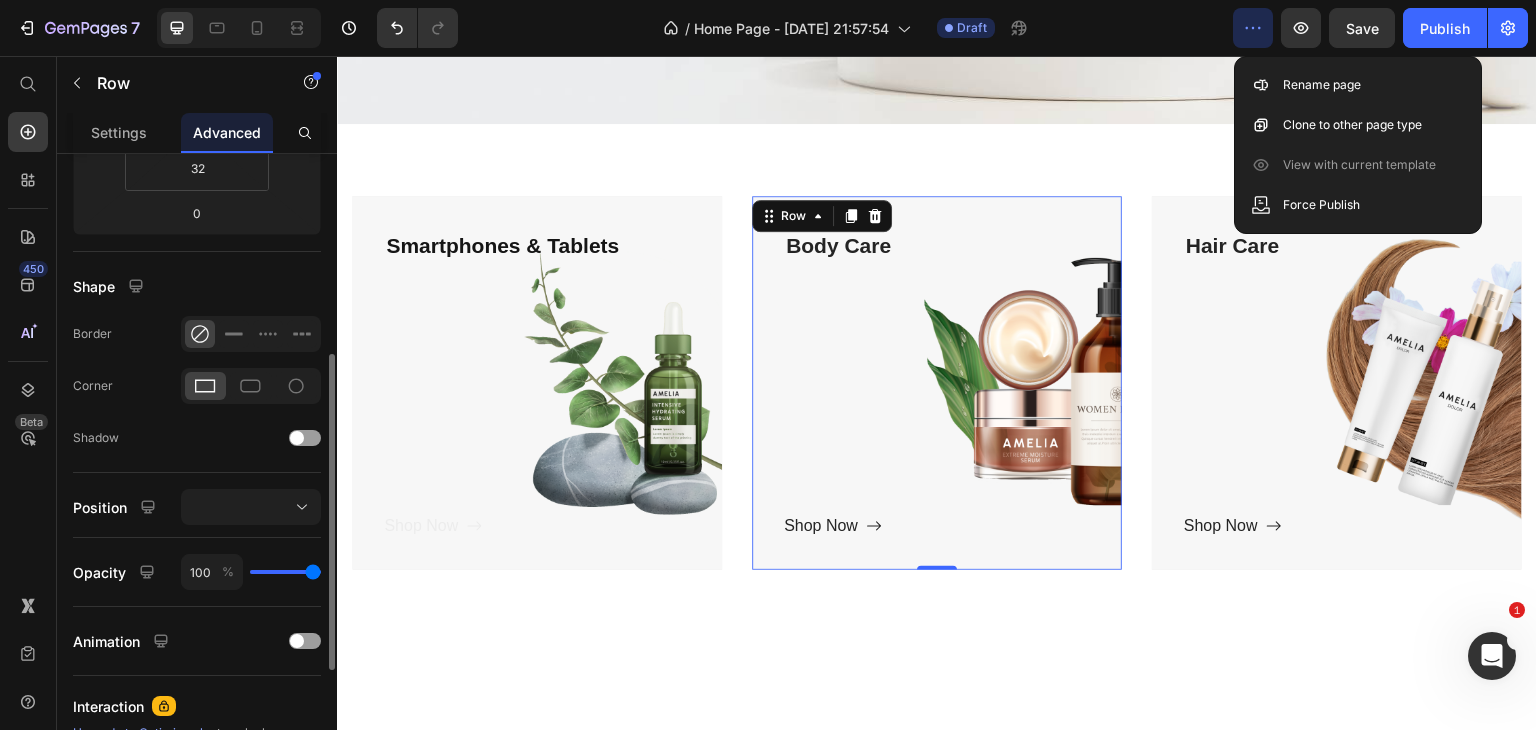 scroll, scrollTop: 600, scrollLeft: 0, axis: vertical 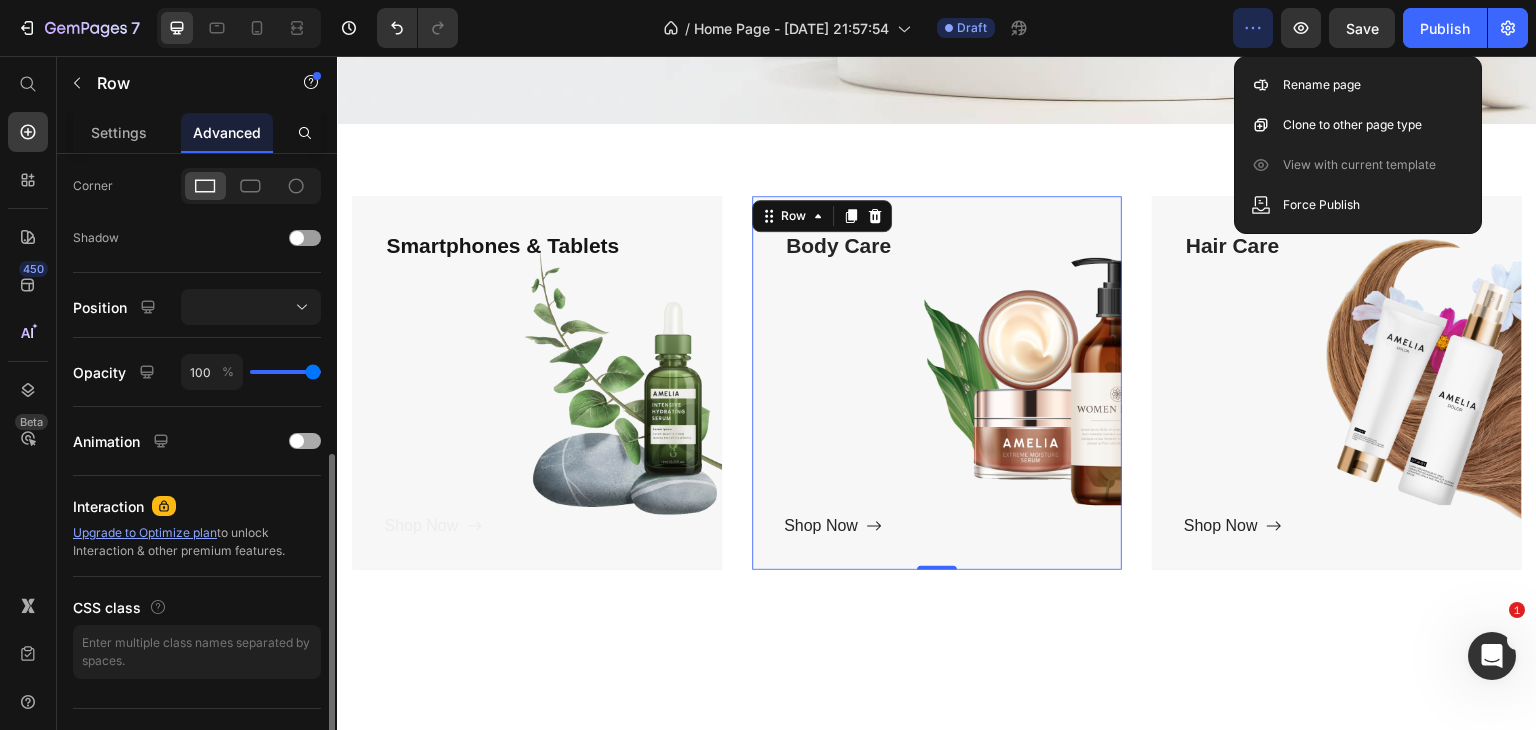 click at bounding box center [305, 441] 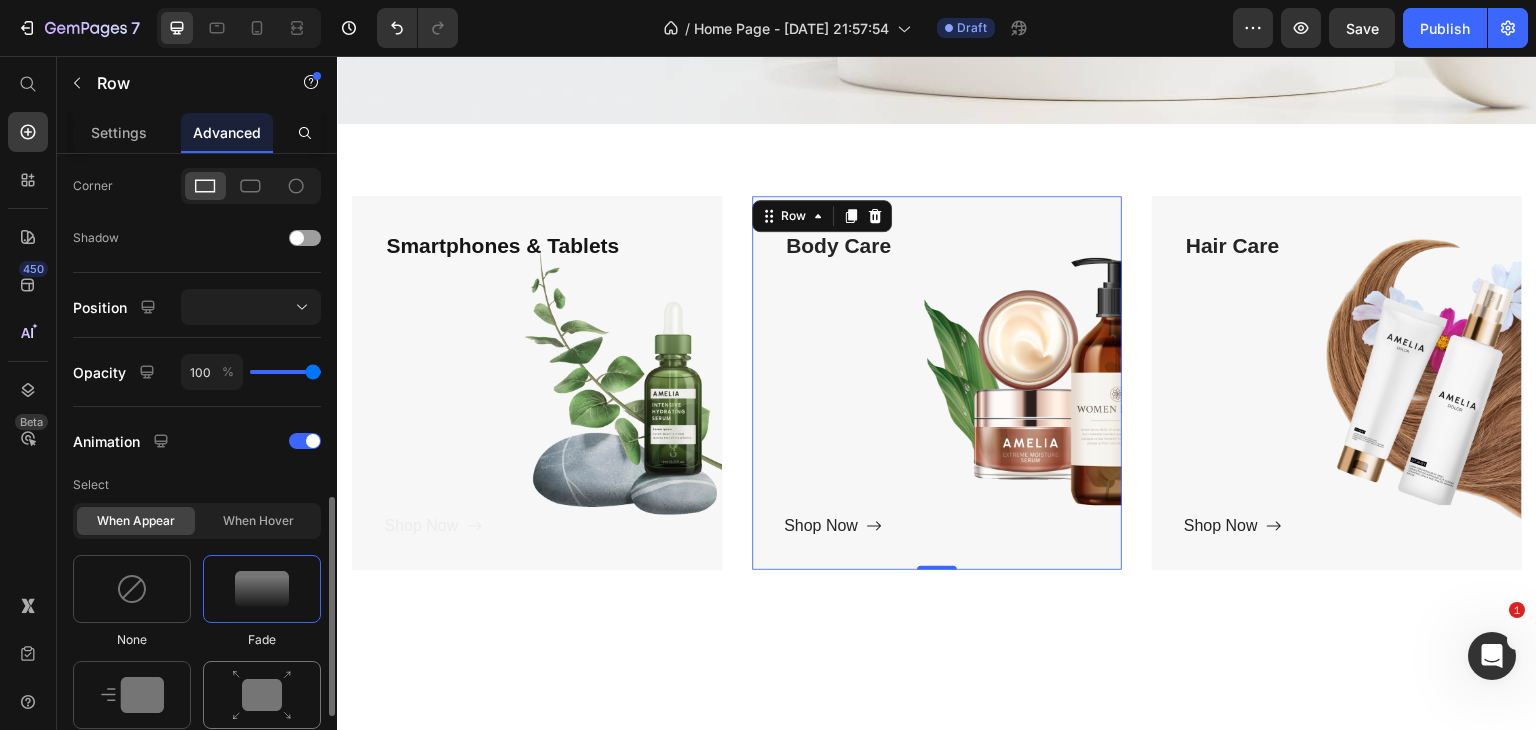 scroll, scrollTop: 800, scrollLeft: 0, axis: vertical 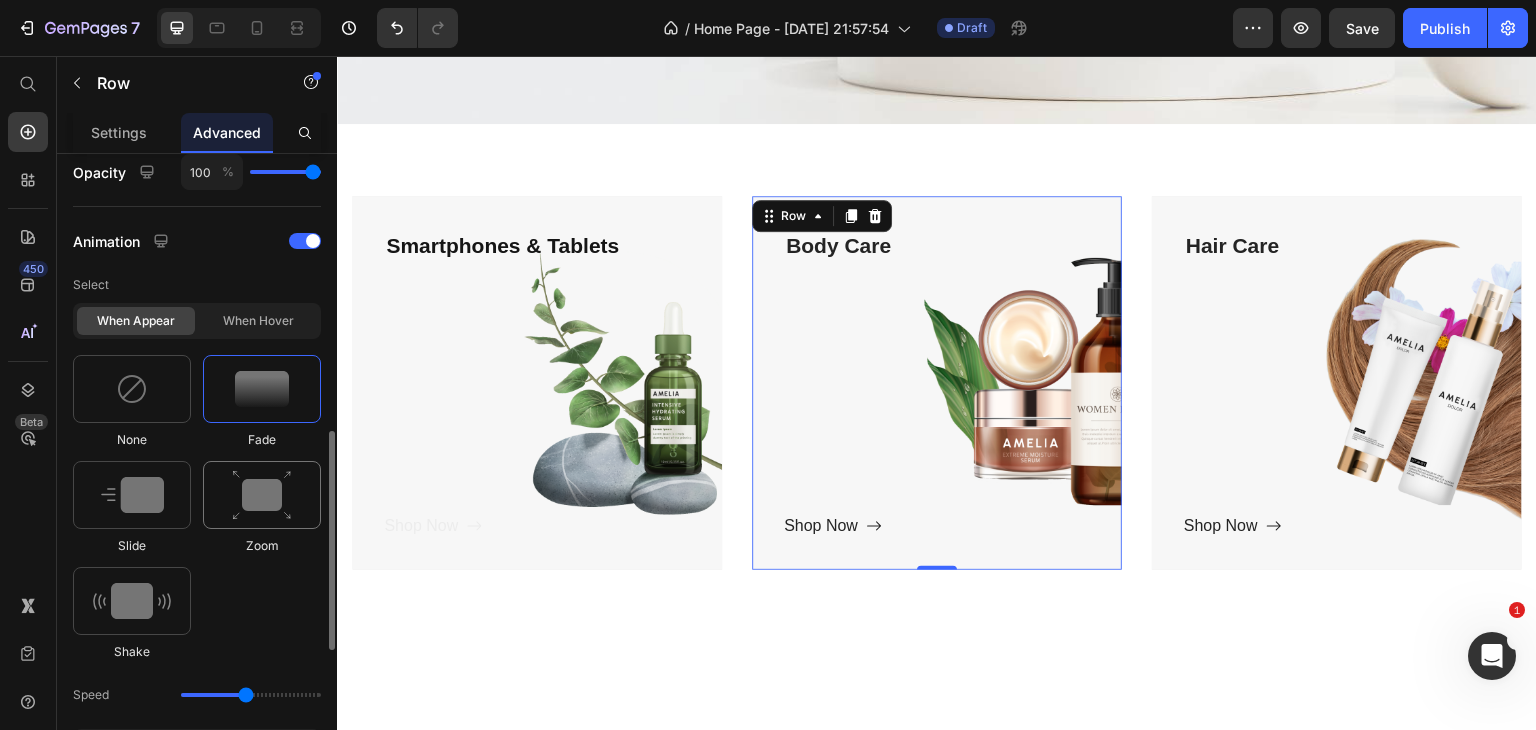click at bounding box center [262, 495] 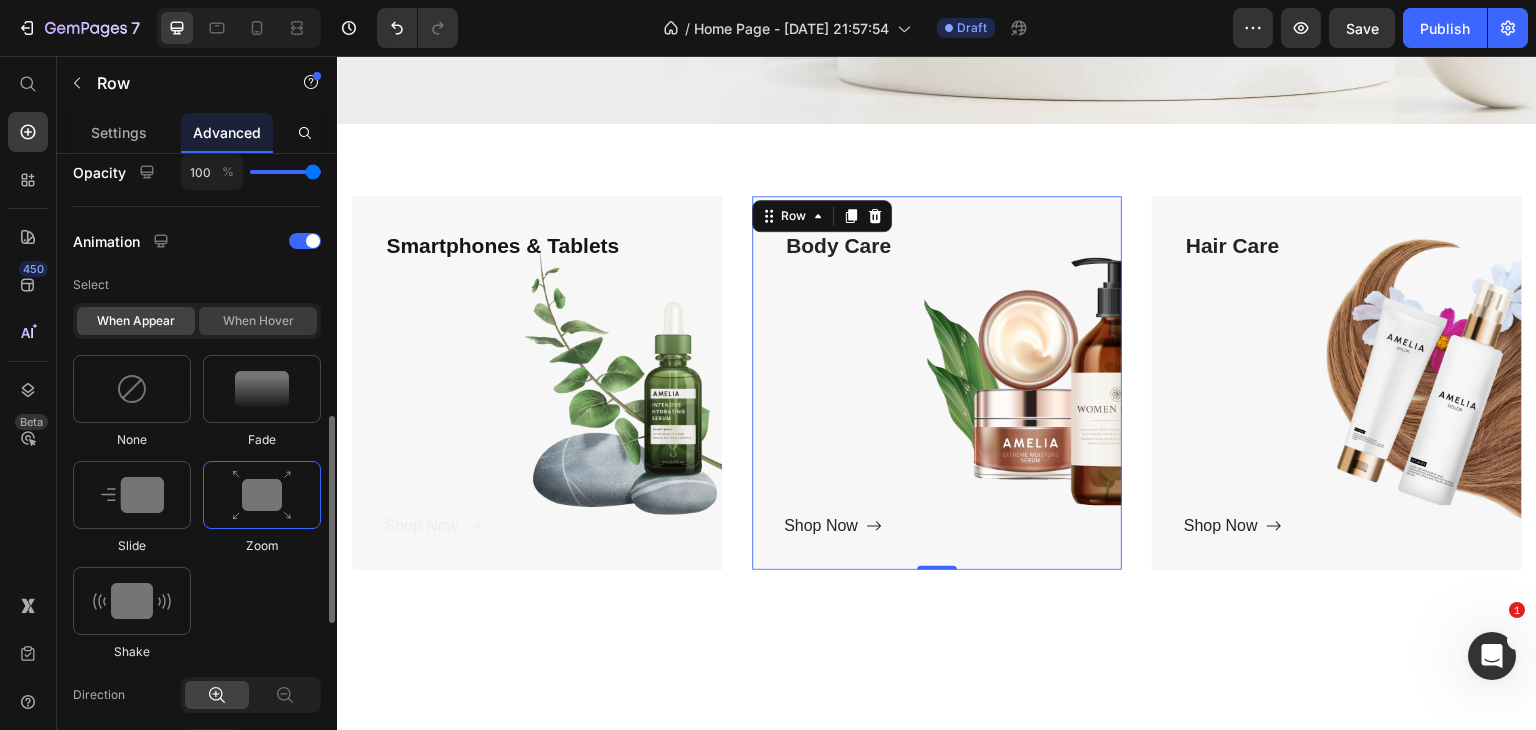 click on "When hover" 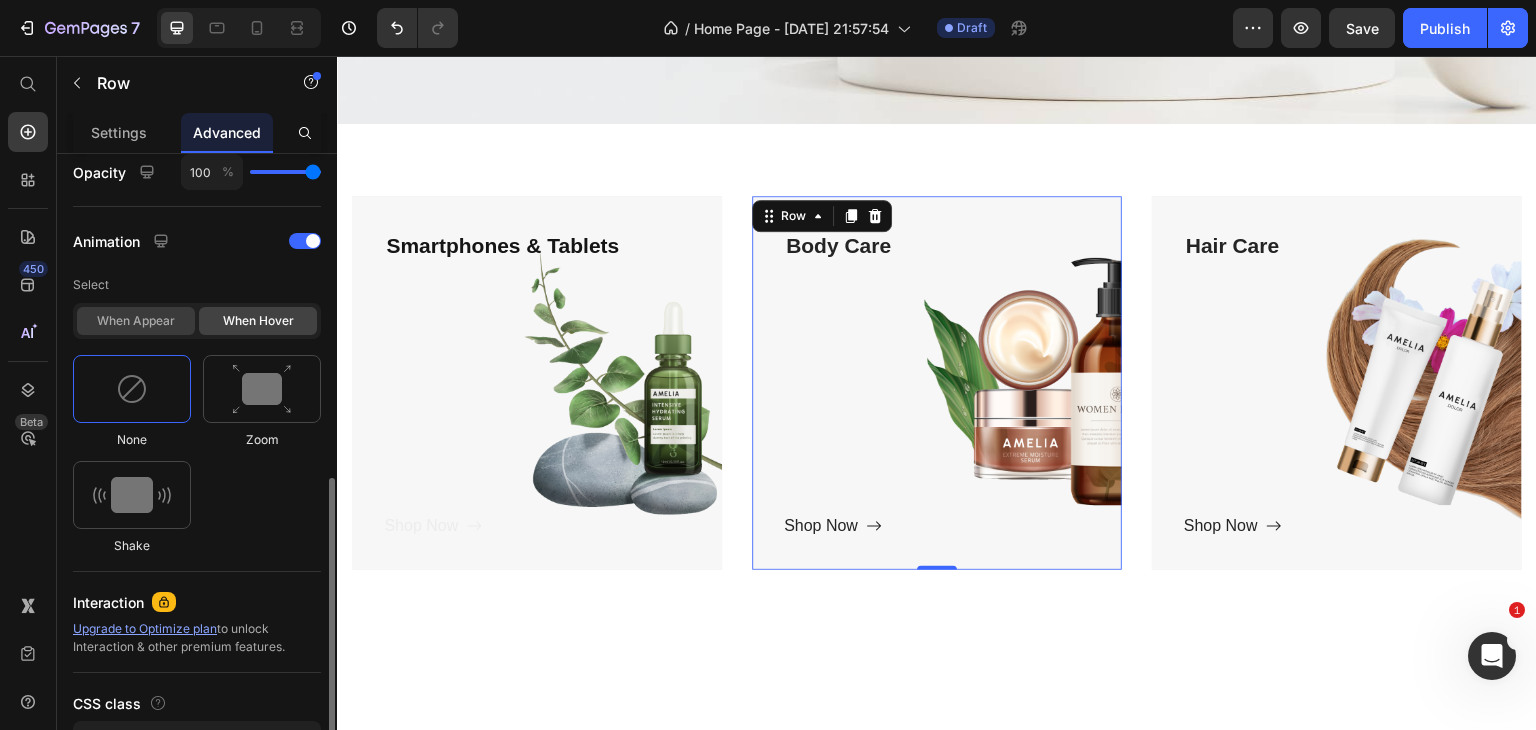 click on "When appear" 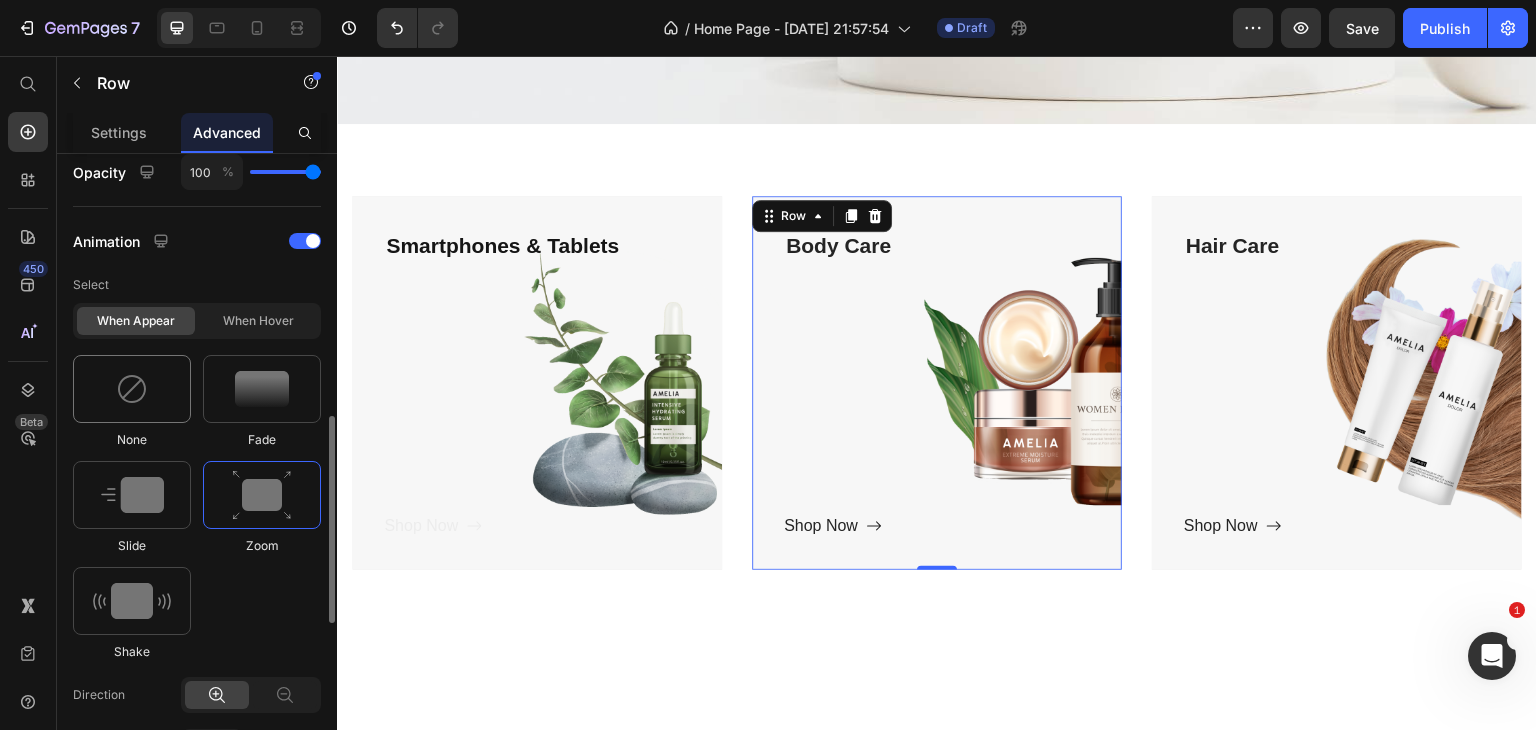 click at bounding box center (132, 389) 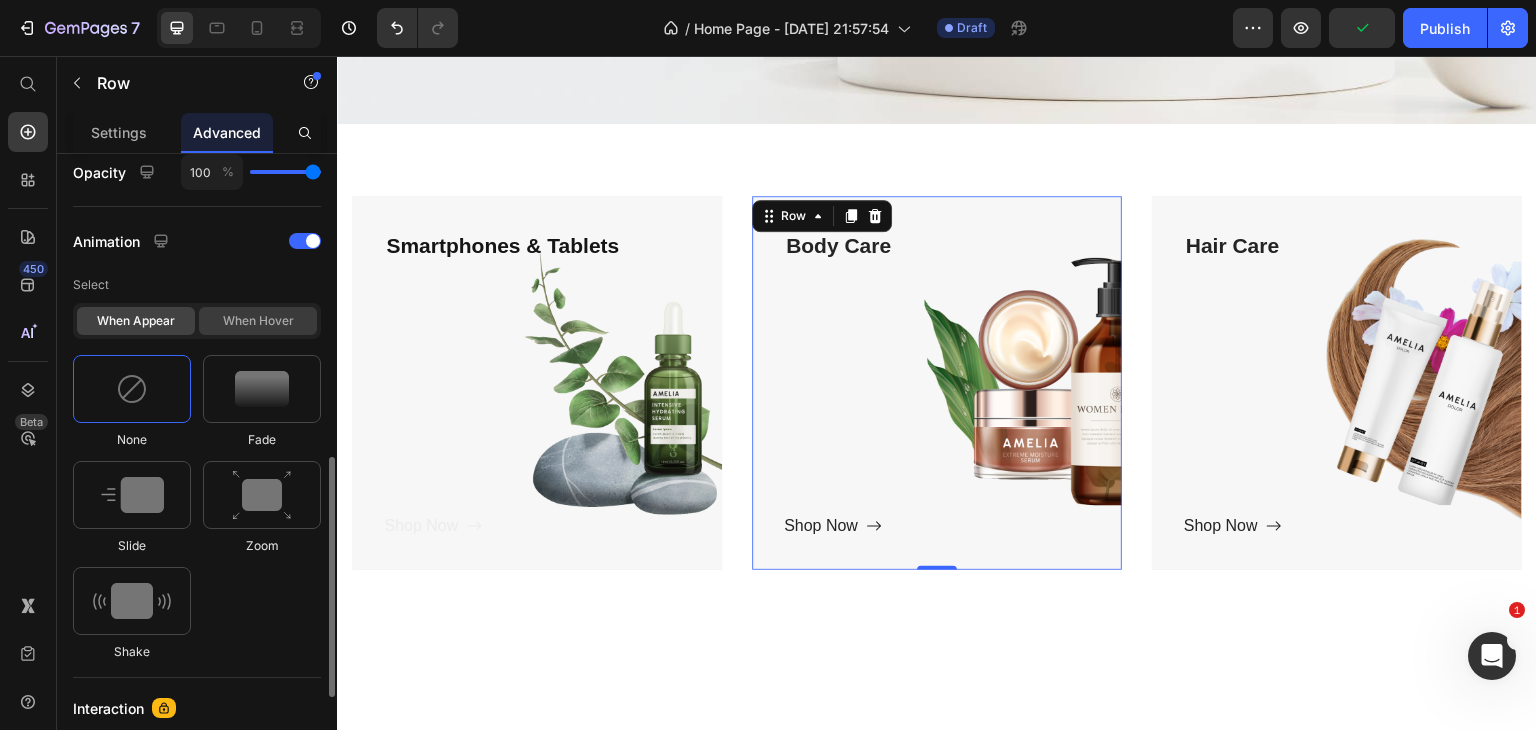 click on "When hover" 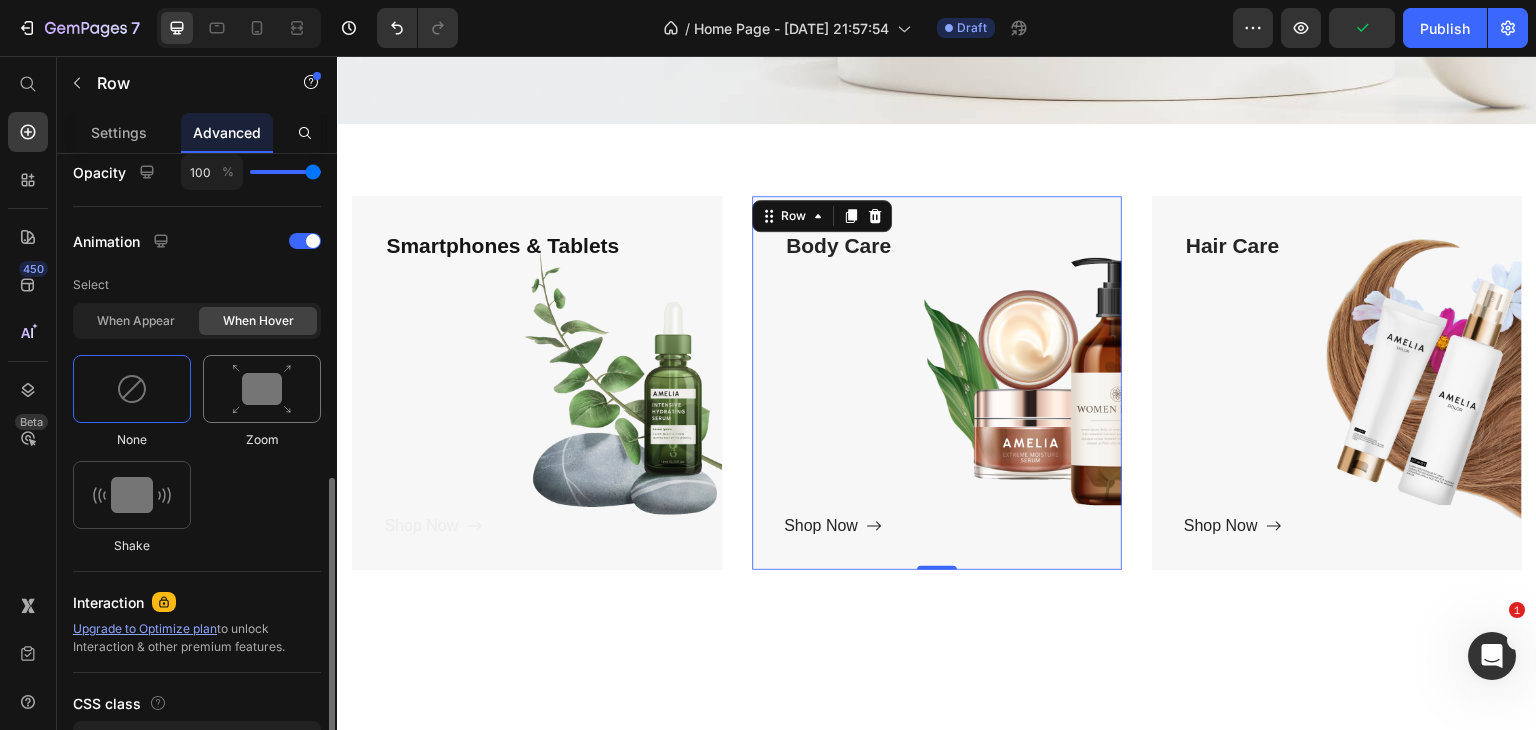click at bounding box center [262, 389] 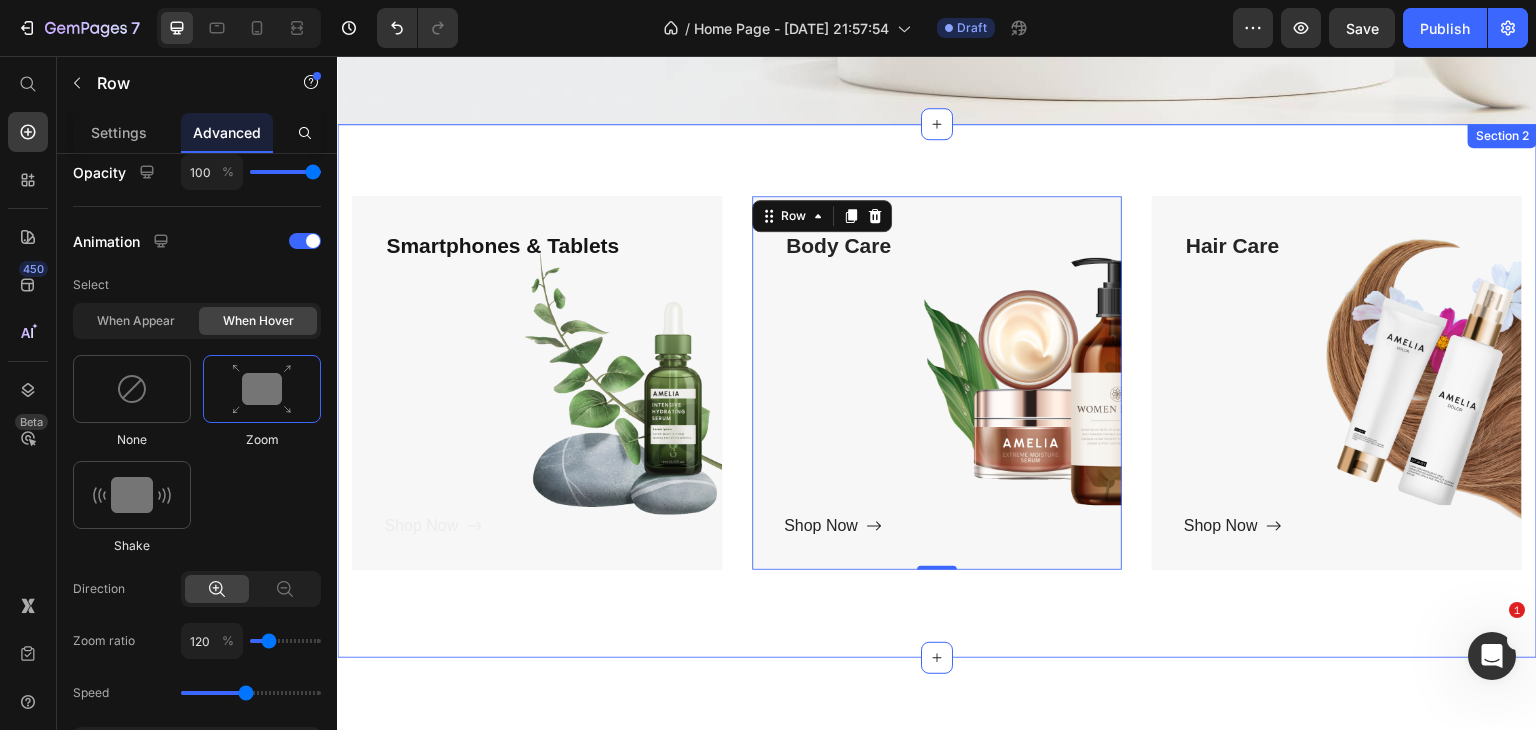 click on "Title Line Smartphones & Tablets Text block
Shop Now Button Row Hero Banner Body Care Text block
Shop Now Button Row   0 Hero Banner Hair Care Text block
Shop Now Button Row Hero Banner Row Section 2" at bounding box center (937, 391) 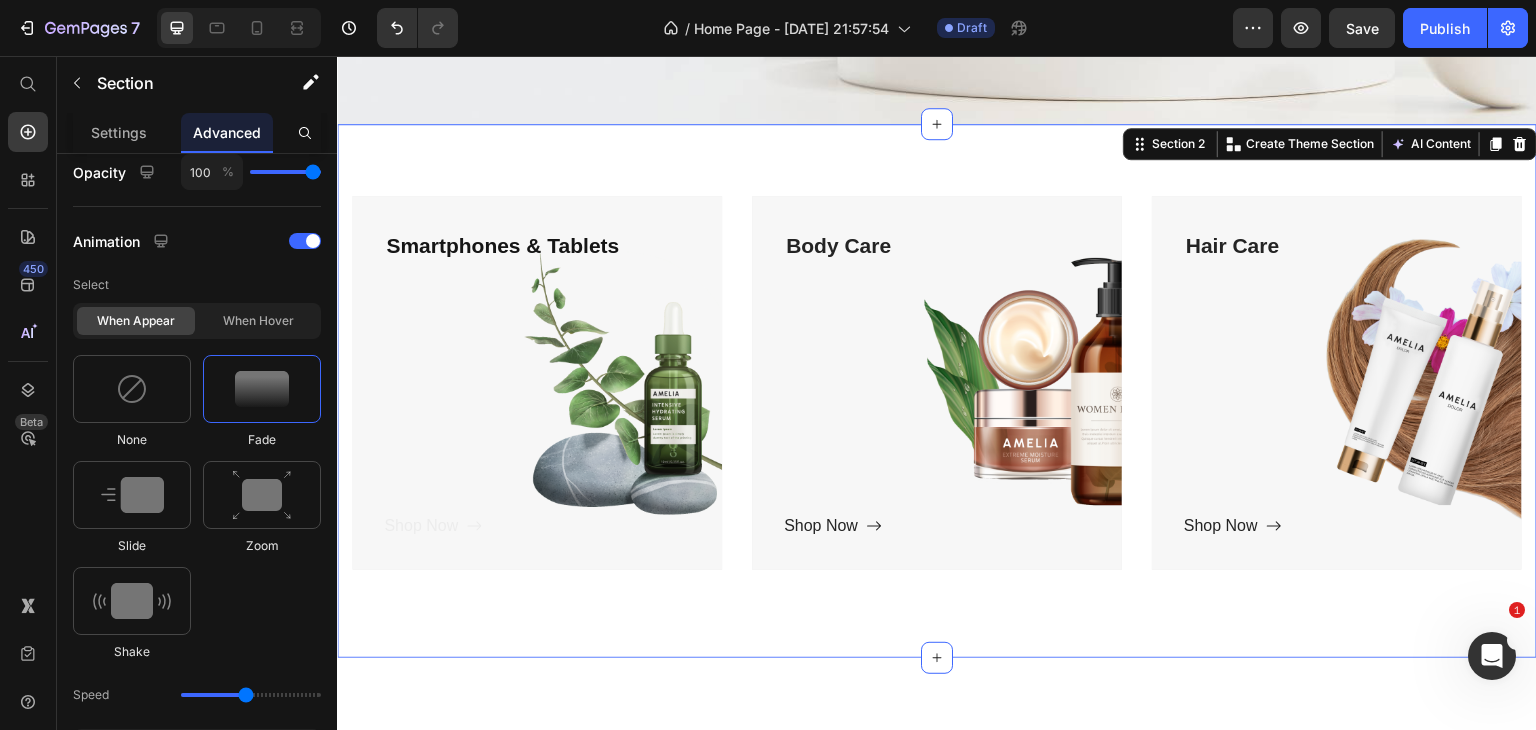 scroll, scrollTop: 0, scrollLeft: 0, axis: both 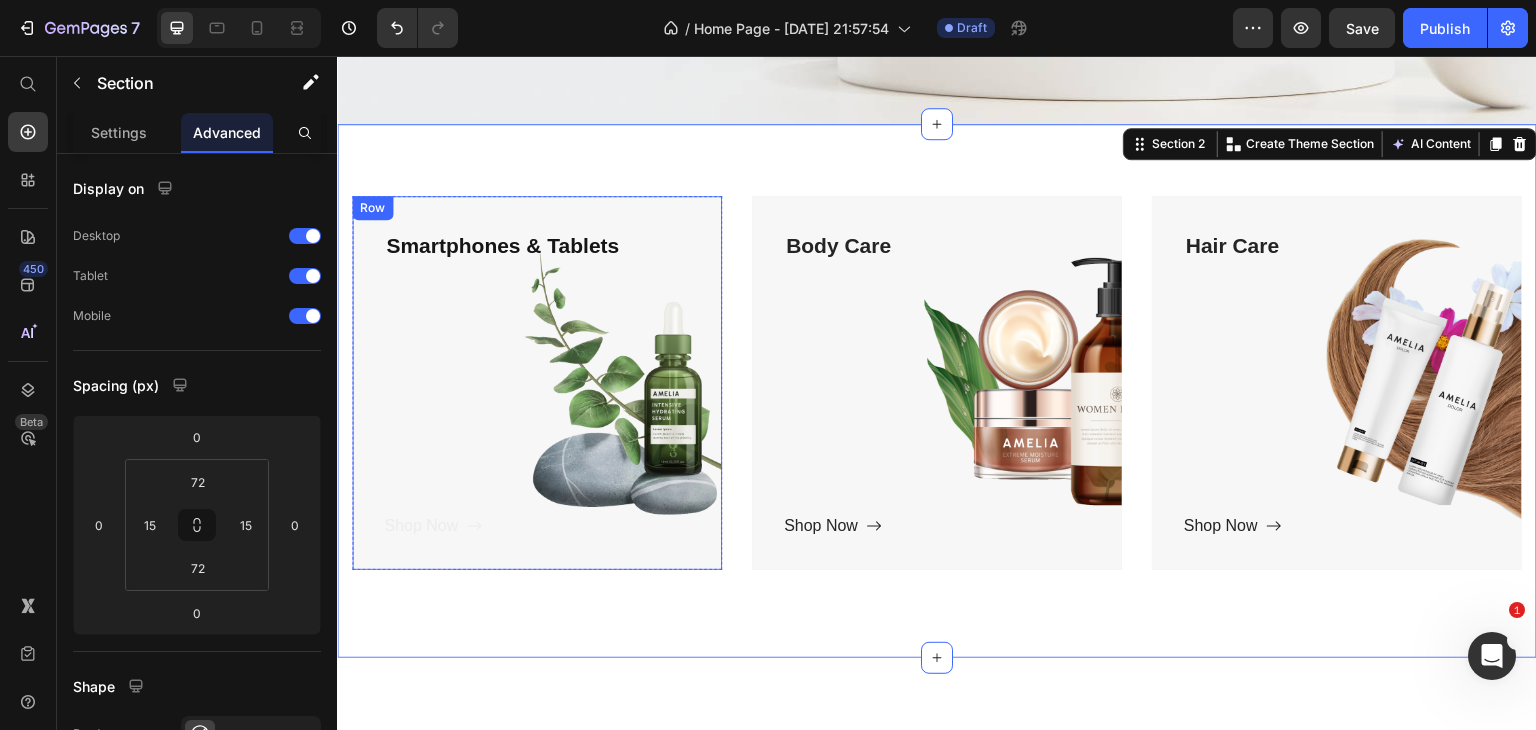 click on "Smartphones & Tablets Text block
Shop Now Button" at bounding box center [537, 383] 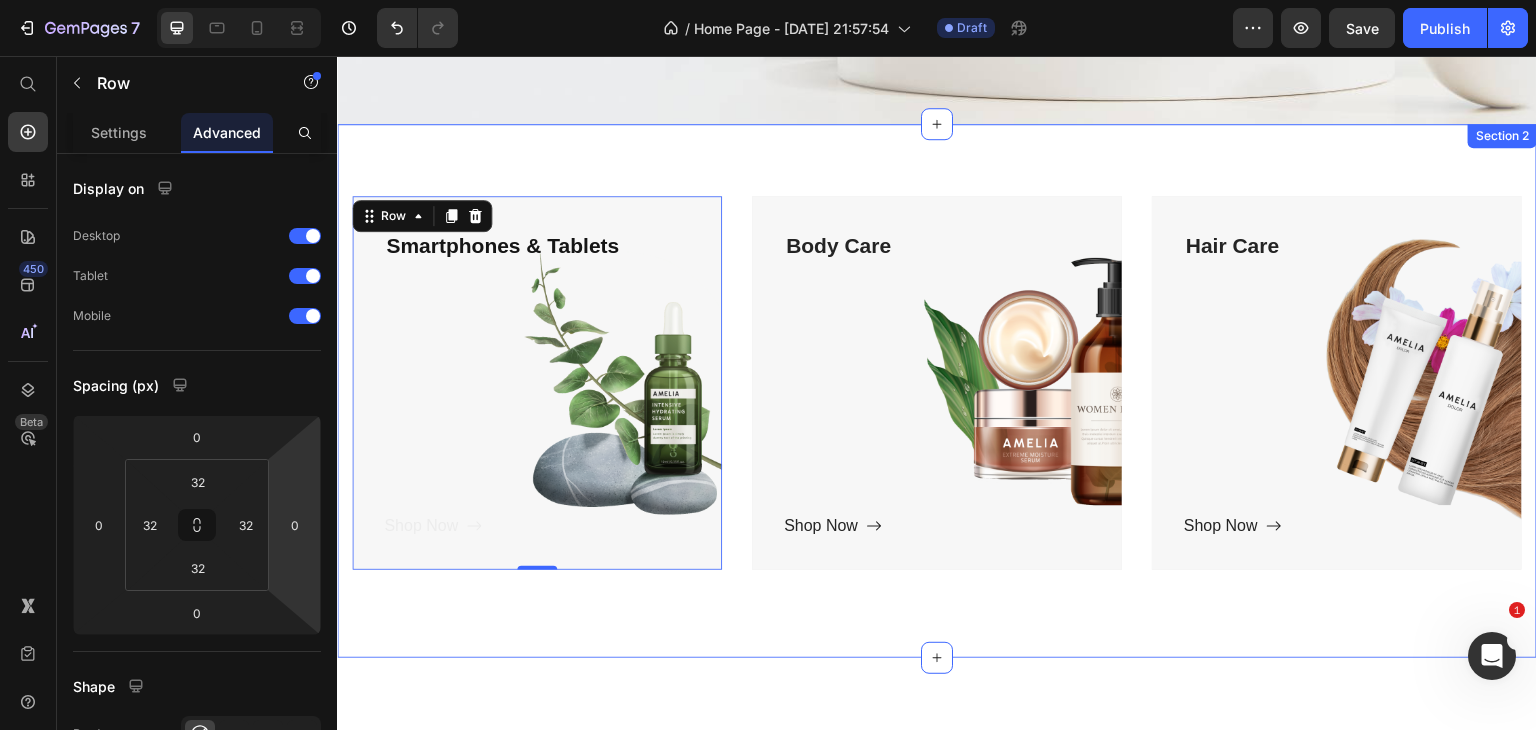 click on "Body Care Text block
Shop Now Button" at bounding box center [937, 383] 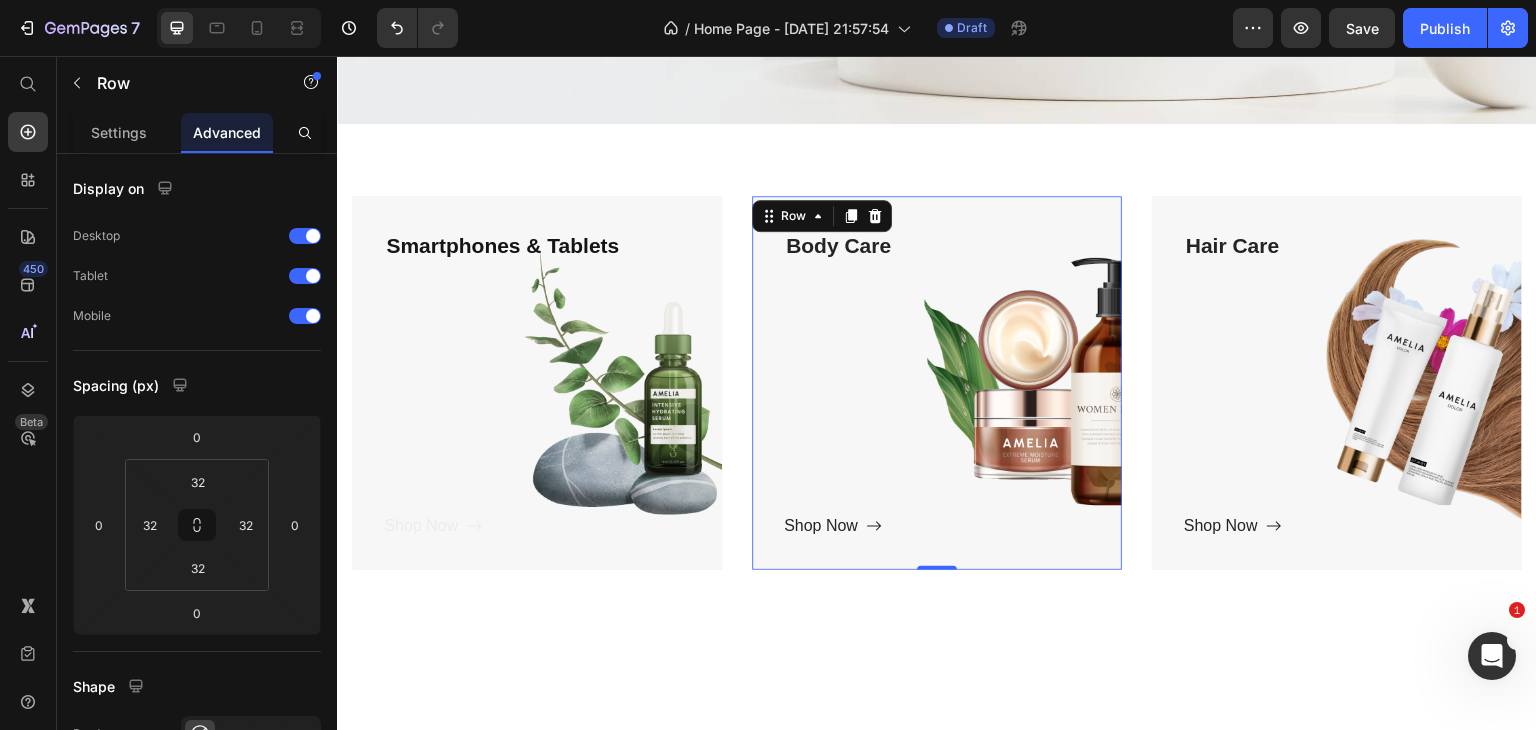 click on "Body Care Text block
Shop Now Button" at bounding box center (937, 383) 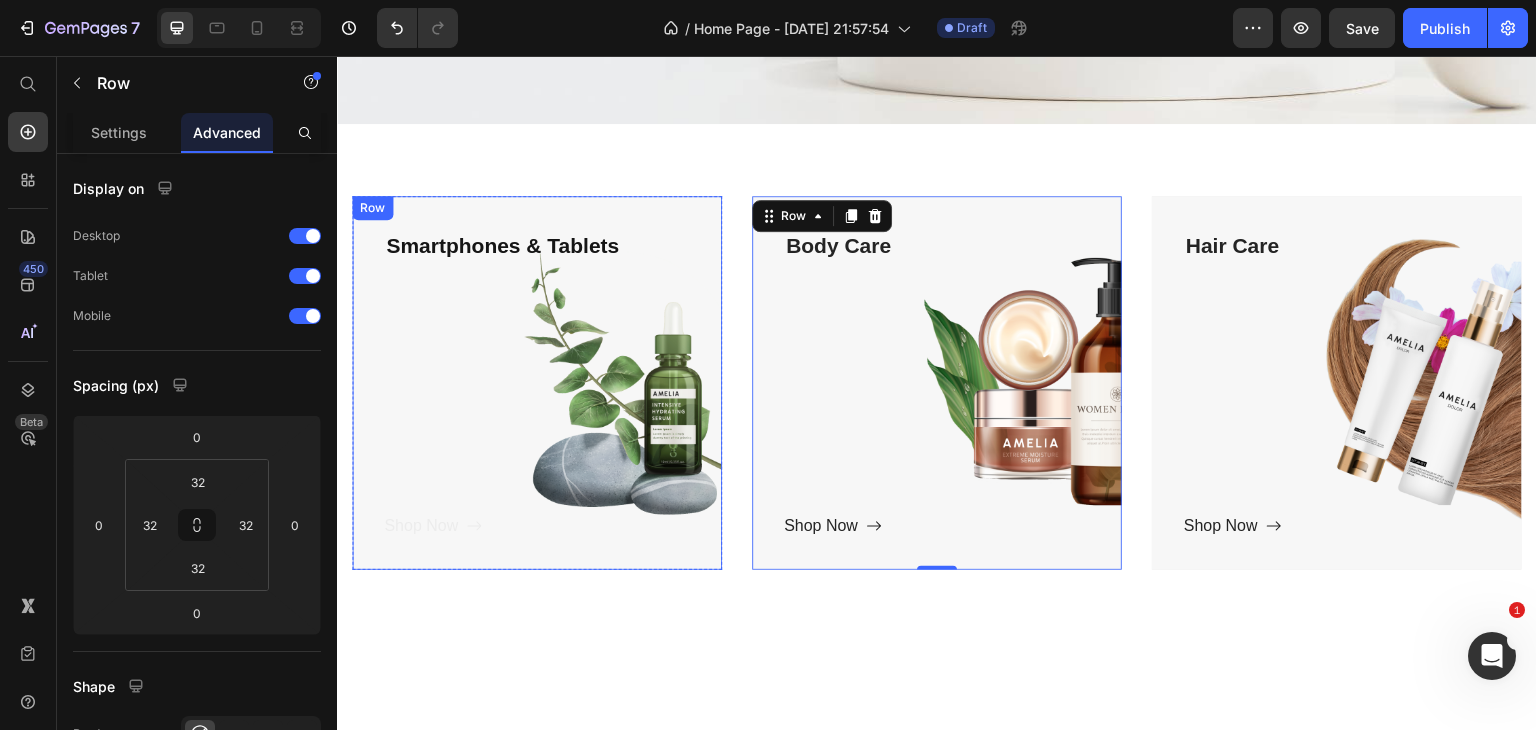 click on "Smartphones & Tablets Text block
Shop Now Button" at bounding box center [537, 383] 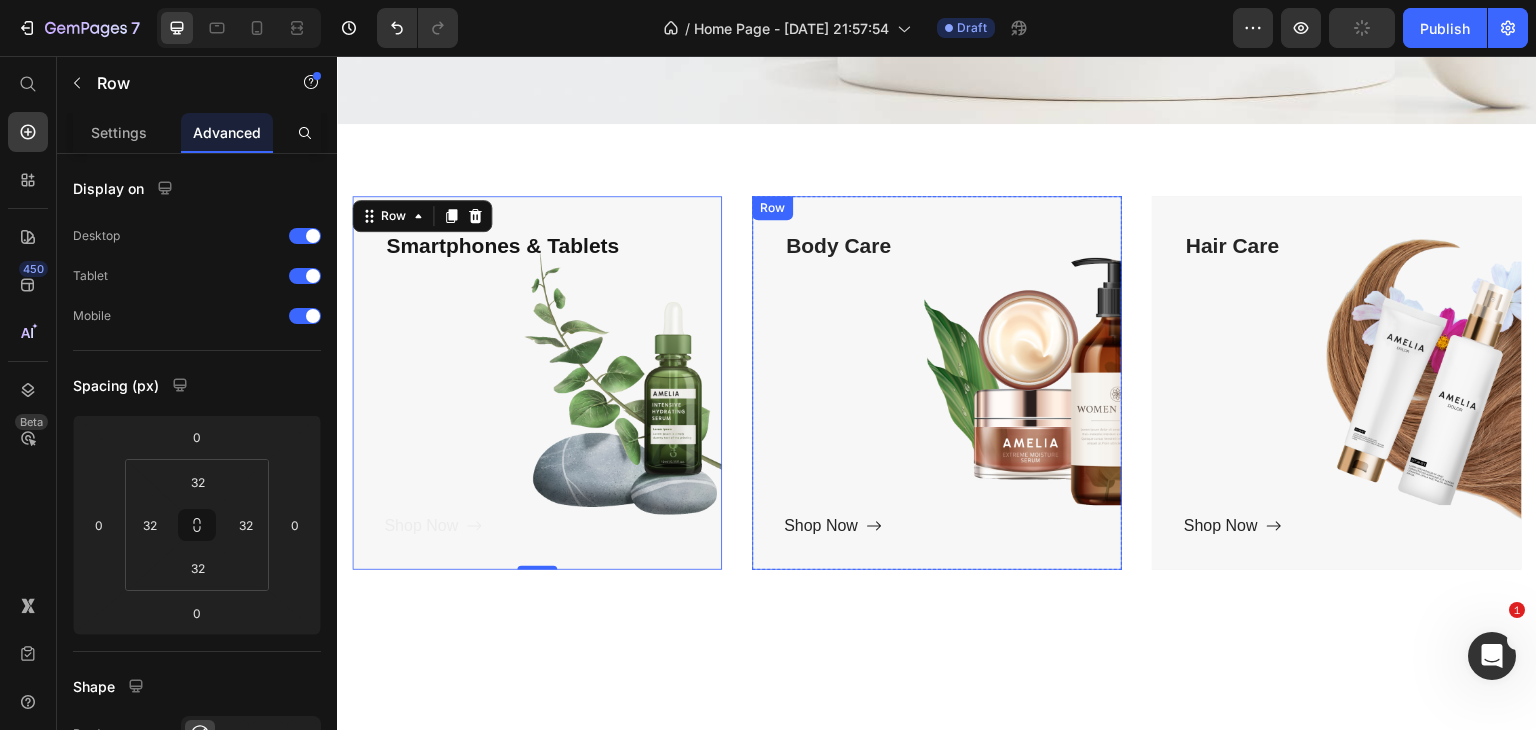 click on "Body Care Text block
Shop Now Button" at bounding box center [937, 383] 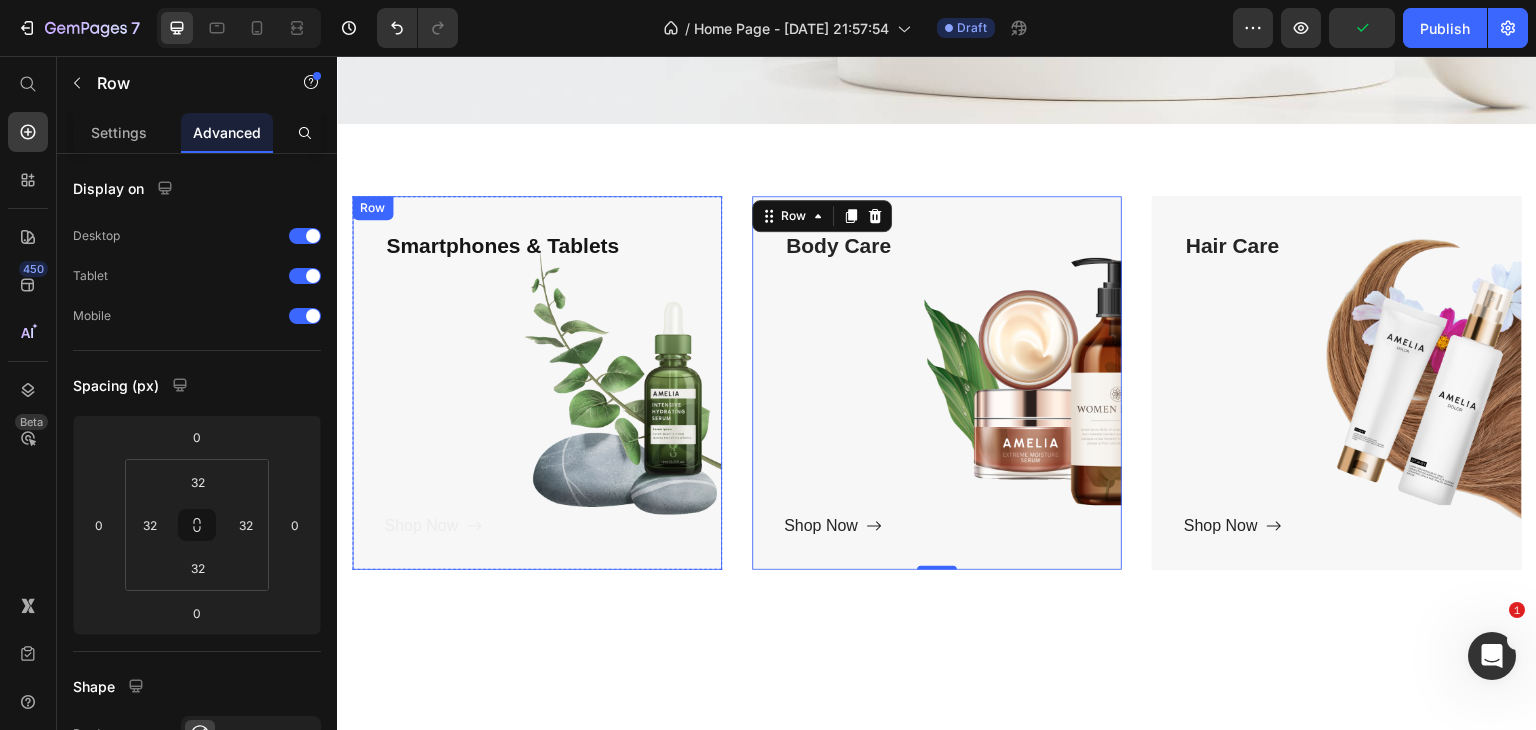 click on "Smartphones & Tablets Text block
Shop Now Button" at bounding box center (537, 383) 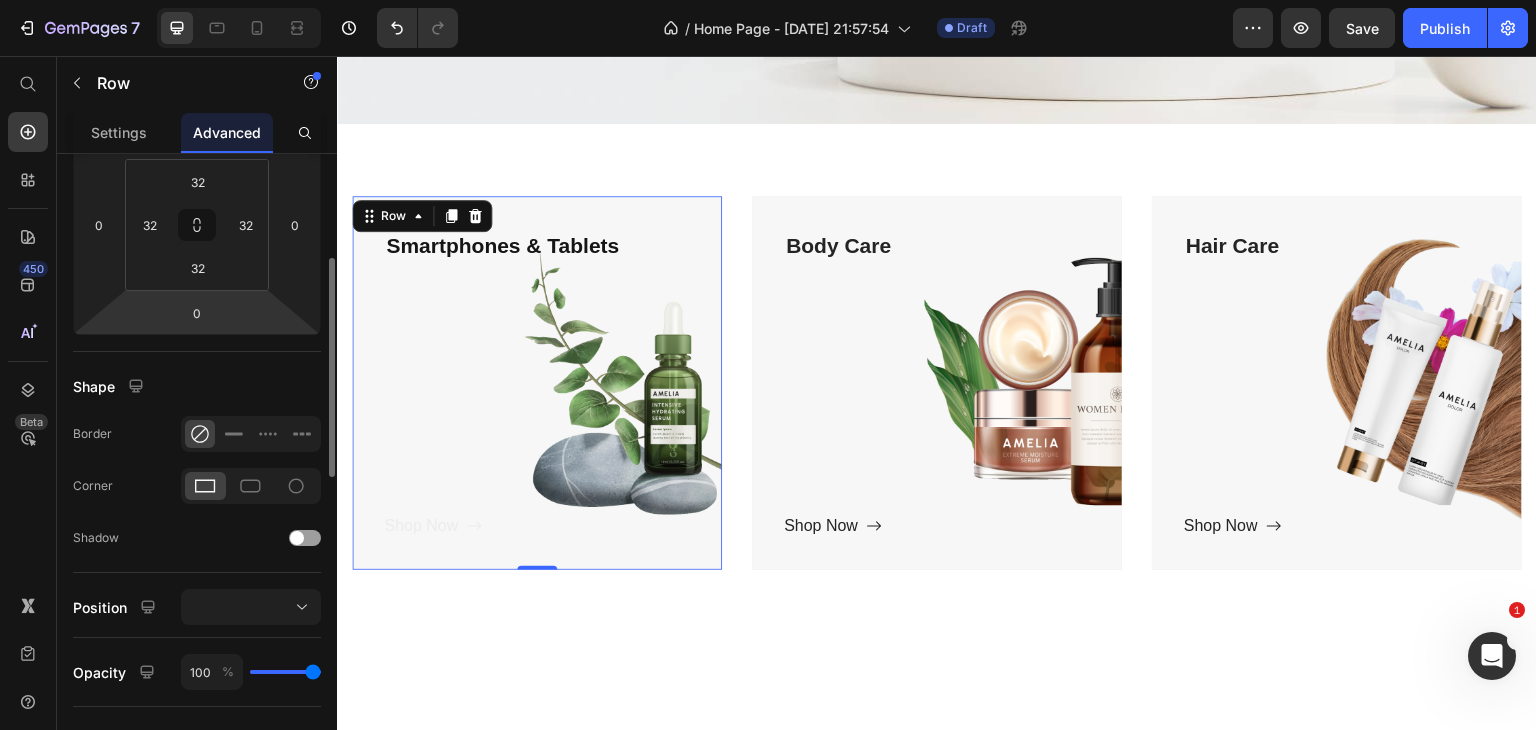 scroll, scrollTop: 400, scrollLeft: 0, axis: vertical 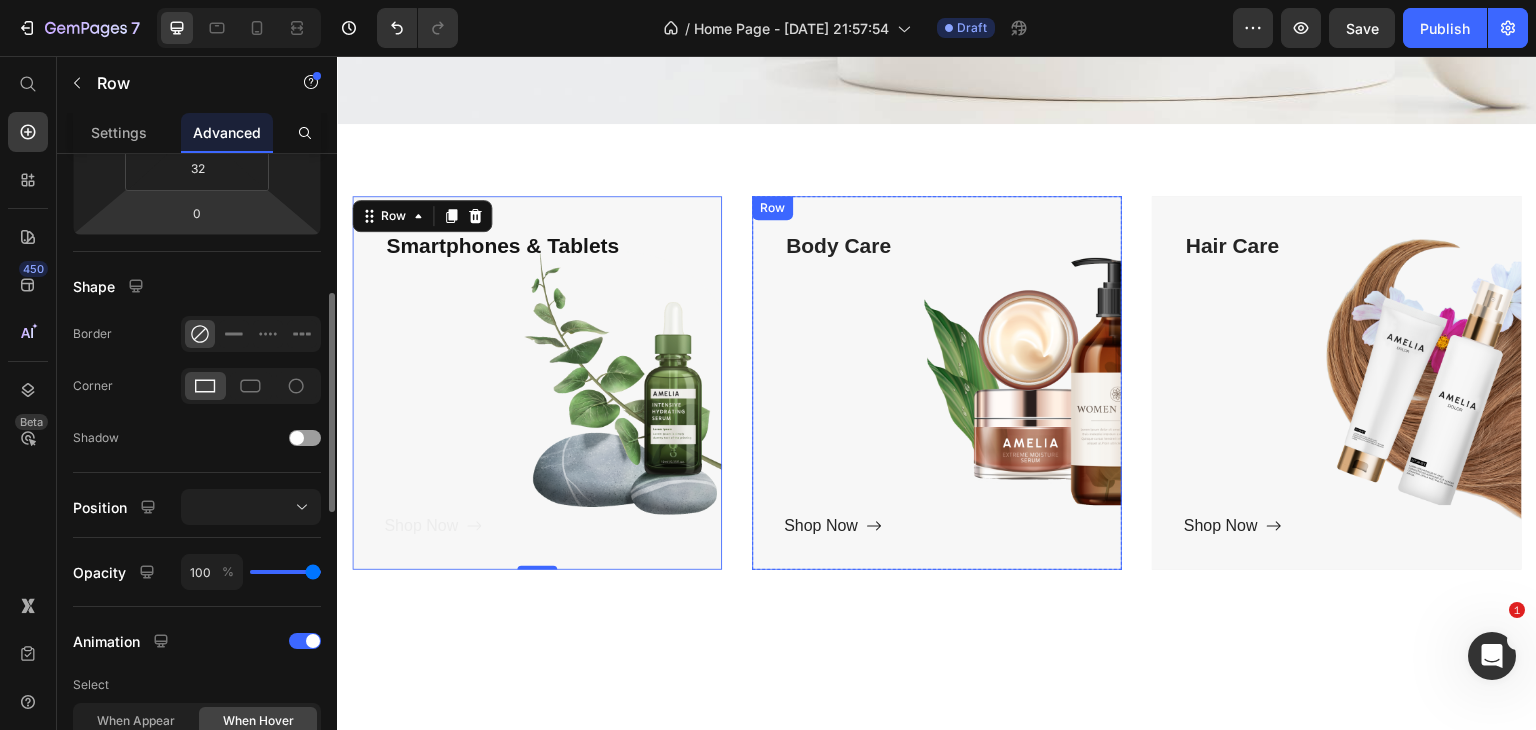click on "Body Care Text block
Shop Now Button" at bounding box center (937, 383) 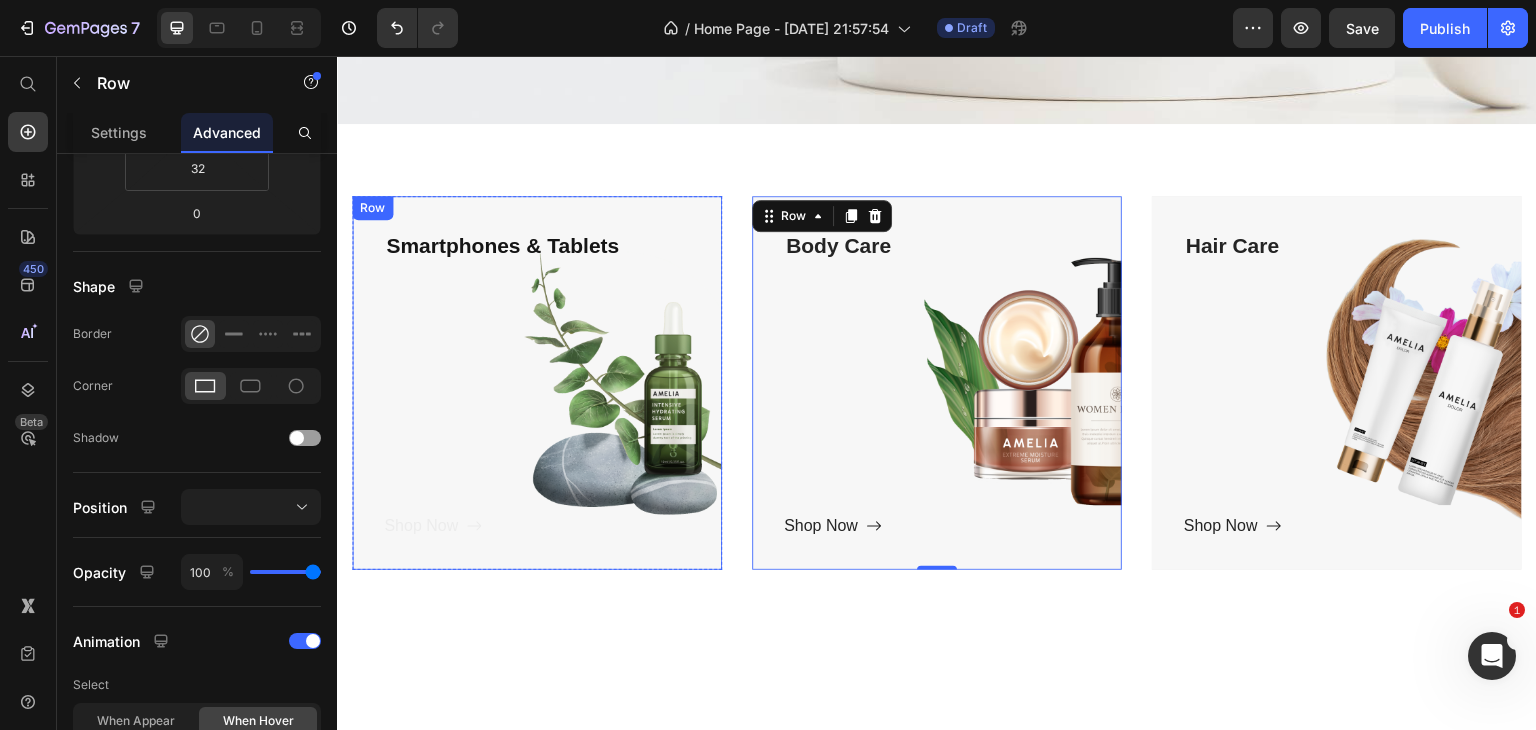click on "Smartphones & Tablets Text block
Shop Now Button" at bounding box center (537, 383) 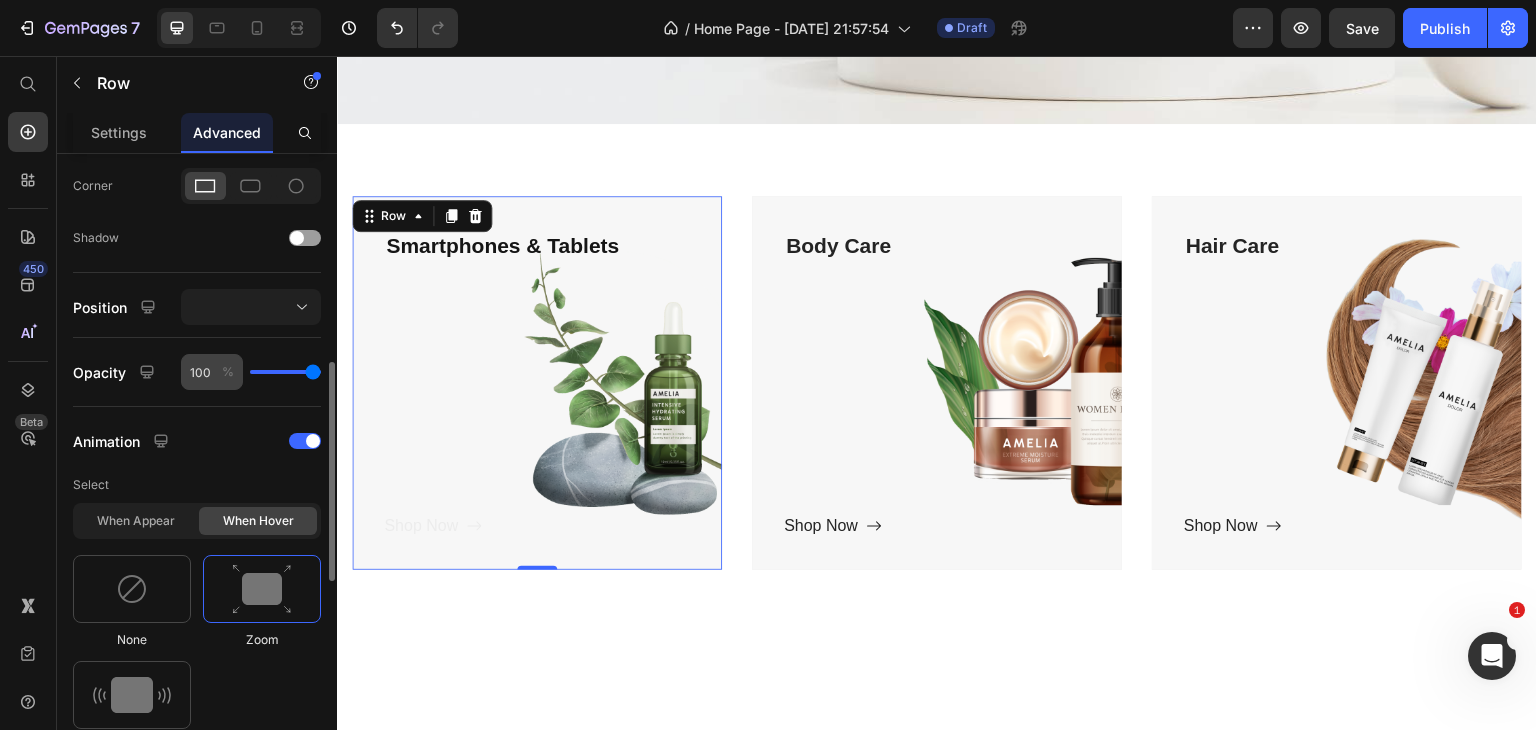 scroll, scrollTop: 800, scrollLeft: 0, axis: vertical 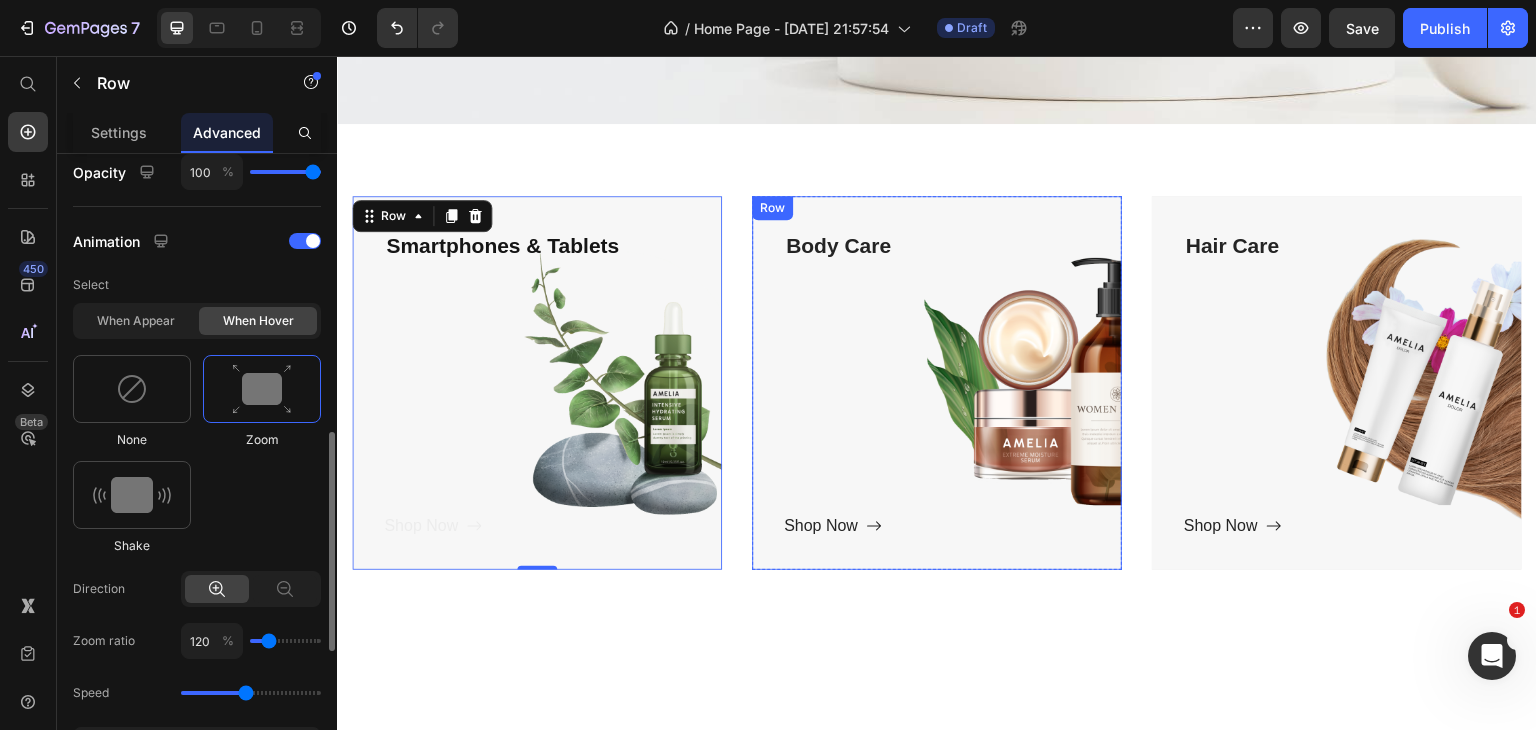 click on "Body Care Text block
Shop Now Button" at bounding box center [937, 383] 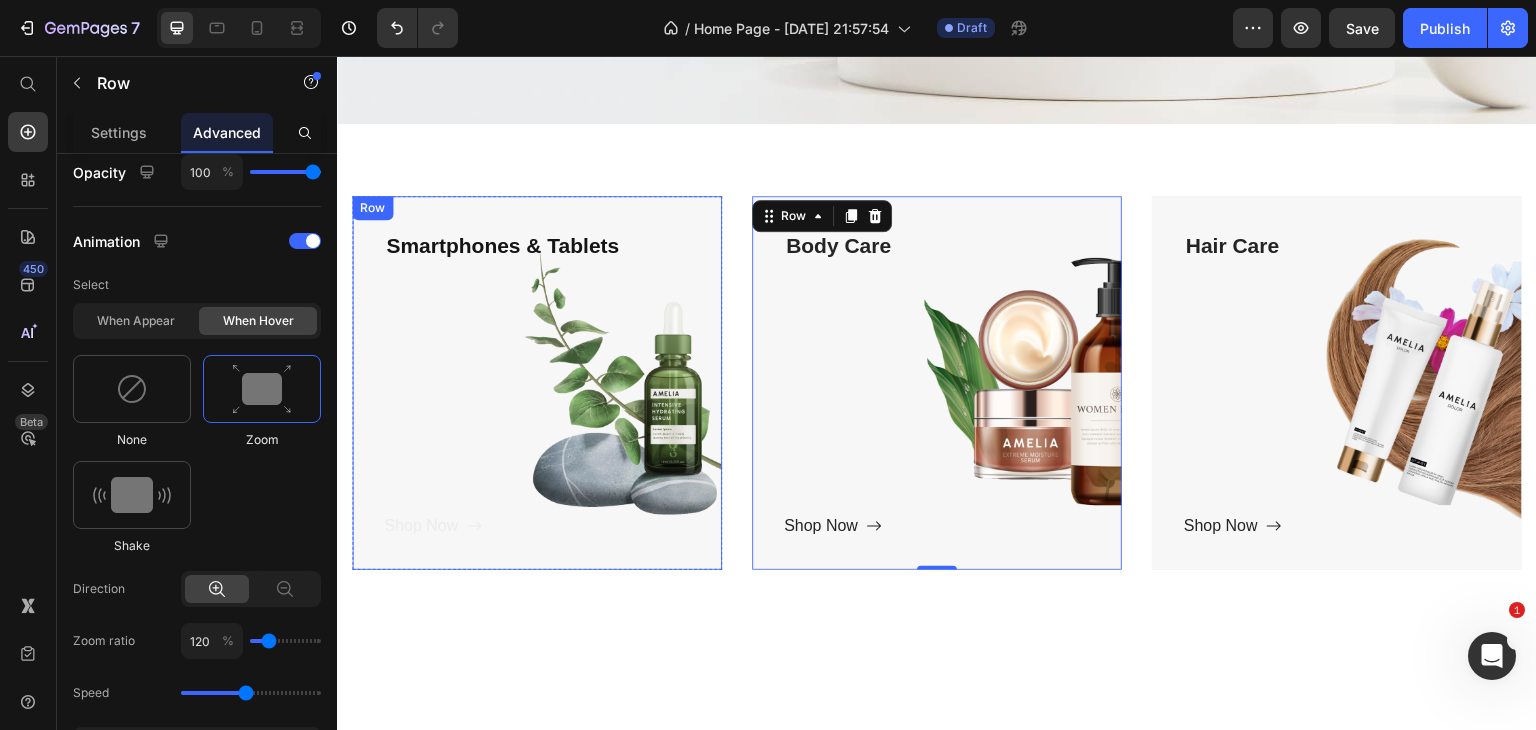 click on "Smartphones & Tablets Text block
Shop Now Button" at bounding box center (537, 383) 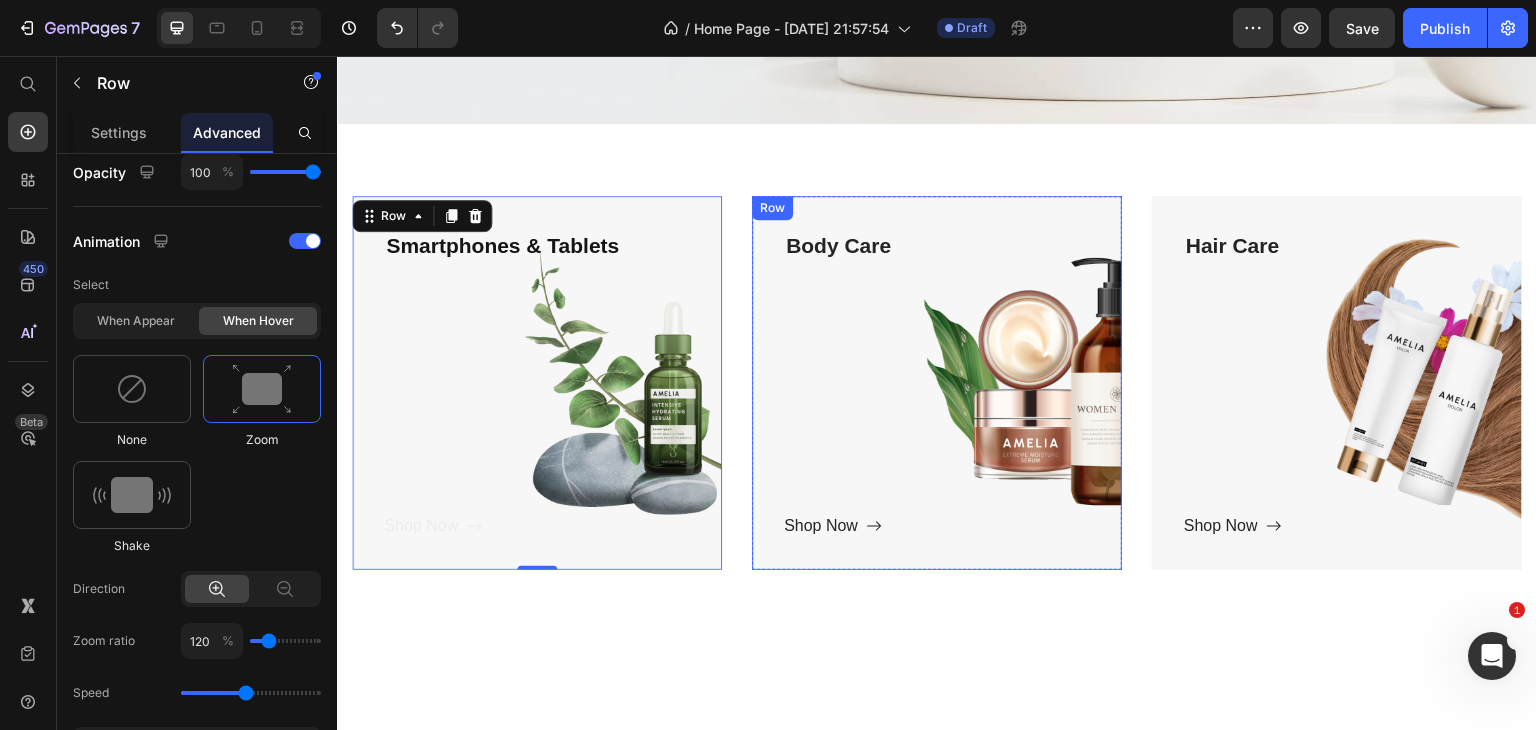 click on "Body Care Text block
Shop Now Button" at bounding box center [937, 383] 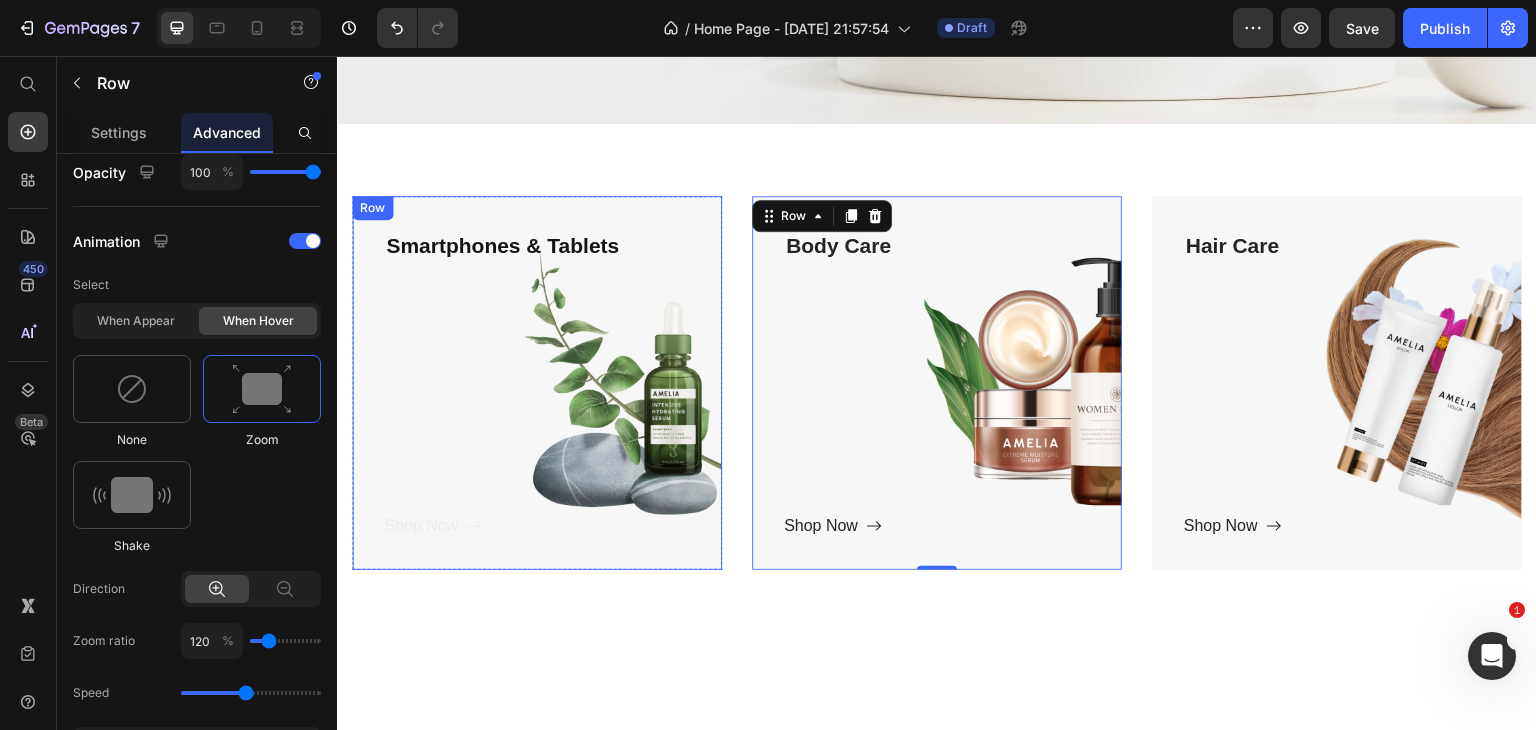 click on "Smartphones & Tablets Text block
Shop Now Button" at bounding box center (537, 383) 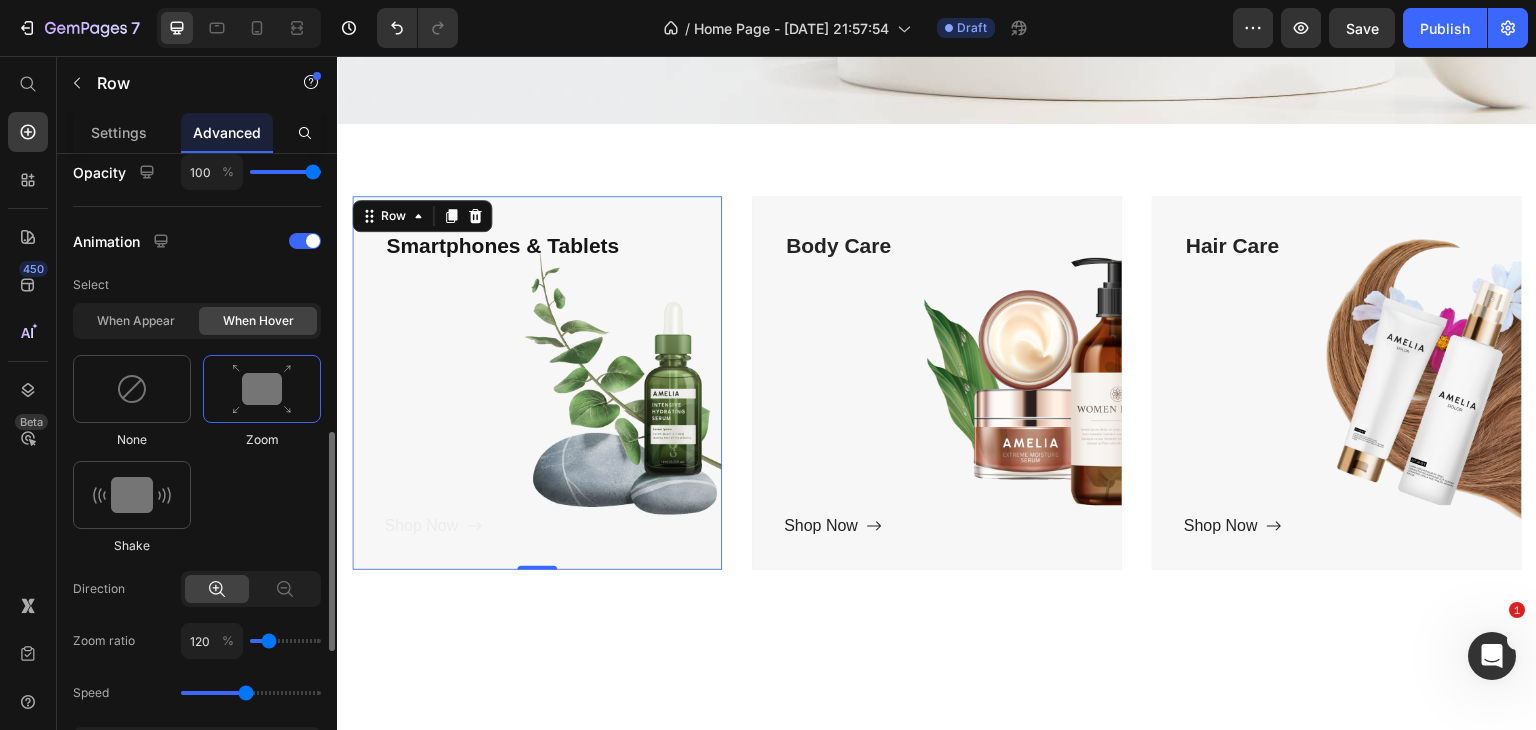 type on "130" 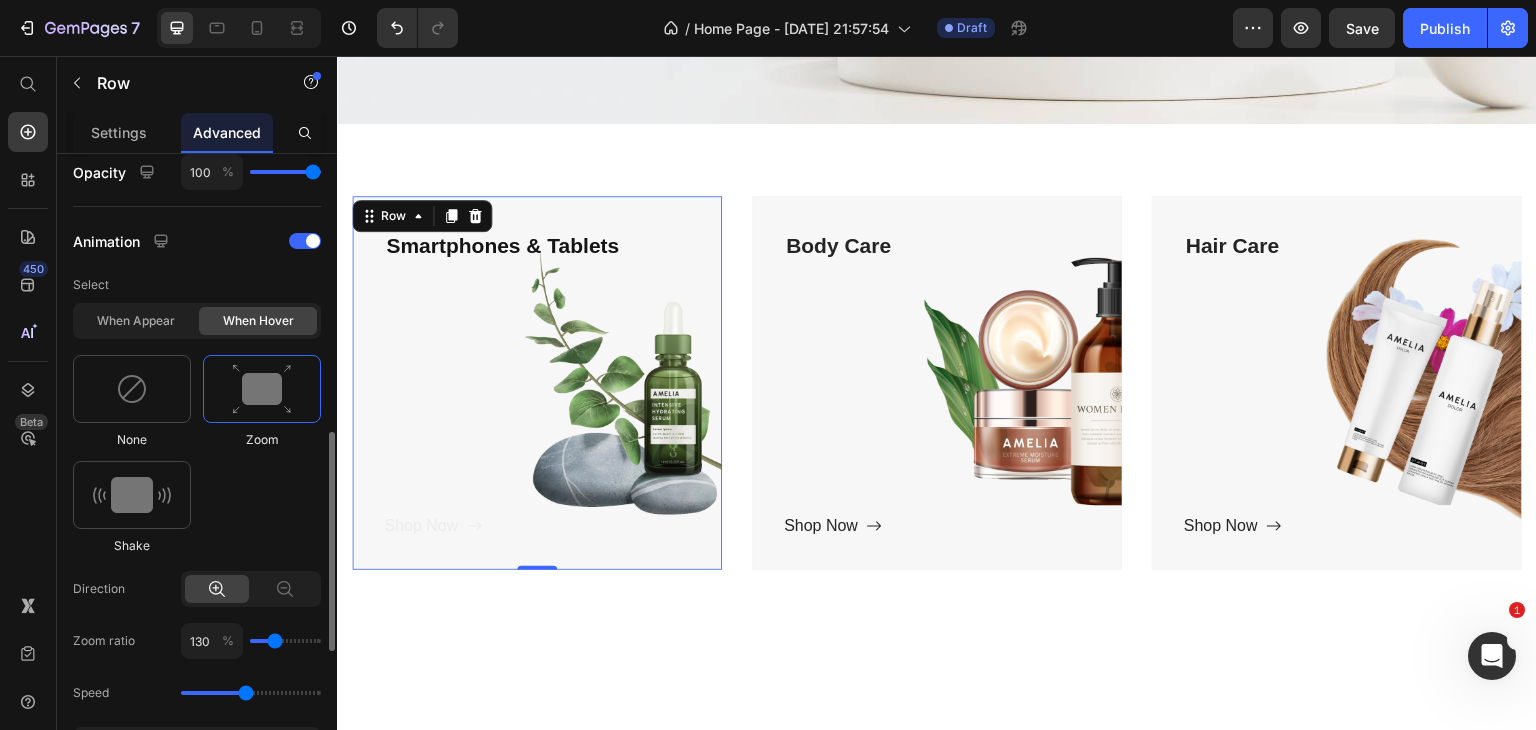 type on "140" 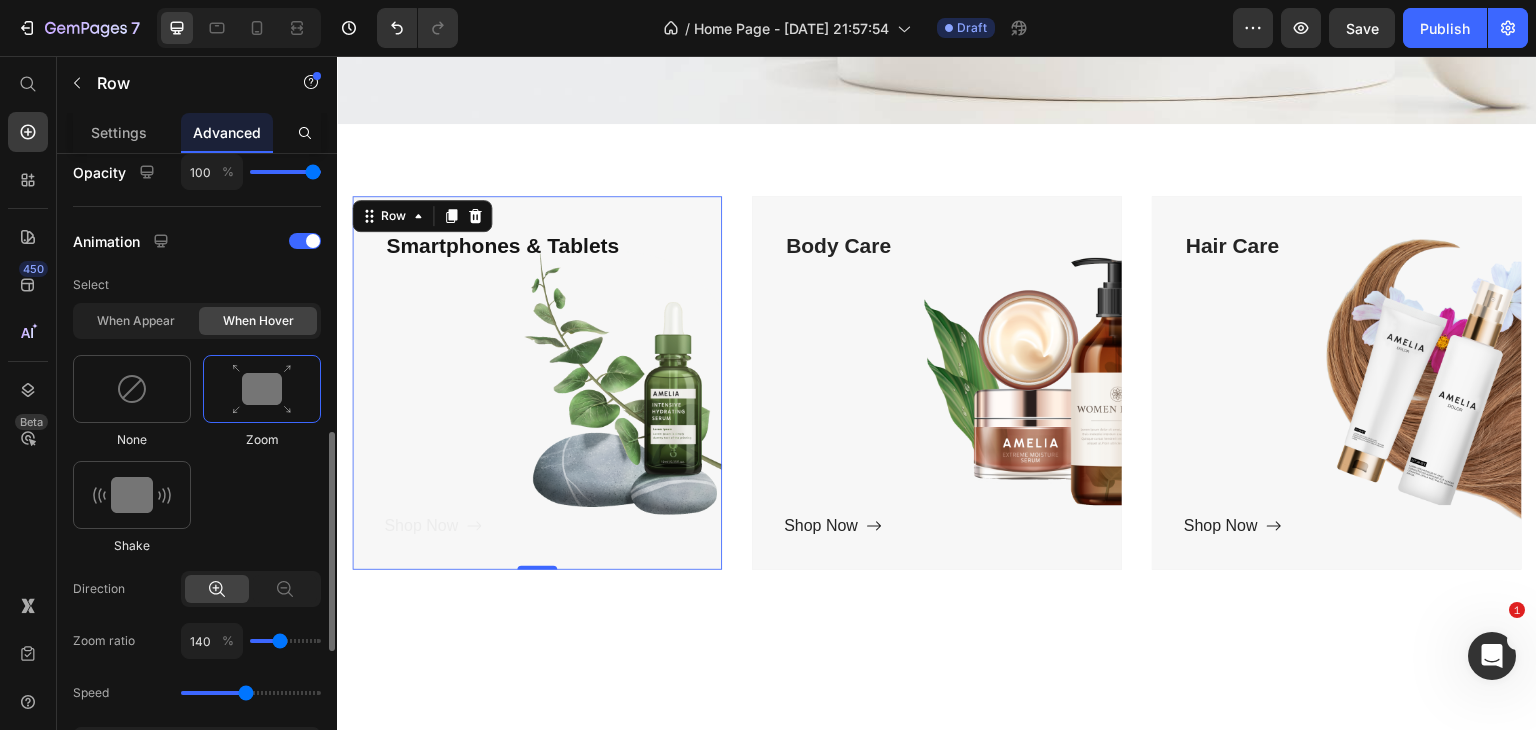 type on "150" 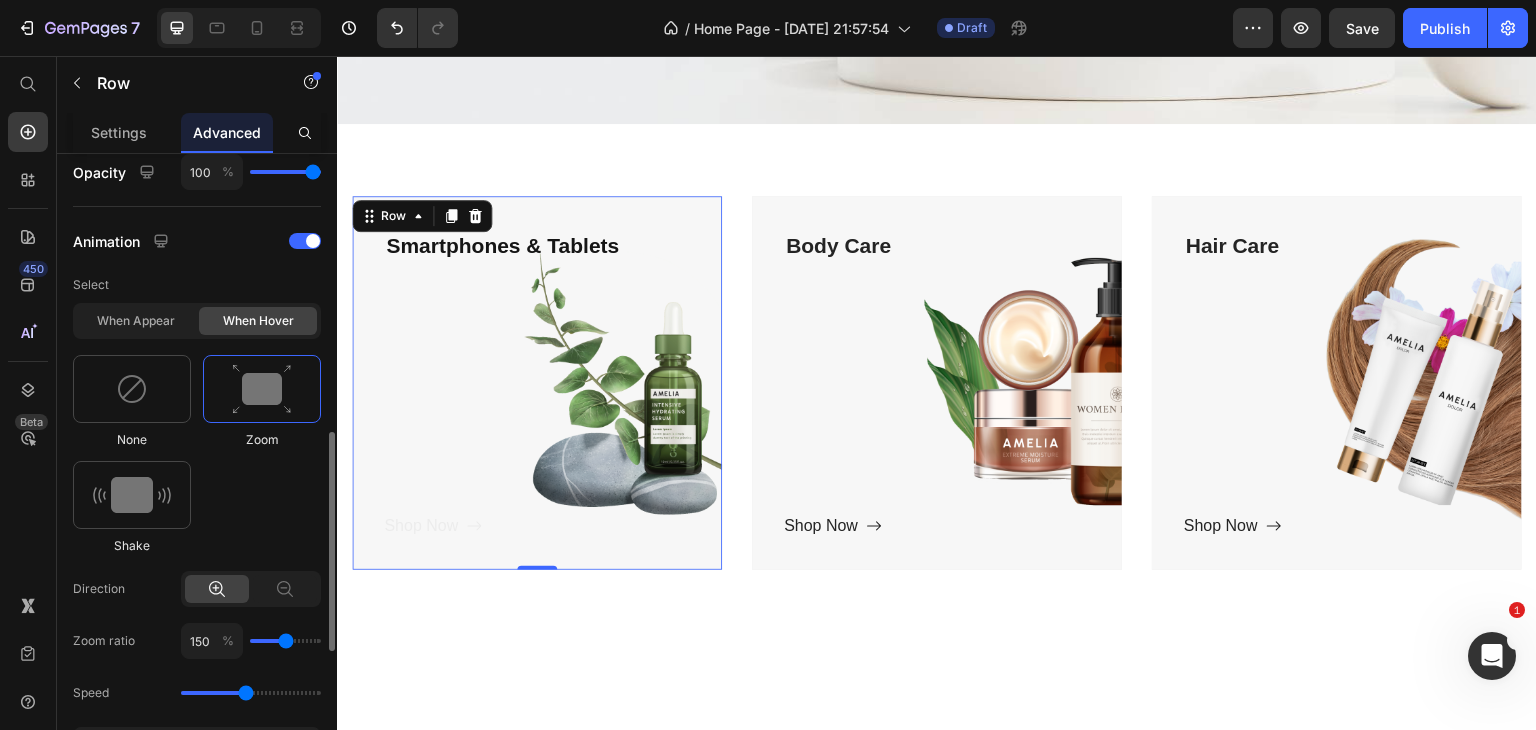 type on "160" 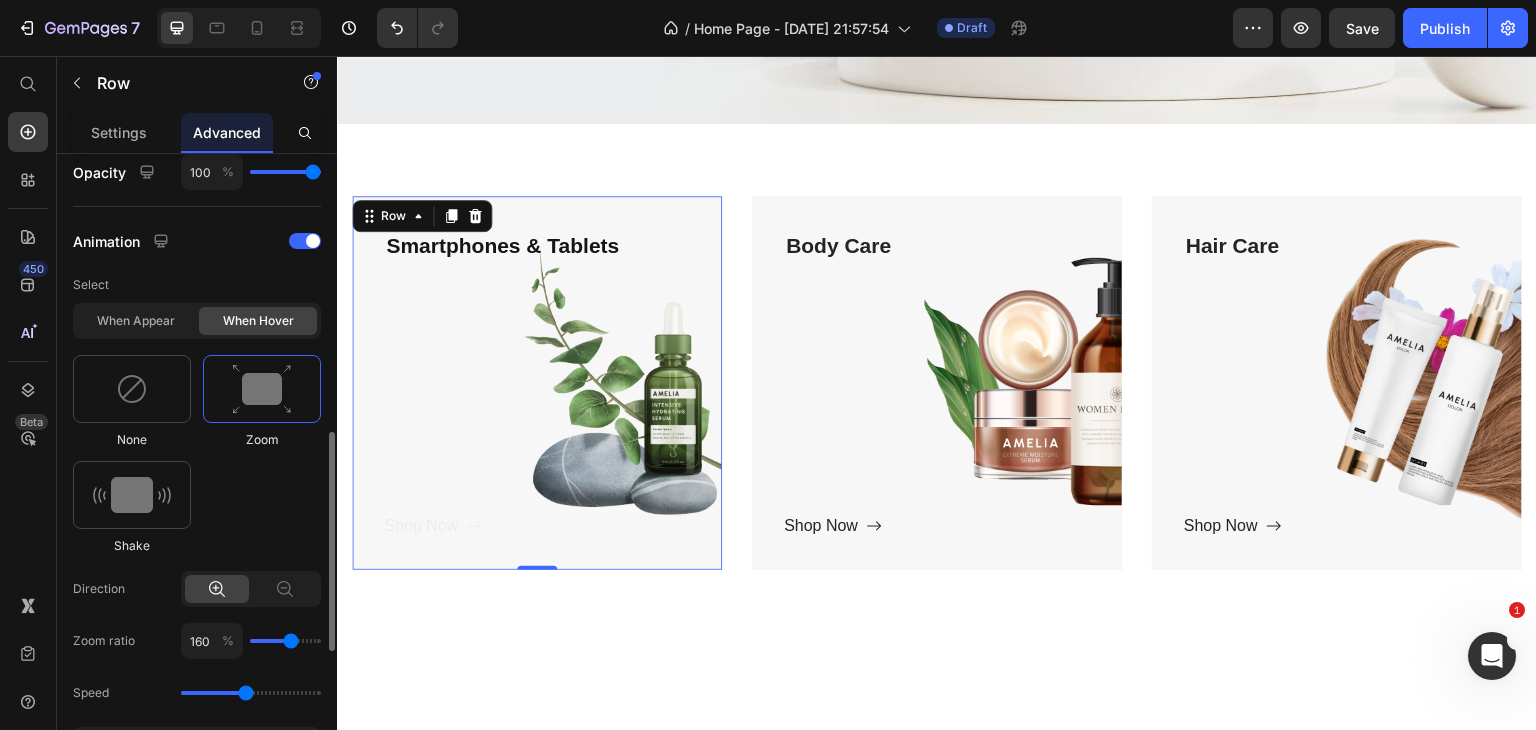 drag, startPoint x: 265, startPoint y: 641, endPoint x: 289, endPoint y: 641, distance: 24 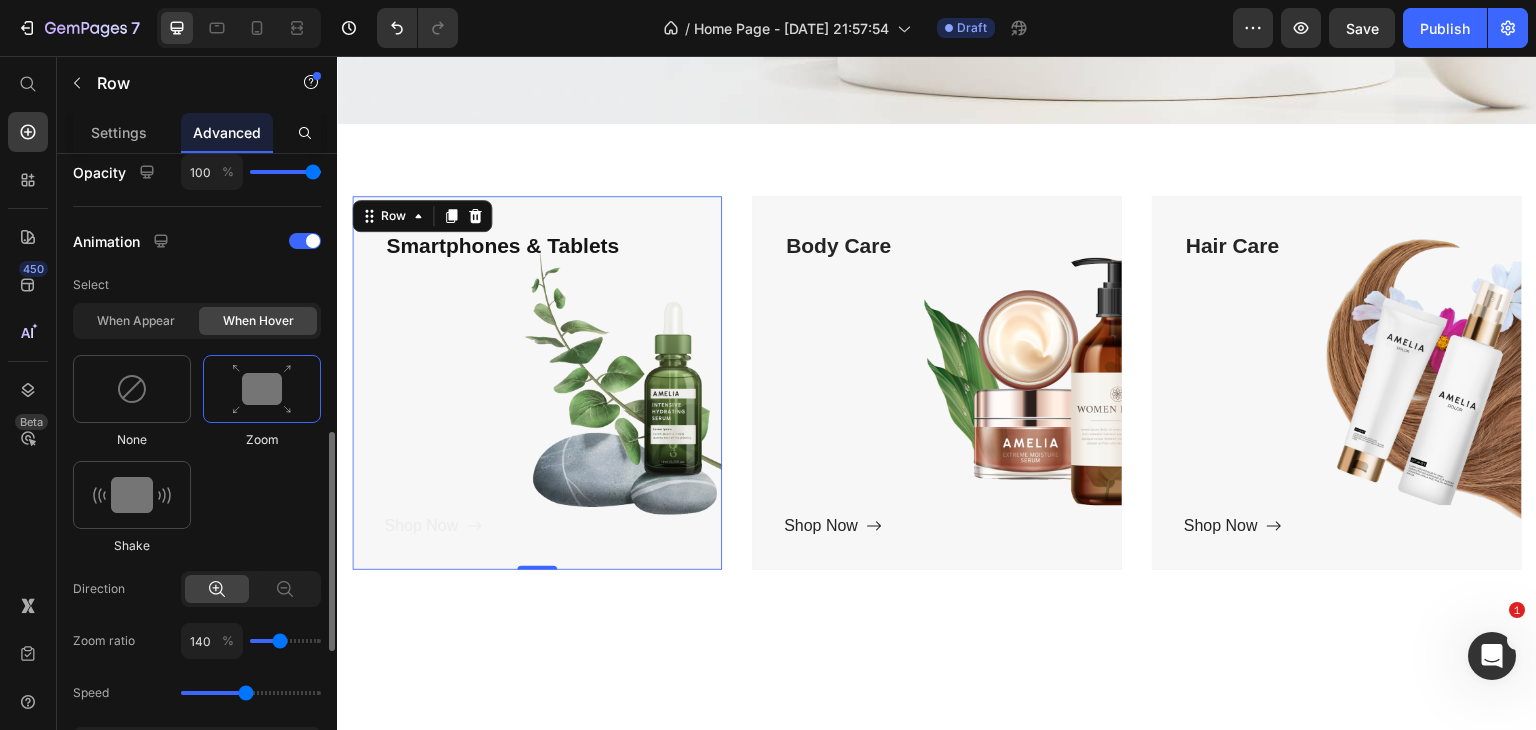 type on "140" 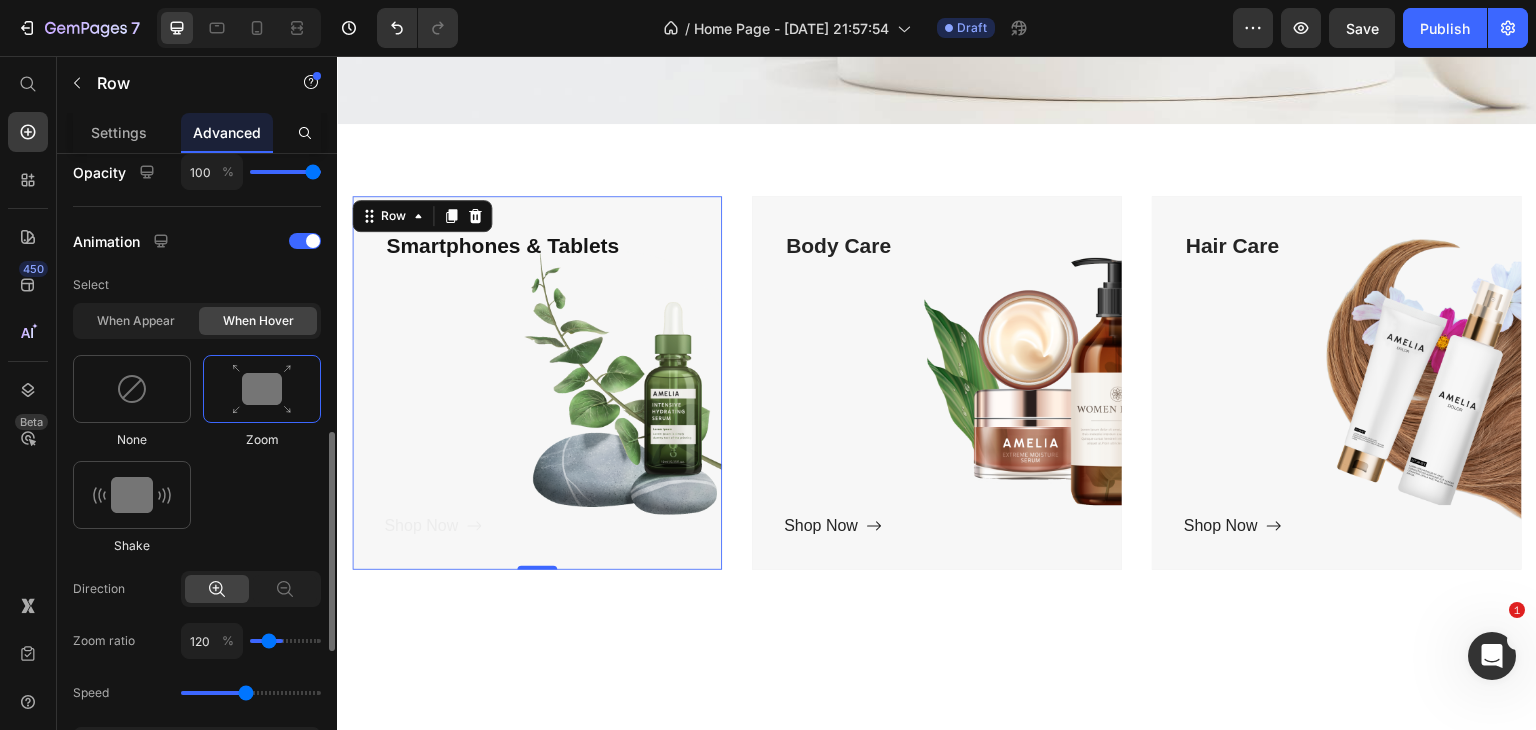 type on "120" 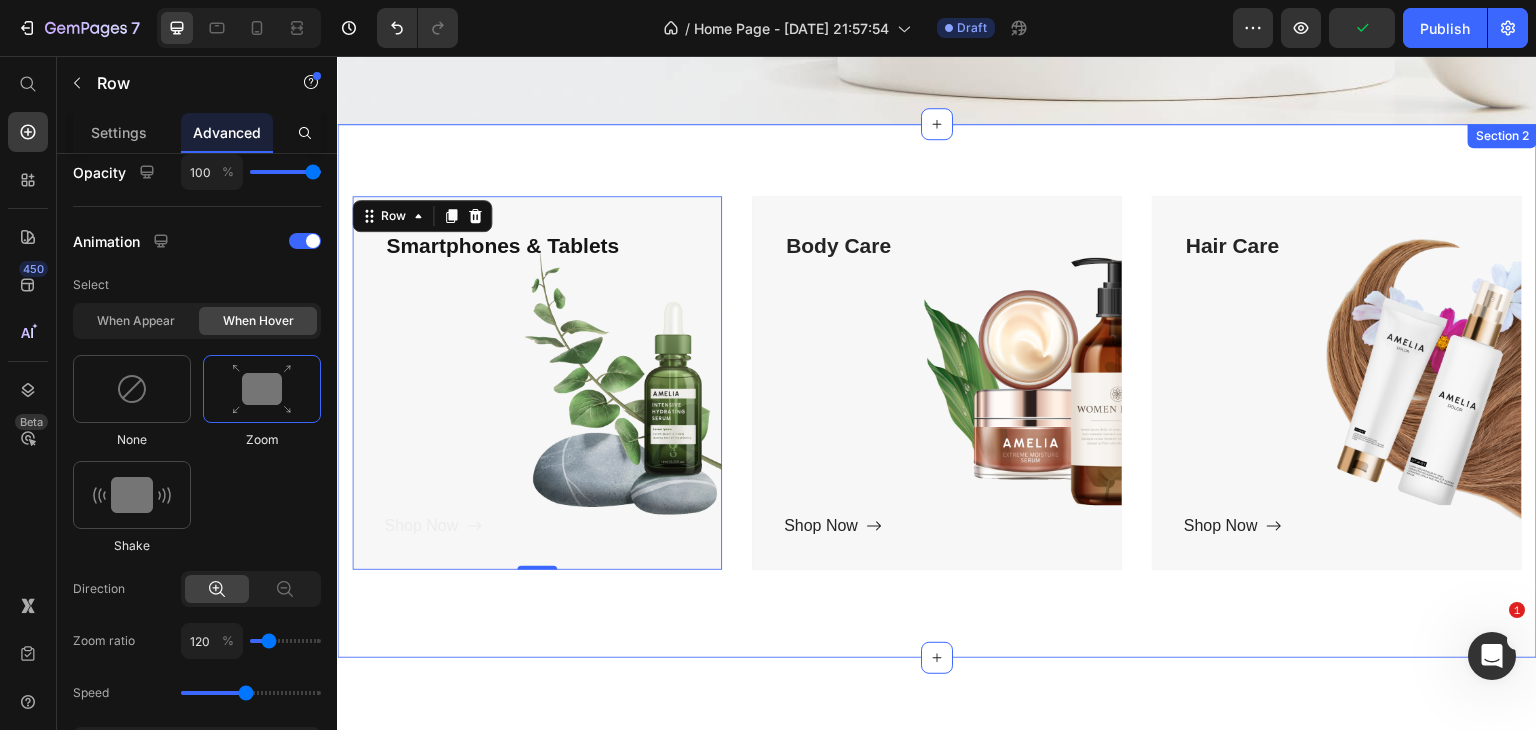 click on "Title Line Smartphones & Tablets Text block
Shop Now Button Row   0 Hero Banner Body Care Text block
Shop Now Button Row Hero Banner Hair Care Text block
Shop Now Button Row Hero Banner Row Section 2" at bounding box center (937, 391) 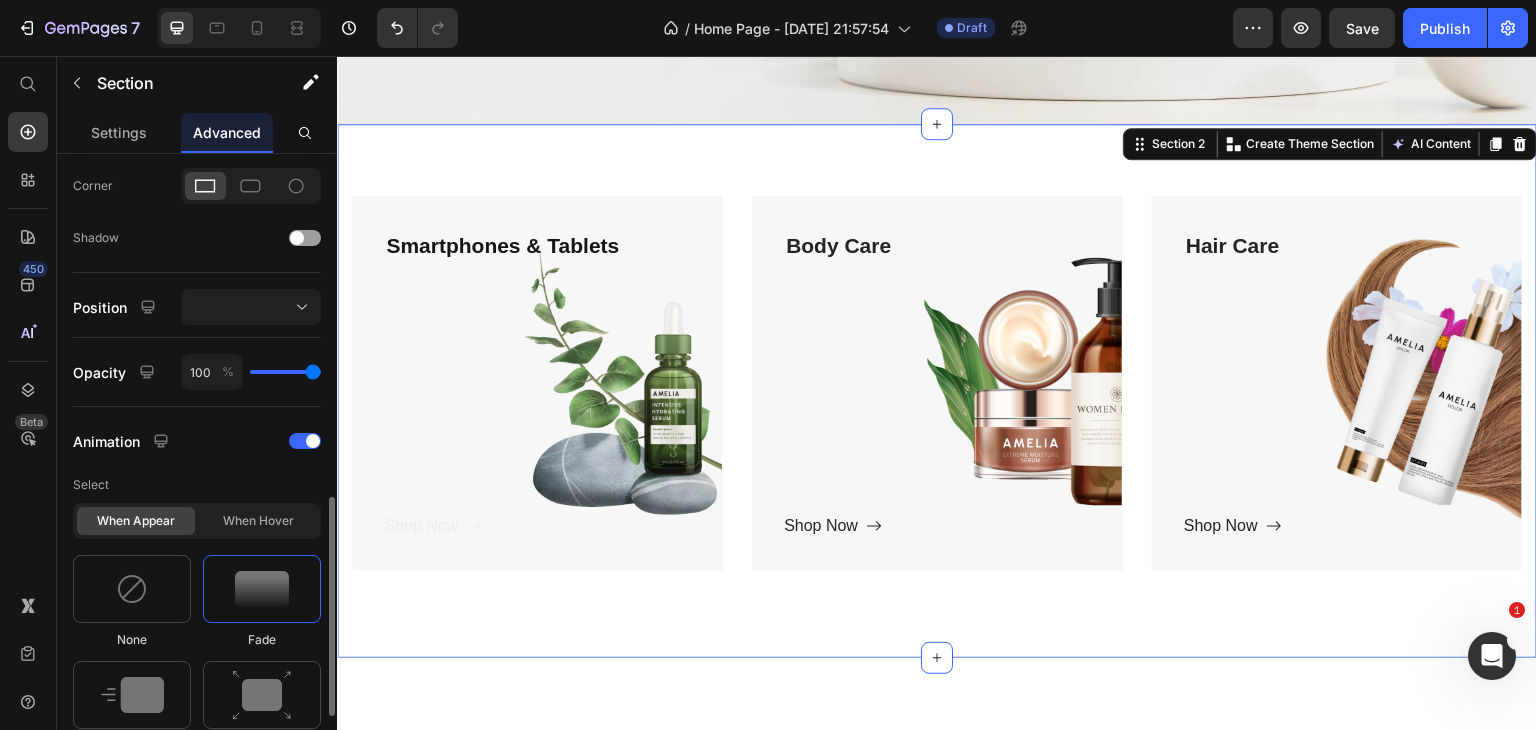 scroll, scrollTop: 1100, scrollLeft: 0, axis: vertical 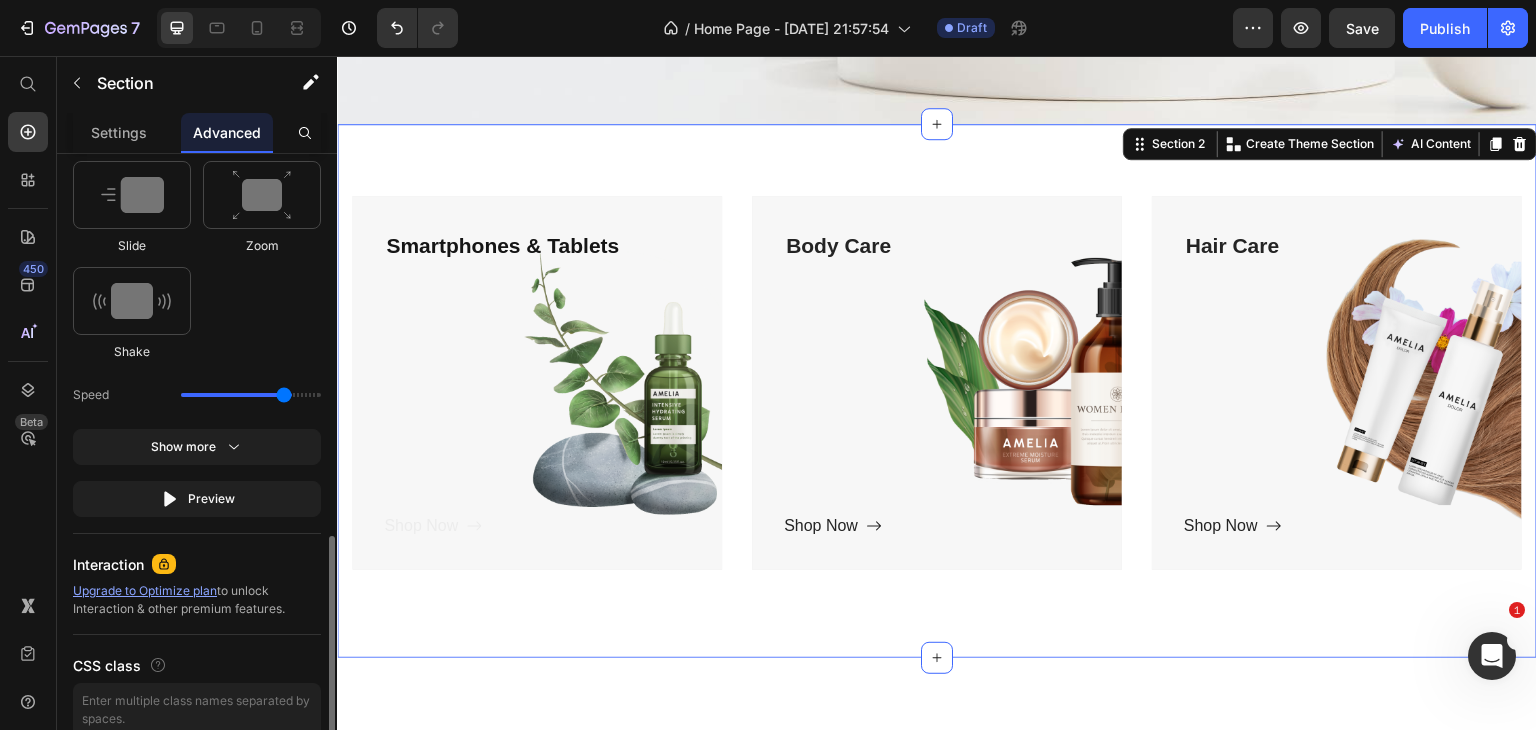 drag, startPoint x: 231, startPoint y: 391, endPoint x: 288, endPoint y: 400, distance: 57.706154 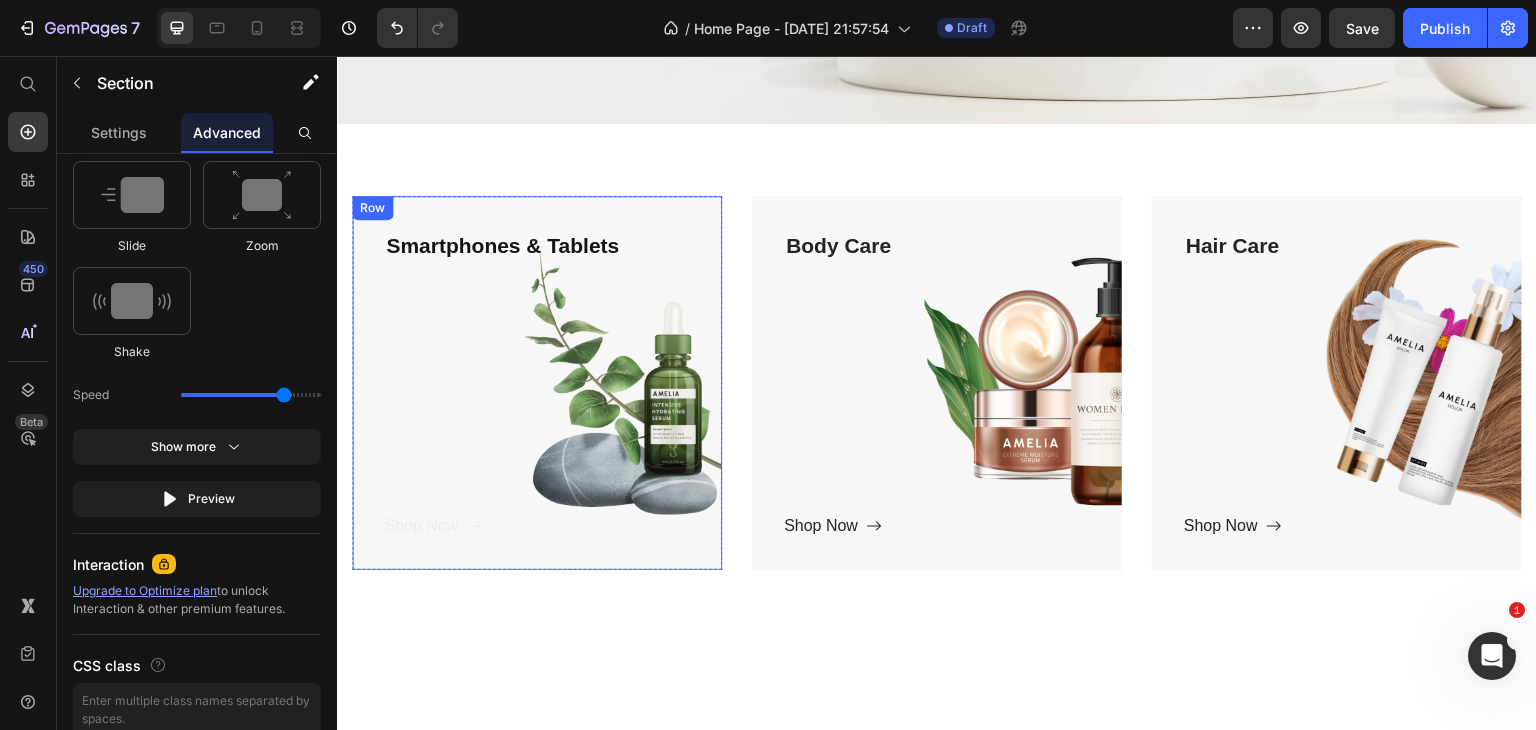 click on "Smartphones & Tablets Text block
Shop Now Button" at bounding box center [537, 383] 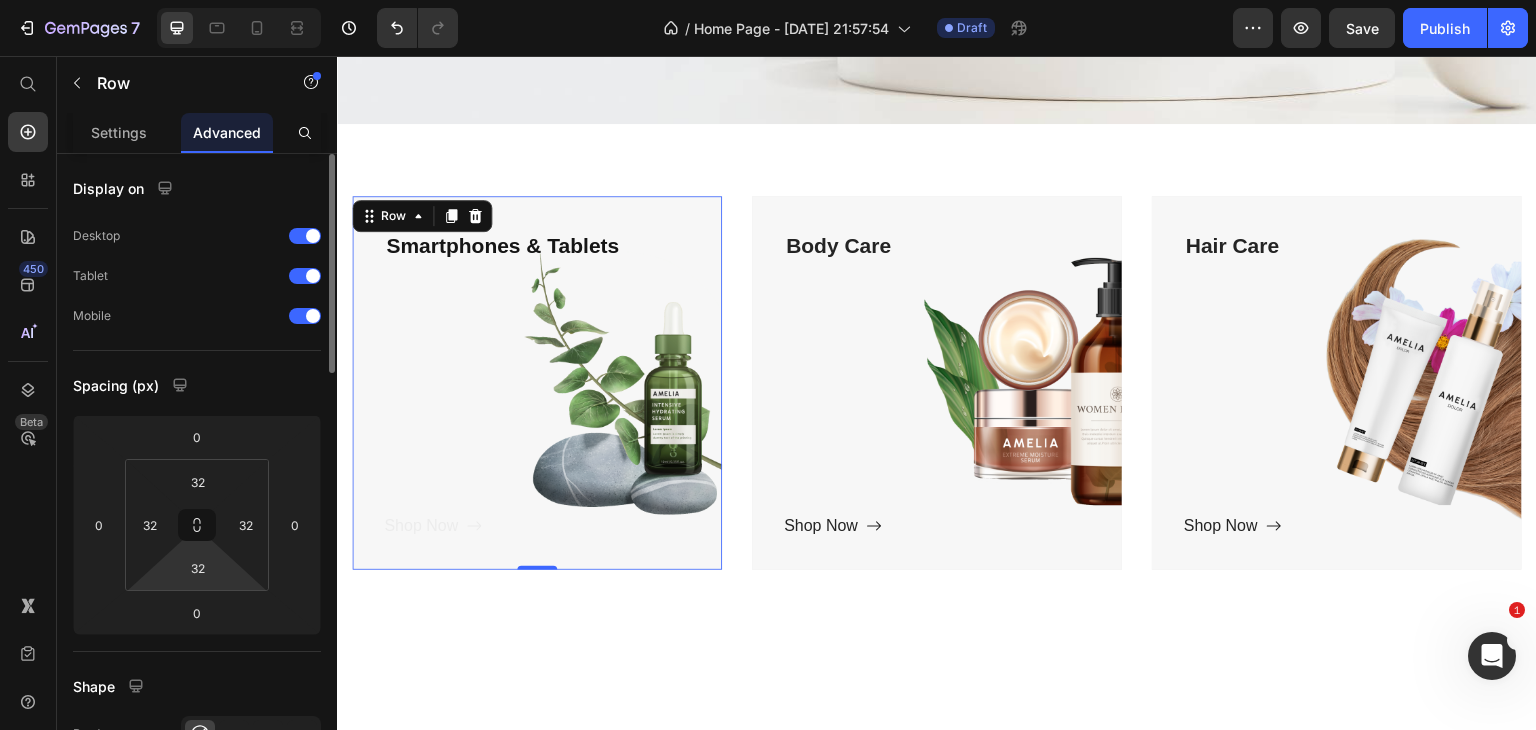 scroll, scrollTop: 600, scrollLeft: 0, axis: vertical 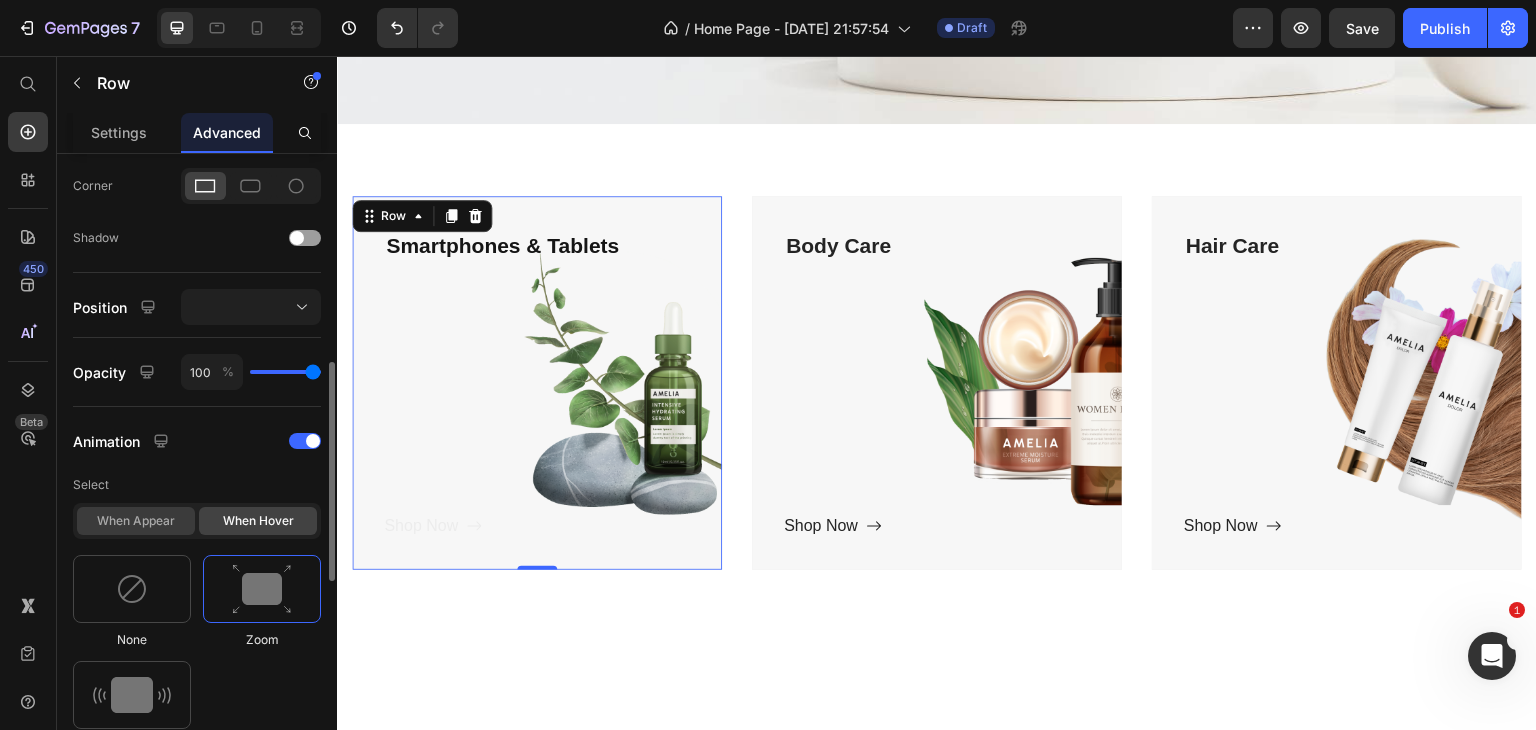 click on "When appear" 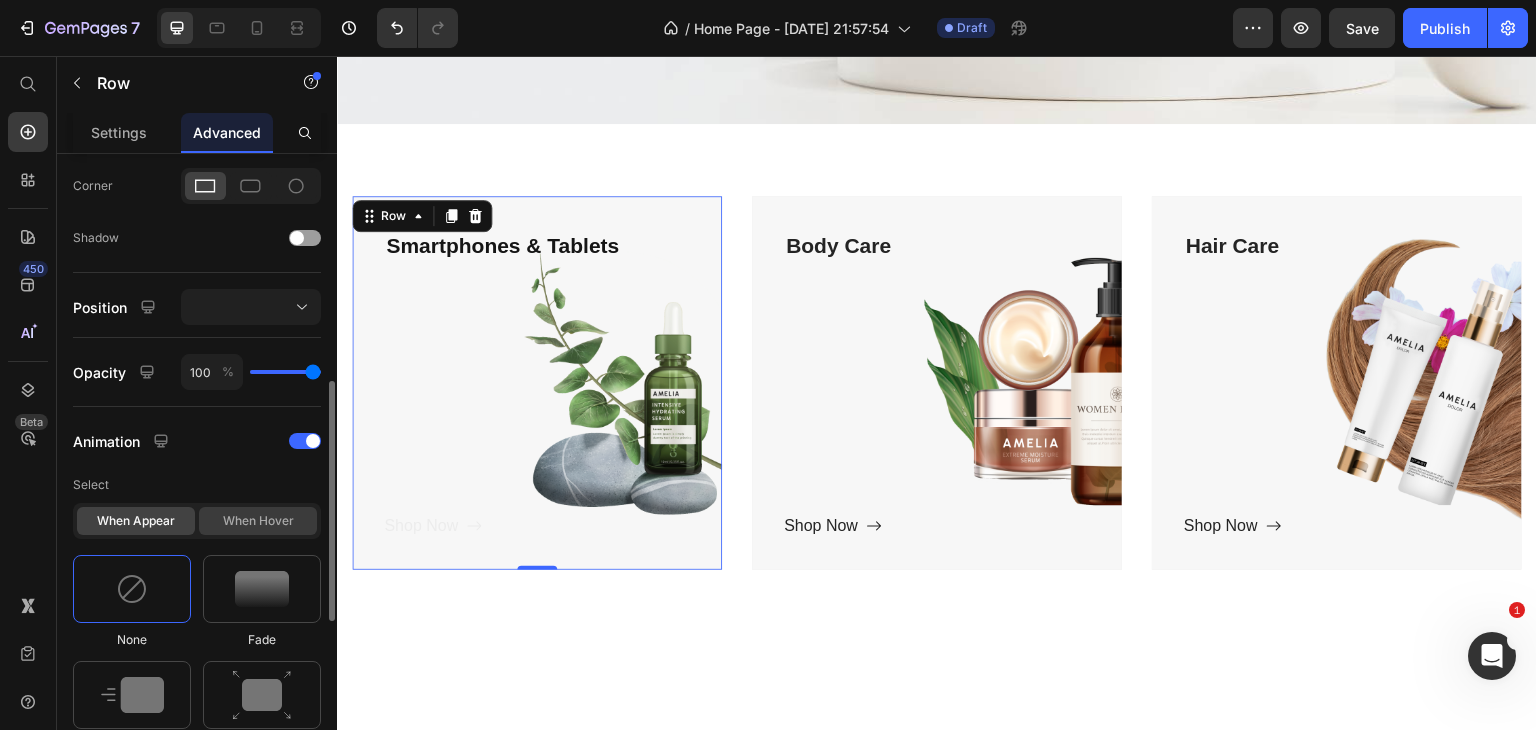 click on "When hover" 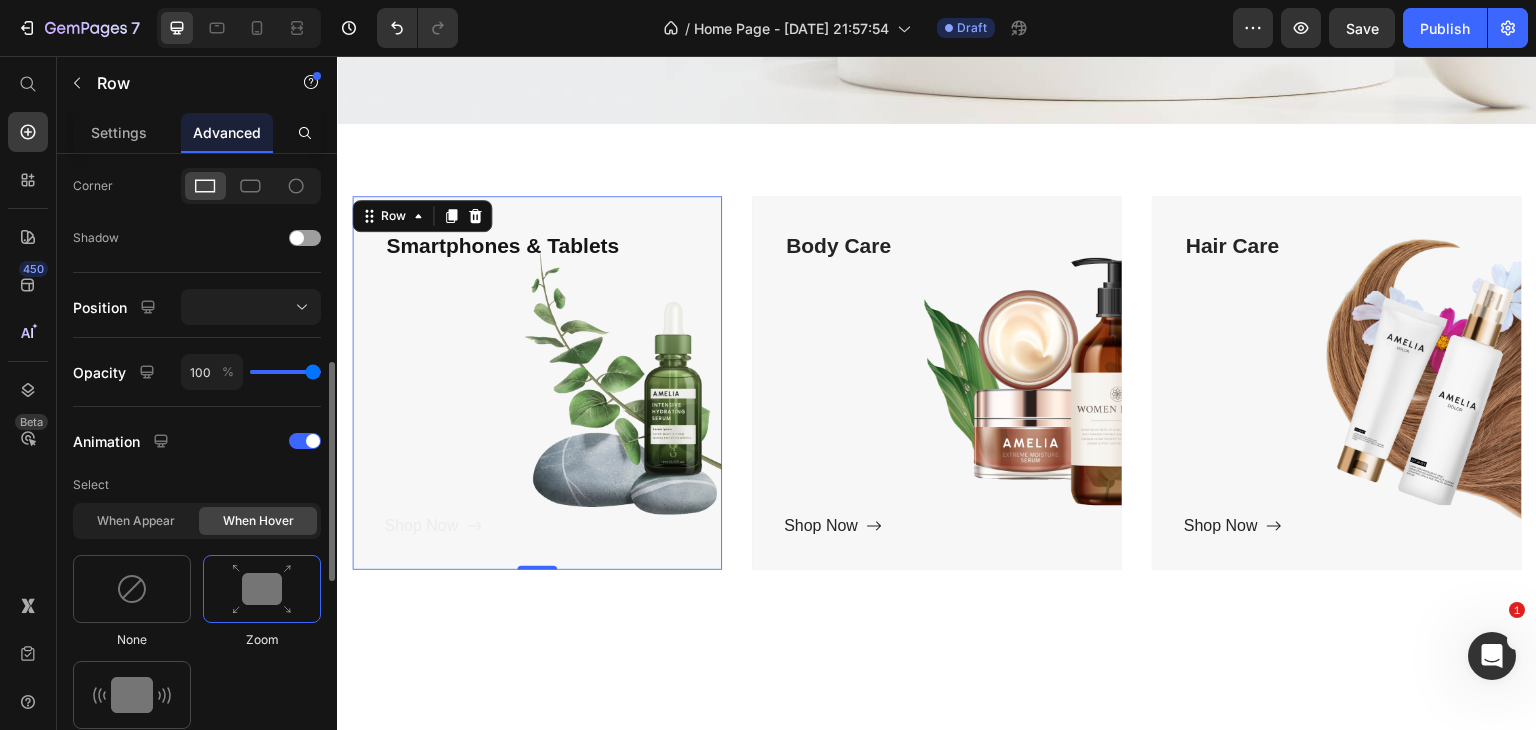 scroll, scrollTop: 800, scrollLeft: 0, axis: vertical 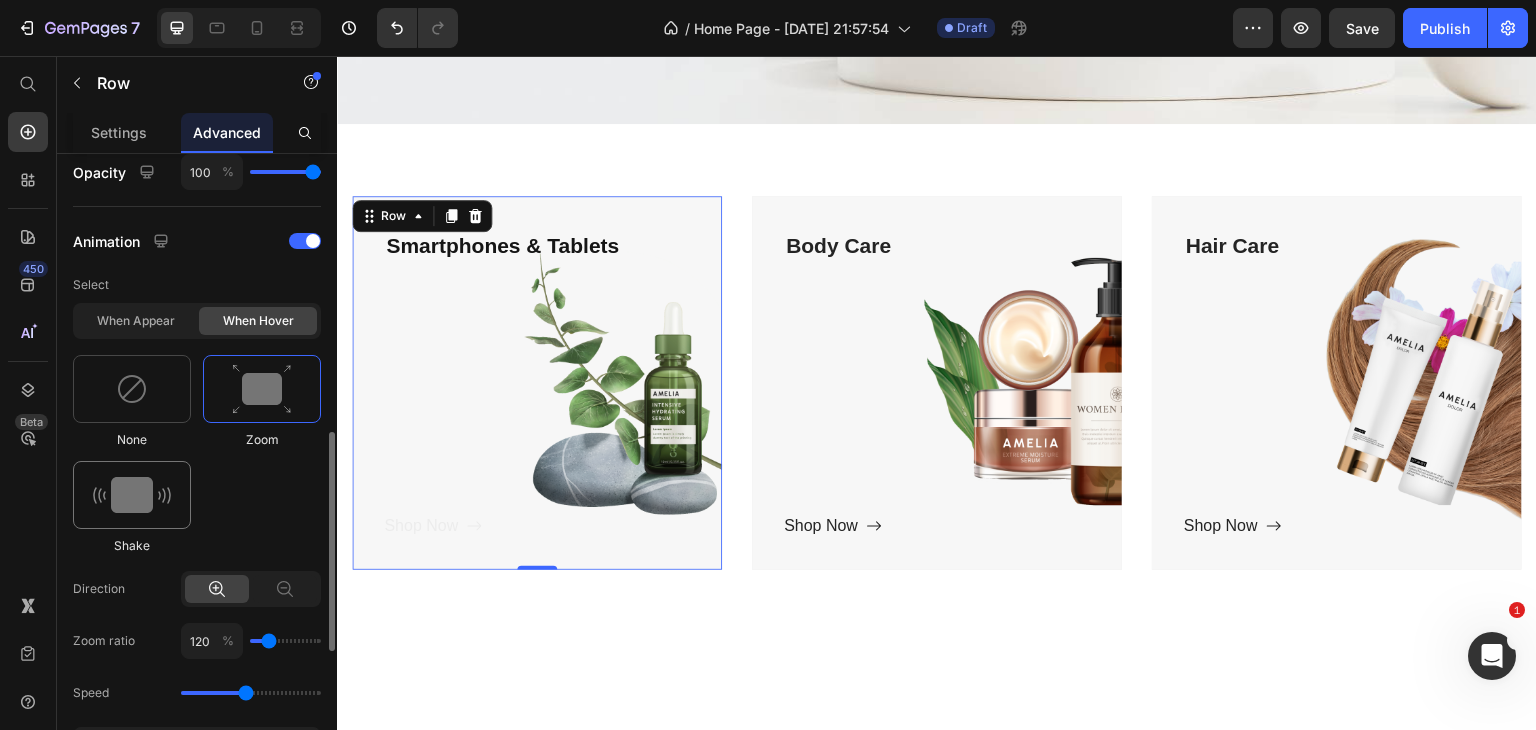 click at bounding box center (132, 495) 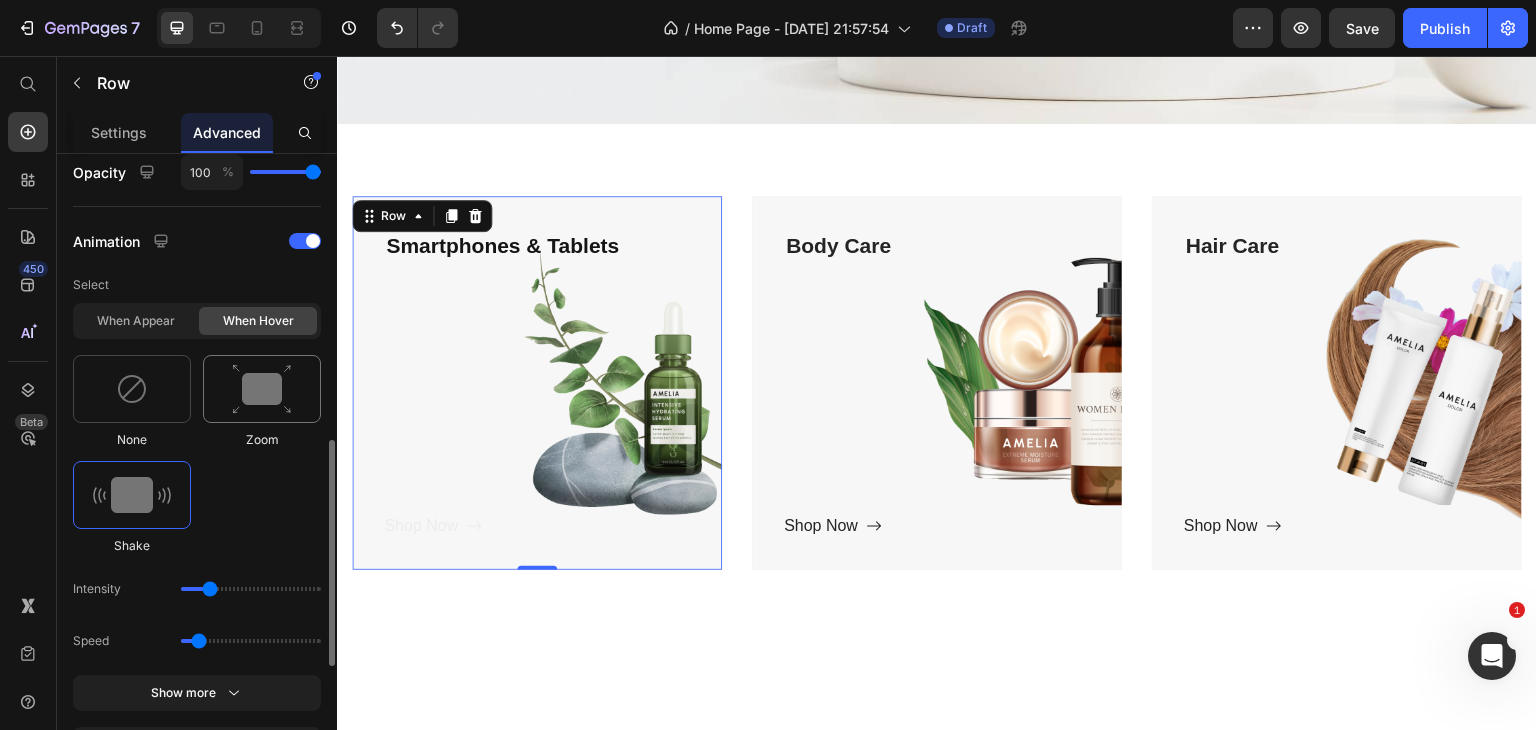 click at bounding box center [262, 389] 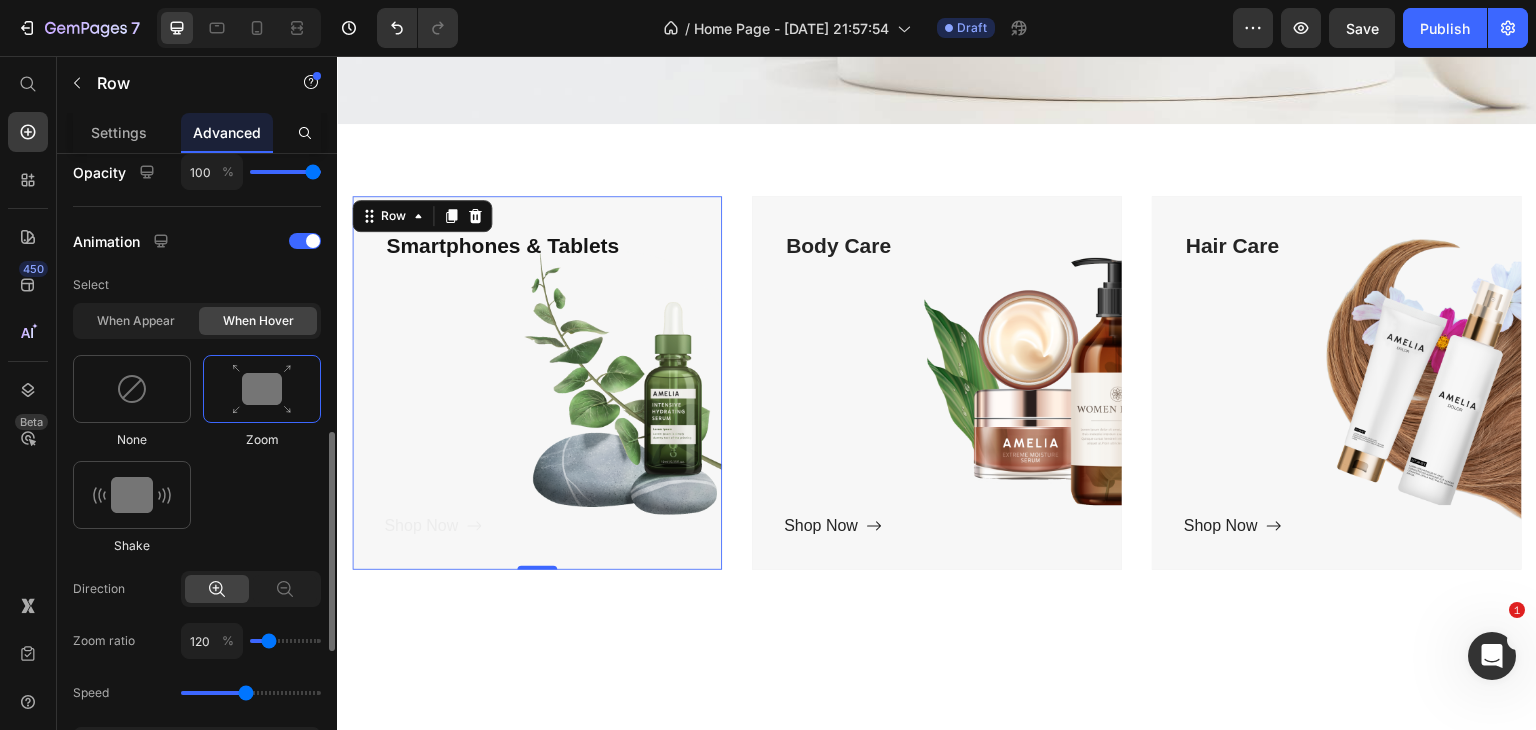 scroll, scrollTop: 900, scrollLeft: 0, axis: vertical 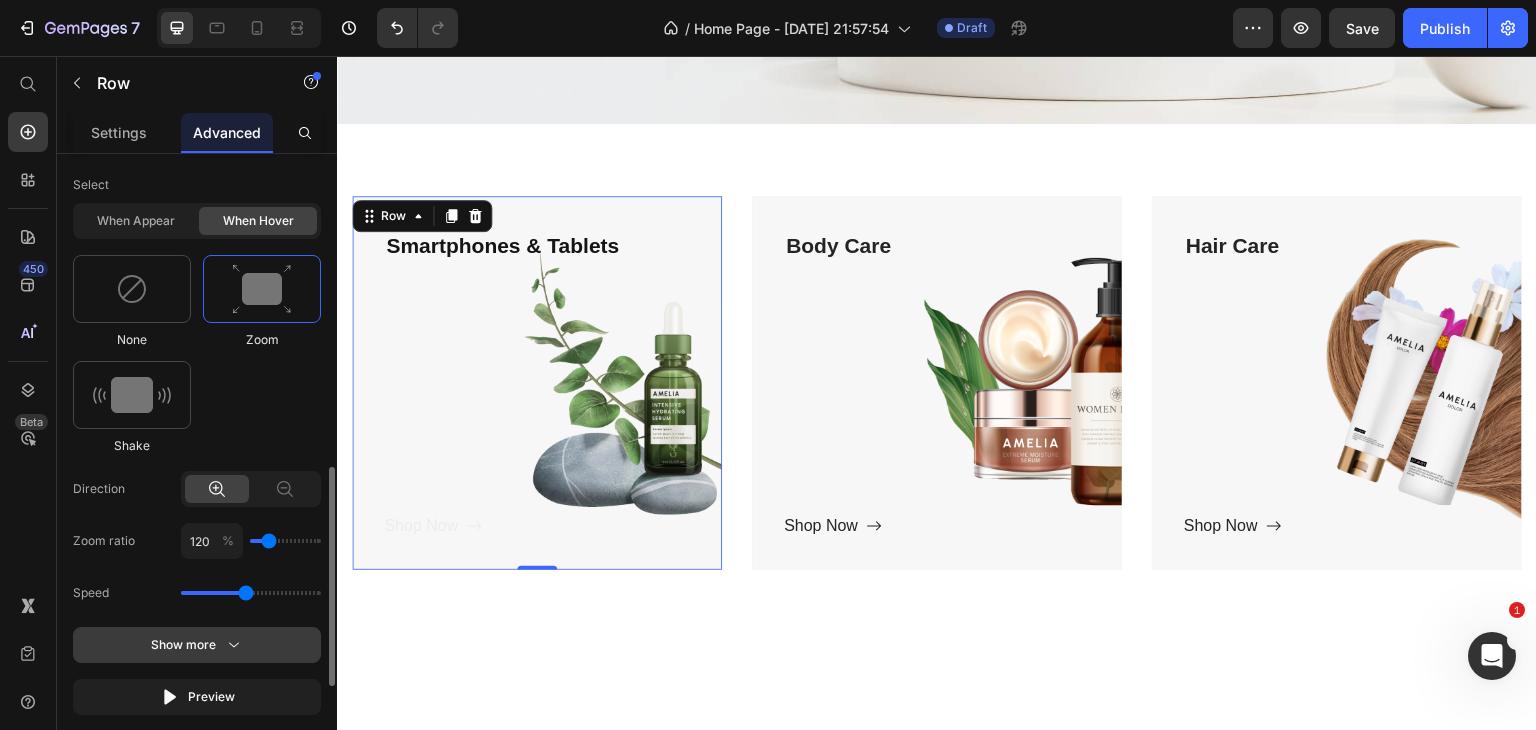 click 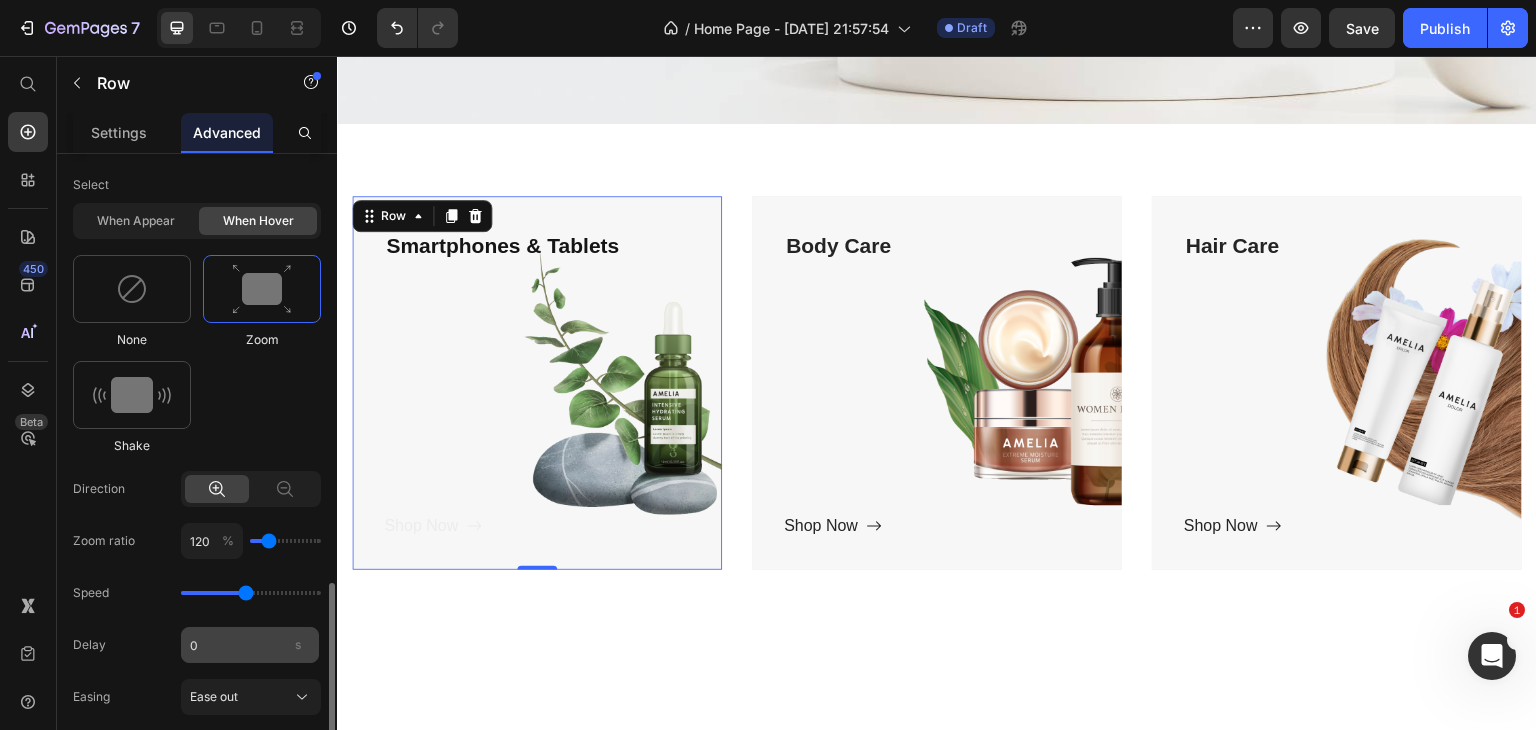 scroll, scrollTop: 1100, scrollLeft: 0, axis: vertical 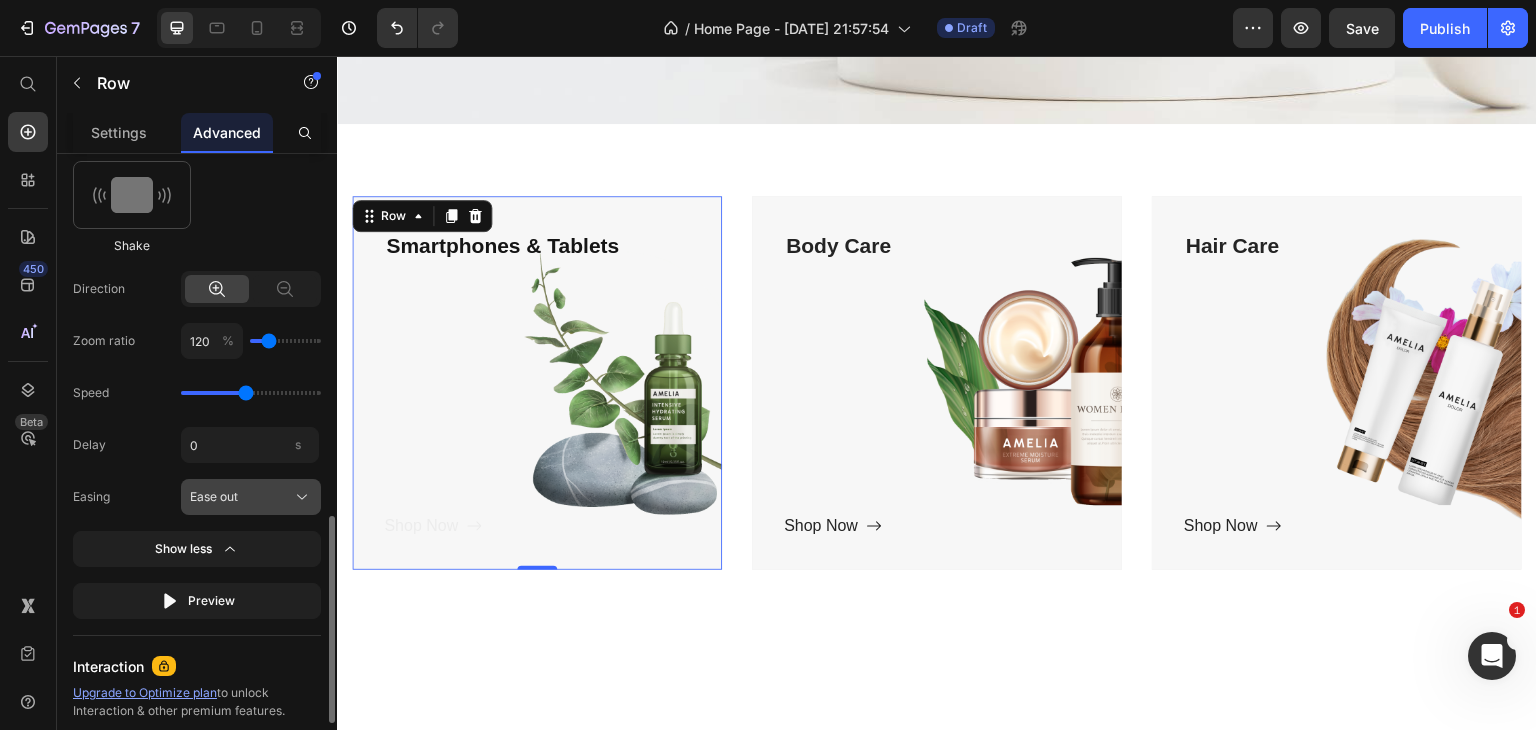 click on "Ease out" 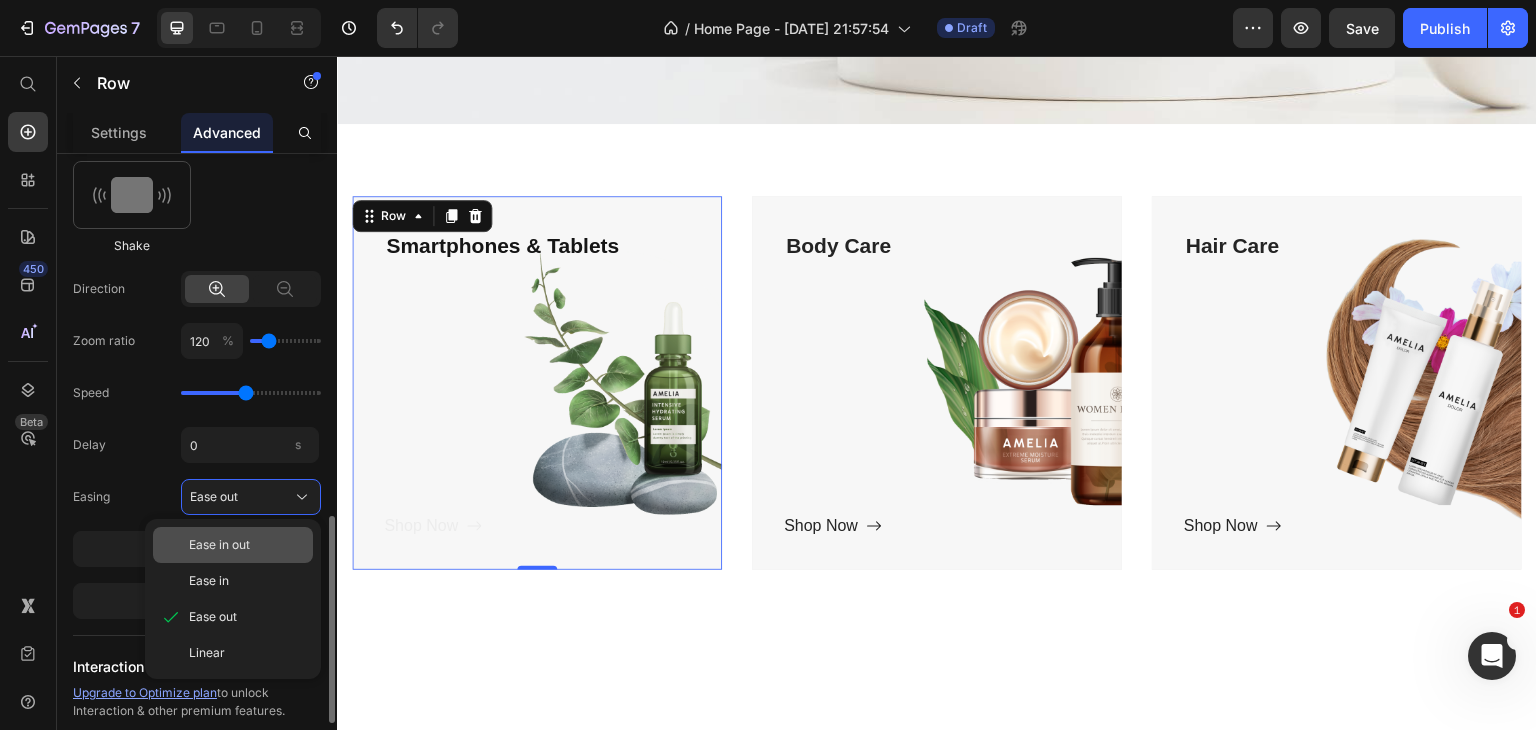 click on "Ease in out" at bounding box center (219, 545) 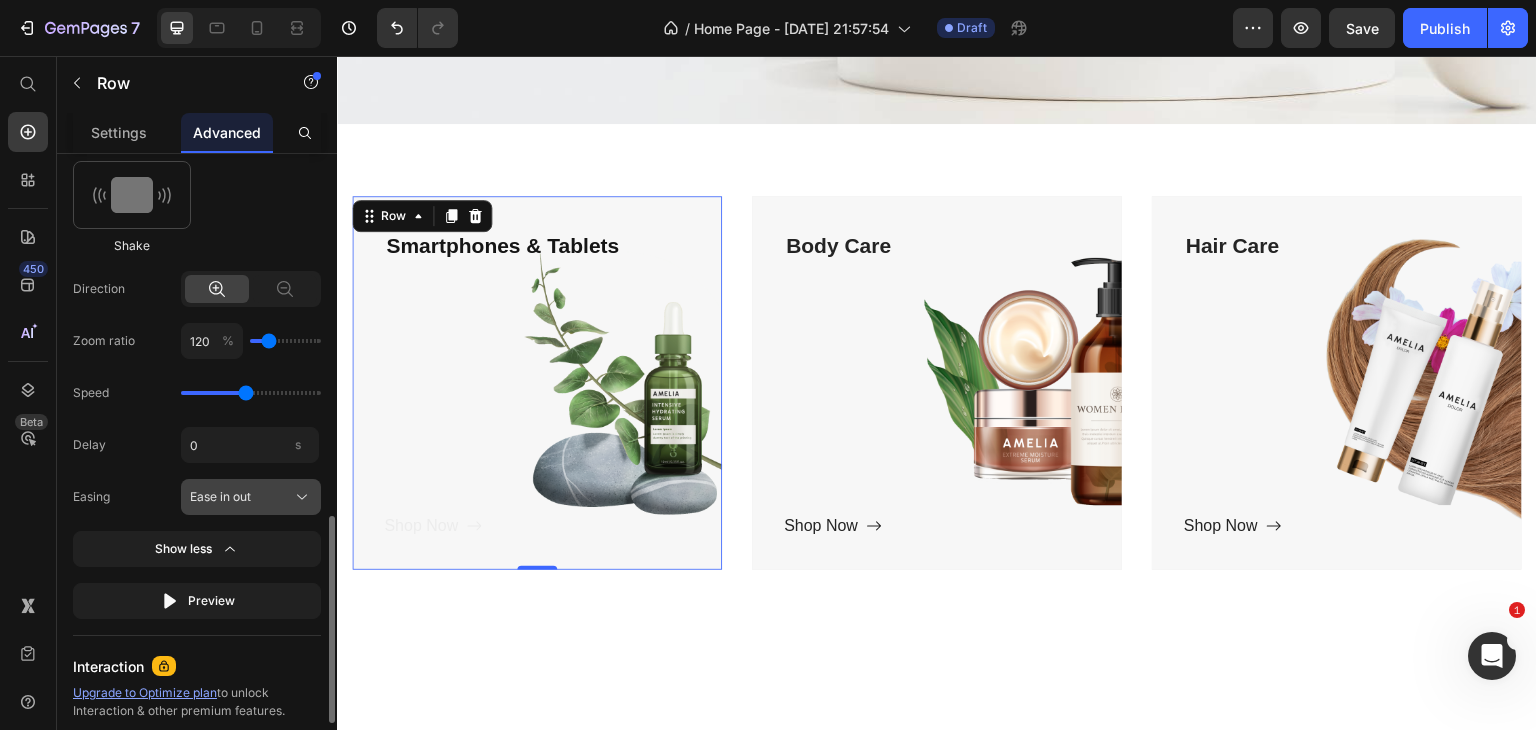 click on "Ease in out" at bounding box center (251, 497) 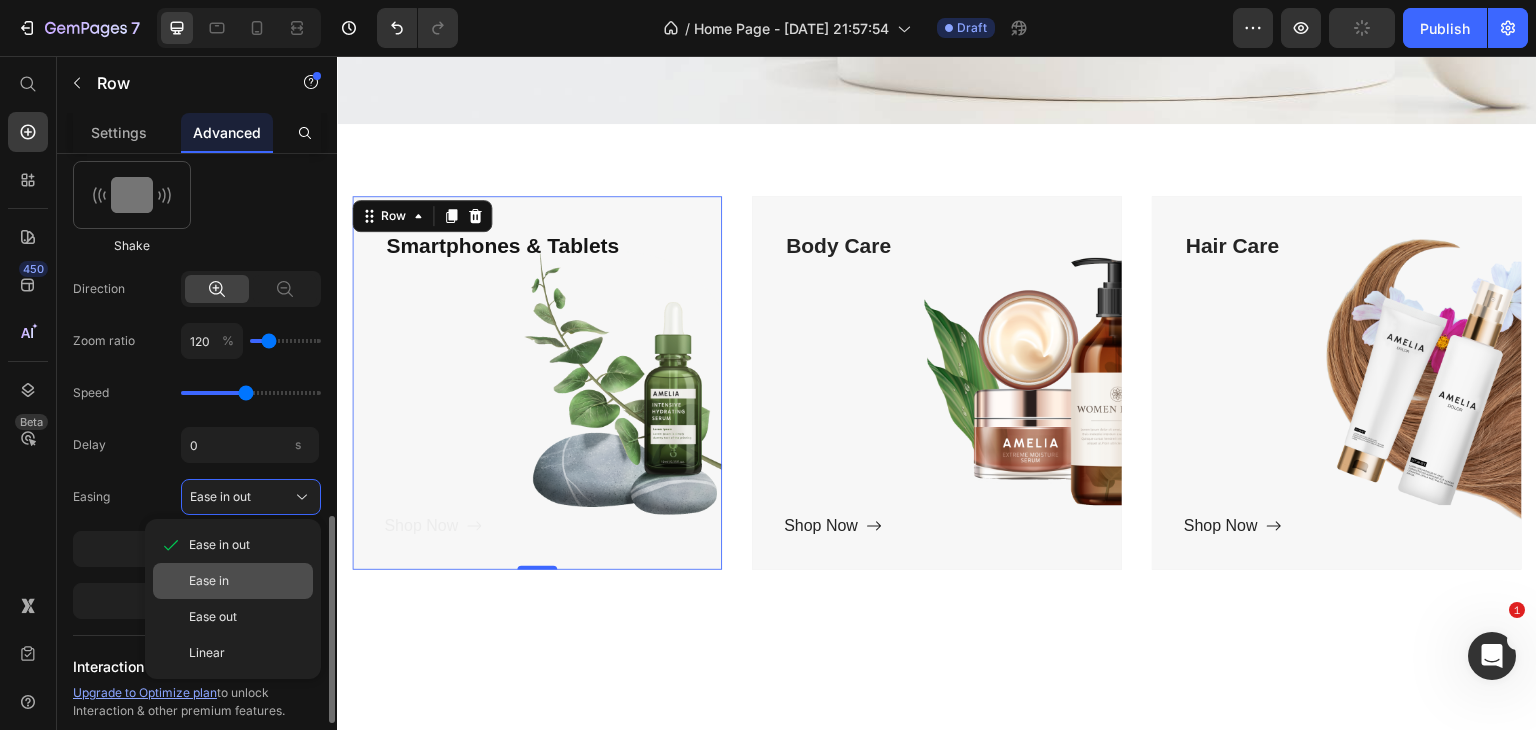click on "Ease in" at bounding box center [247, 581] 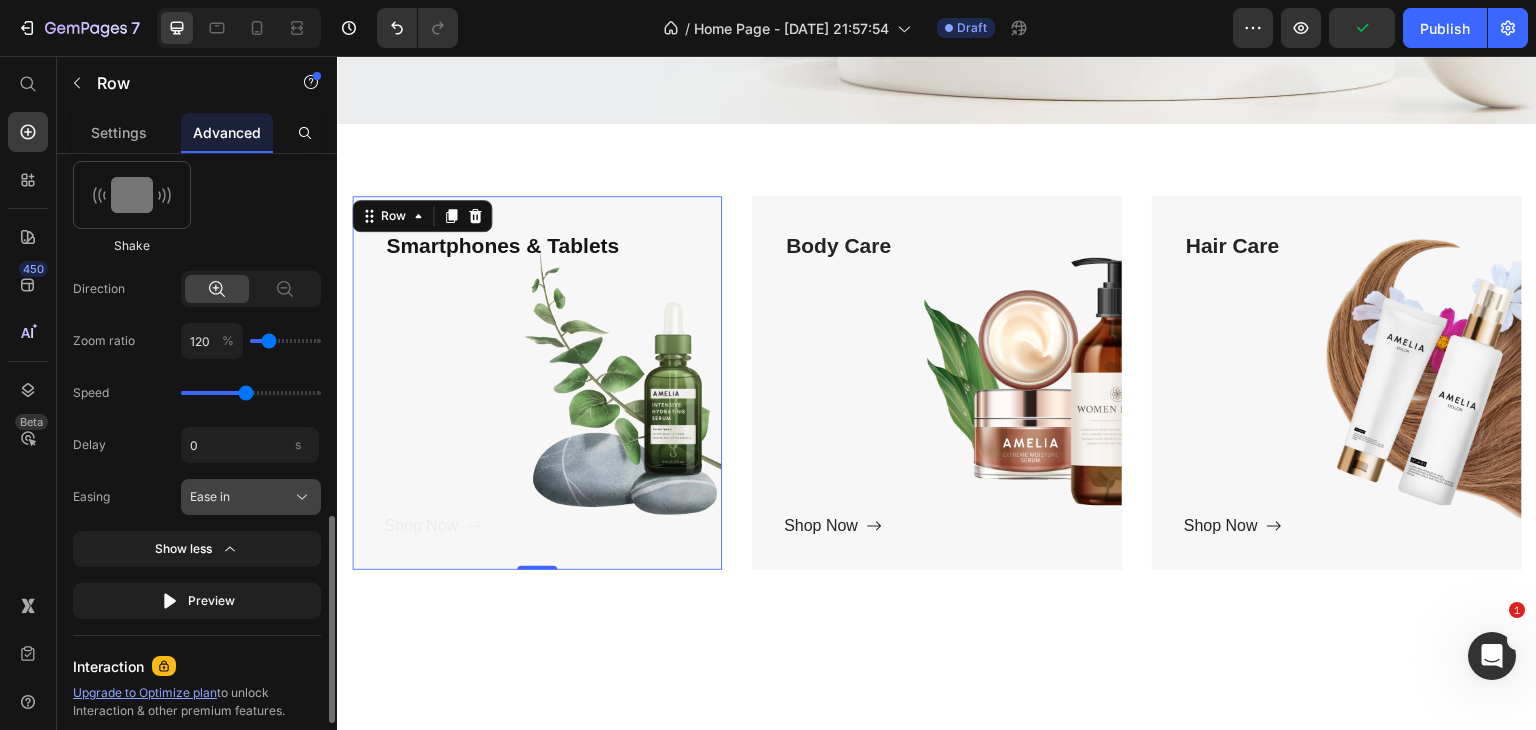 click on "Ease in" 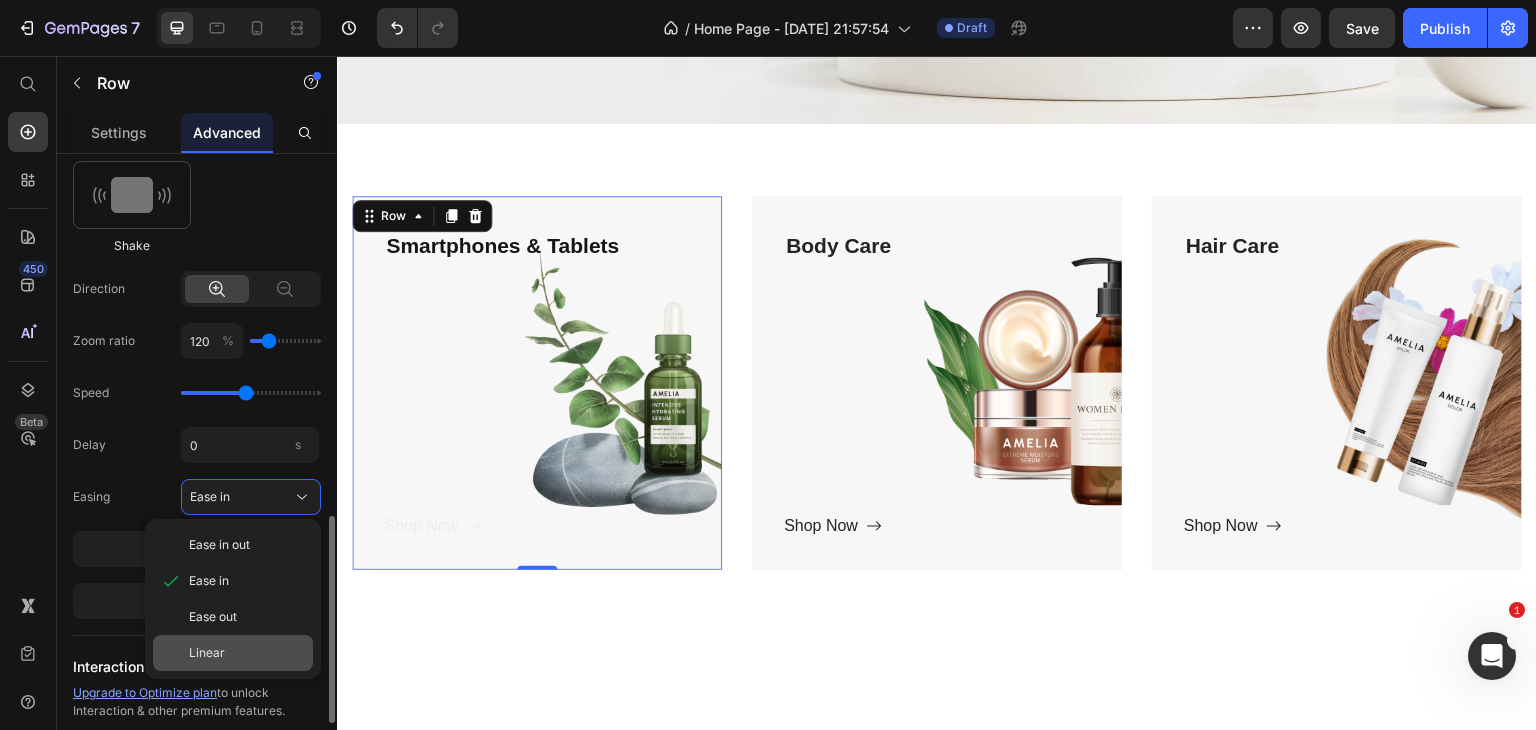 click on "Linear" 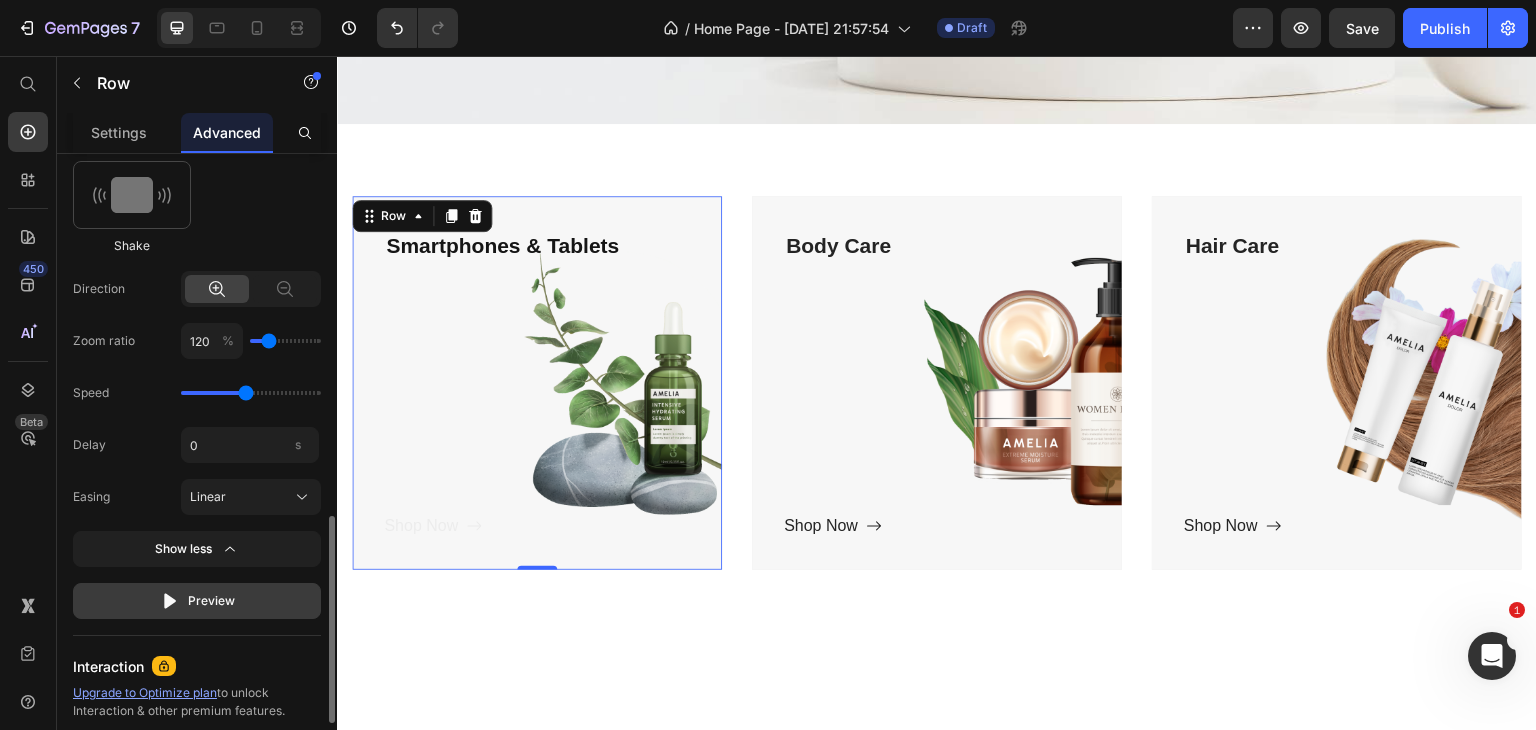click on "Preview" 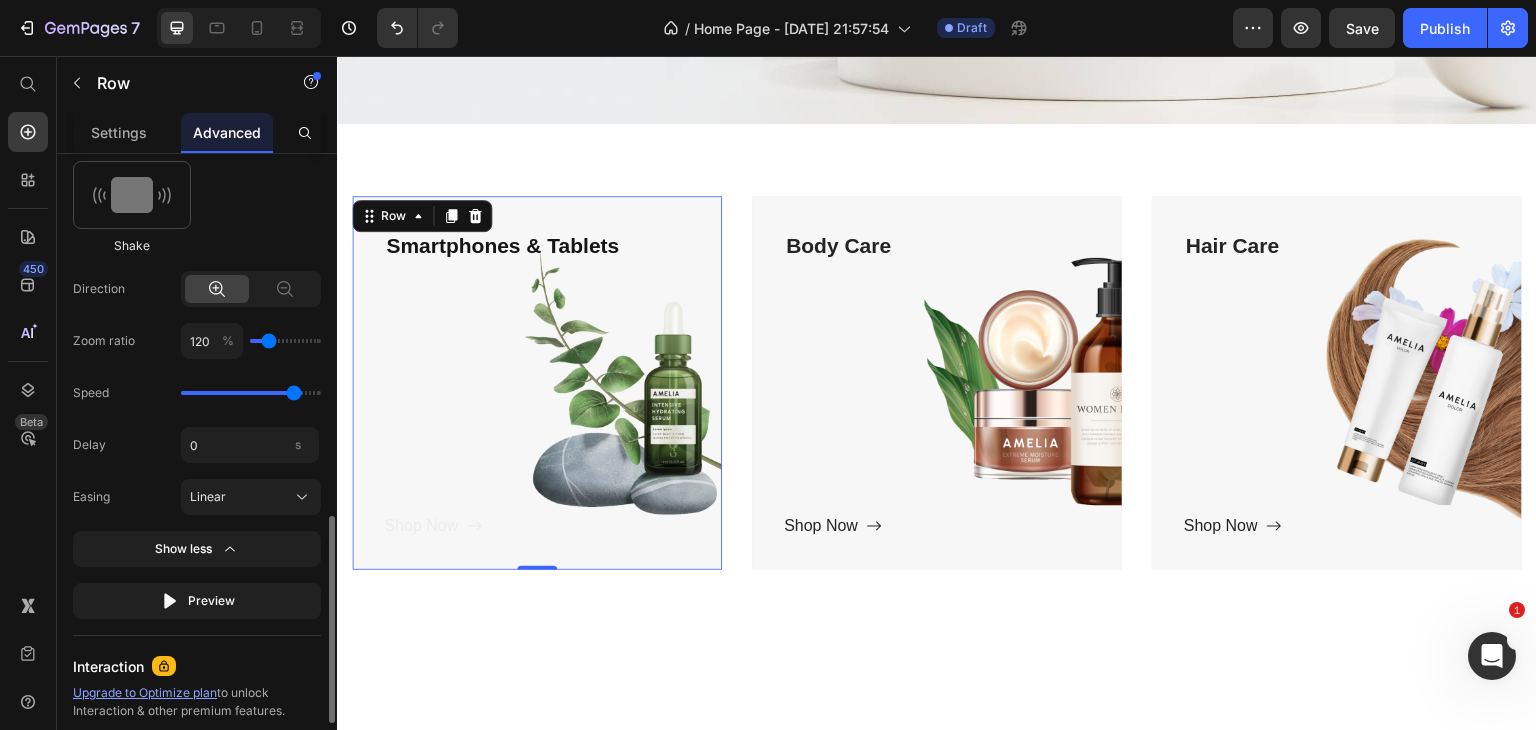 drag, startPoint x: 225, startPoint y: 388, endPoint x: 292, endPoint y: 398, distance: 67.74216 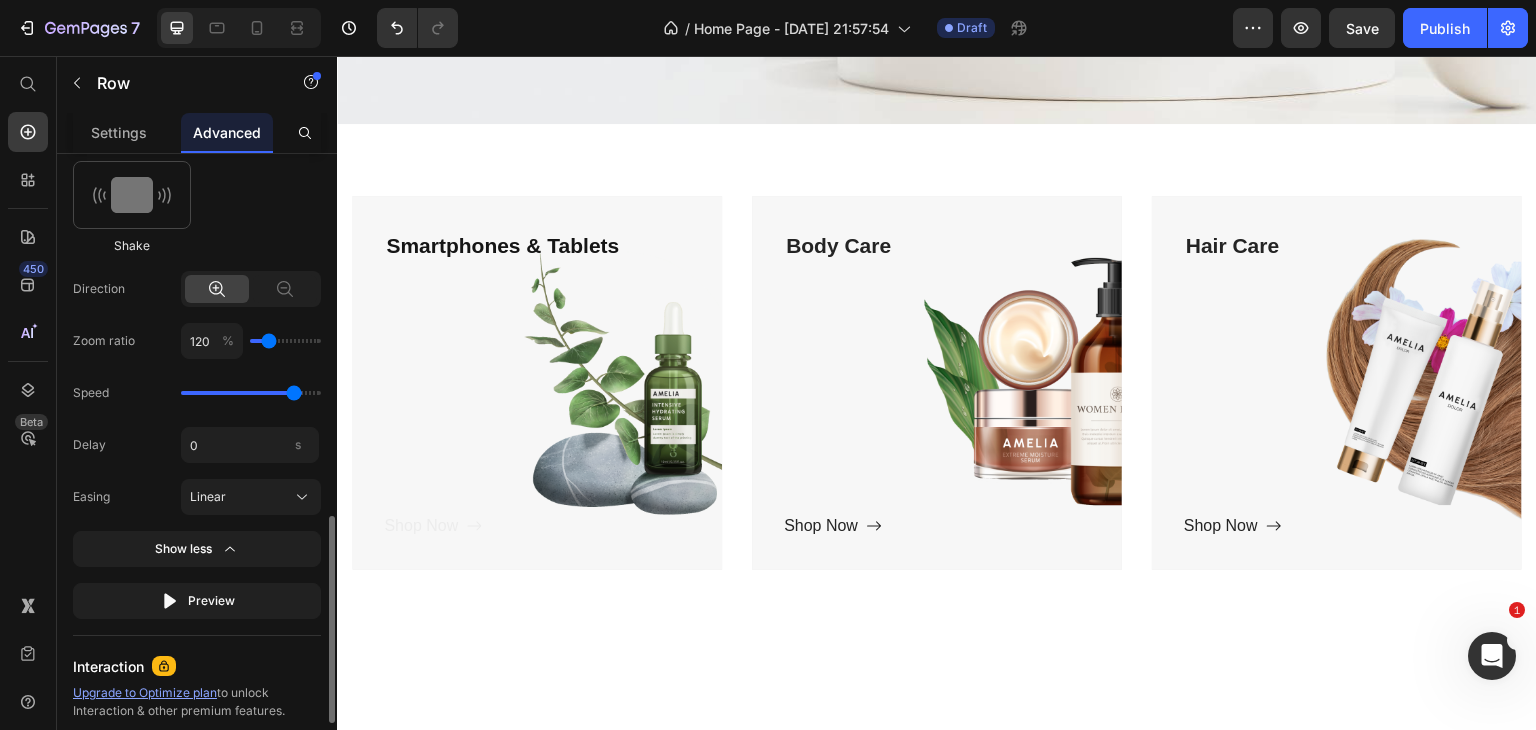 type on "100" 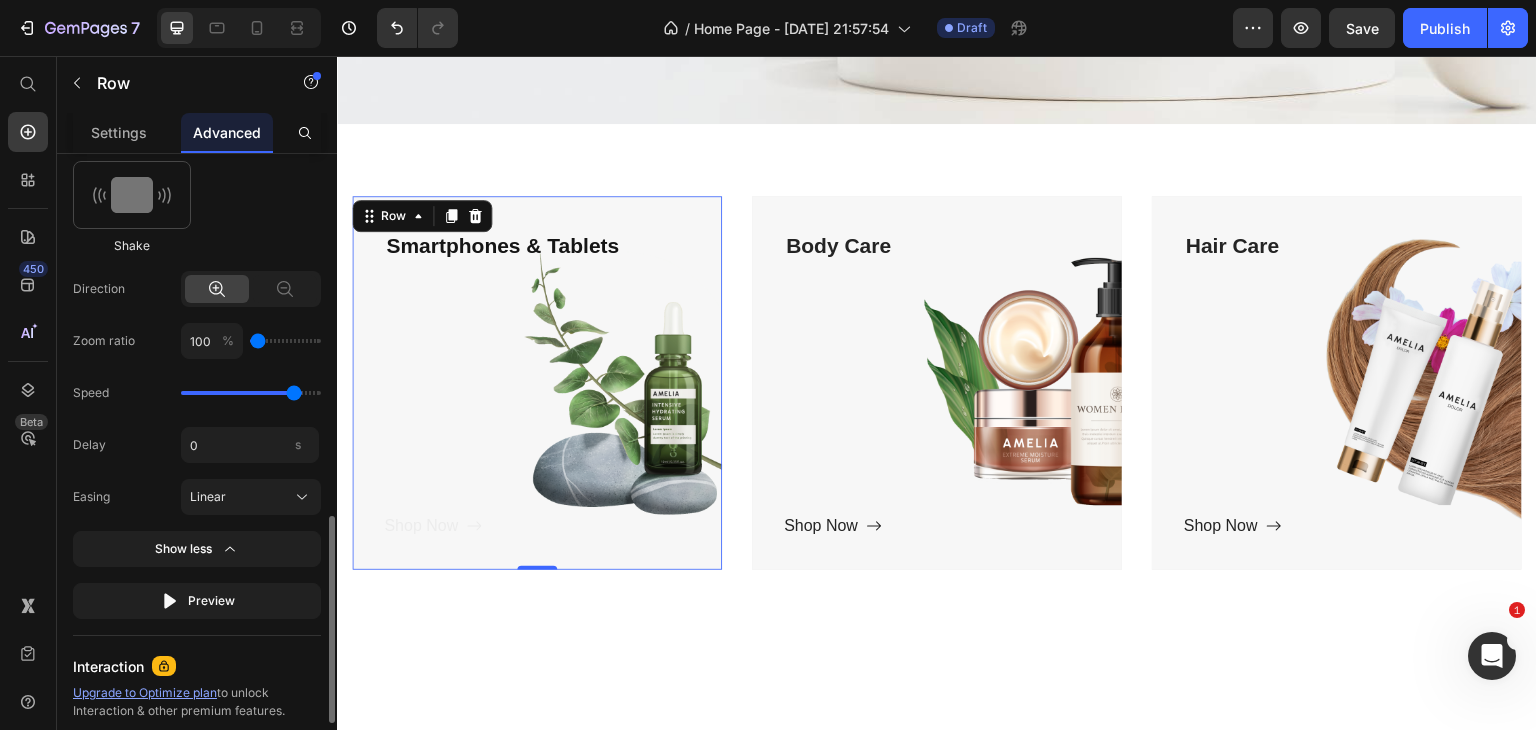 type on "110" 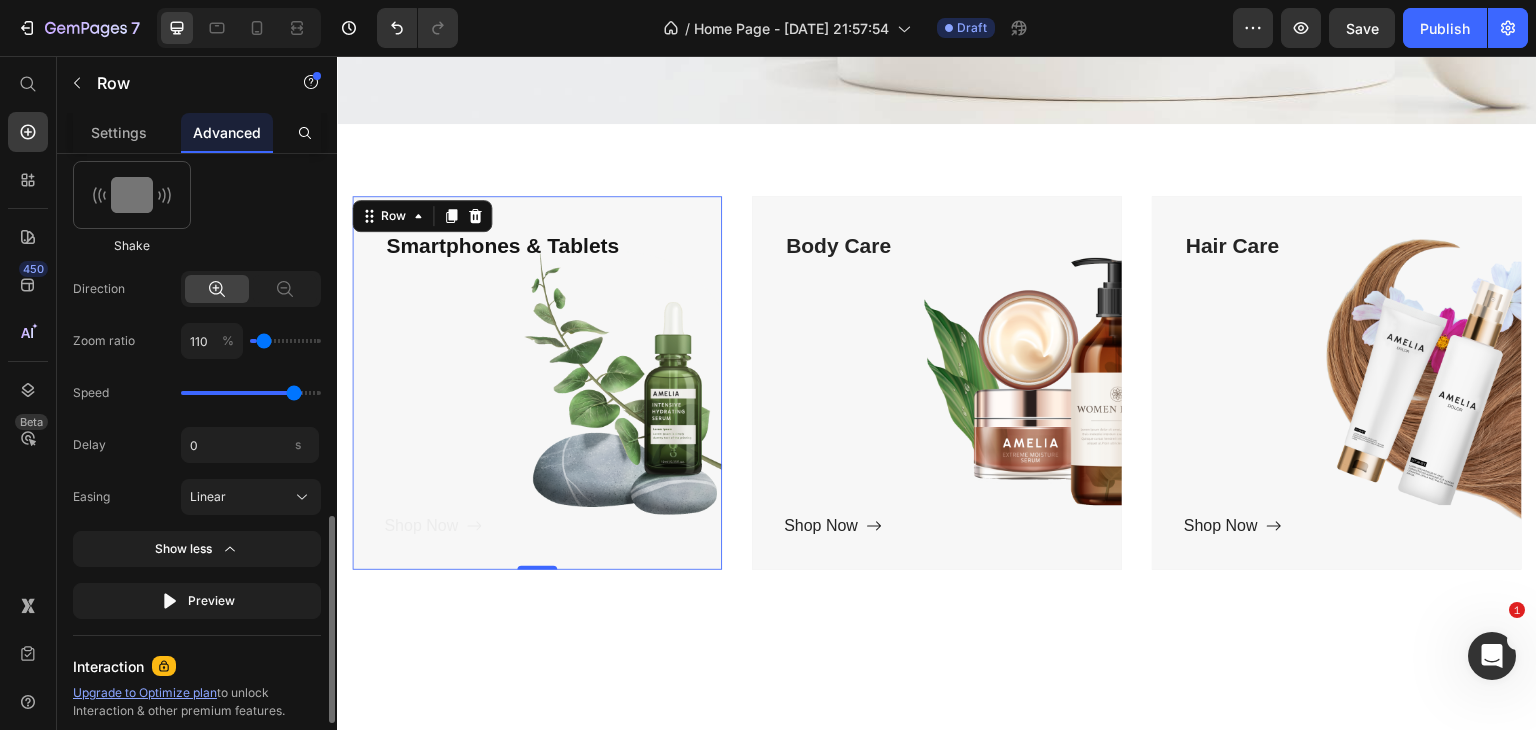 type on "120" 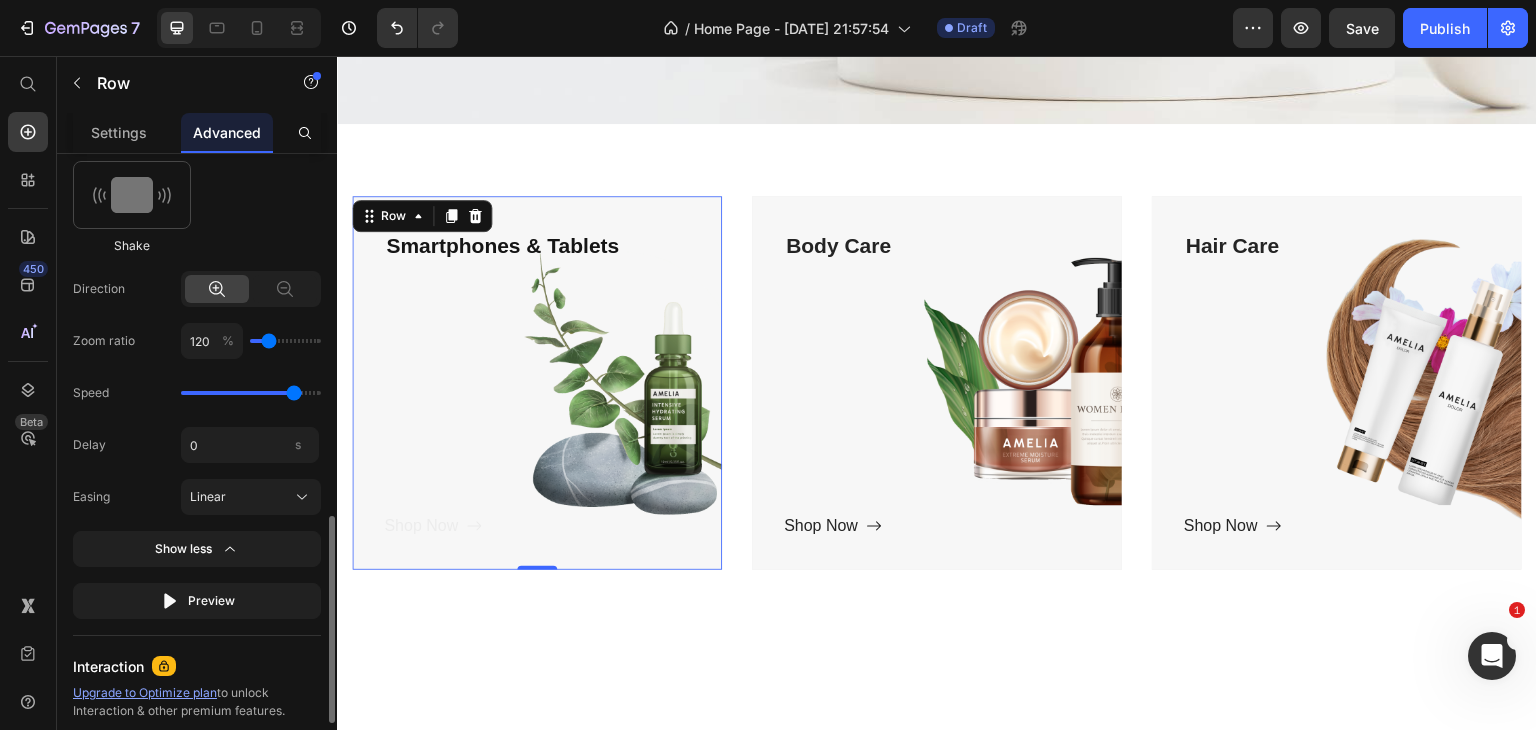 type on "110" 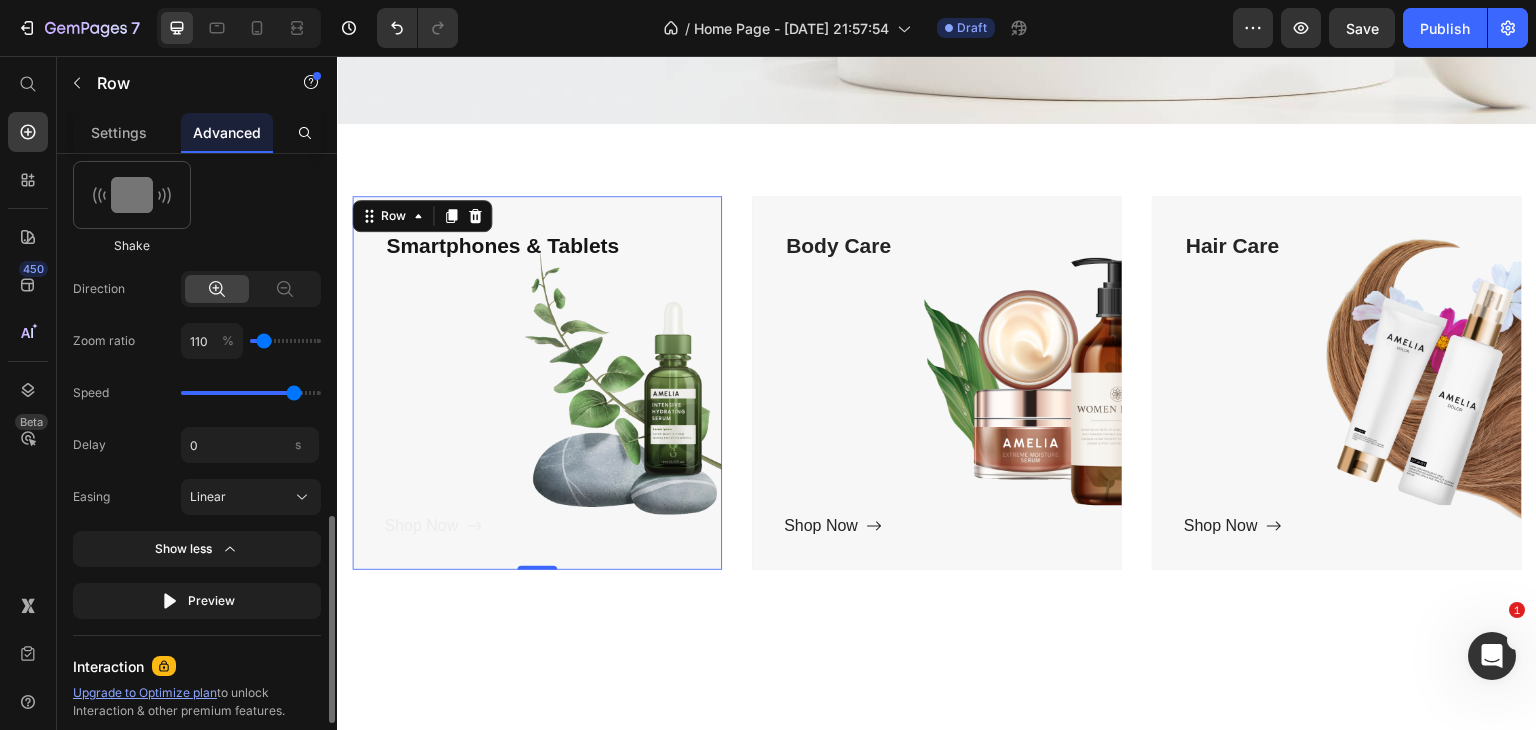 type on "110" 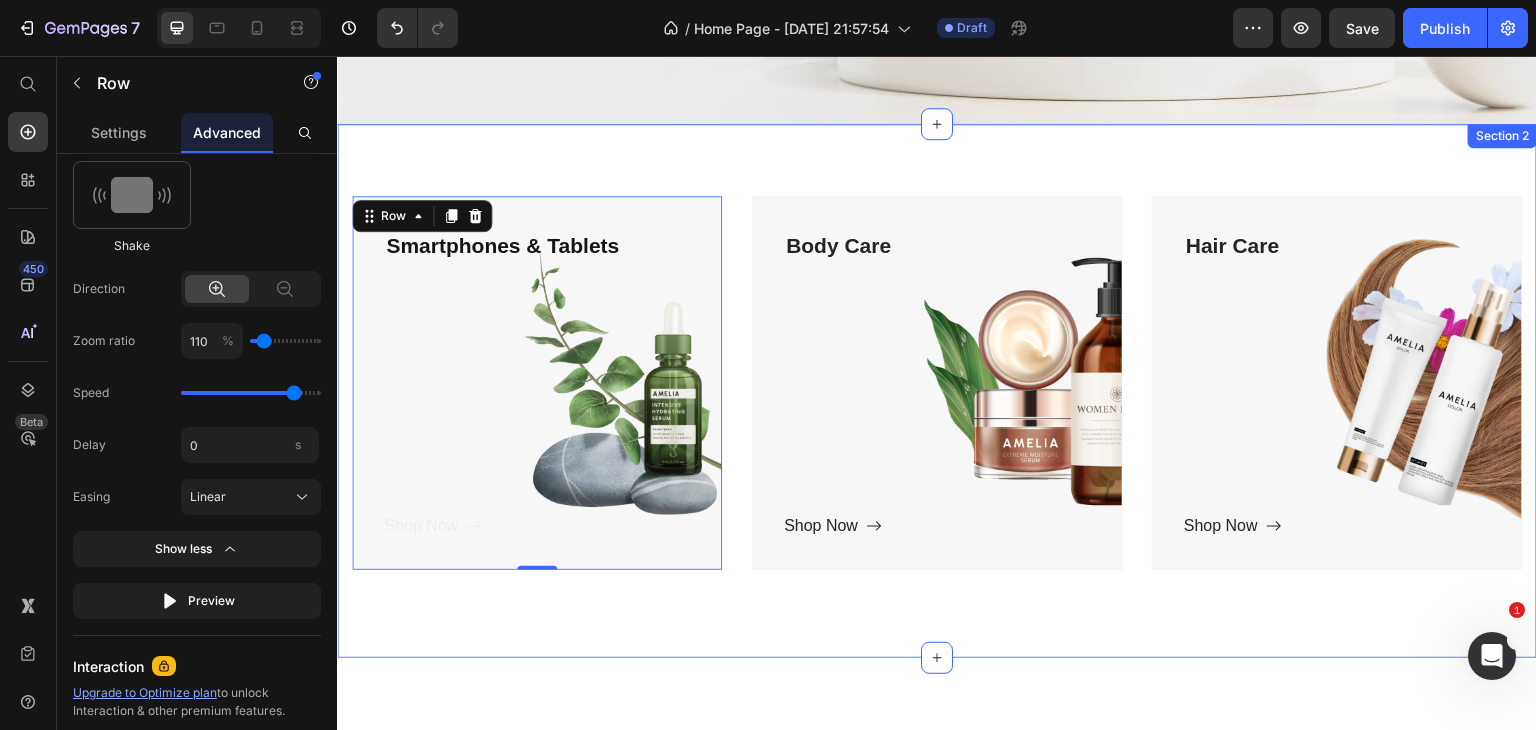 click on "Title Line Smartphones & Tablets Text block
Shop Now Button Row   0 Hero Banner Body Care Text block
Shop Now Button Row Hero Banner Hair Care Text block
Shop Now Button Row Hero Banner Row Section 2" at bounding box center [937, 391] 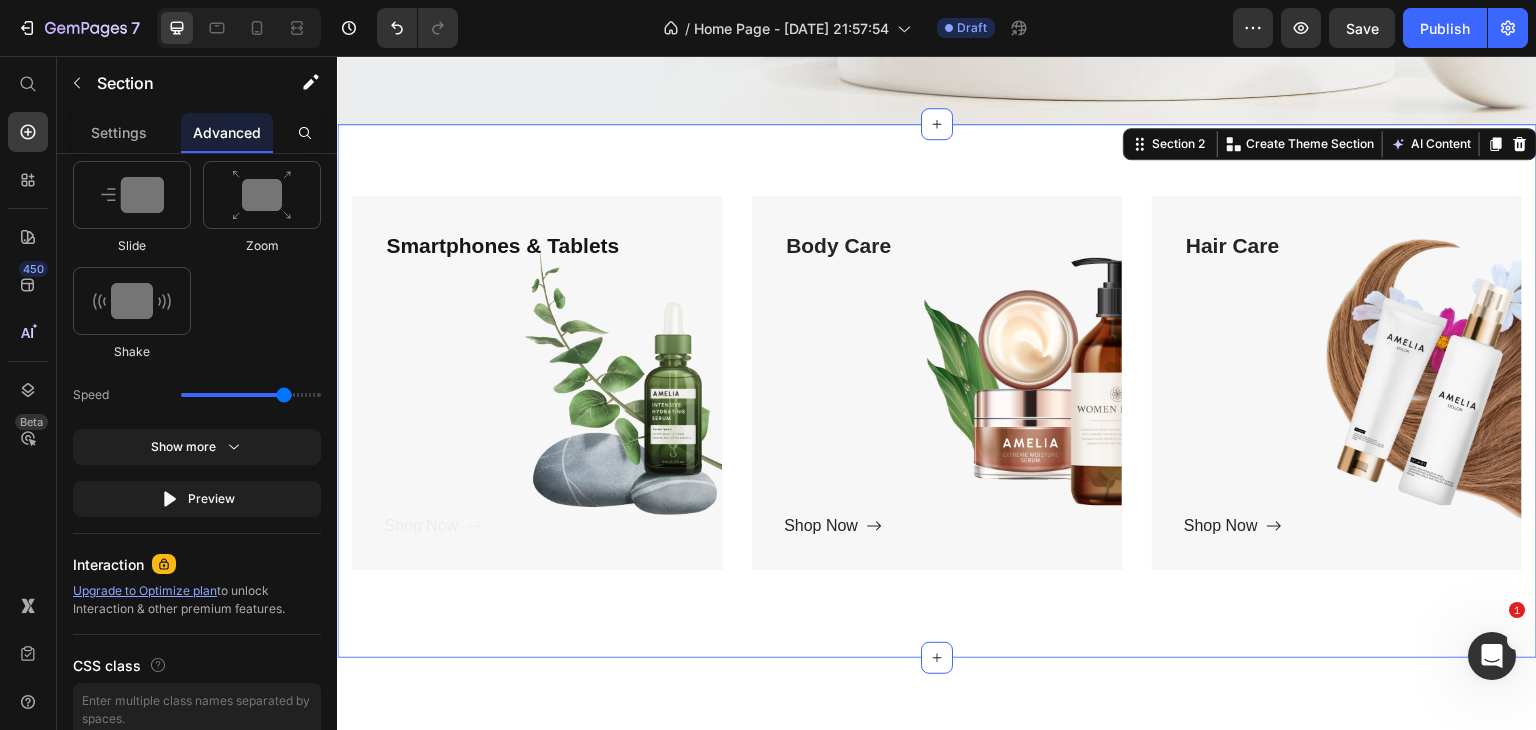 scroll, scrollTop: 0, scrollLeft: 0, axis: both 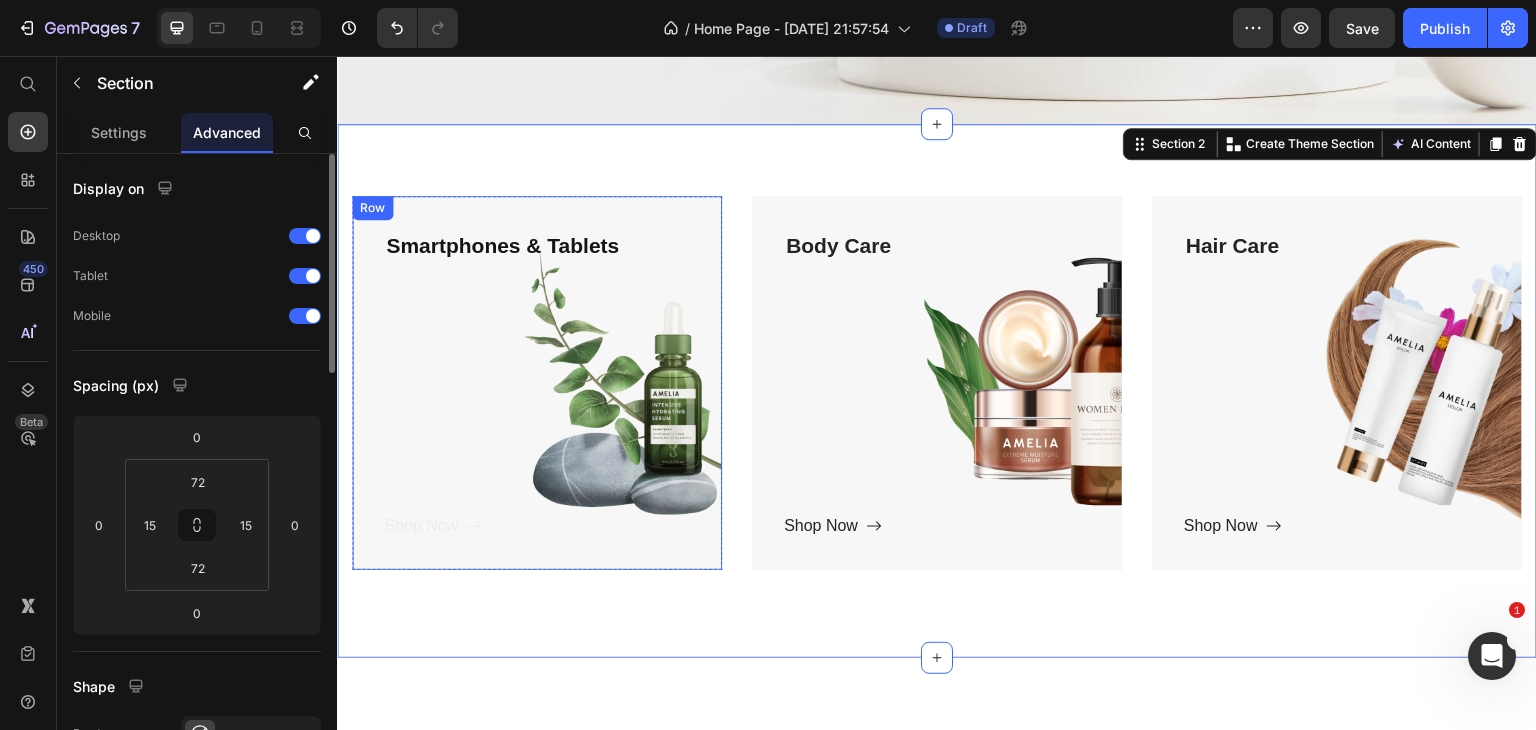 click on "Smartphones & Tablets Text block
Shop Now Button" at bounding box center [537, 383] 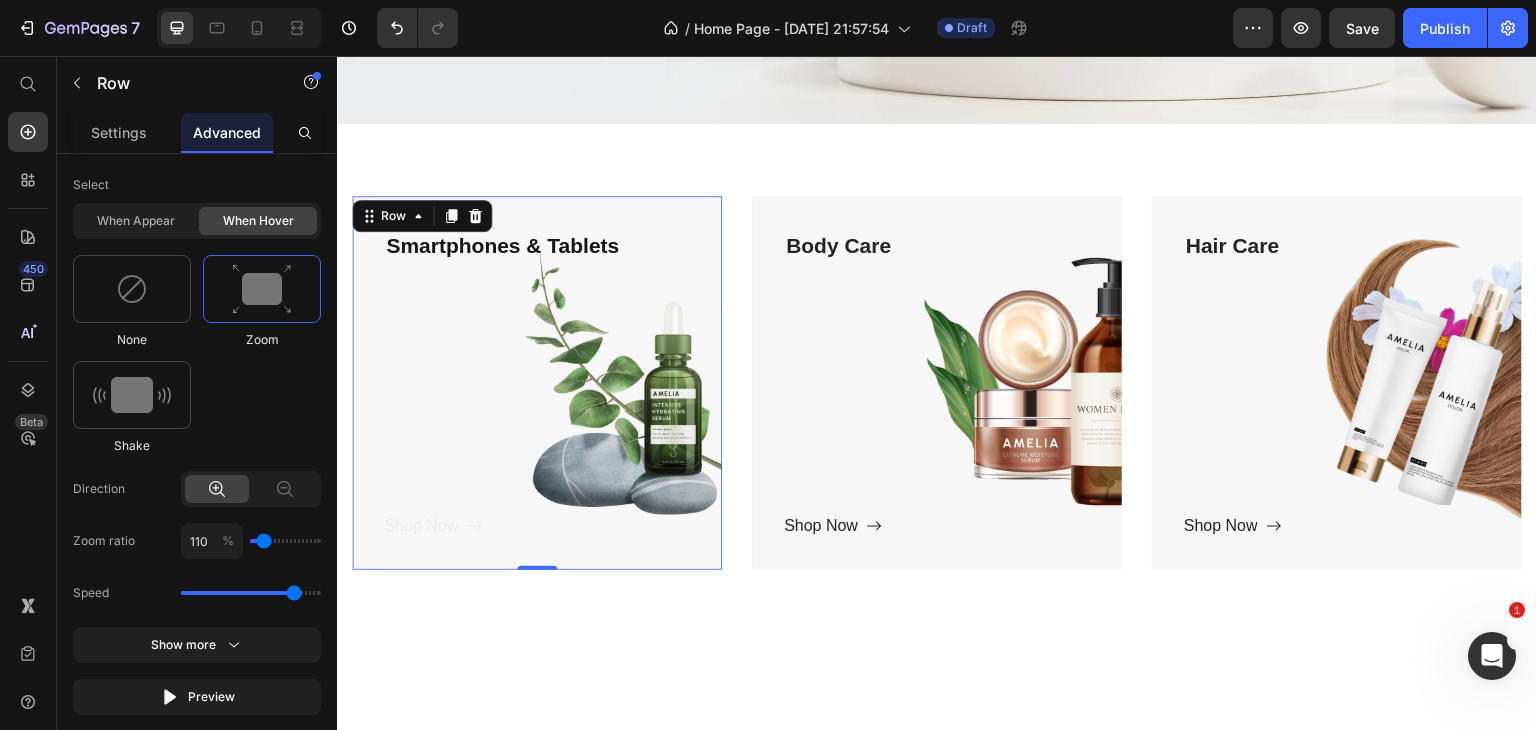 scroll, scrollTop: 1100, scrollLeft: 0, axis: vertical 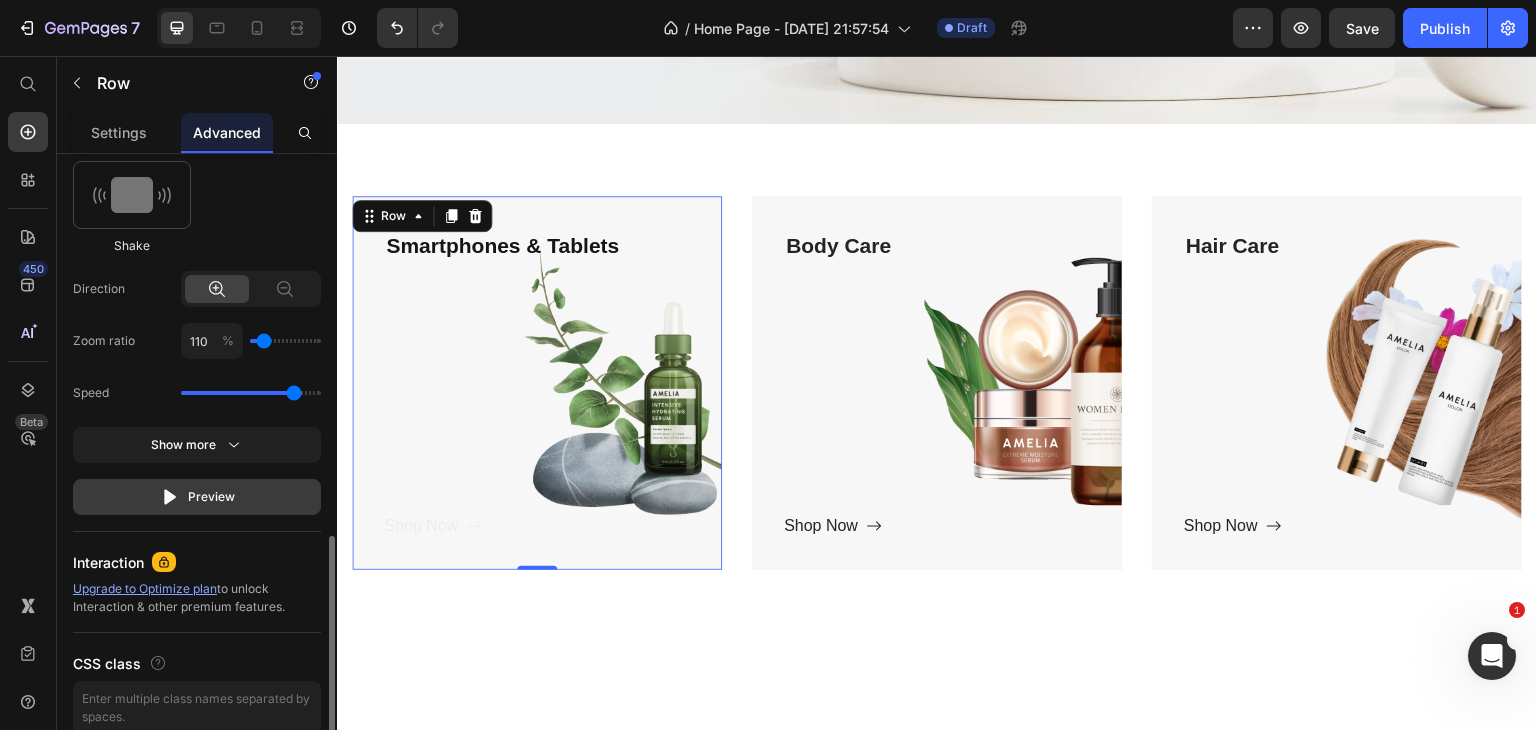 click on "Preview" at bounding box center (197, 497) 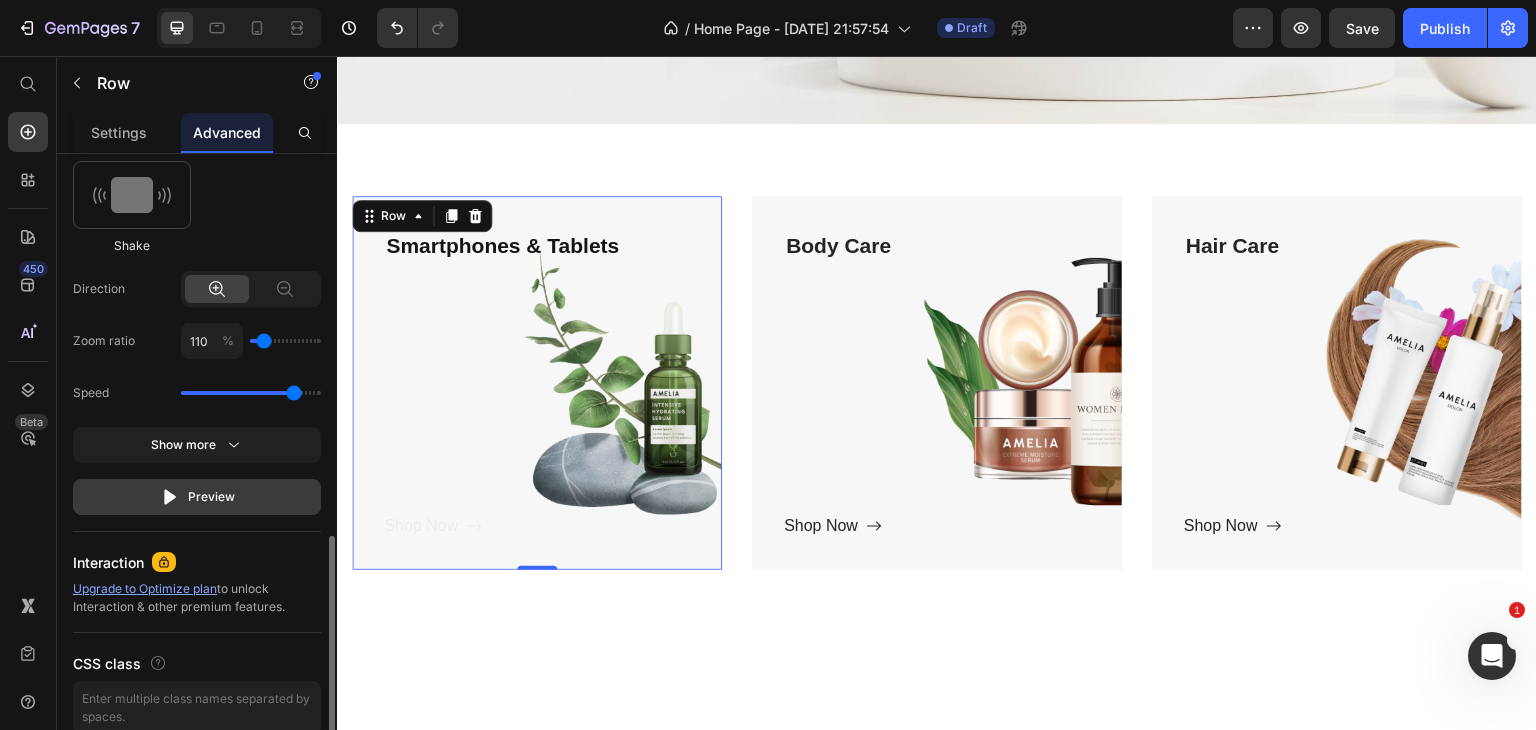 click on "Preview" at bounding box center [197, 497] 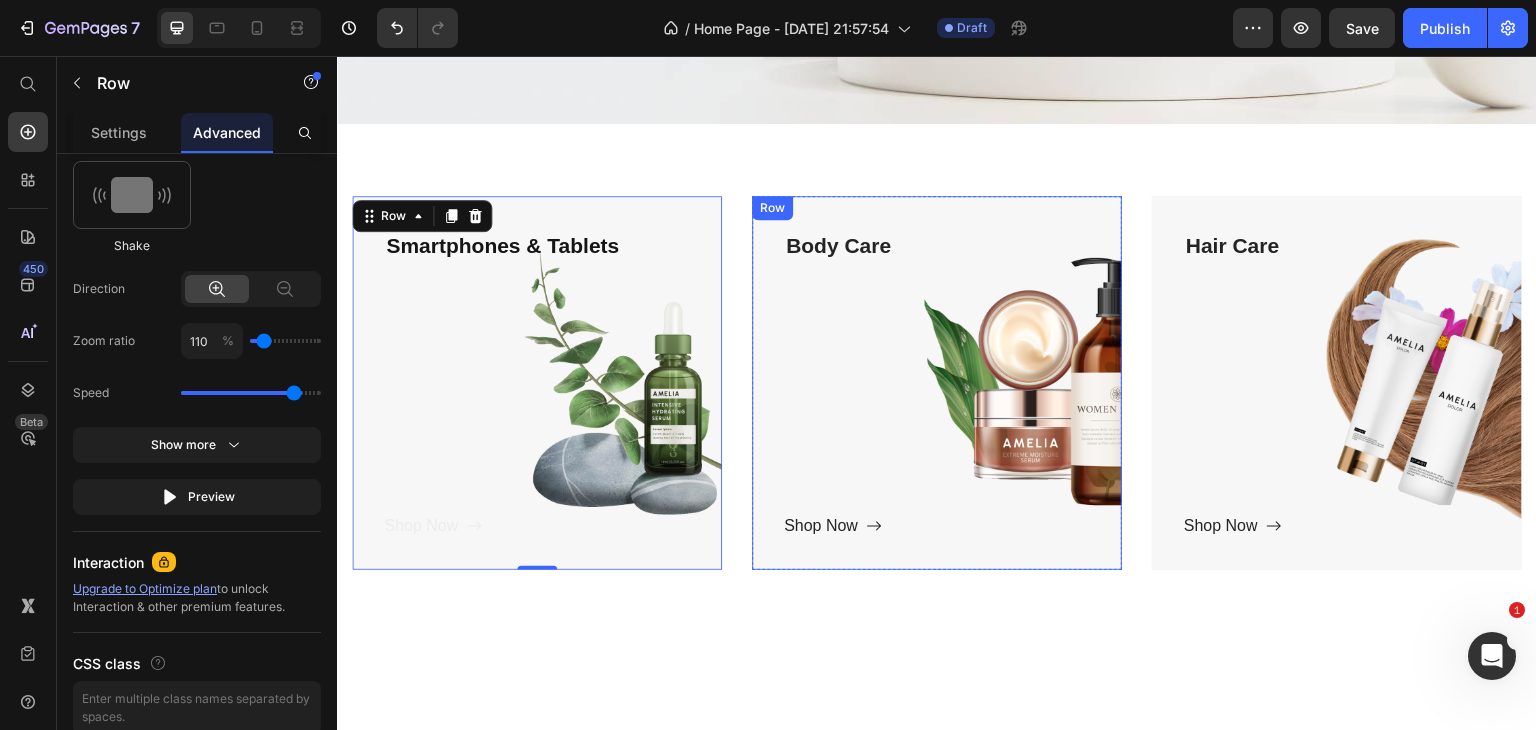 click on "Body Care Text block
Shop Now Button" at bounding box center [937, 383] 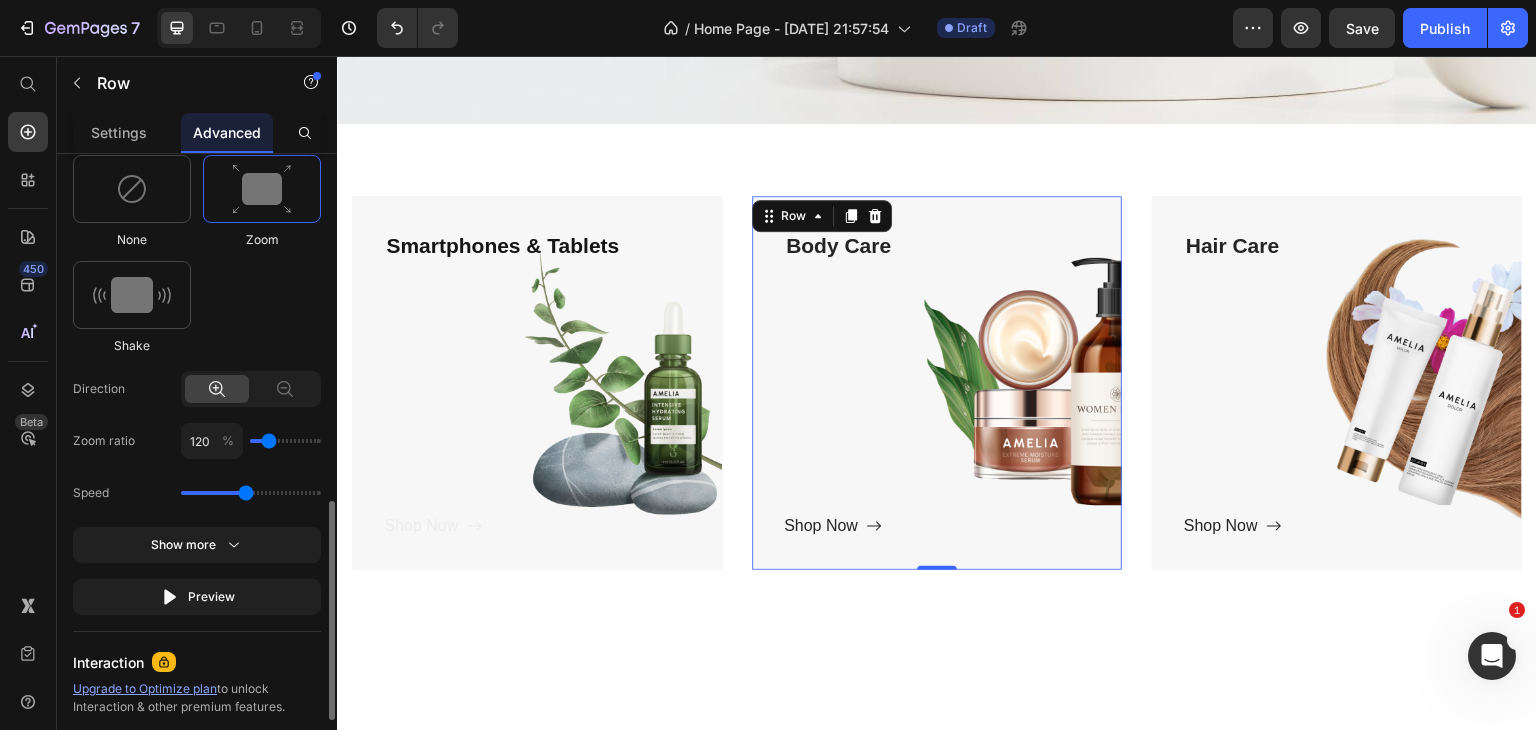 scroll, scrollTop: 1190, scrollLeft: 0, axis: vertical 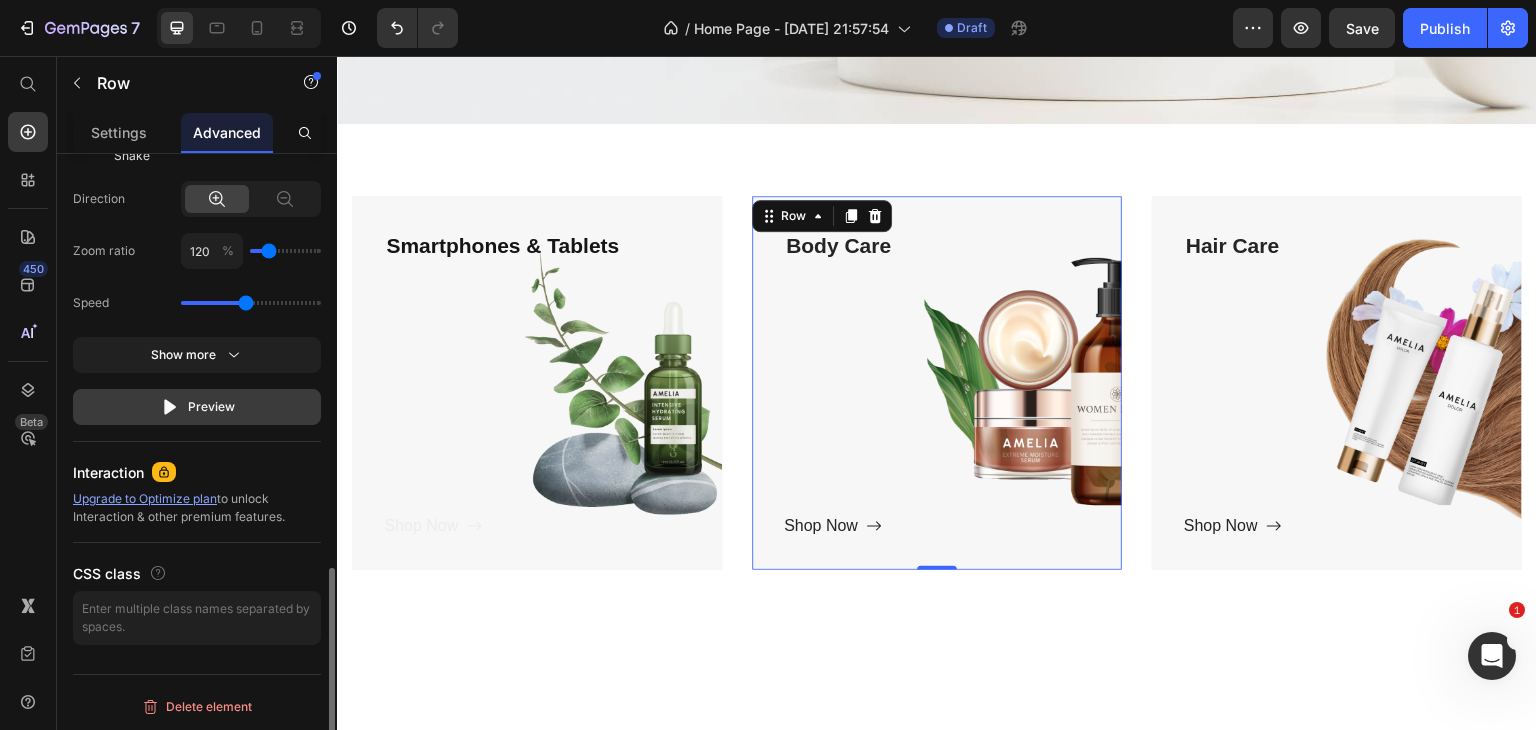 click on "Preview" 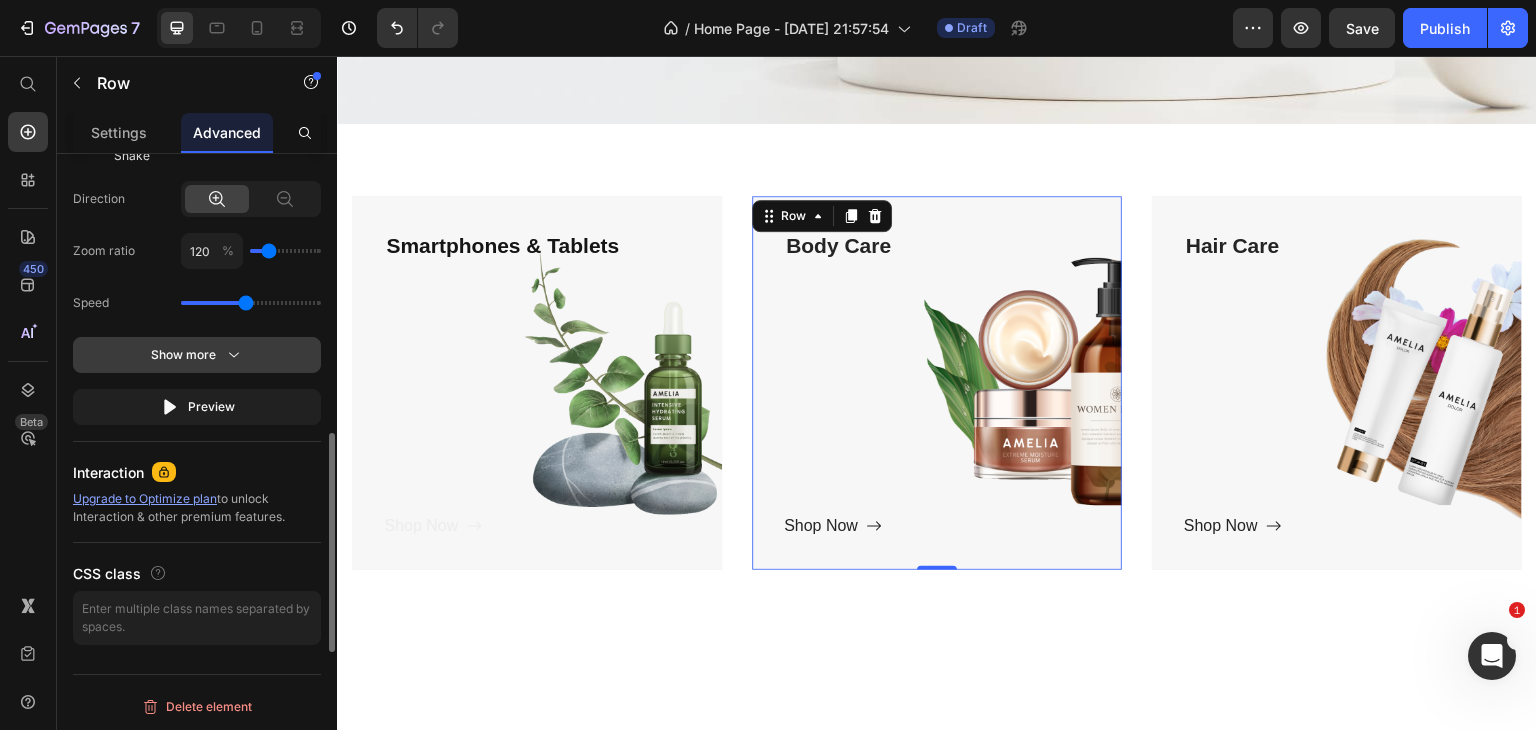 scroll, scrollTop: 1090, scrollLeft: 0, axis: vertical 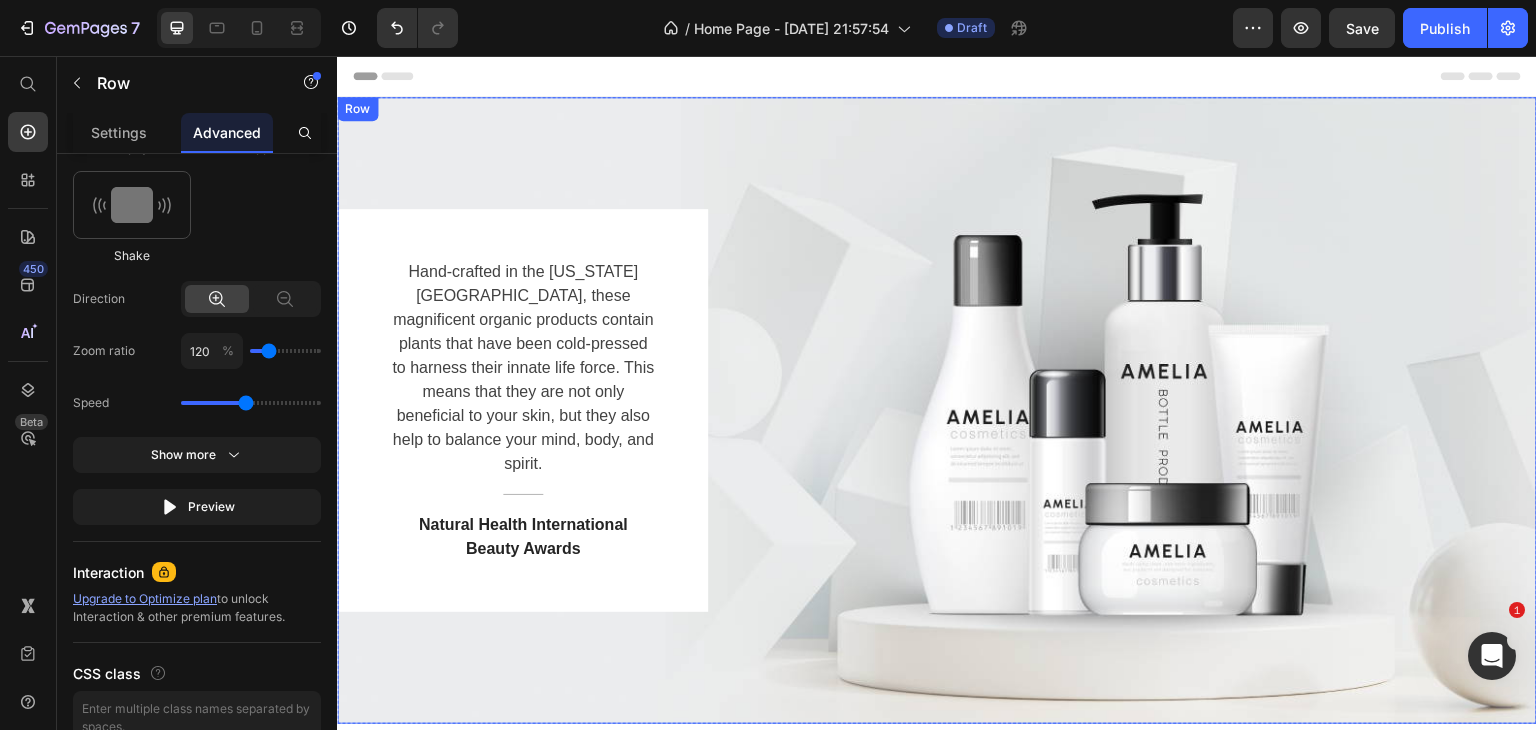 click on "Hand-crafted in the [US_STATE][GEOGRAPHIC_DATA], these magnificent organic products contain plants that have been cold-pressed to harness their innate life force. This means that they are not only beneficial to your skin, but they also help to balance your mind, body, and spirit. Text block                Title Line Natural Health International Beauty Awards Text block Row" at bounding box center (937, 410) 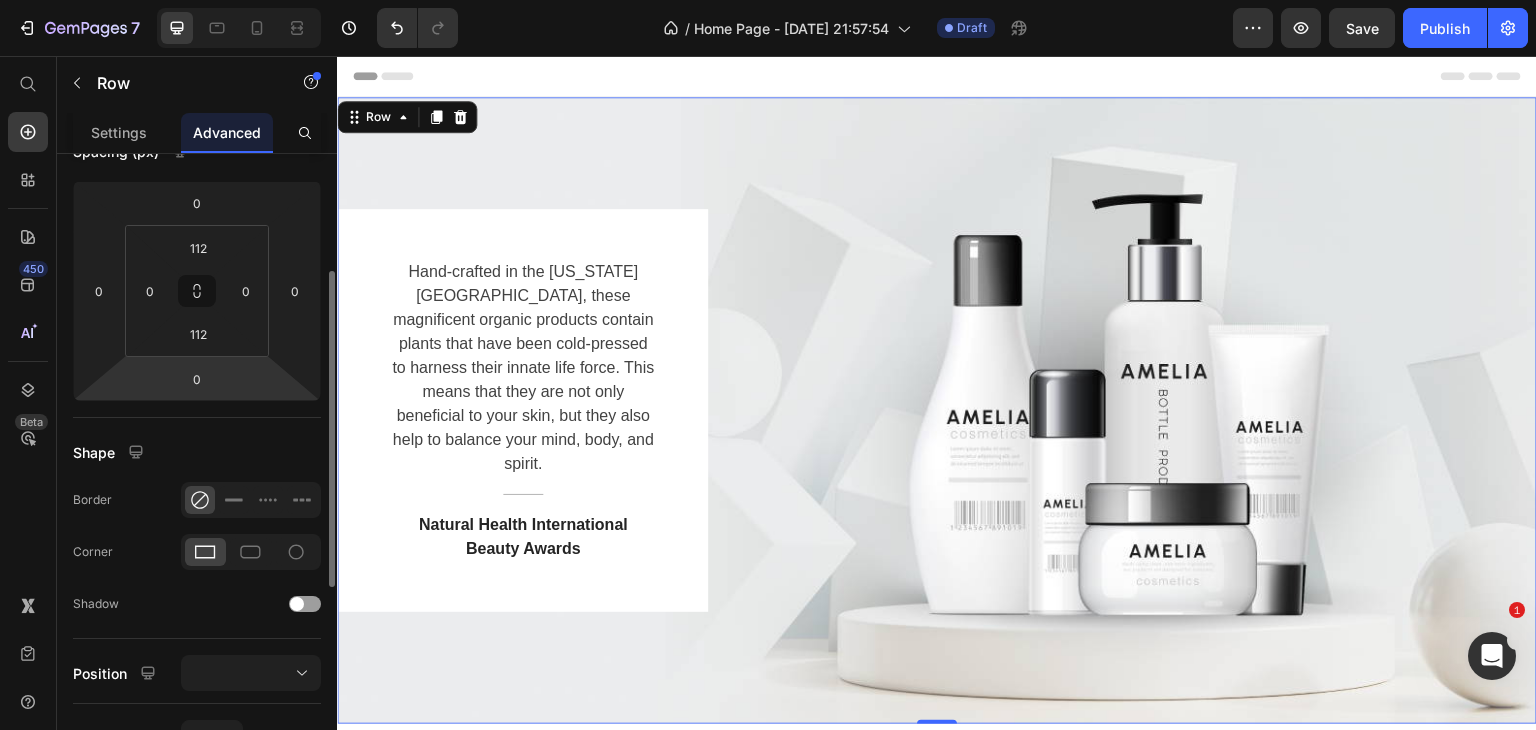 scroll, scrollTop: 0, scrollLeft: 0, axis: both 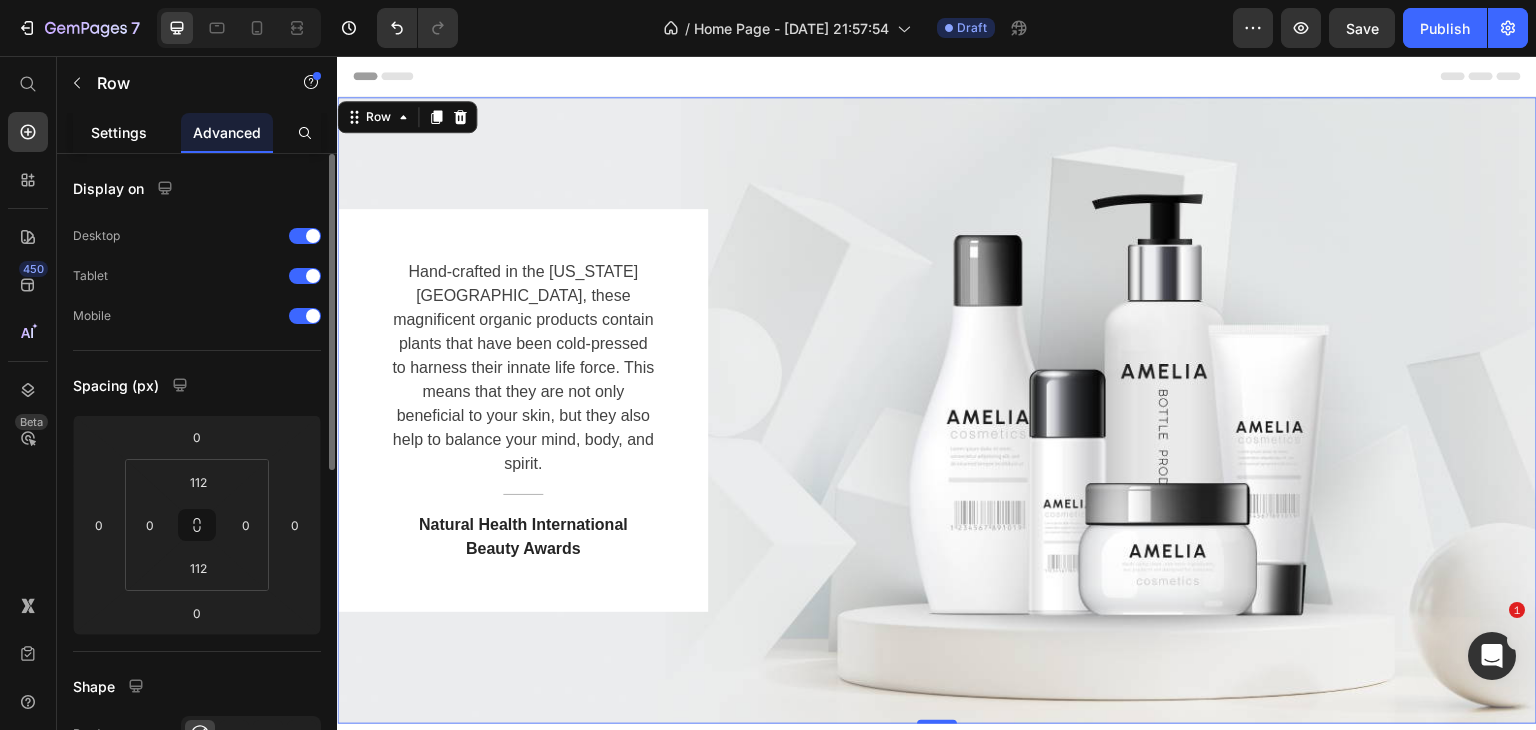 click on "Settings" at bounding box center [119, 132] 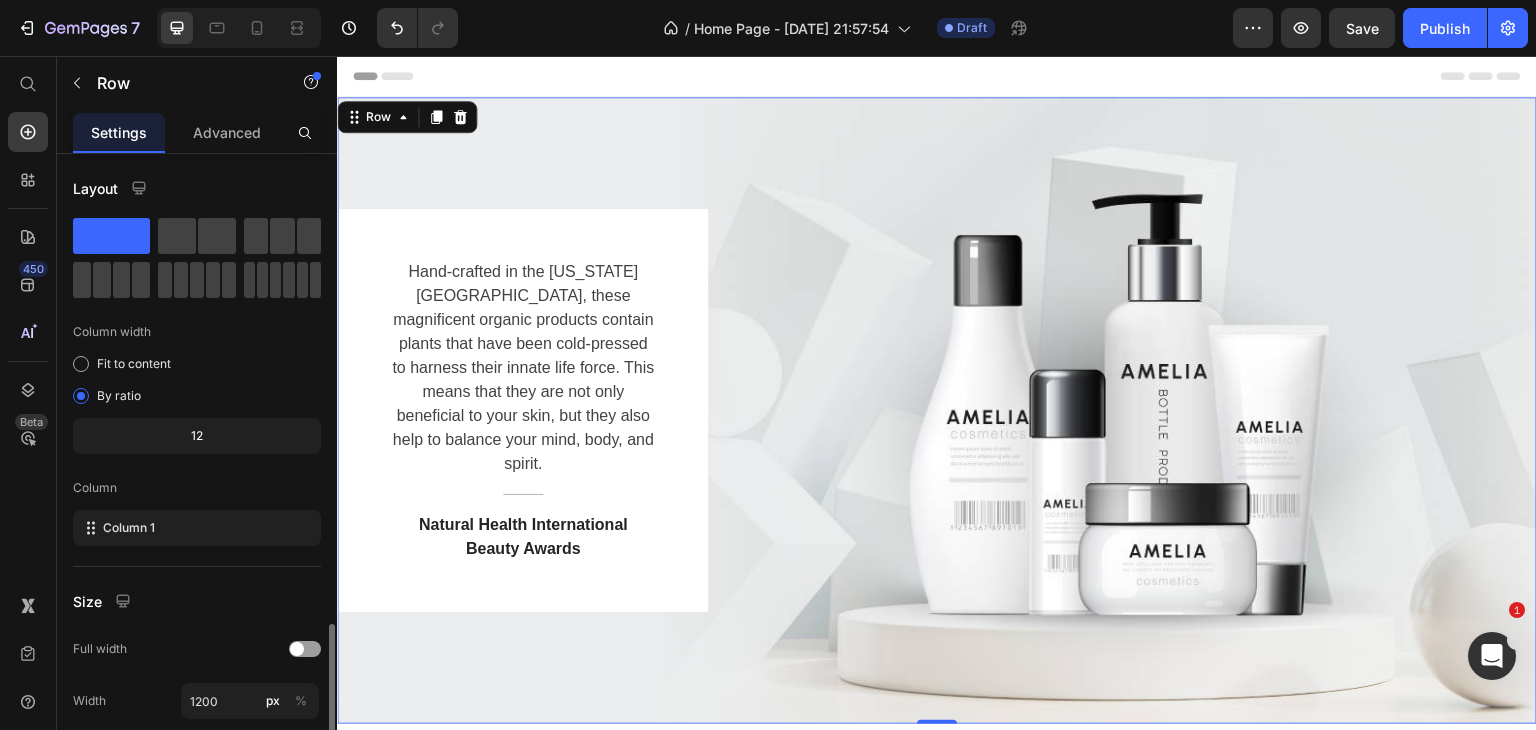 scroll, scrollTop: 277, scrollLeft: 0, axis: vertical 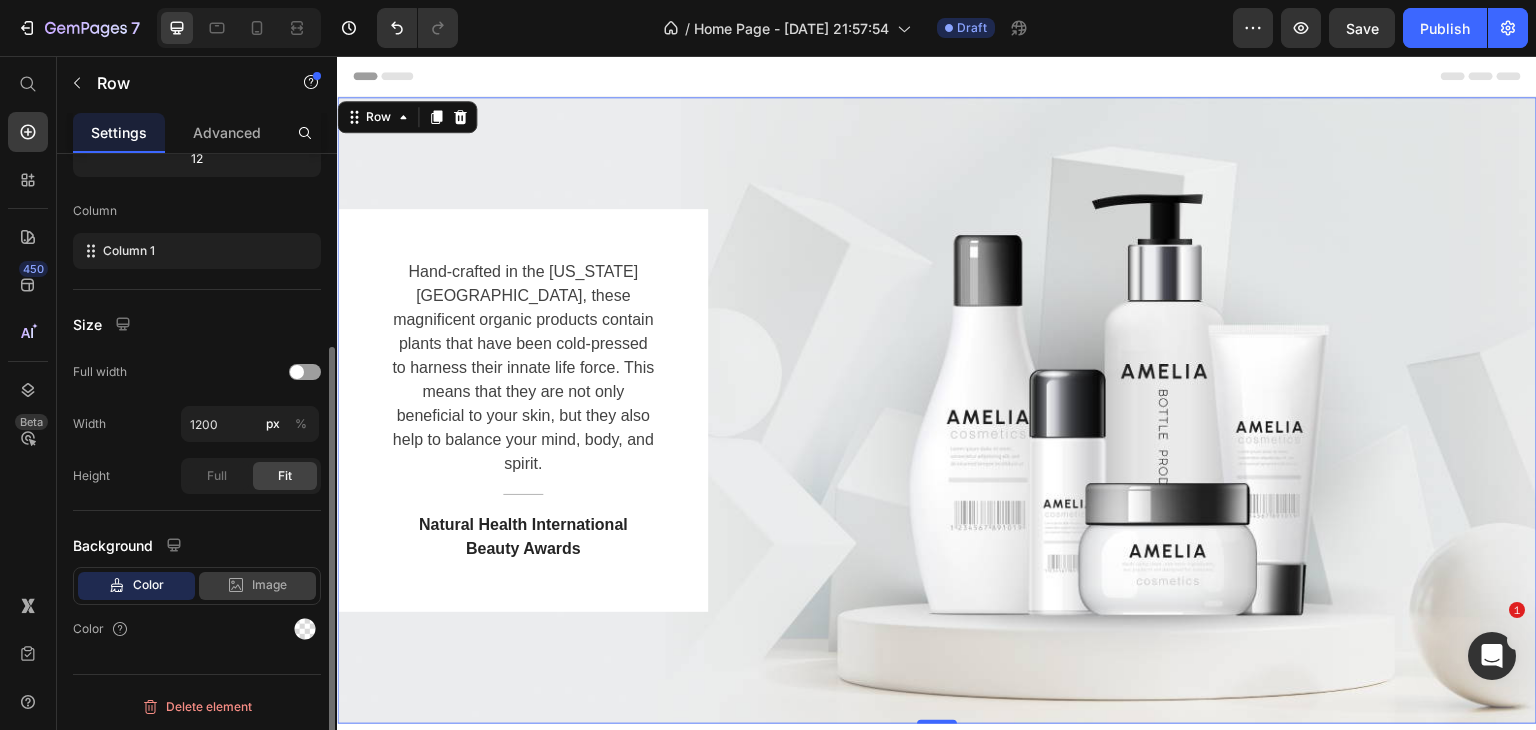 click on "Image" 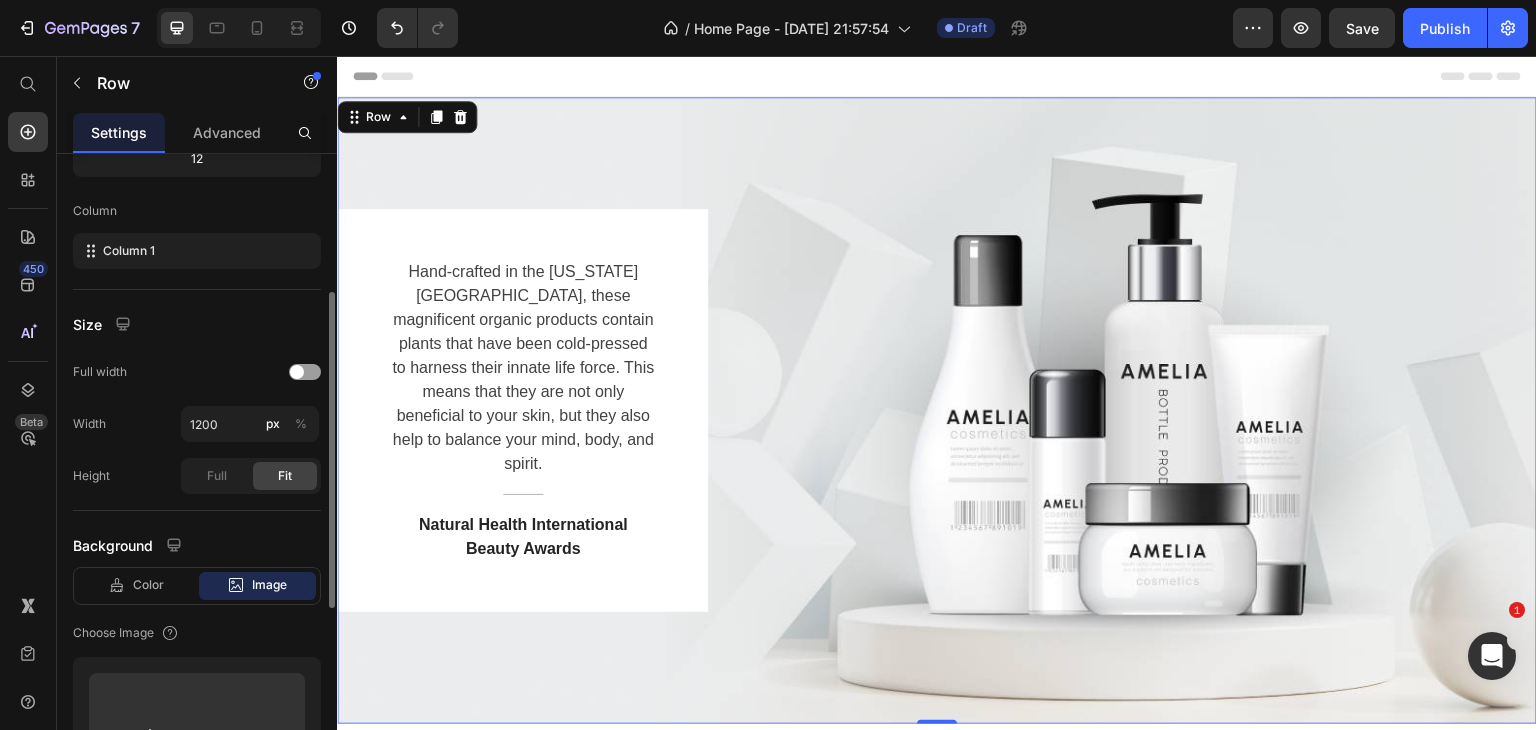 scroll, scrollTop: 577, scrollLeft: 0, axis: vertical 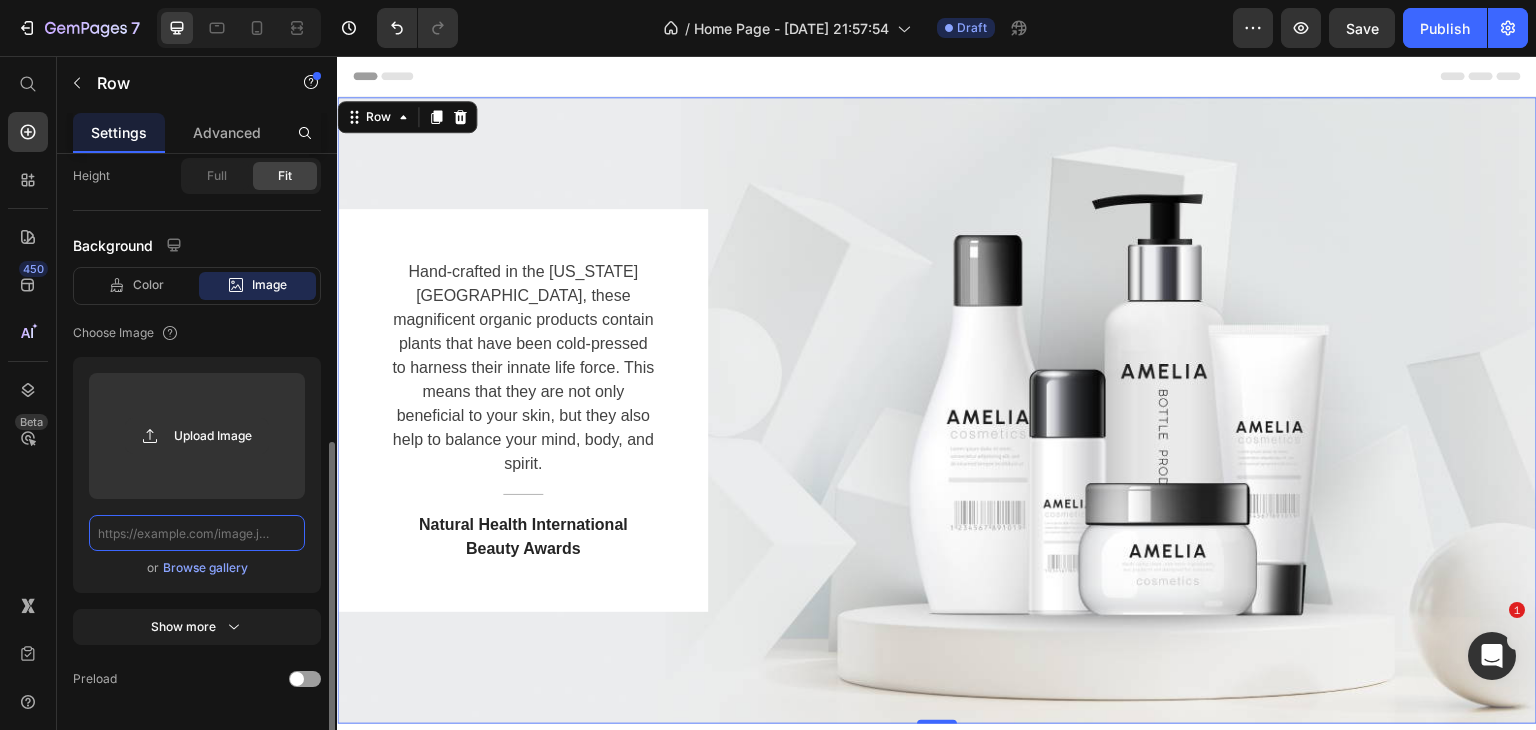 click 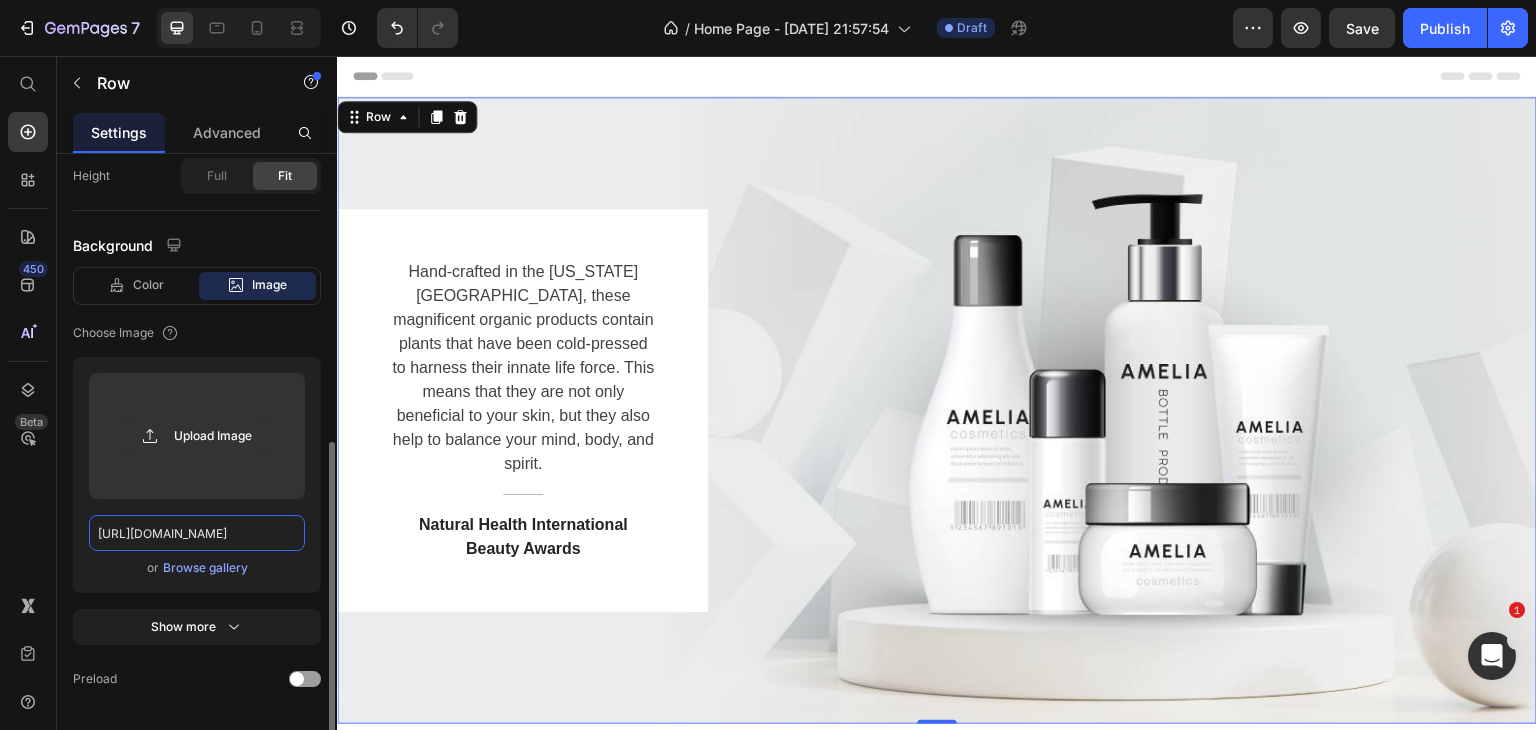 scroll, scrollTop: 0, scrollLeft: 788, axis: horizontal 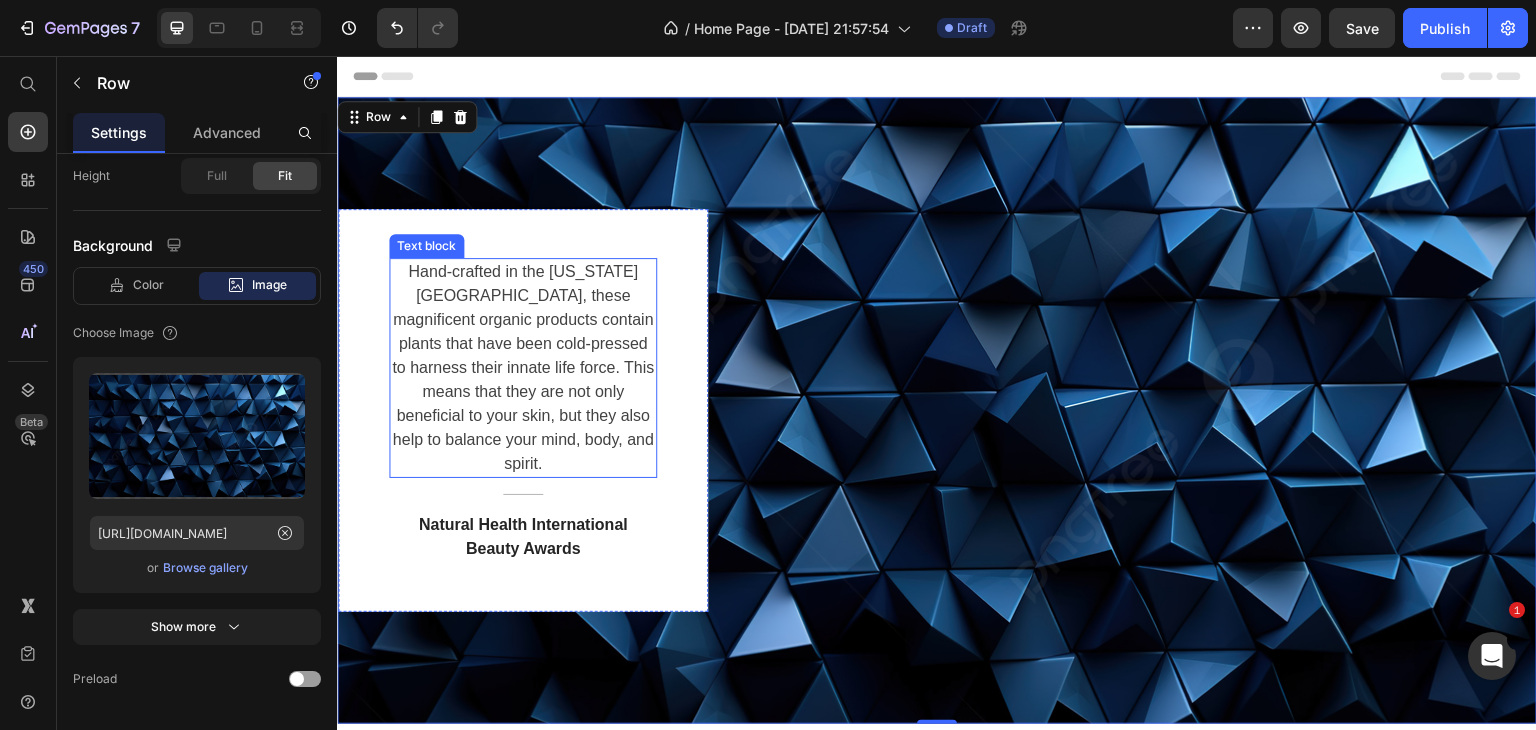 click on "Hand-crafted in the [US_STATE][GEOGRAPHIC_DATA], these magnificent organic products contain plants that have been cold-pressed to harness their innate life force. This means that they are not only beneficial to your skin, but they also help to balance your mind, body, and spirit." at bounding box center (523, 368) 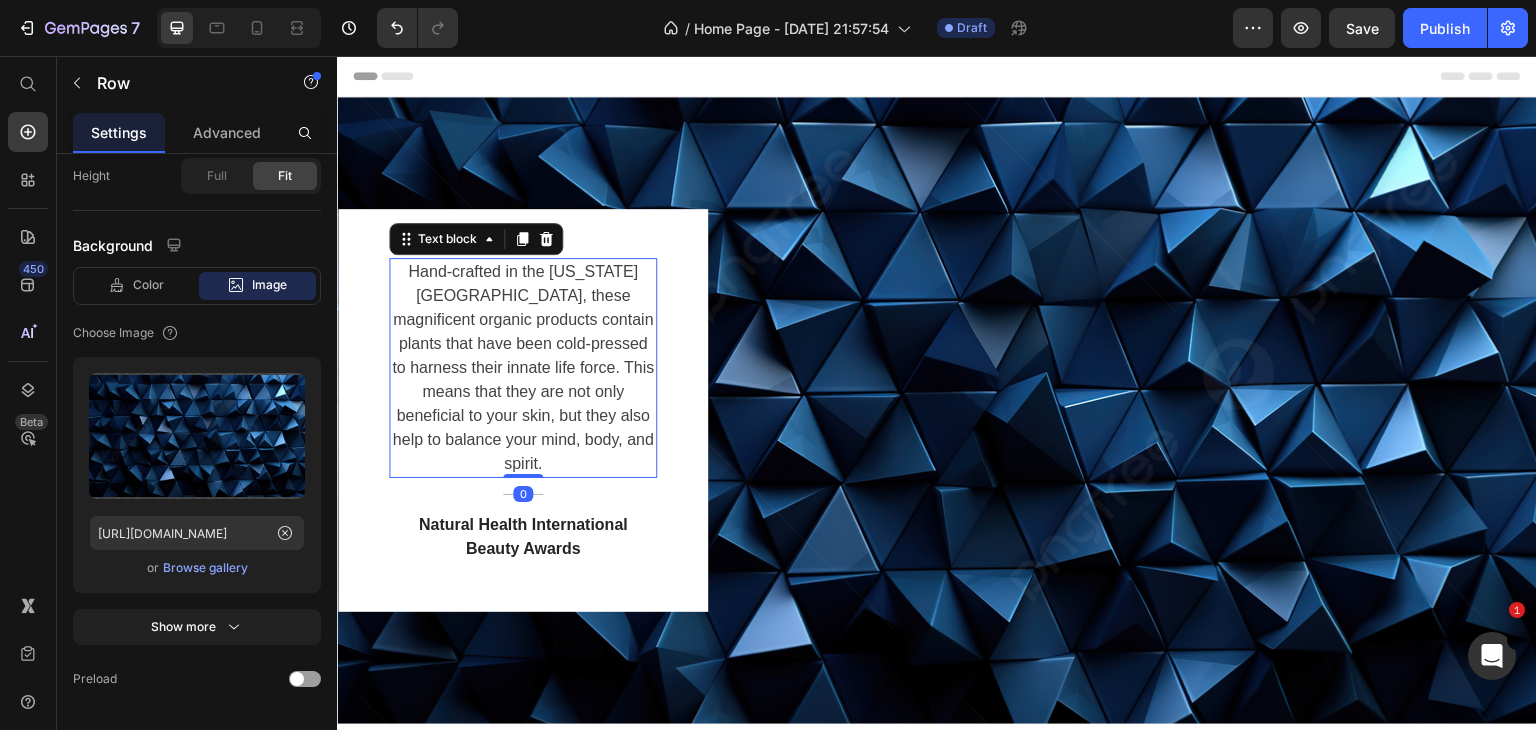 scroll, scrollTop: 0, scrollLeft: 0, axis: both 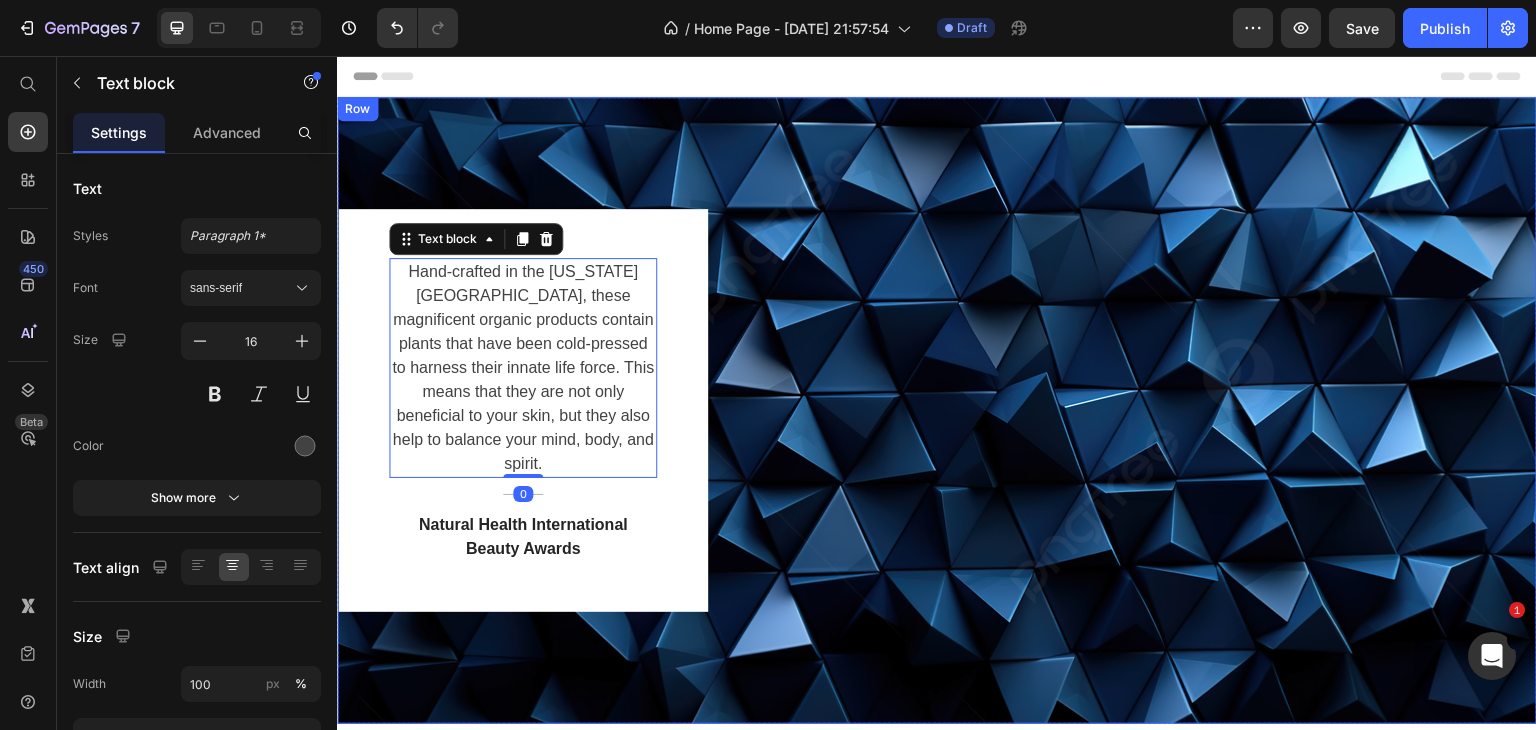 click on "Hand-crafted in the [US_STATE][GEOGRAPHIC_DATA], these magnificent organic products contain plants that have been cold-pressed to harness their innate life force. This means that they are not only beneficial to your skin, but they also help to balance your mind, body, and spirit. Text block   0                Title Line Natural Health International Beauty Awards Text block Row Row" at bounding box center [937, 410] 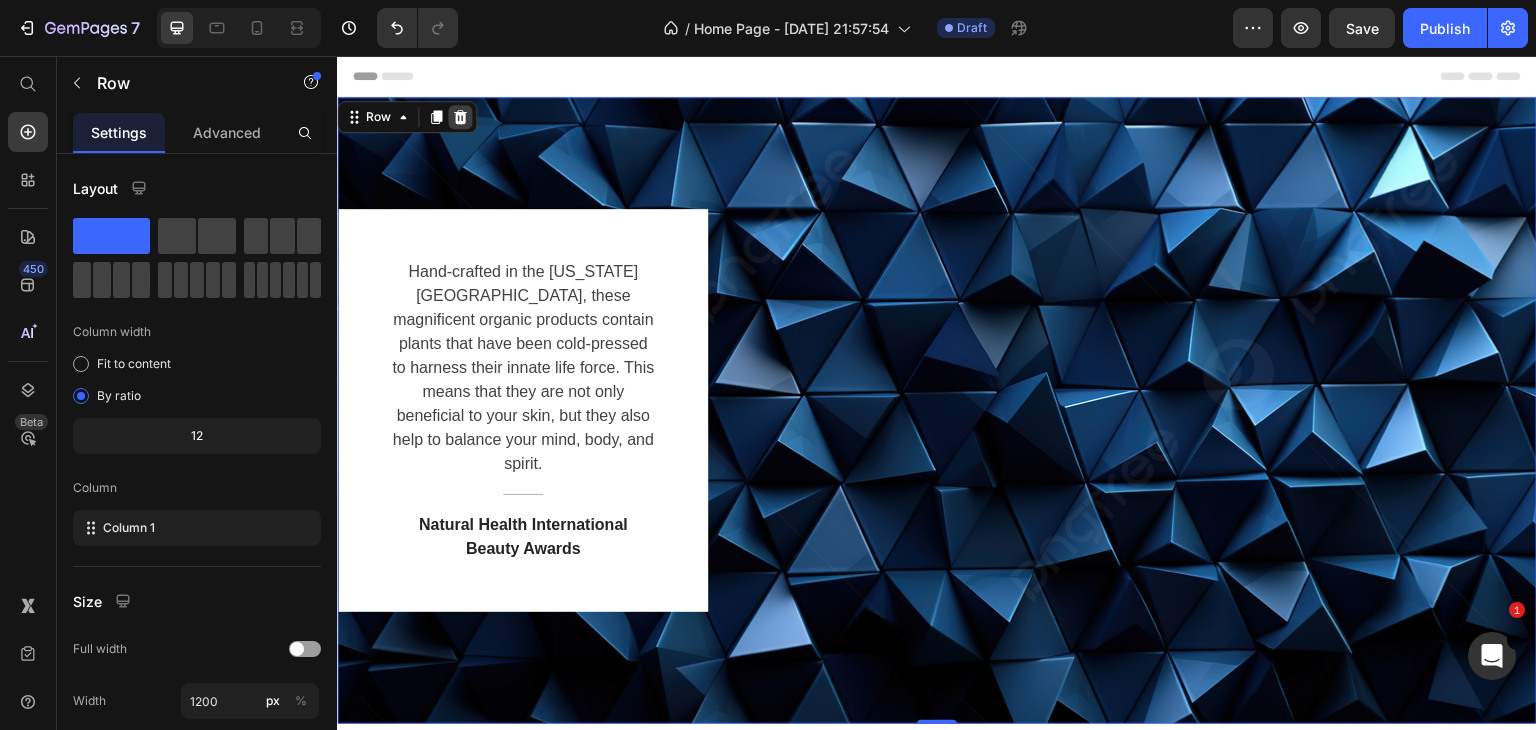 click 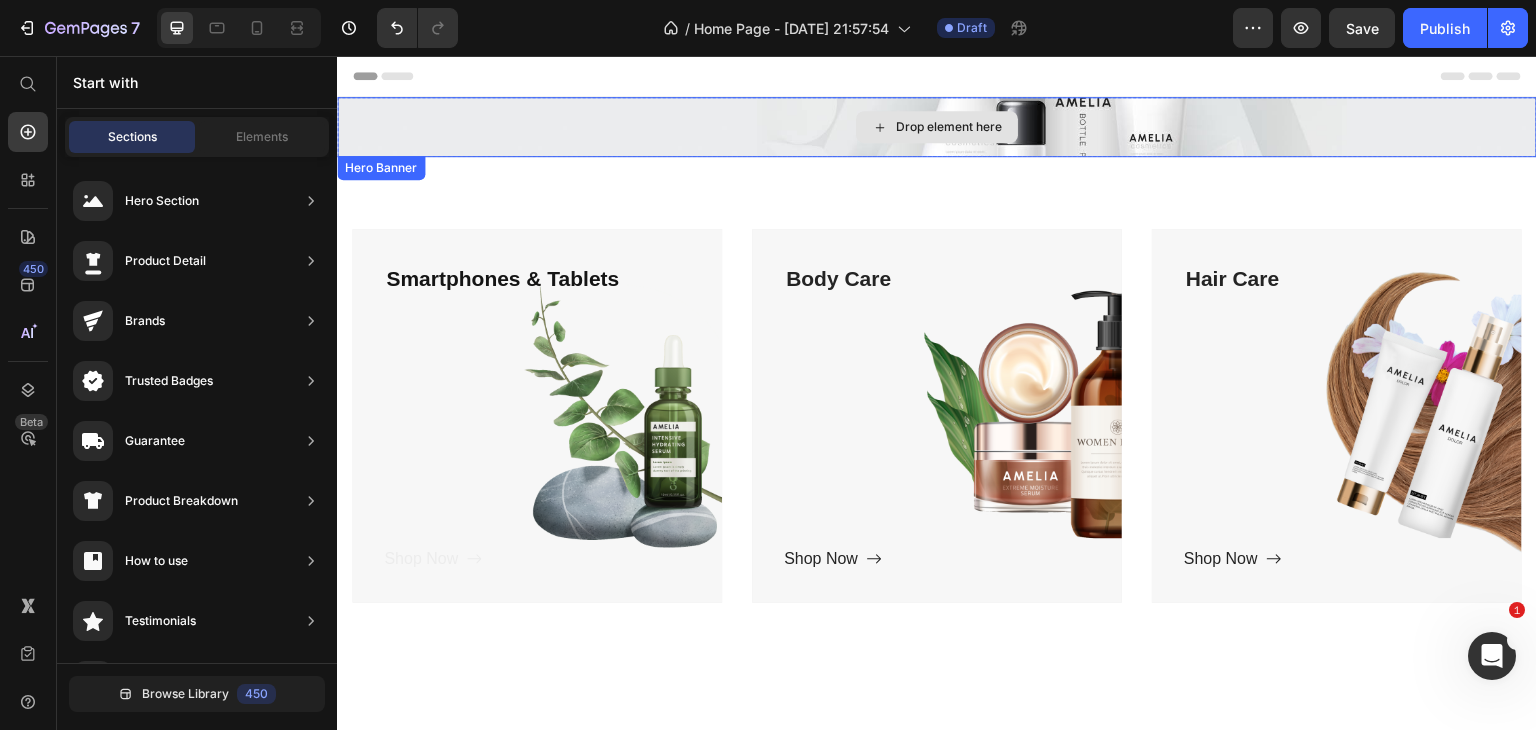 click on "Drop element here" at bounding box center (937, 127) 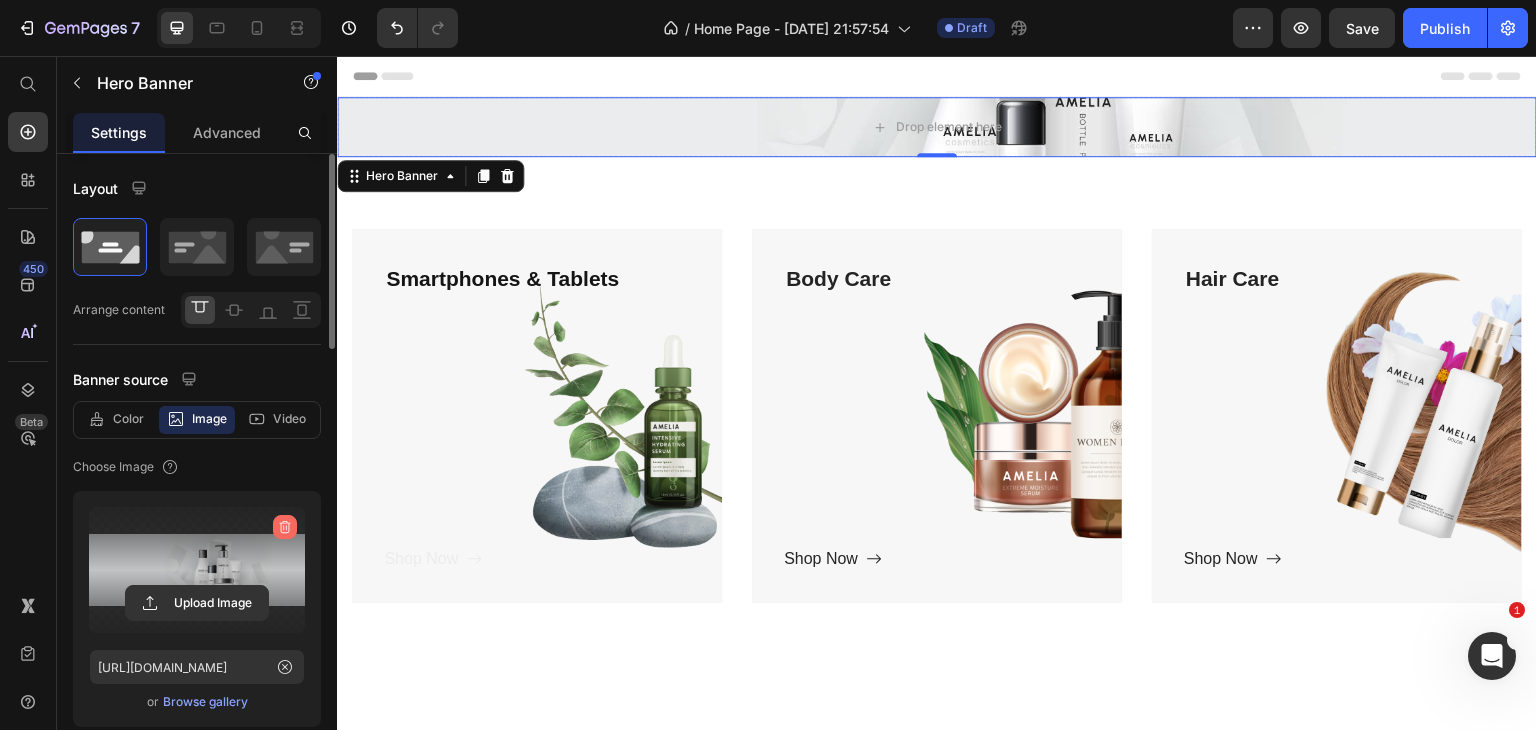 click 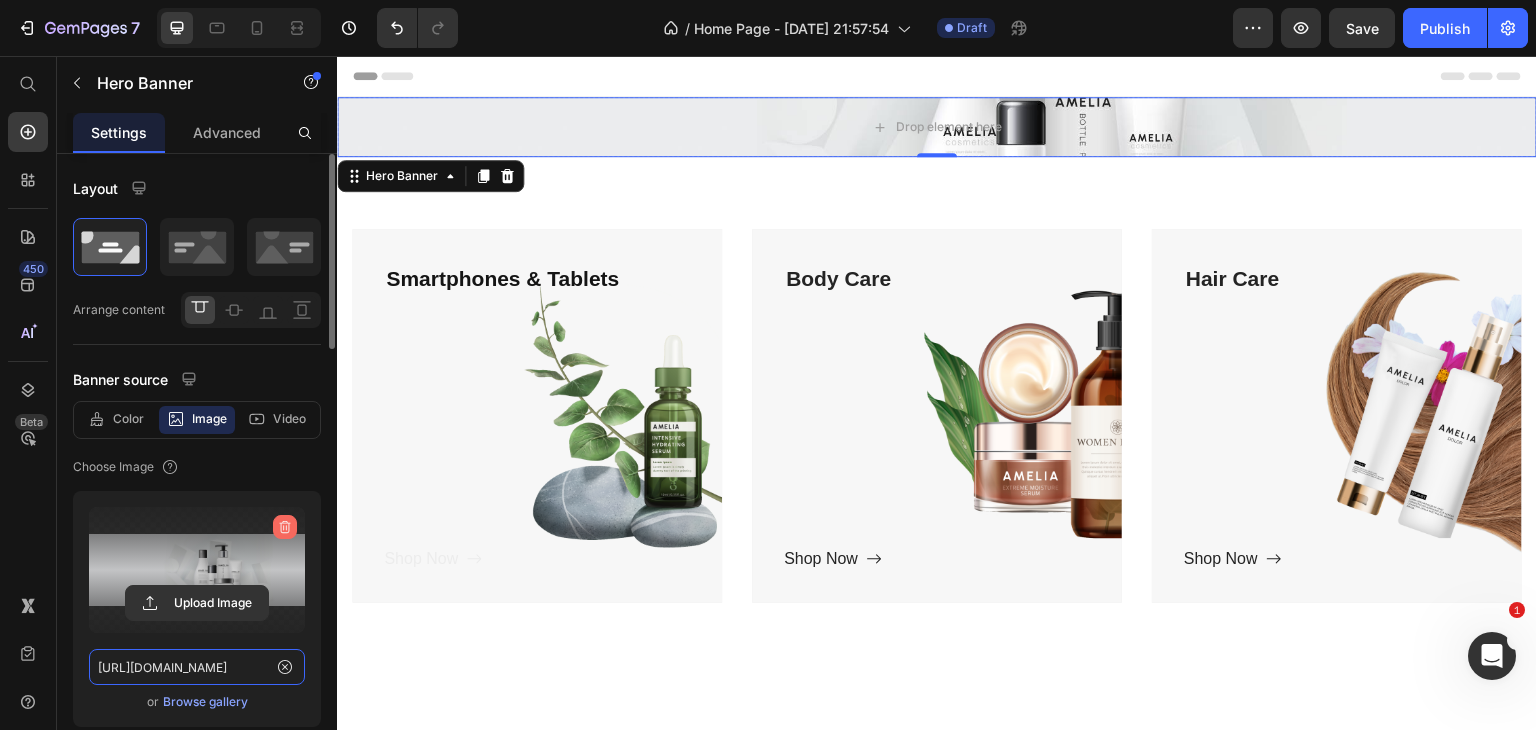type 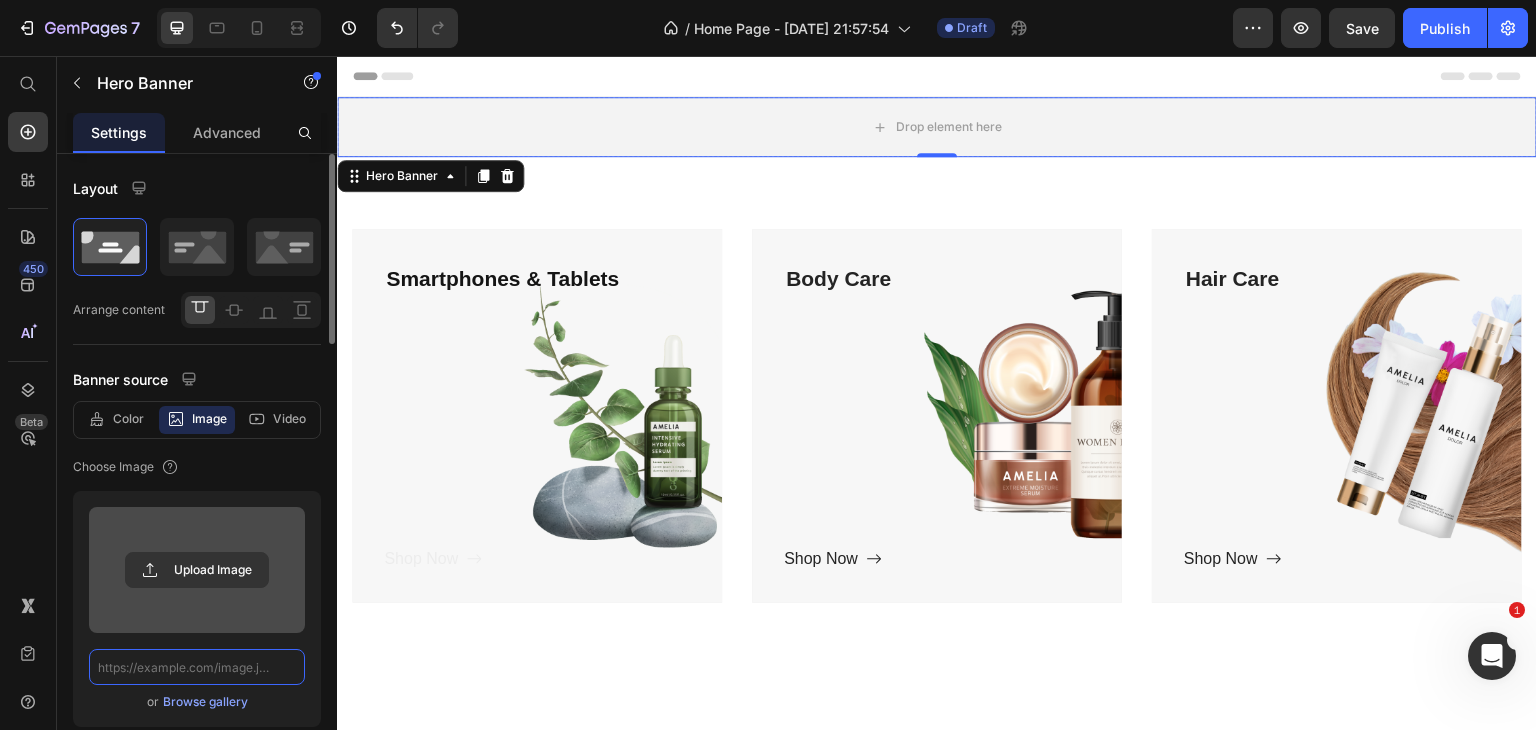 scroll, scrollTop: 0, scrollLeft: 0, axis: both 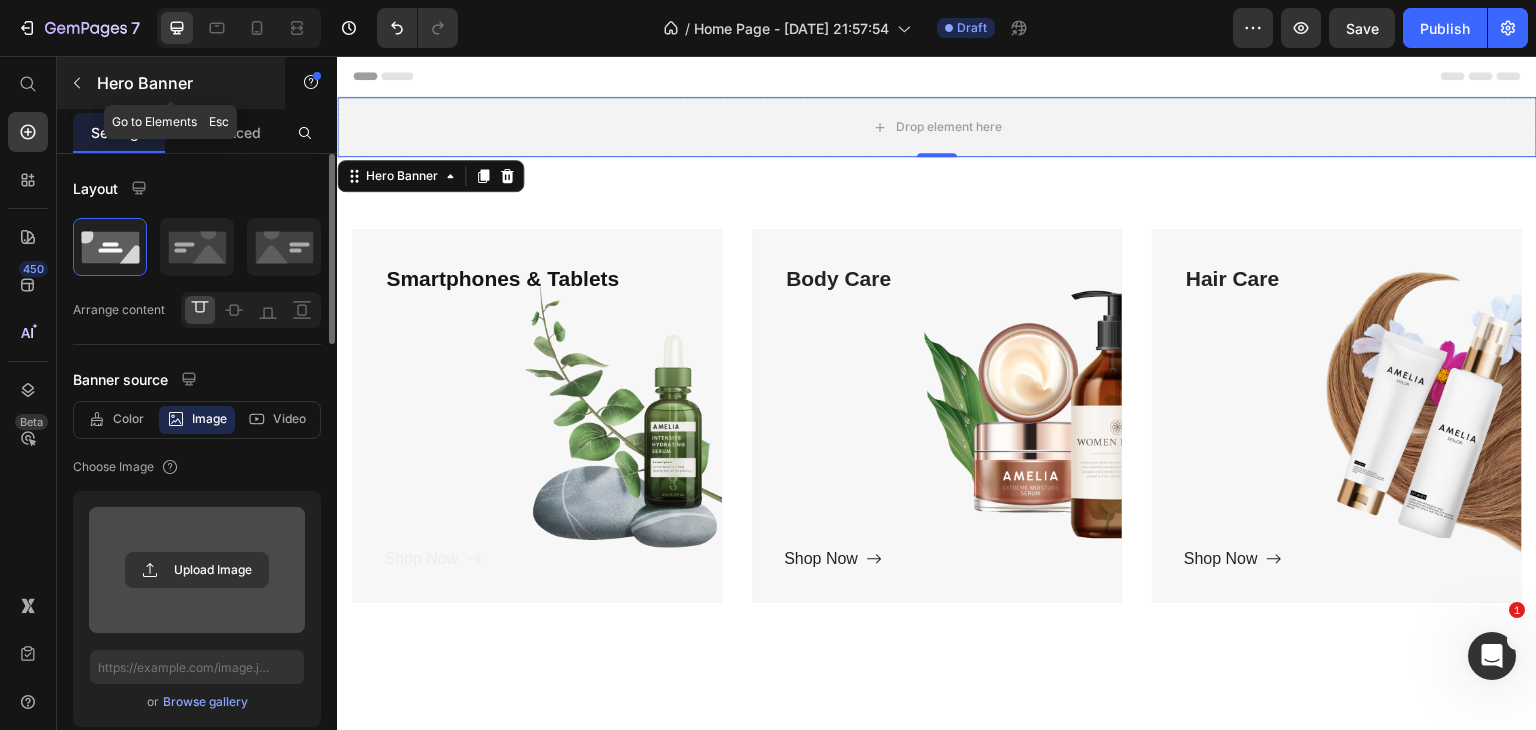 click 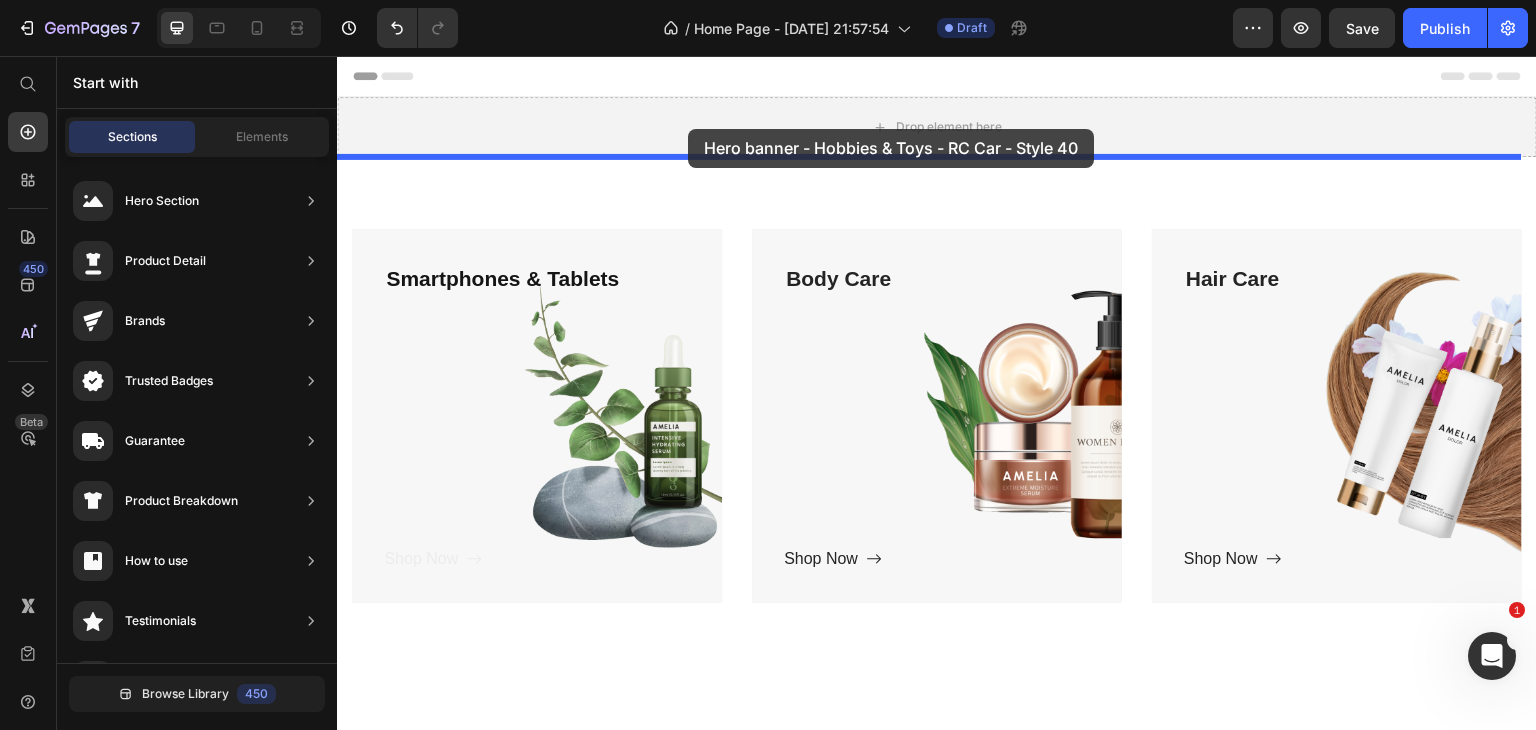 drag, startPoint x: 757, startPoint y: 234, endPoint x: 688, endPoint y: 129, distance: 125.64235 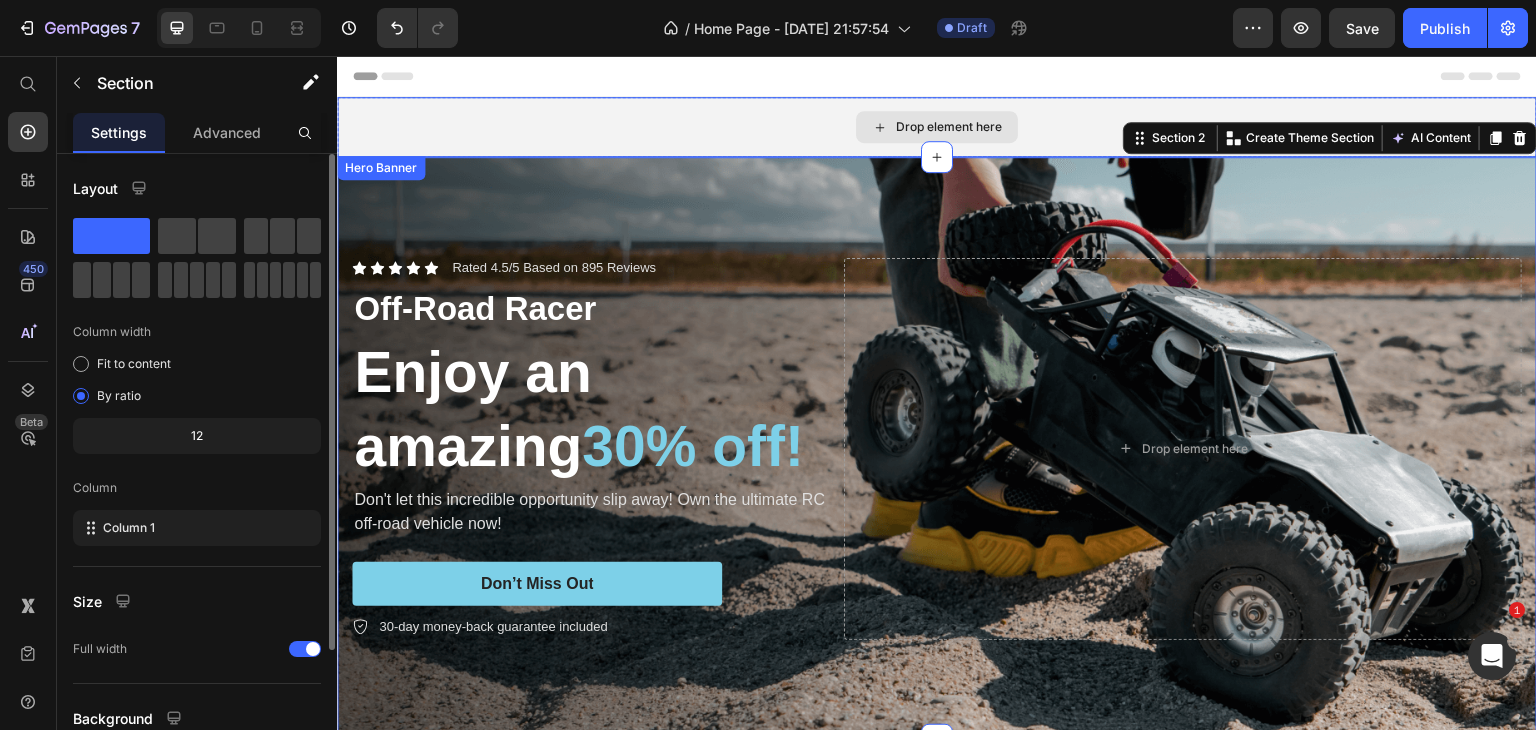 click on "Drop element here" at bounding box center [937, 127] 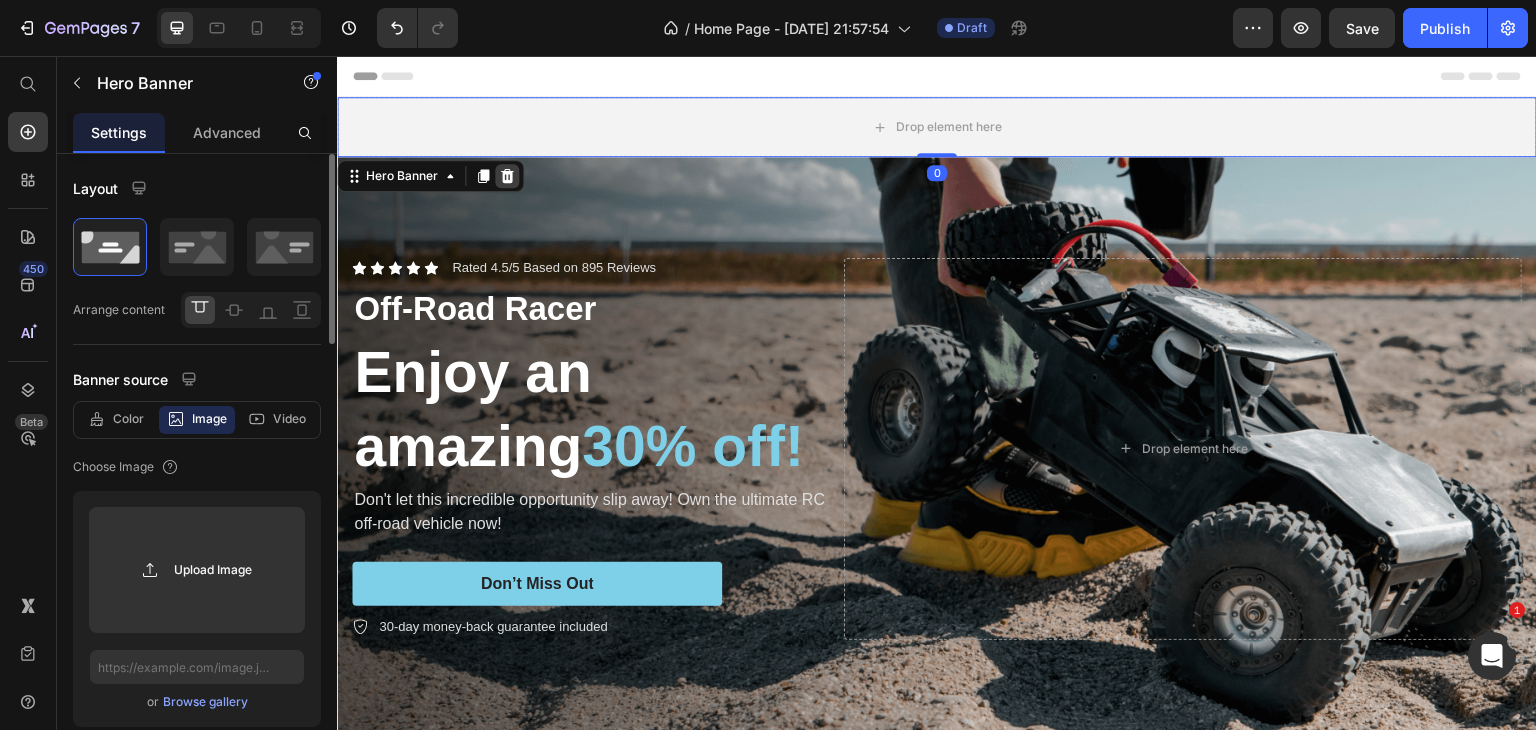 click at bounding box center [507, 176] 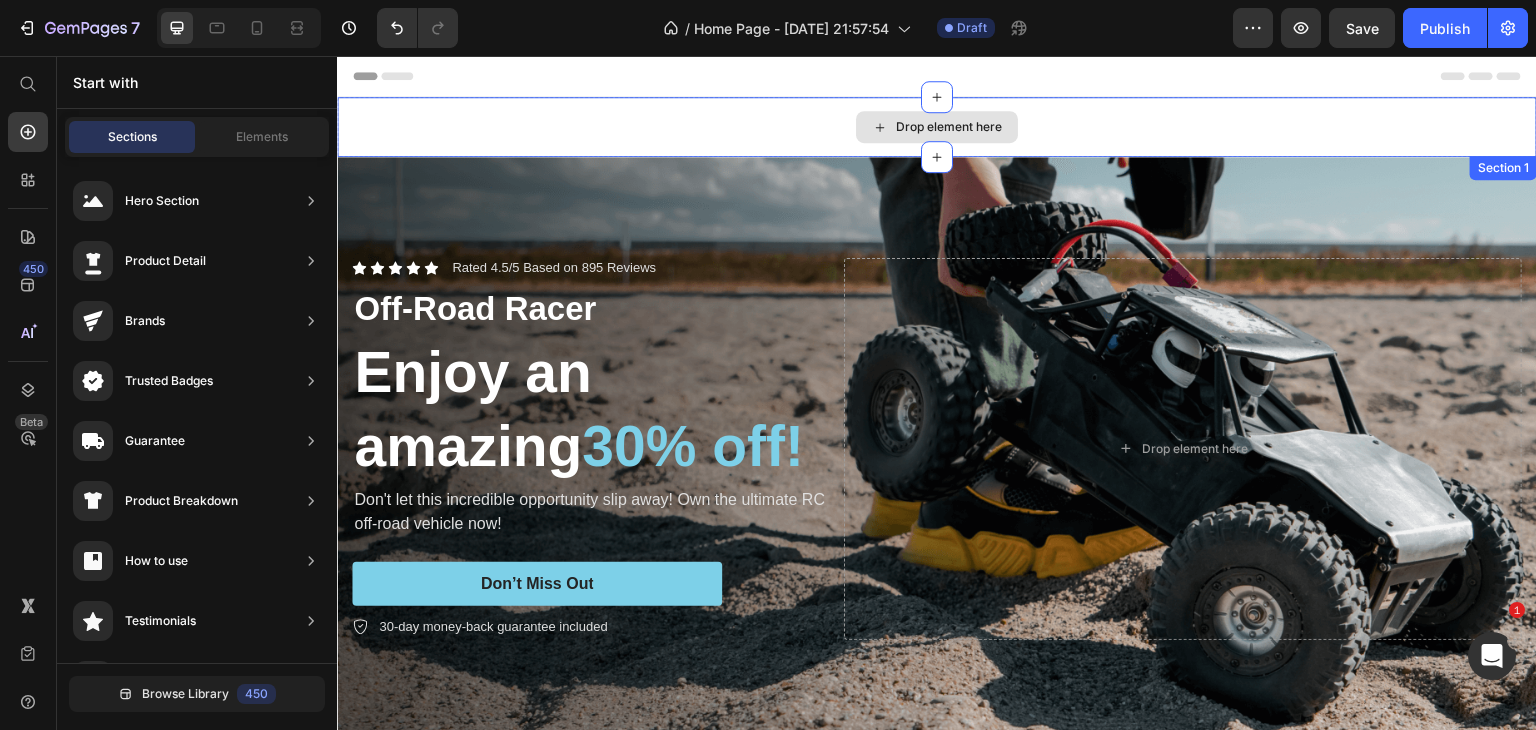 click on "Drop element here" at bounding box center [937, 127] 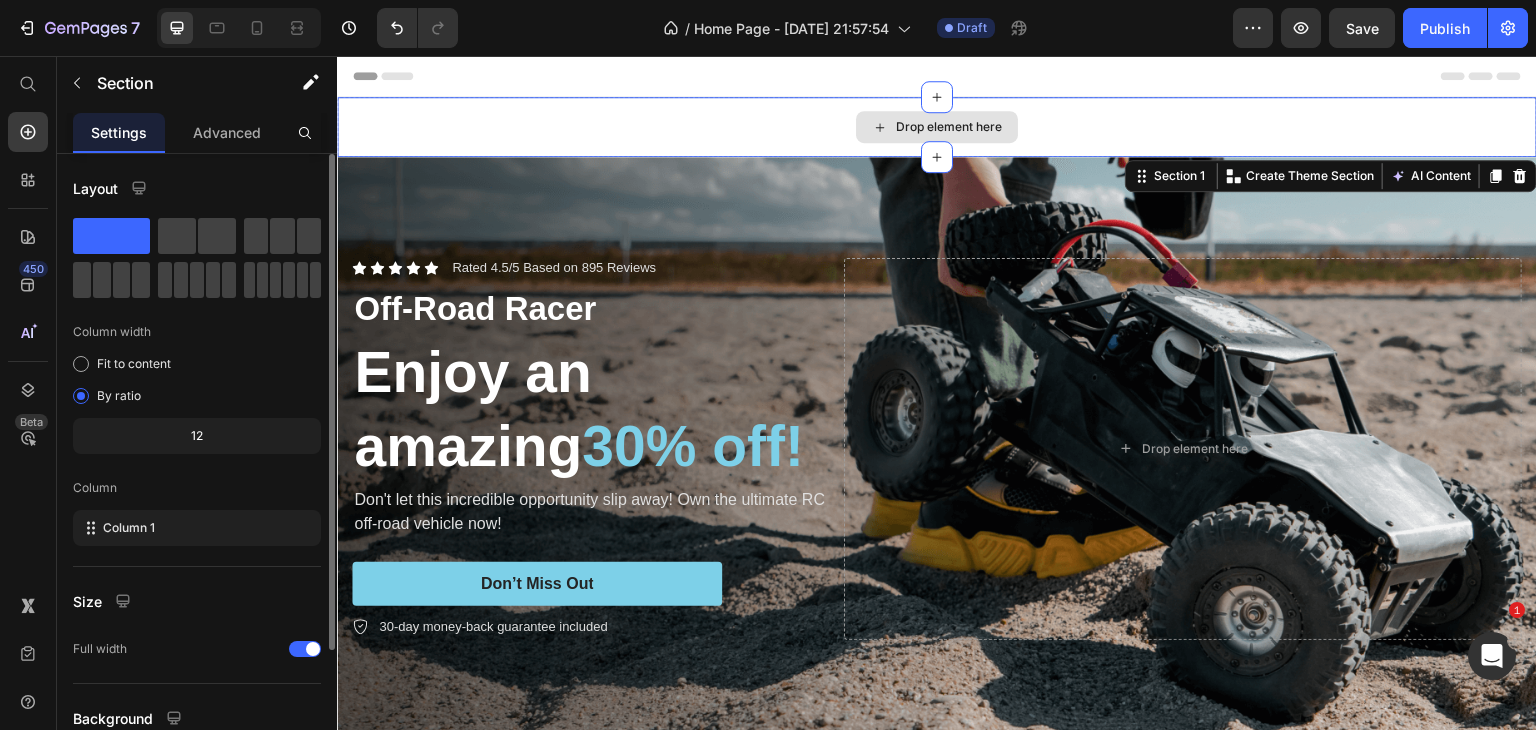 click on "Drop element here" at bounding box center (937, 127) 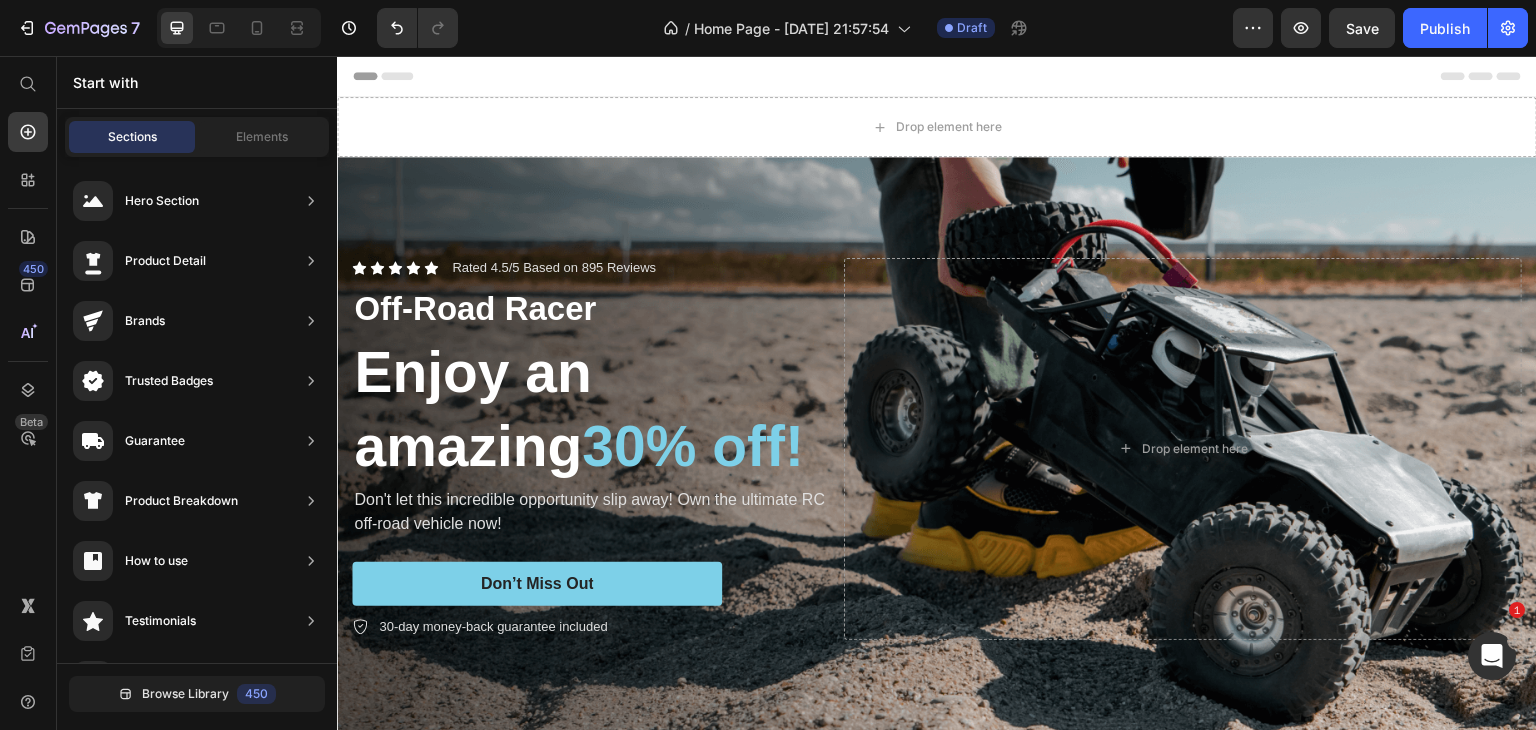 click on "Header" at bounding box center (937, 76) 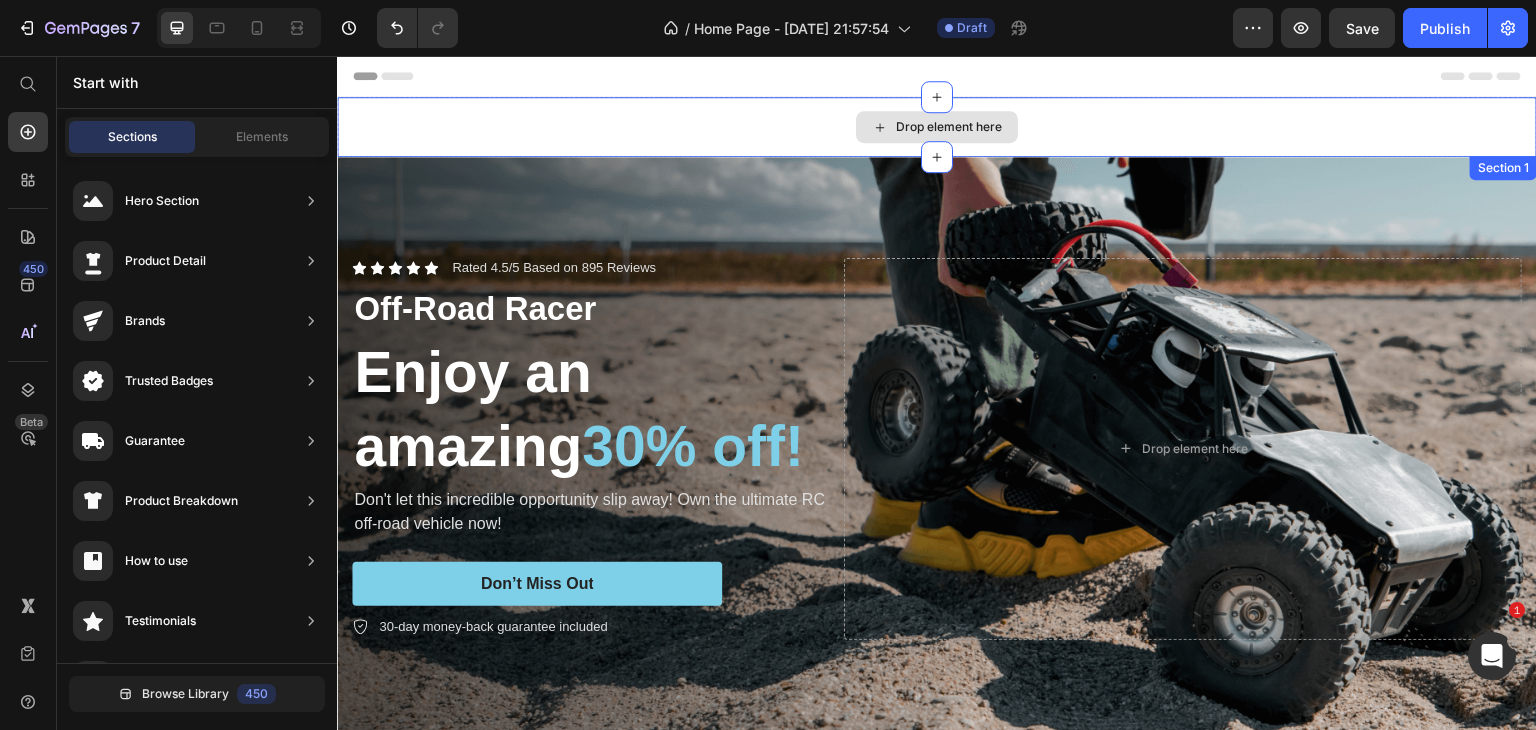 click on "Drop element here" at bounding box center (937, 127) 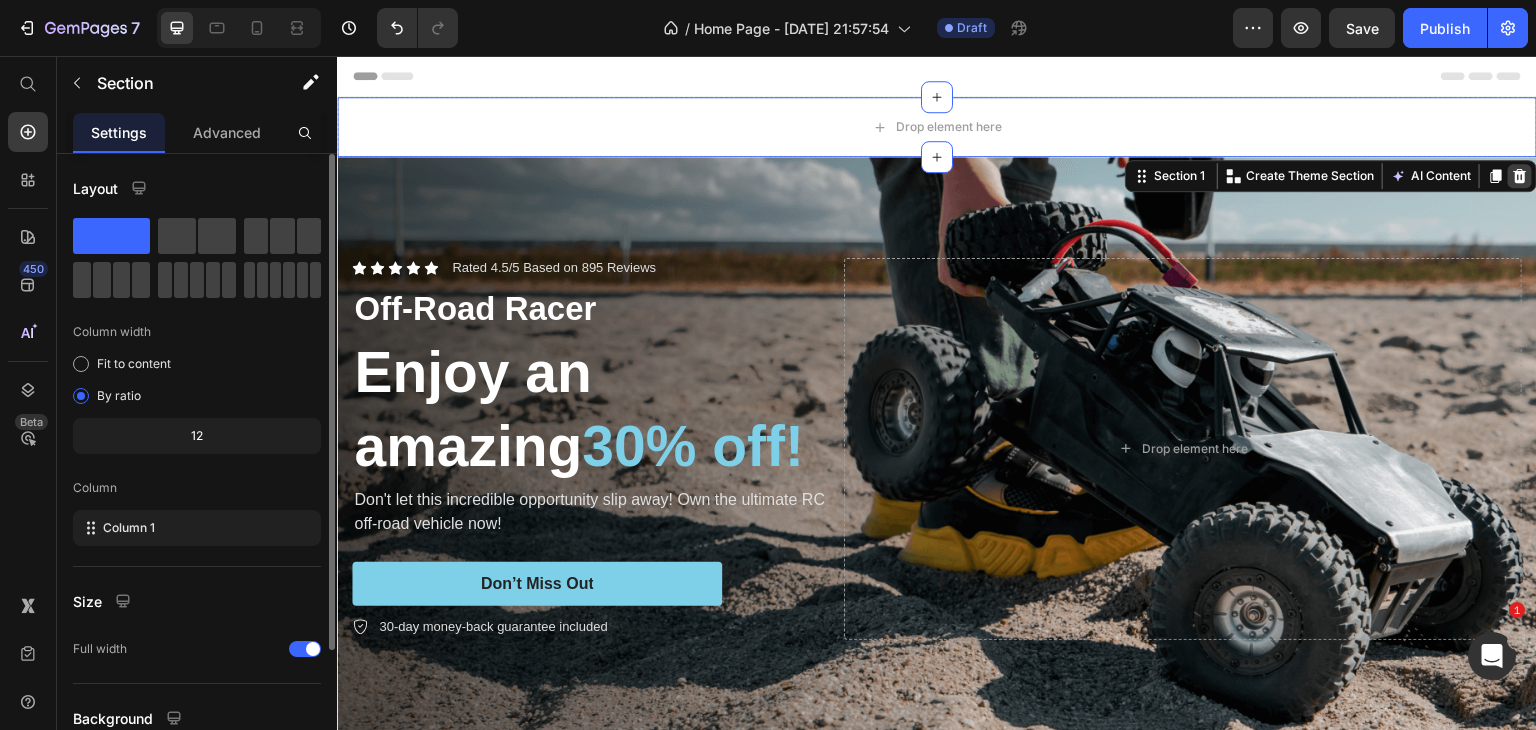 click 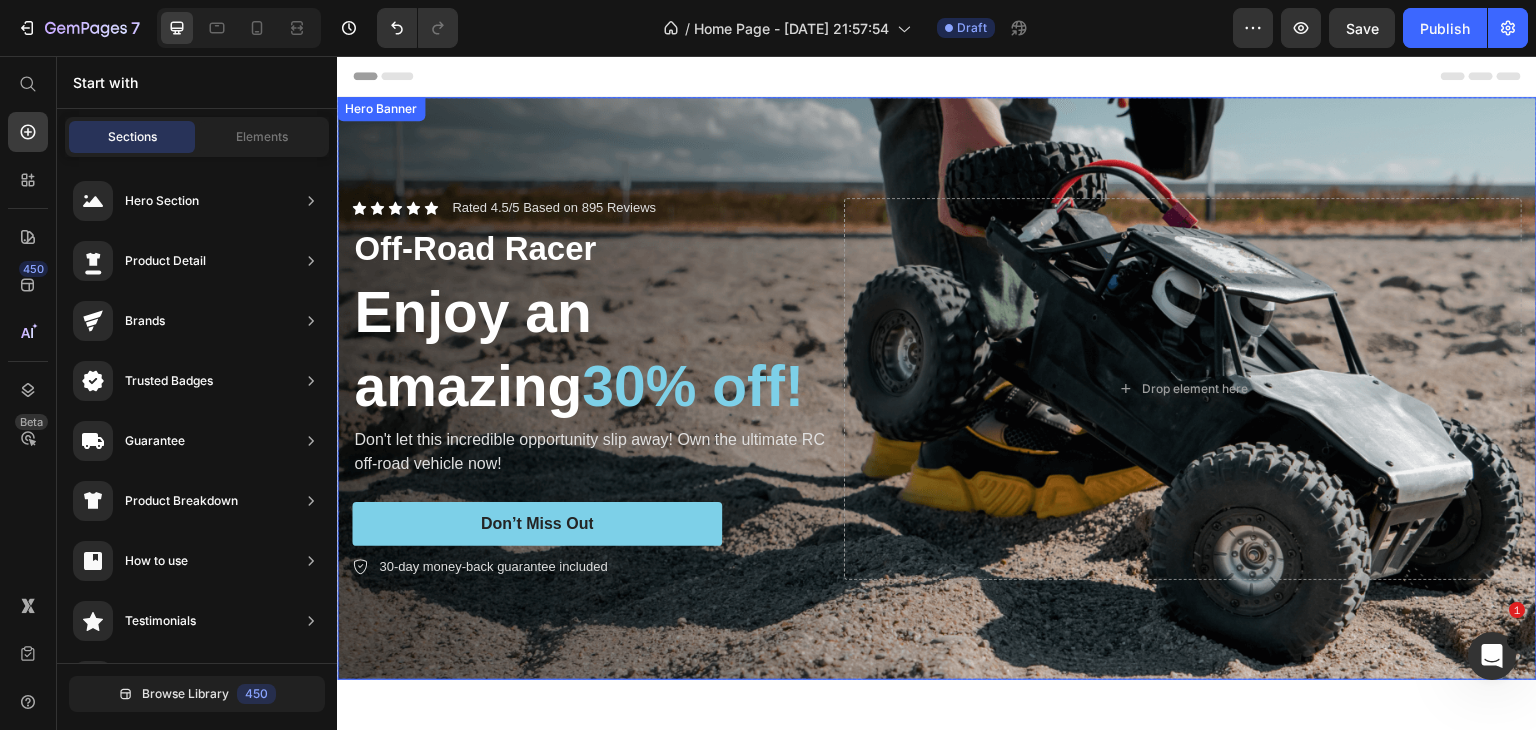 click at bounding box center (937, 388) 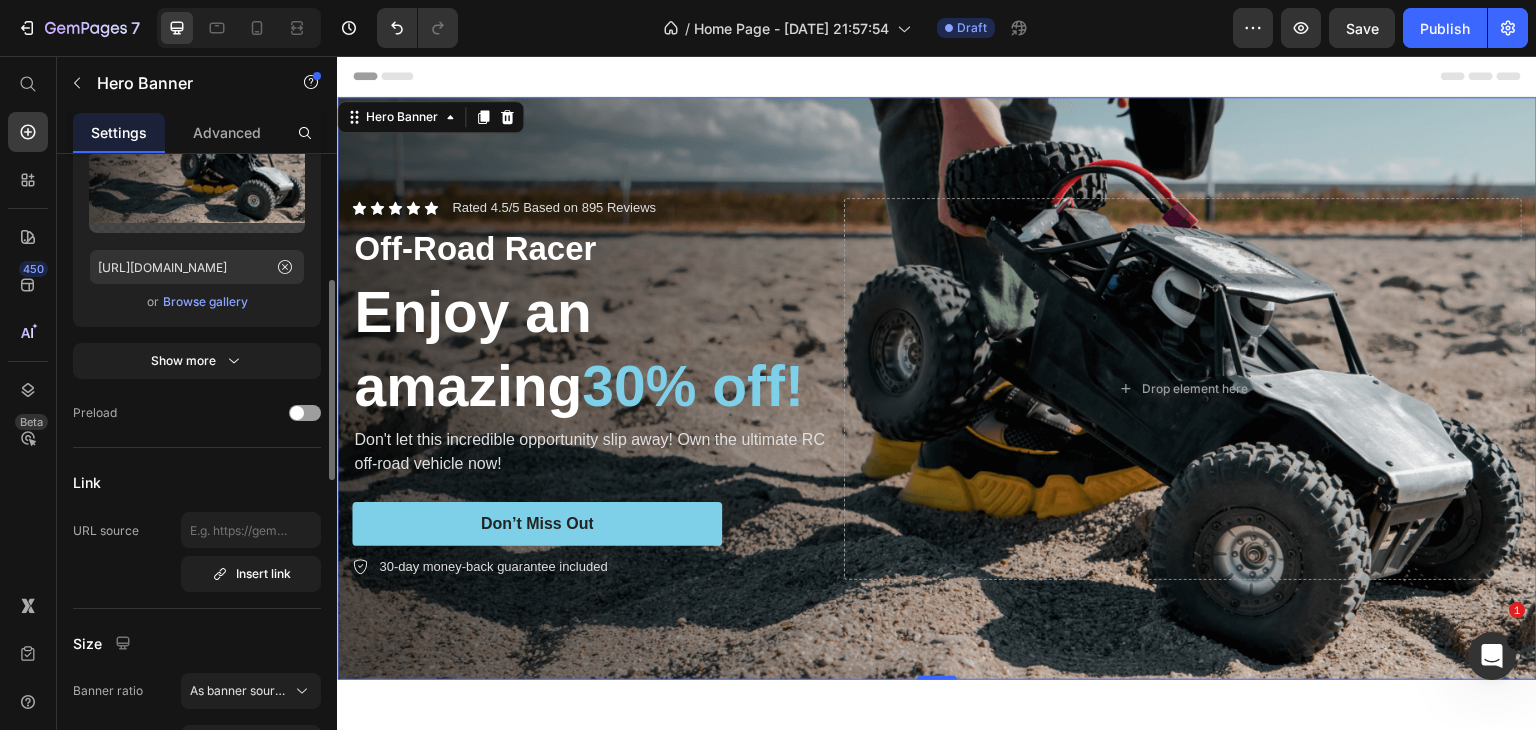 scroll, scrollTop: 100, scrollLeft: 0, axis: vertical 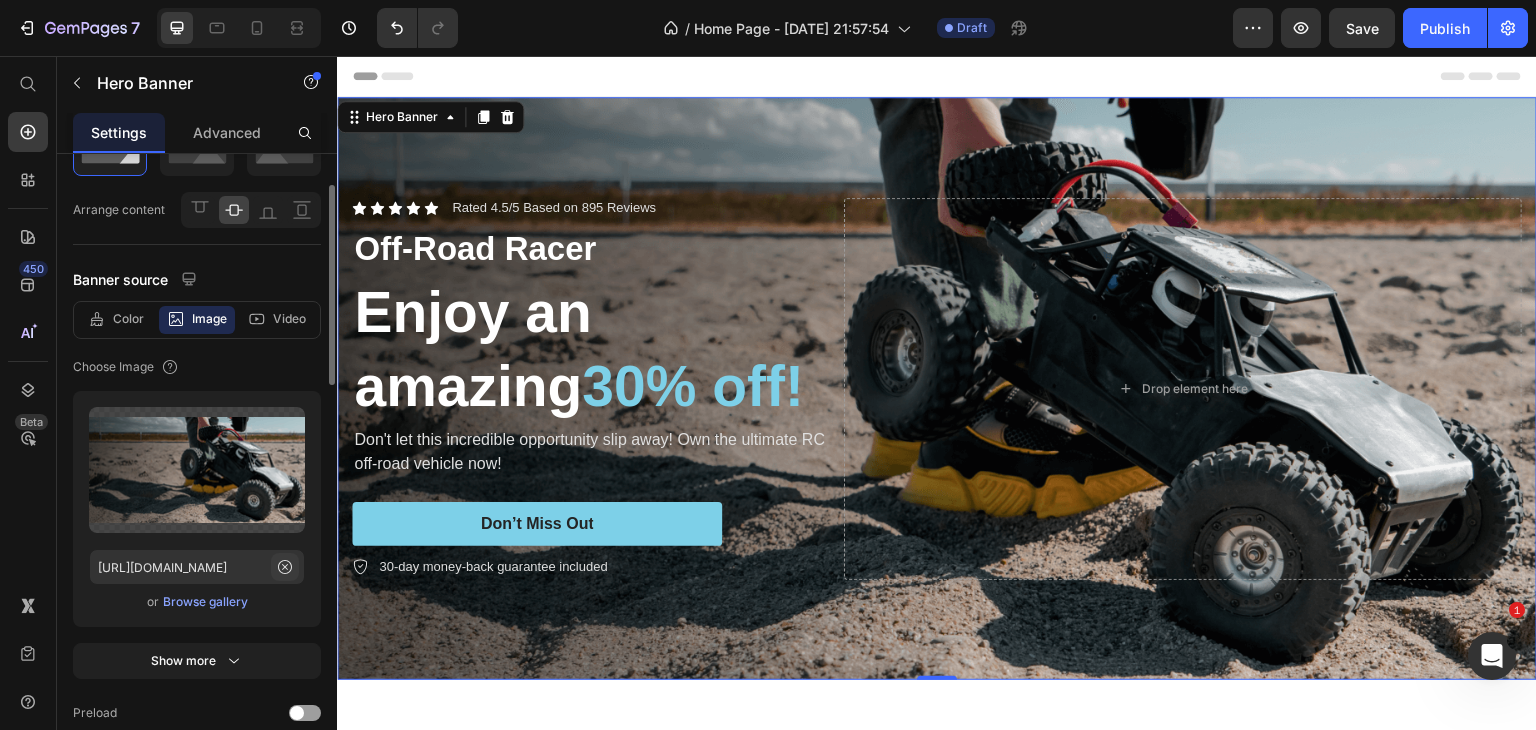click 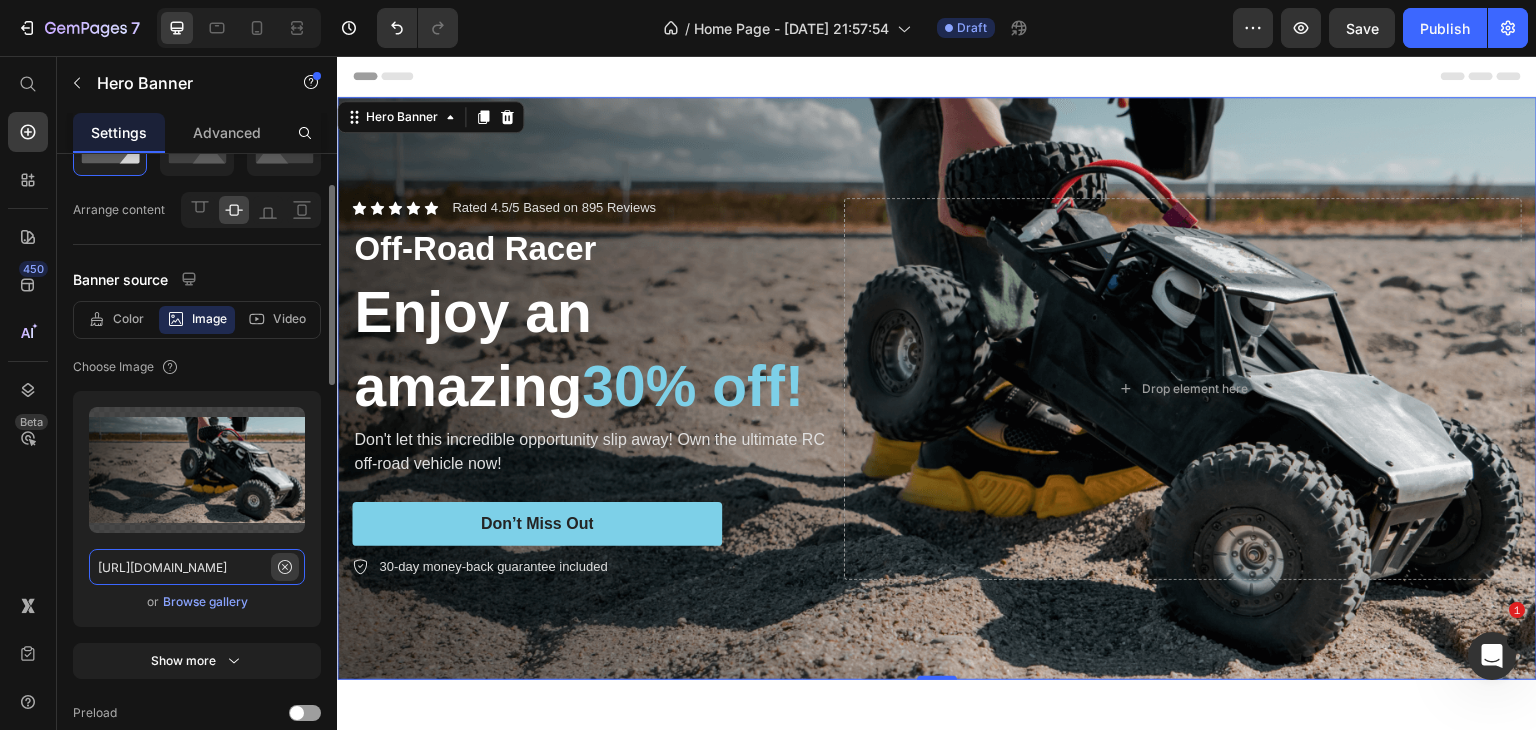 type 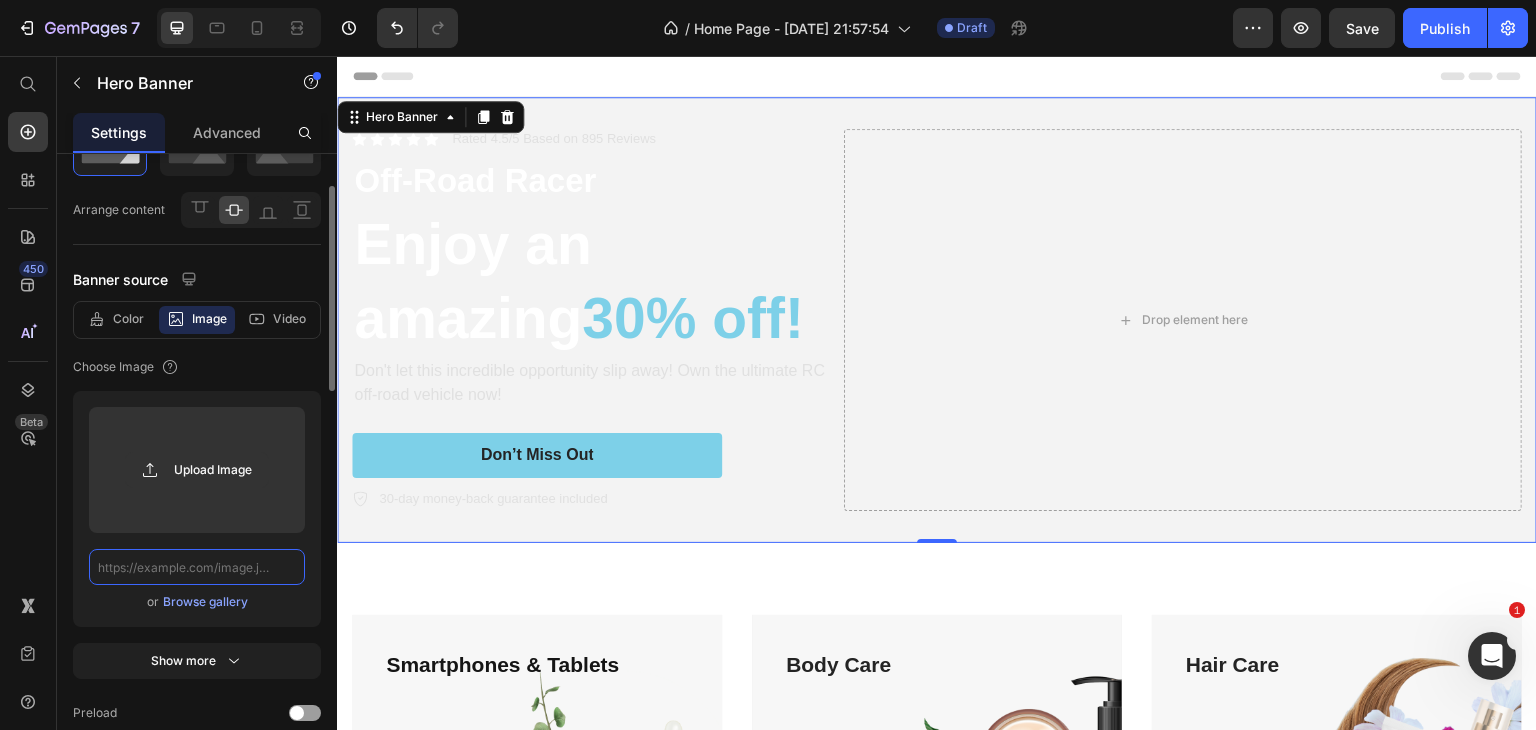 scroll, scrollTop: 0, scrollLeft: 0, axis: both 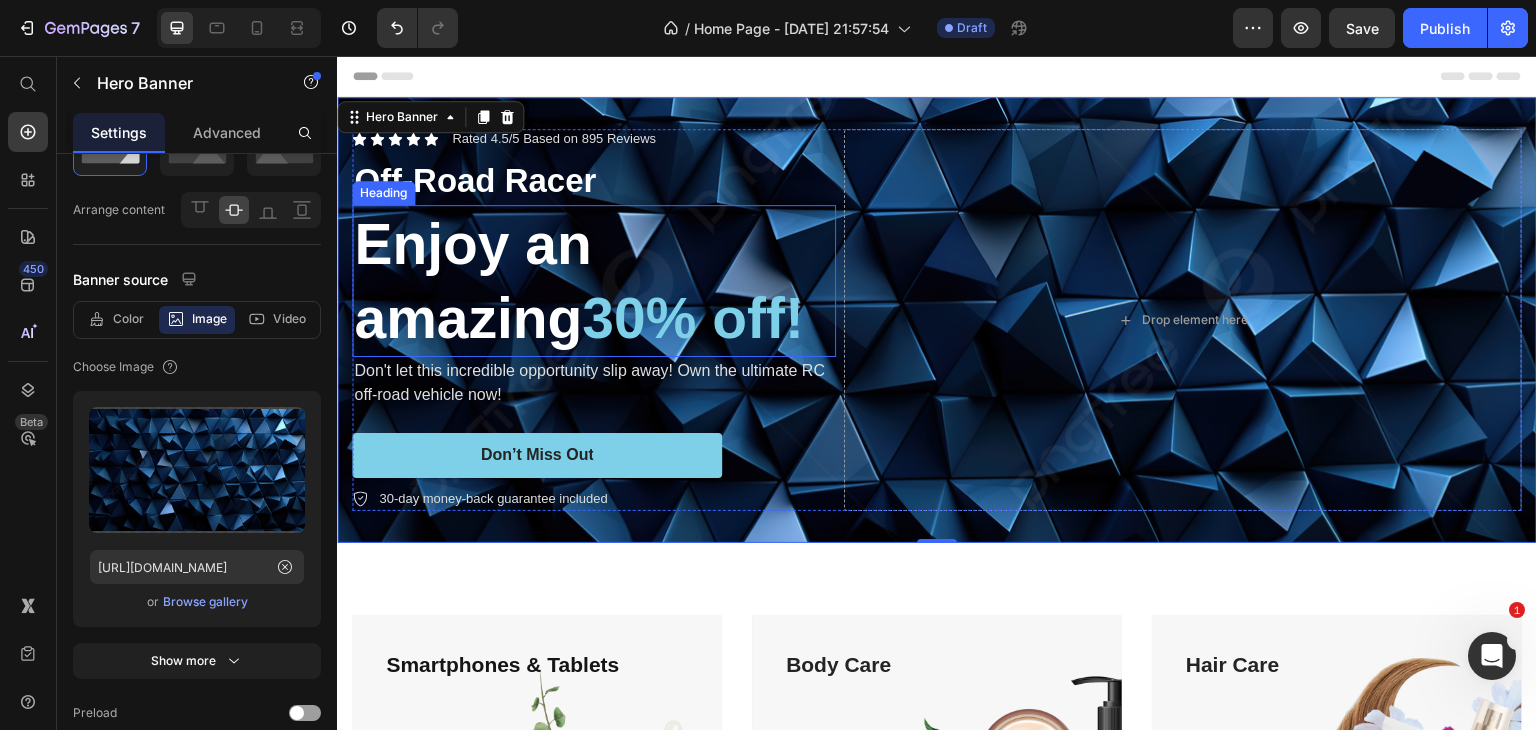 click on "Enjoy an amazing  30% off!" at bounding box center (594, 281) 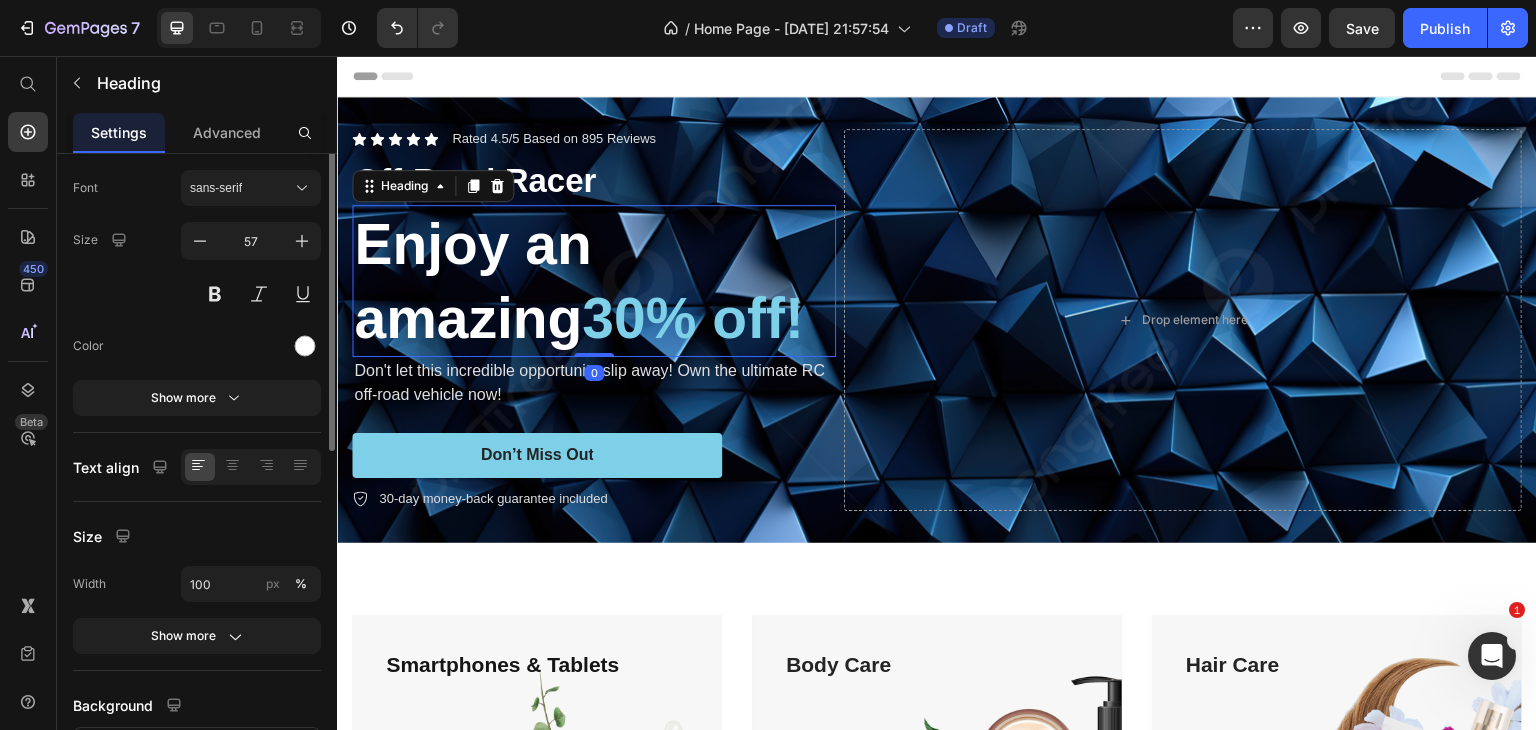 scroll, scrollTop: 0, scrollLeft: 0, axis: both 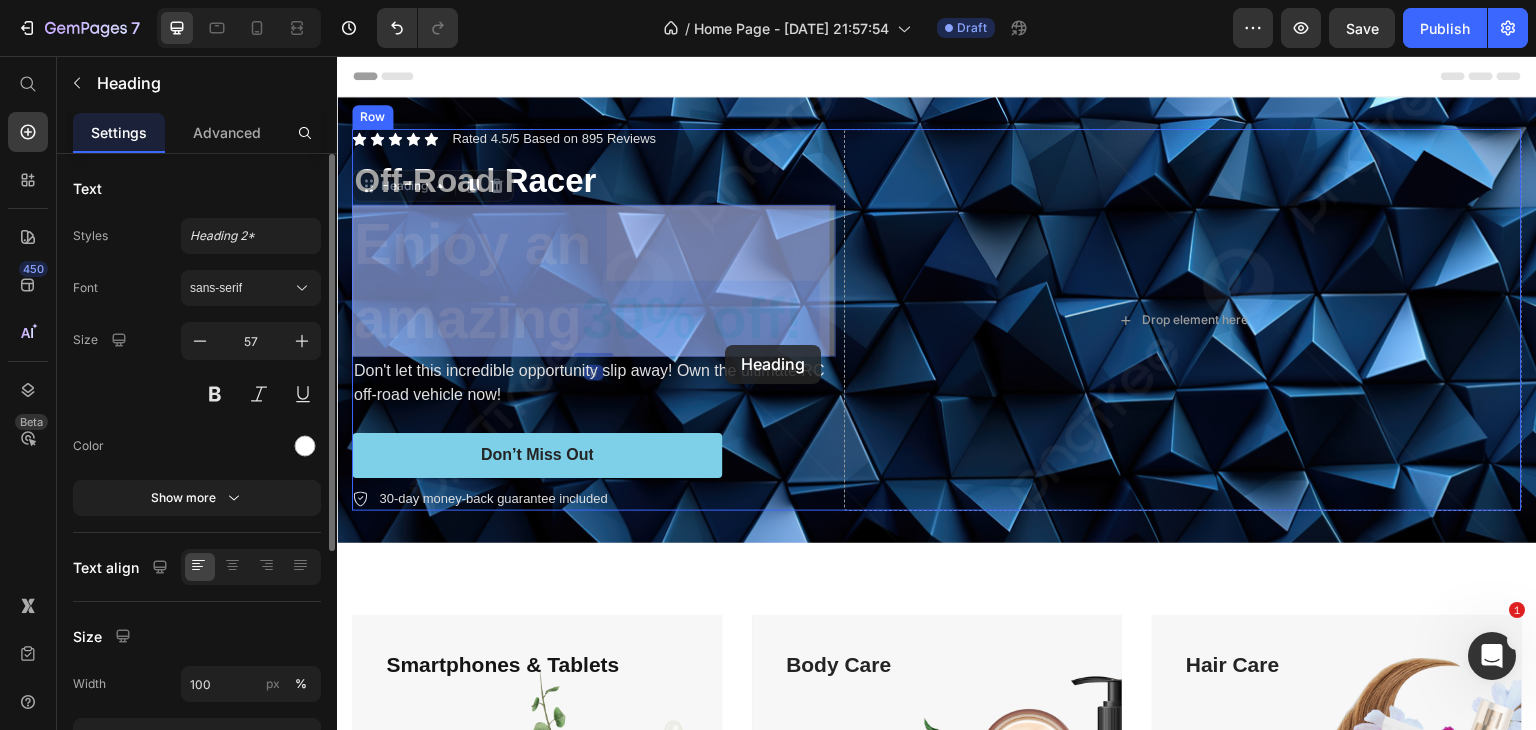 drag, startPoint x: 396, startPoint y: 249, endPoint x: 756, endPoint y: 346, distance: 372.8391 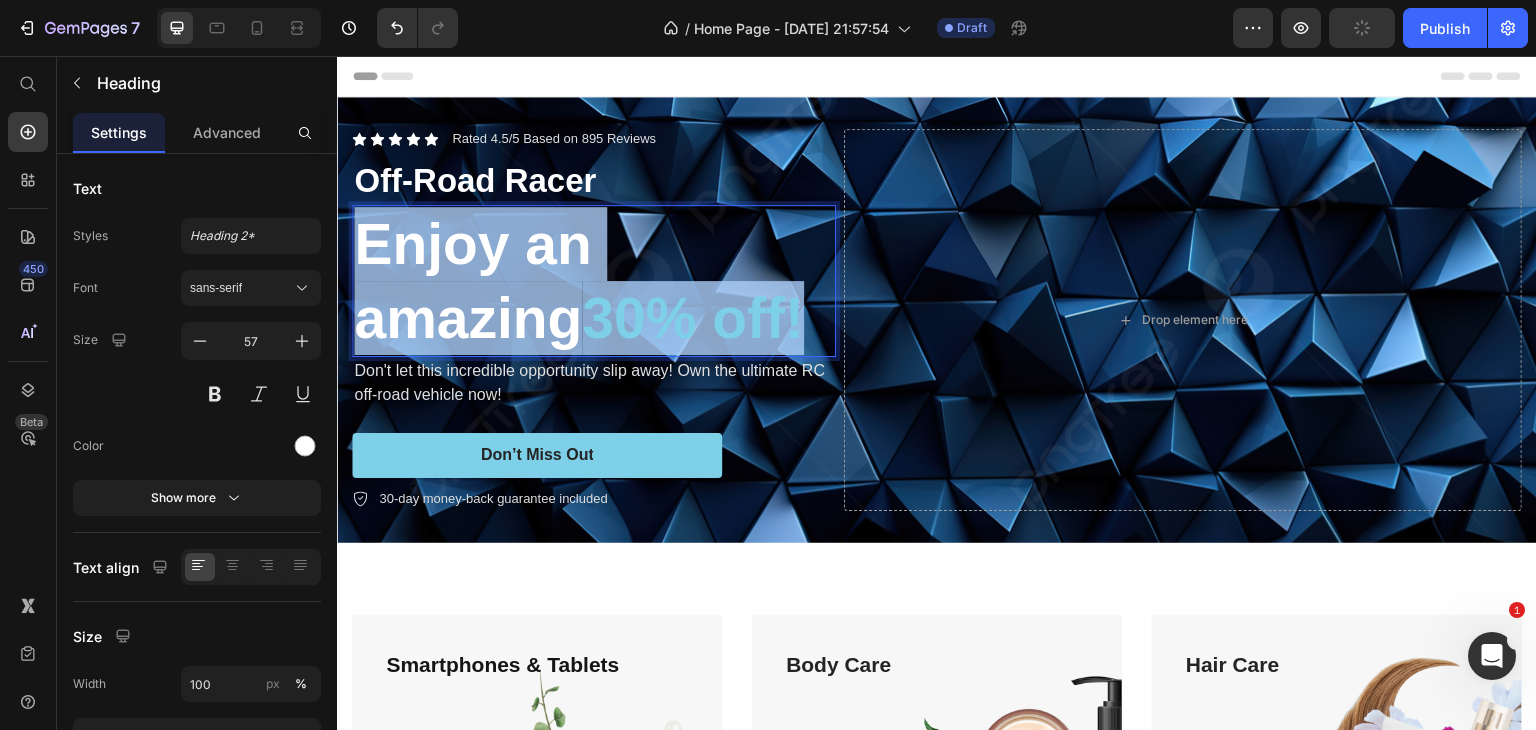drag, startPoint x: 820, startPoint y: 323, endPoint x: 330, endPoint y: 261, distance: 493.90686 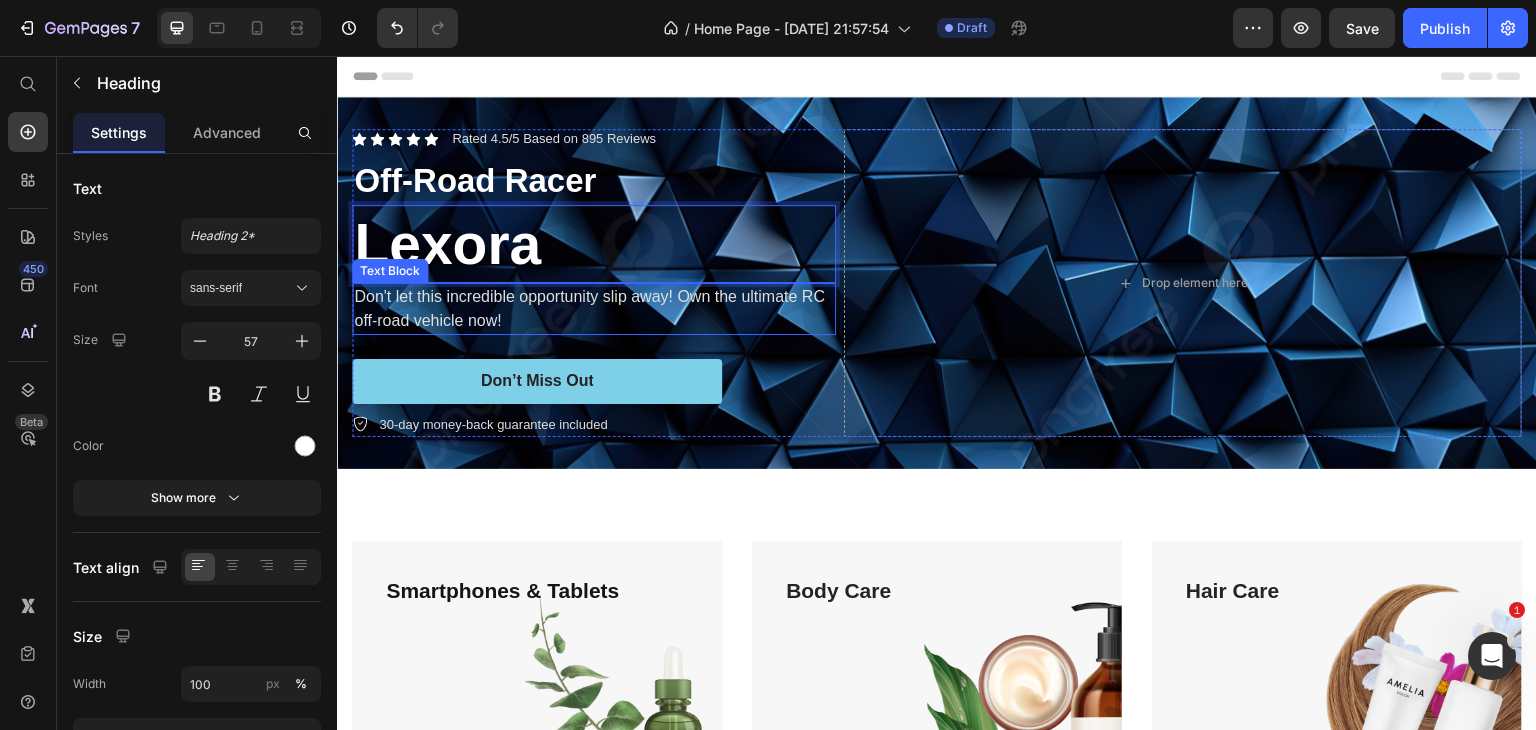 click on "Don't let this incredible opportunity slip away! Own the ultimate RC off-road vehicle now!" at bounding box center (594, 309) 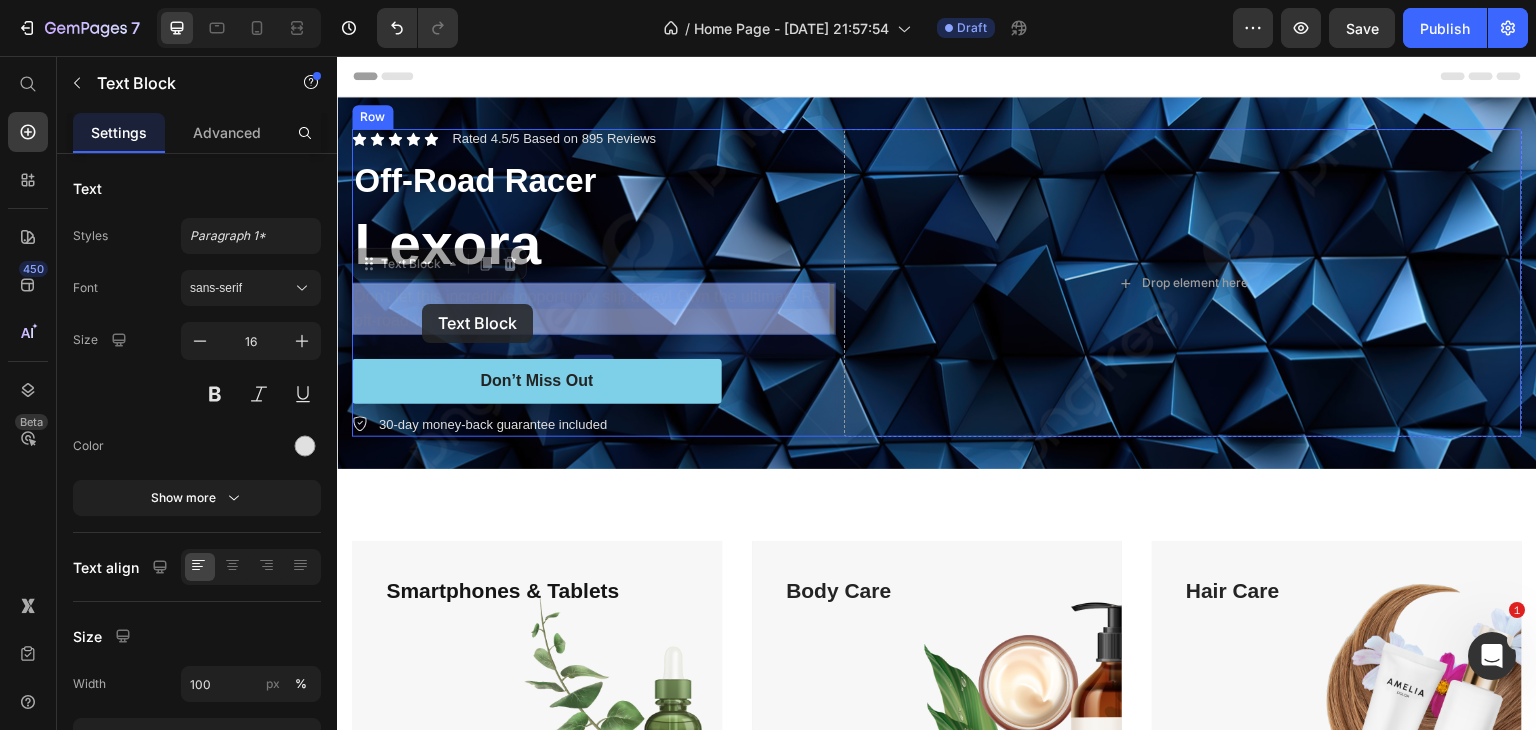 drag, startPoint x: 533, startPoint y: 316, endPoint x: 404, endPoint y: 289, distance: 131.7953 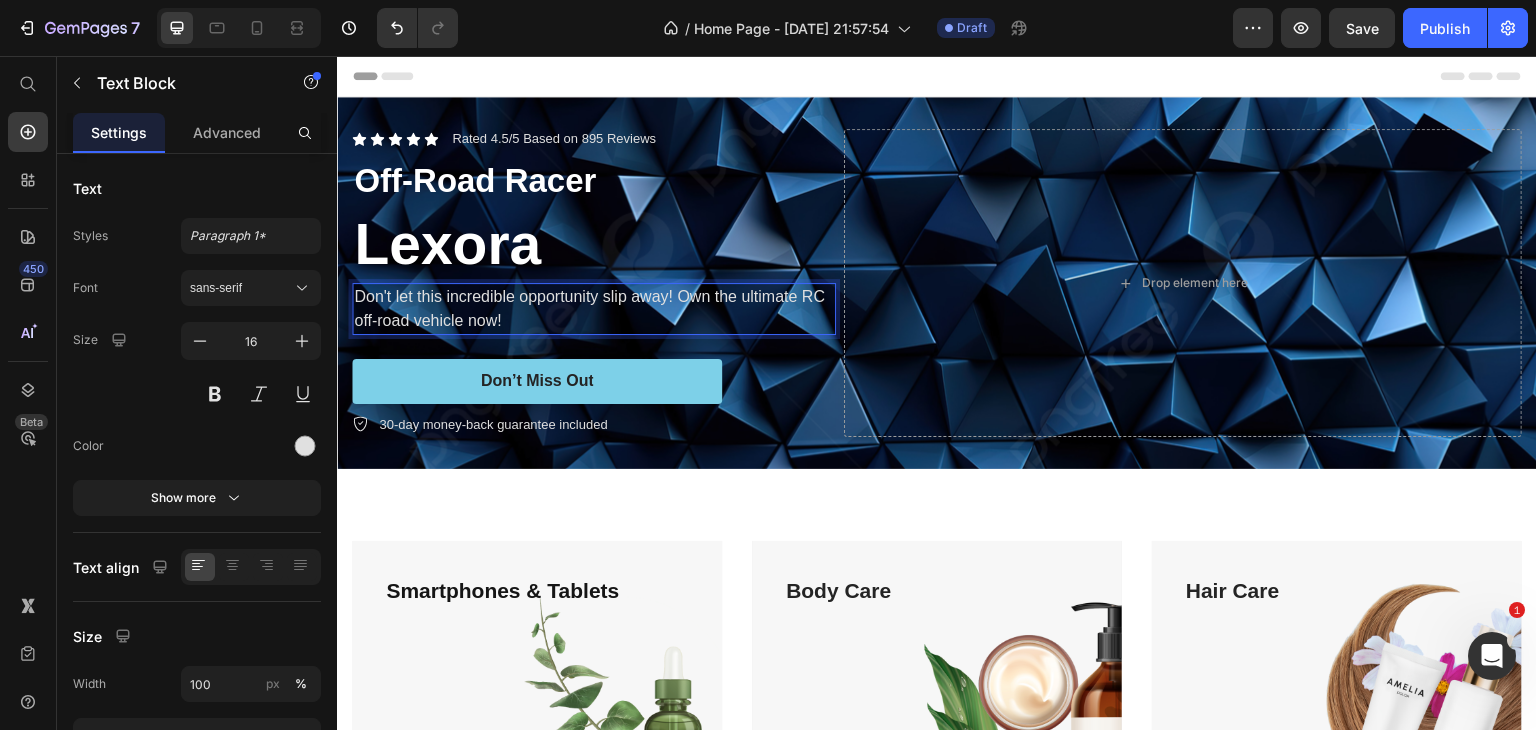 drag, startPoint x: 404, startPoint y: 289, endPoint x: 375, endPoint y: 287, distance: 29.068884 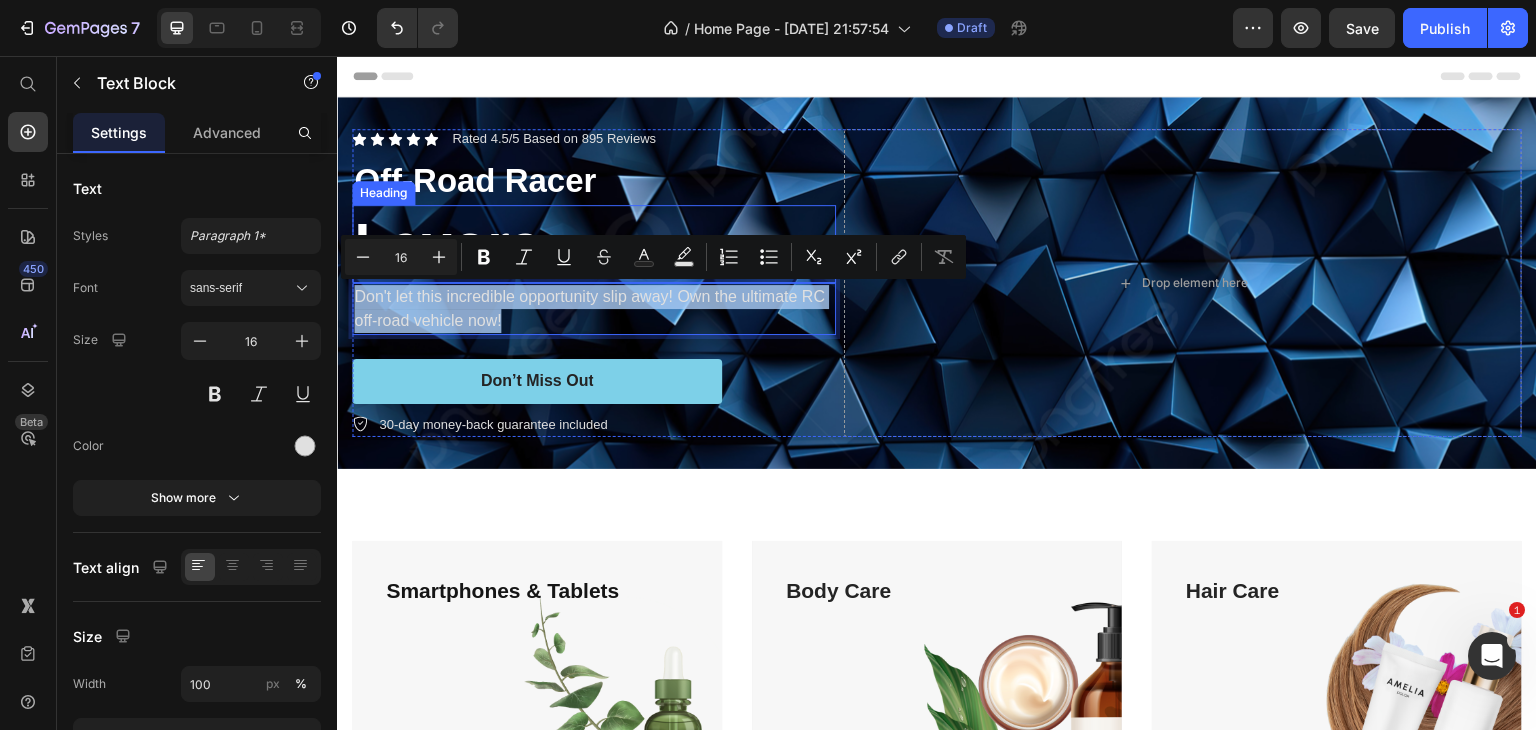 drag, startPoint x: 501, startPoint y: 312, endPoint x: 352, endPoint y: 281, distance: 152.19067 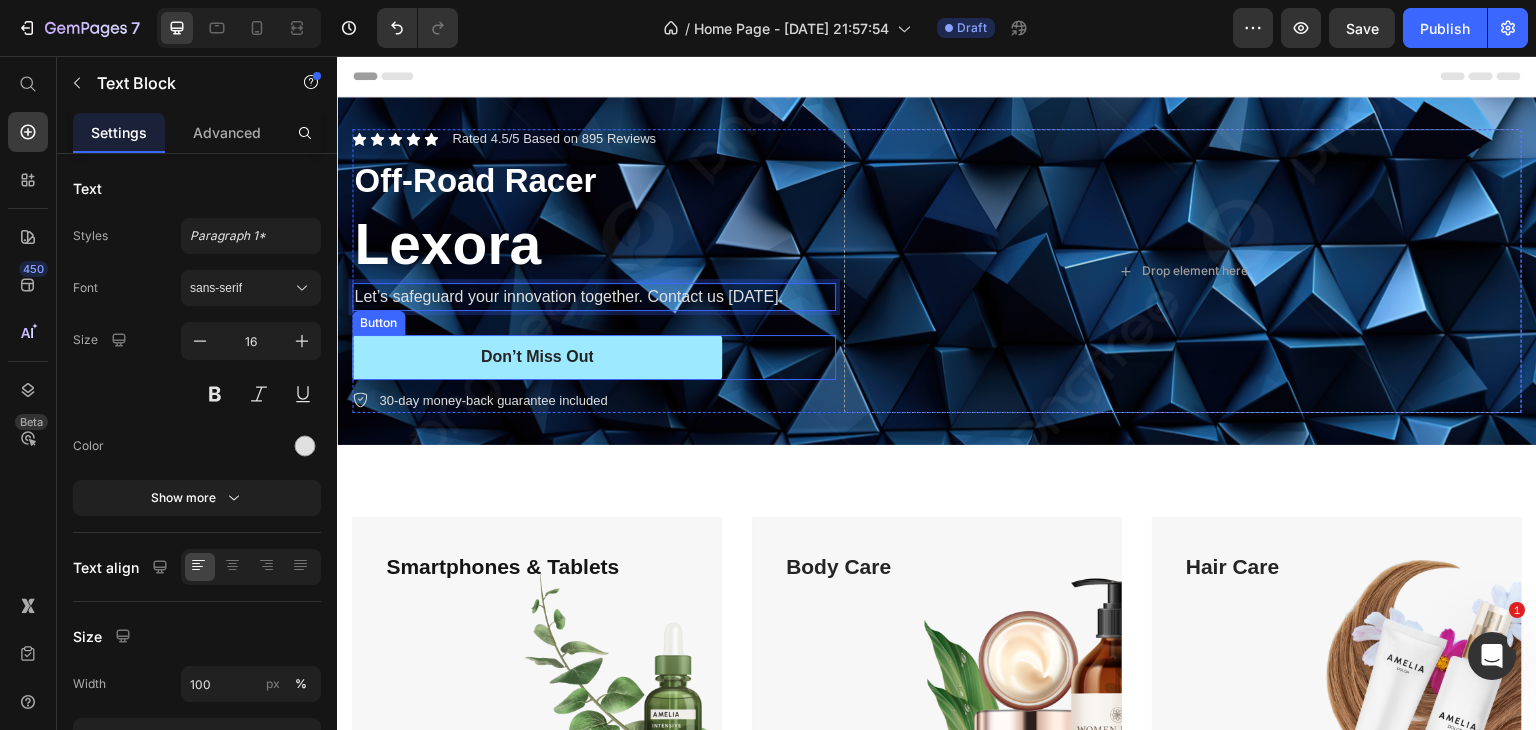 click on "Don’t Miss Out" at bounding box center [537, 357] 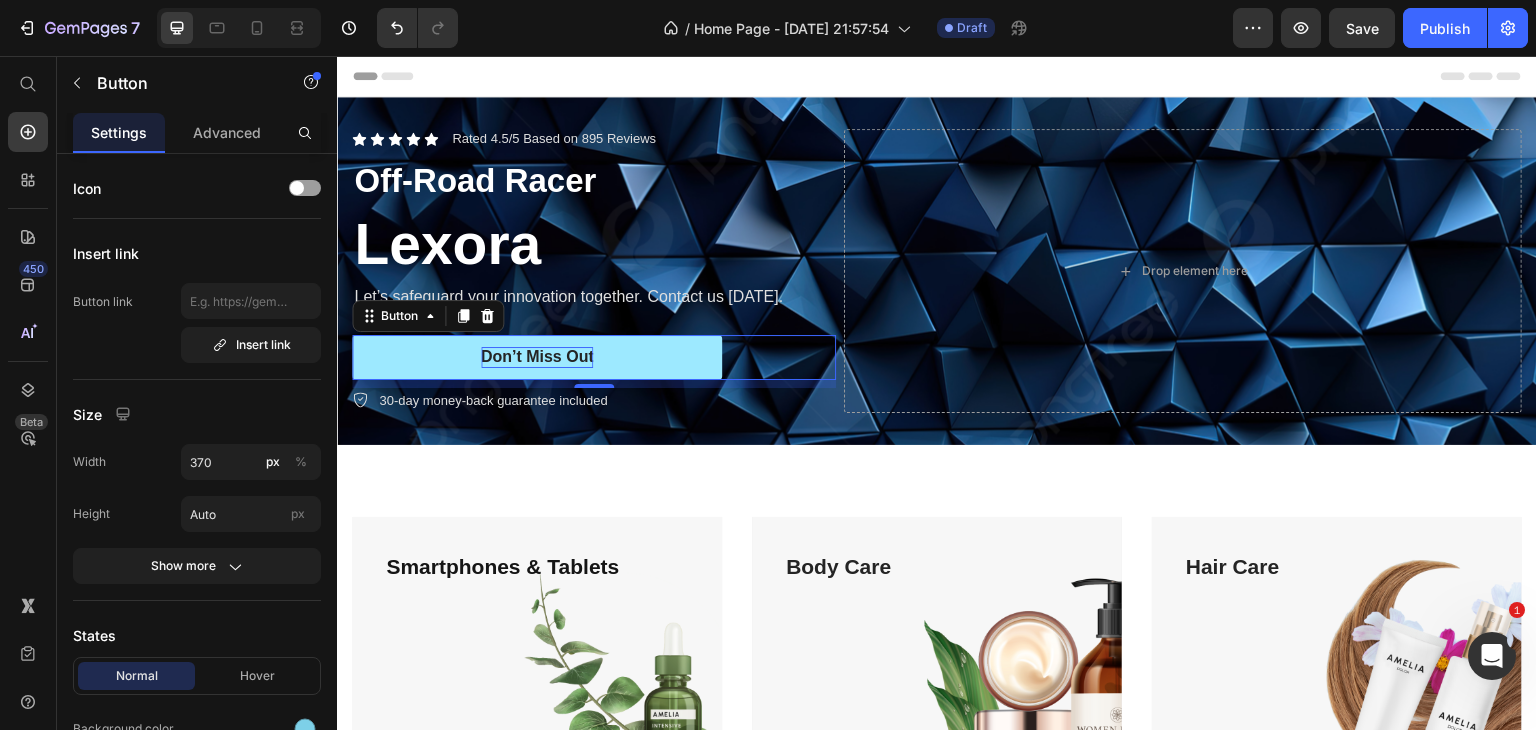 click on "Don’t Miss Out" at bounding box center [537, 357] 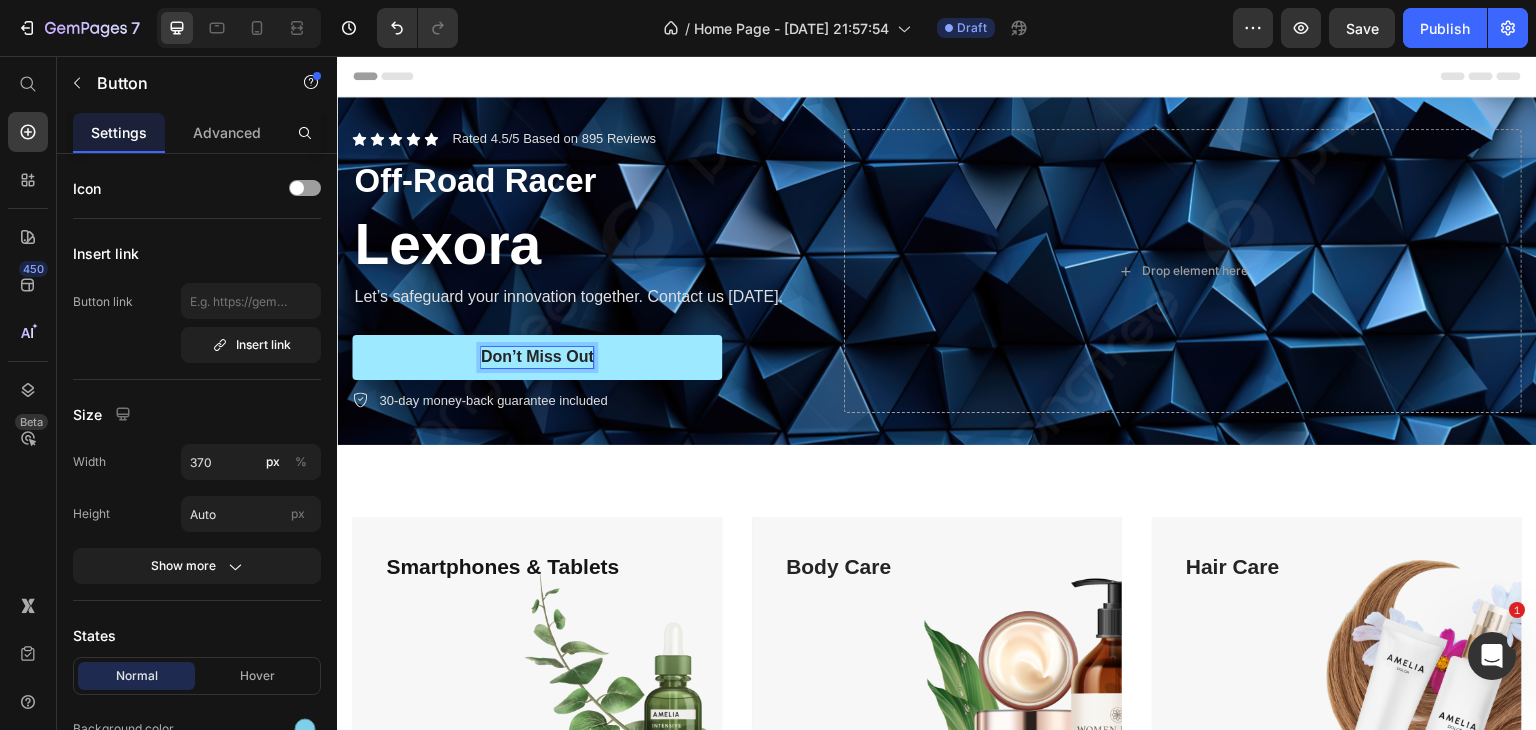 click on "Don’t Miss Out" at bounding box center (537, 357) 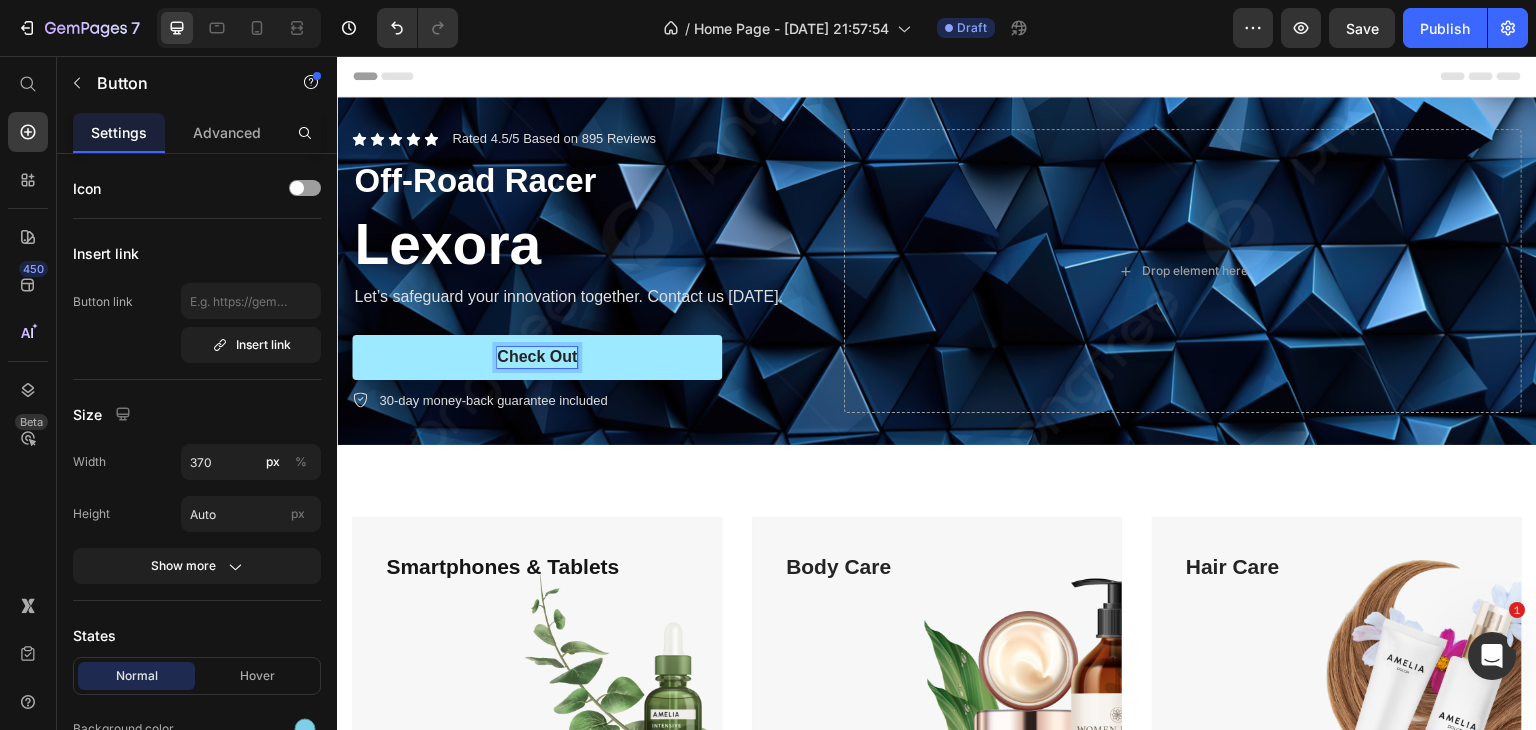 click on "Check Out" at bounding box center [537, 357] 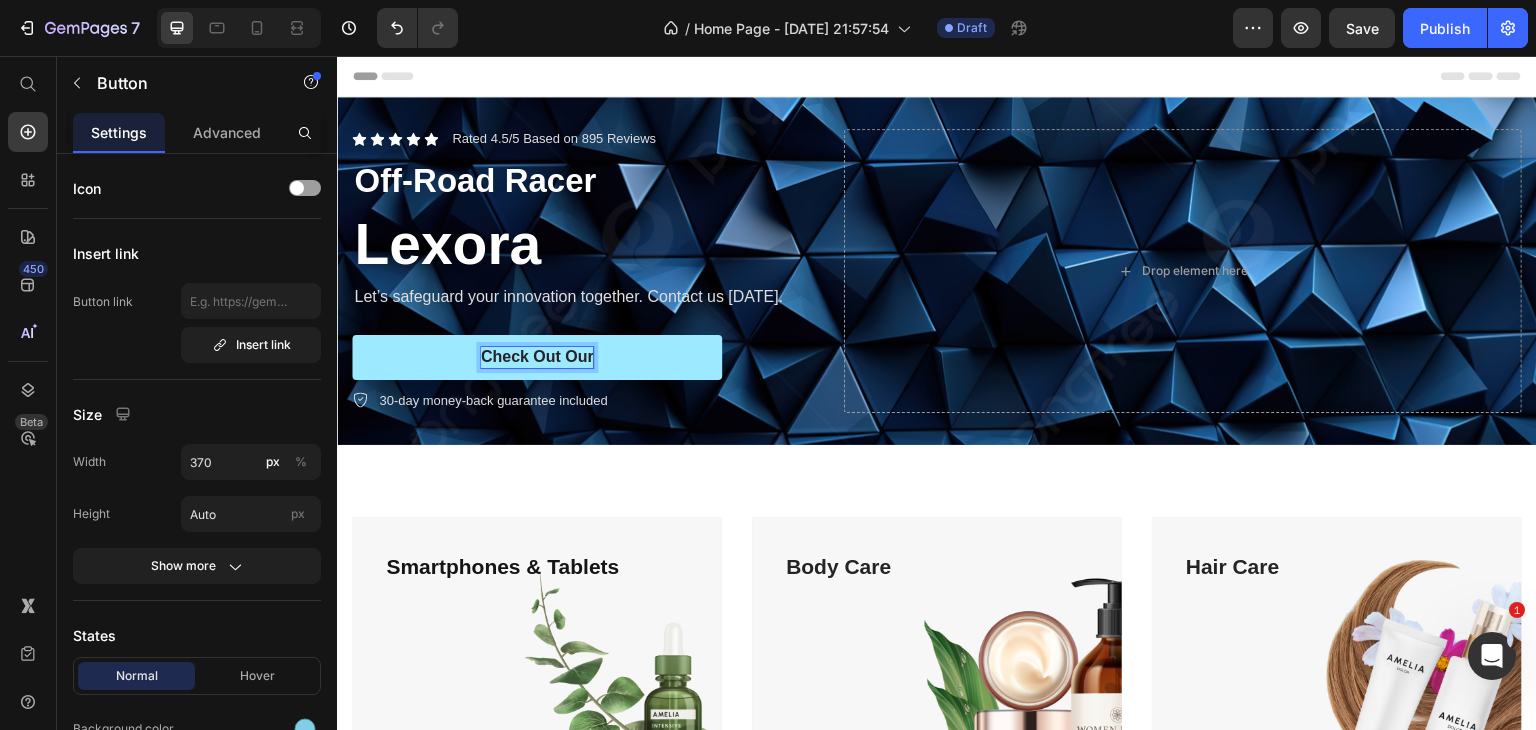 click on "Check Out Our" at bounding box center [537, 357] 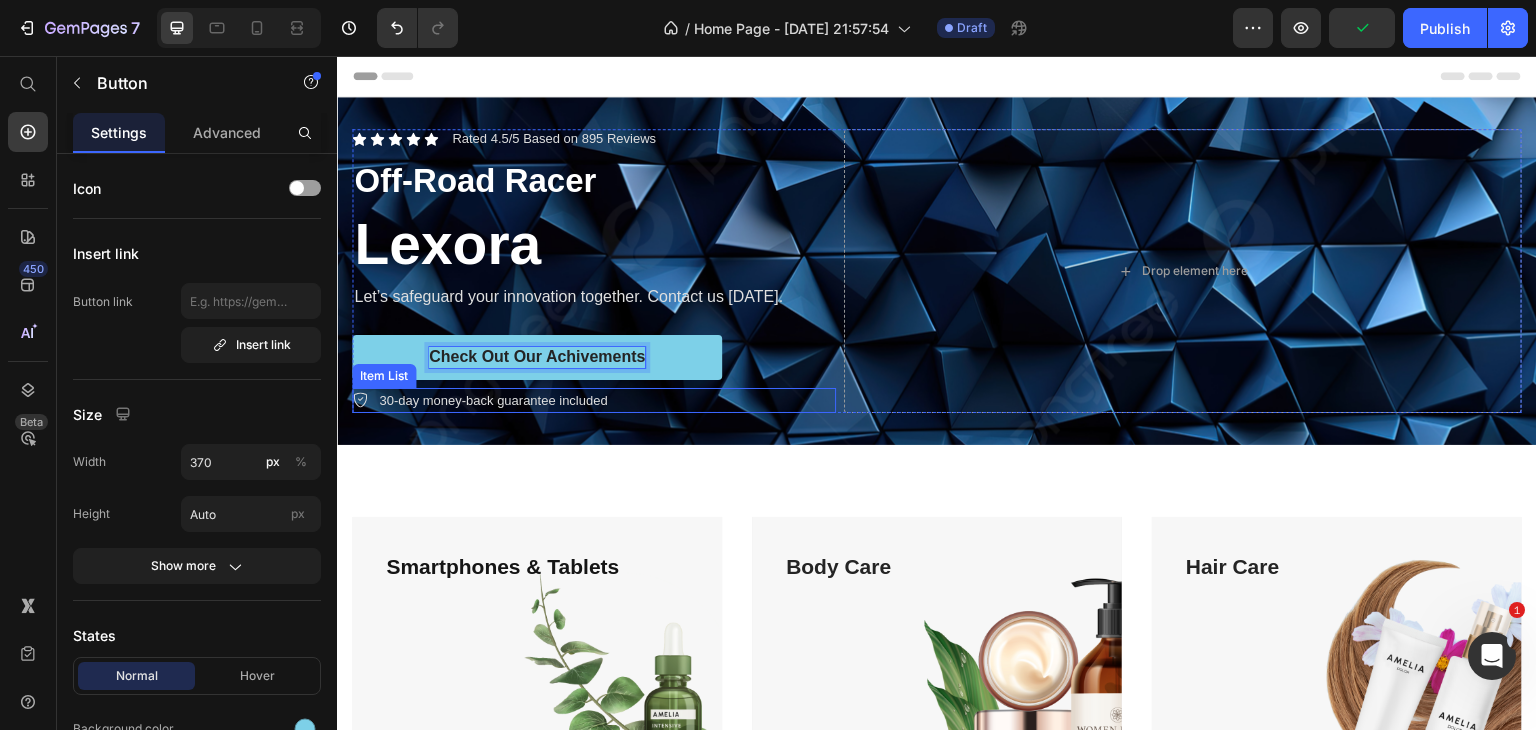 click on "30-day money-back guarantee included" at bounding box center (493, 401) 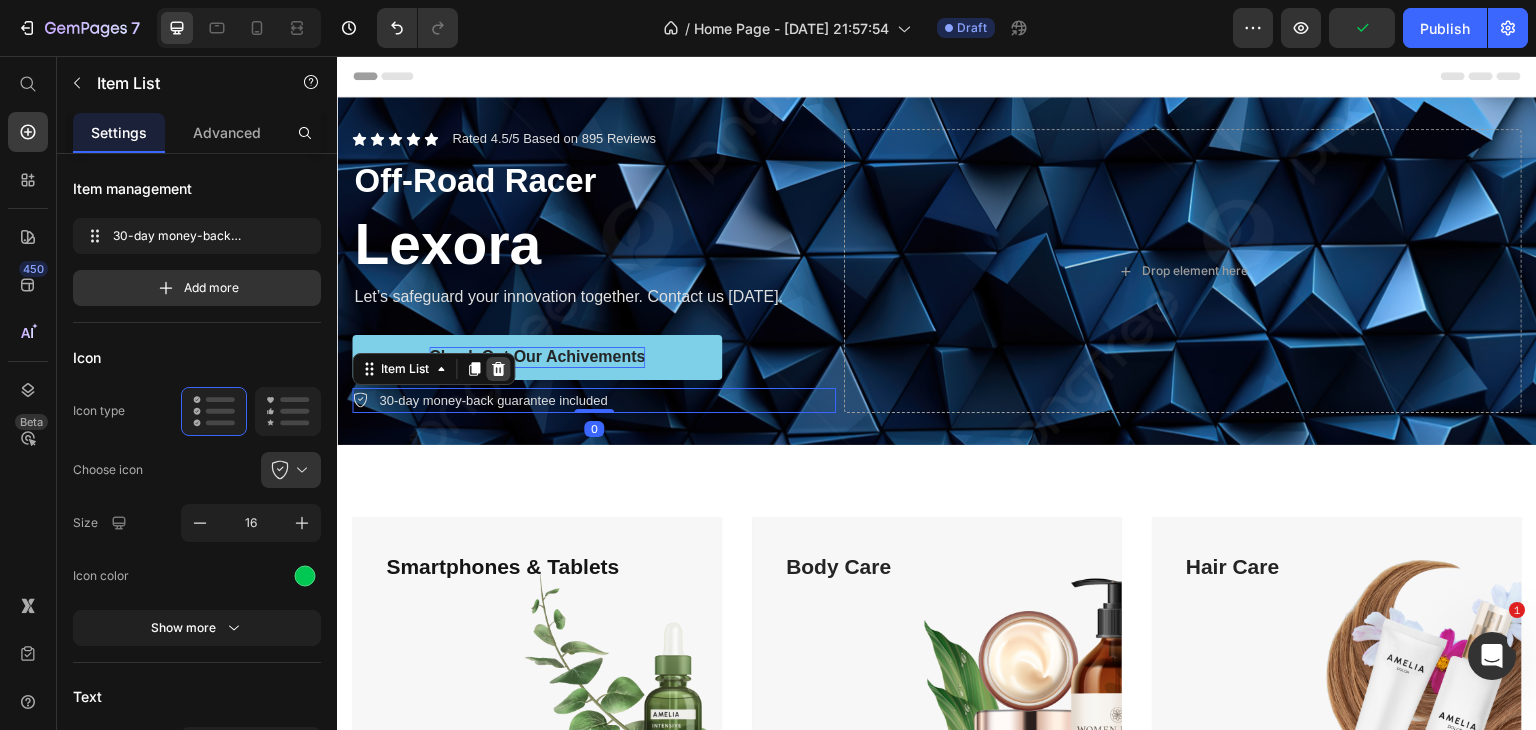 click at bounding box center (498, 369) 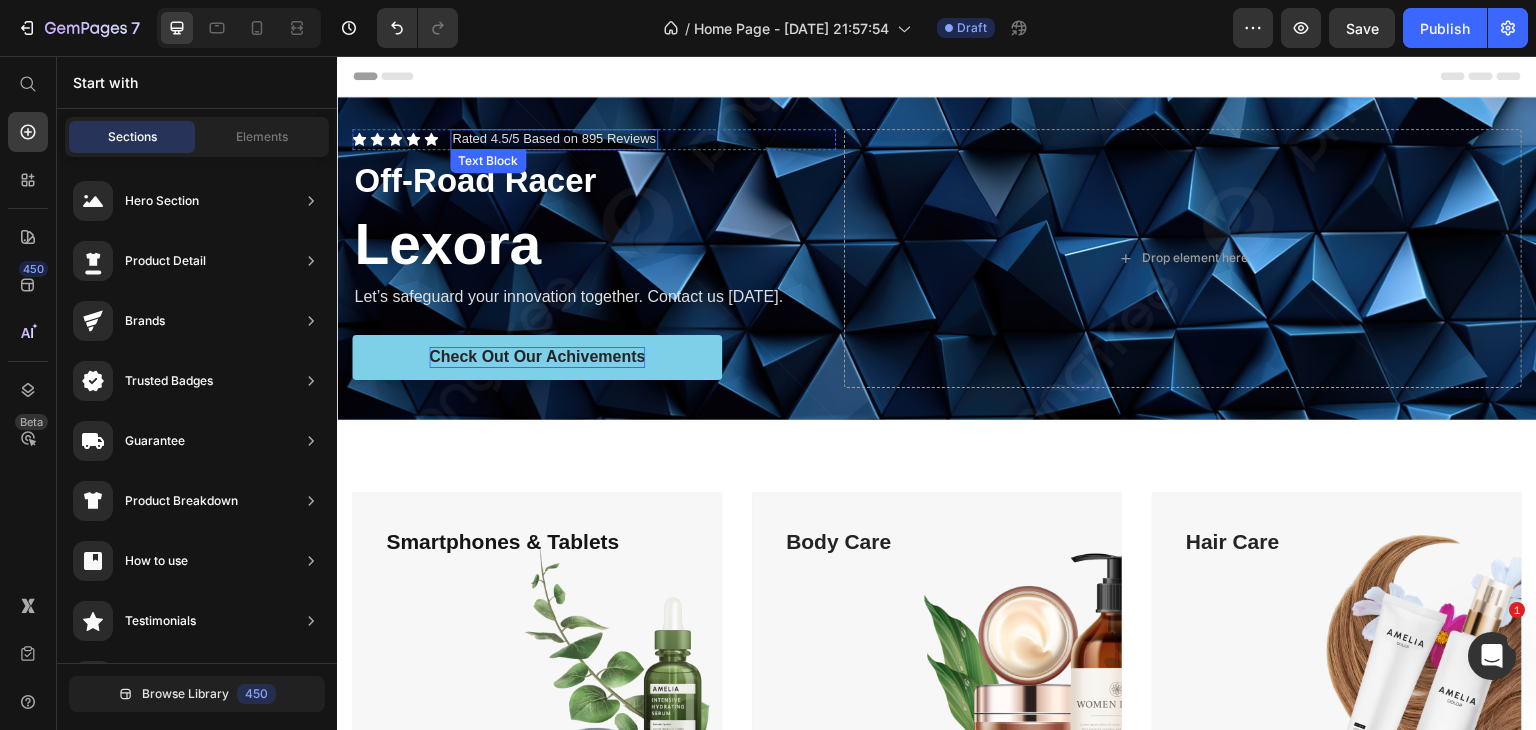 click on "Rated 4.5/5 Based on 895 Reviews" at bounding box center [554, 139] 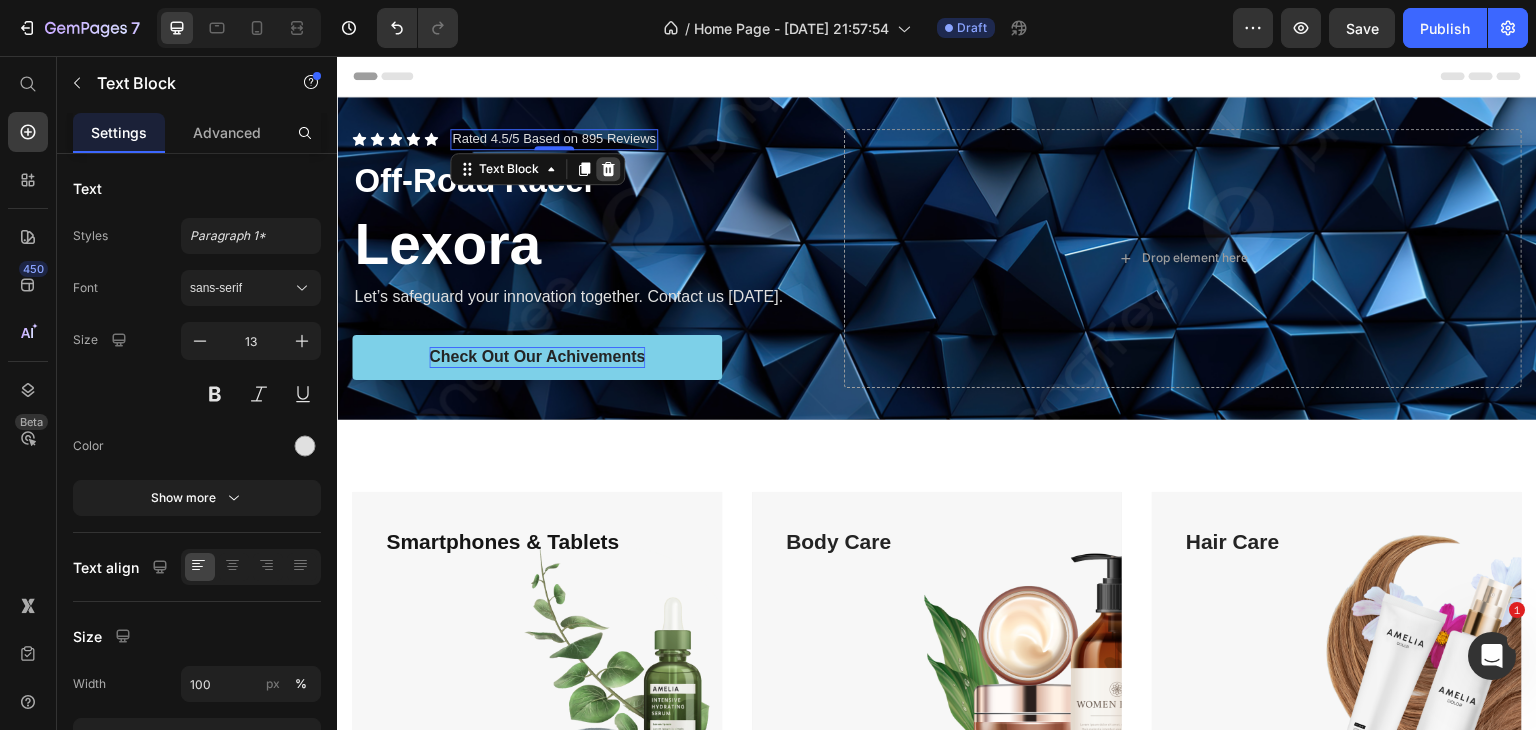 click 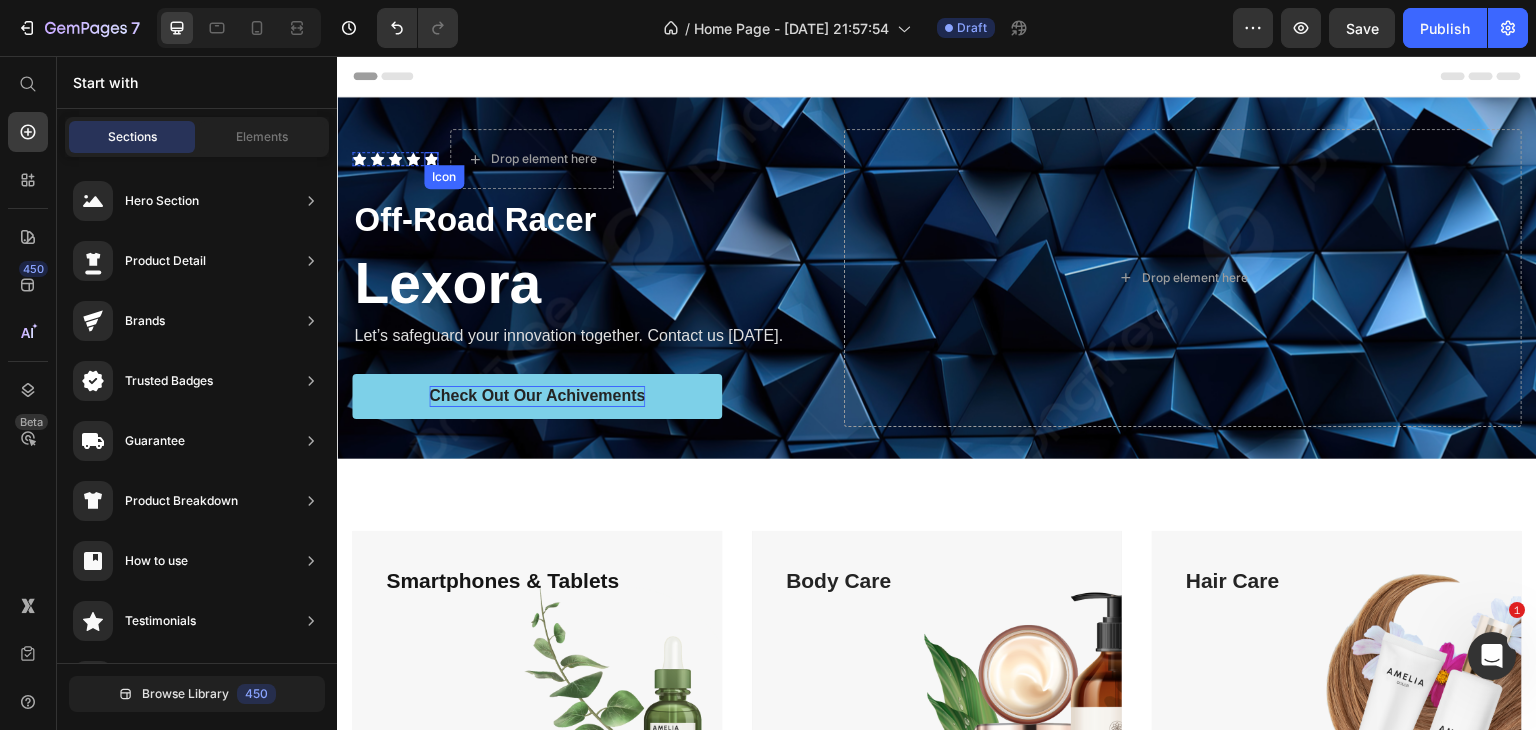 click 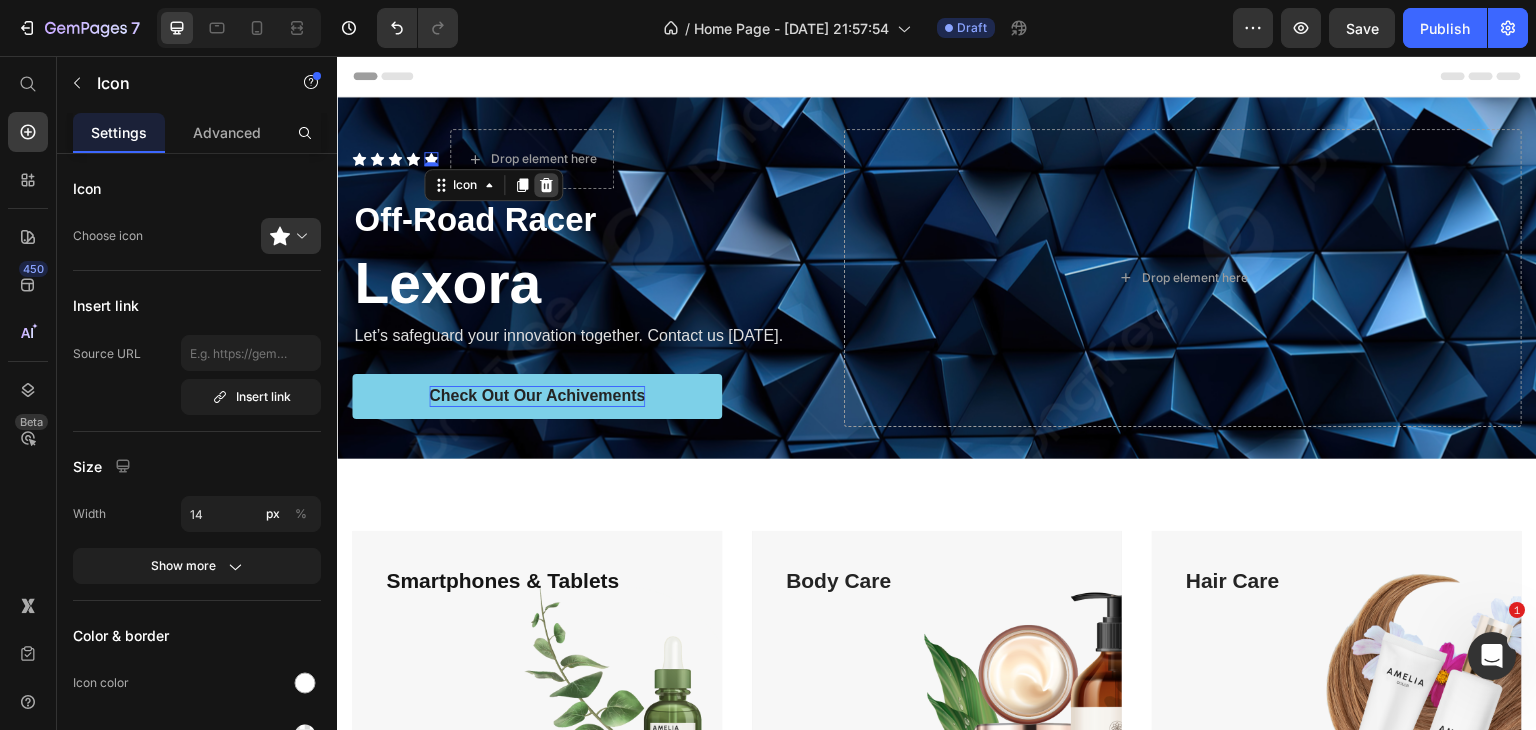 click 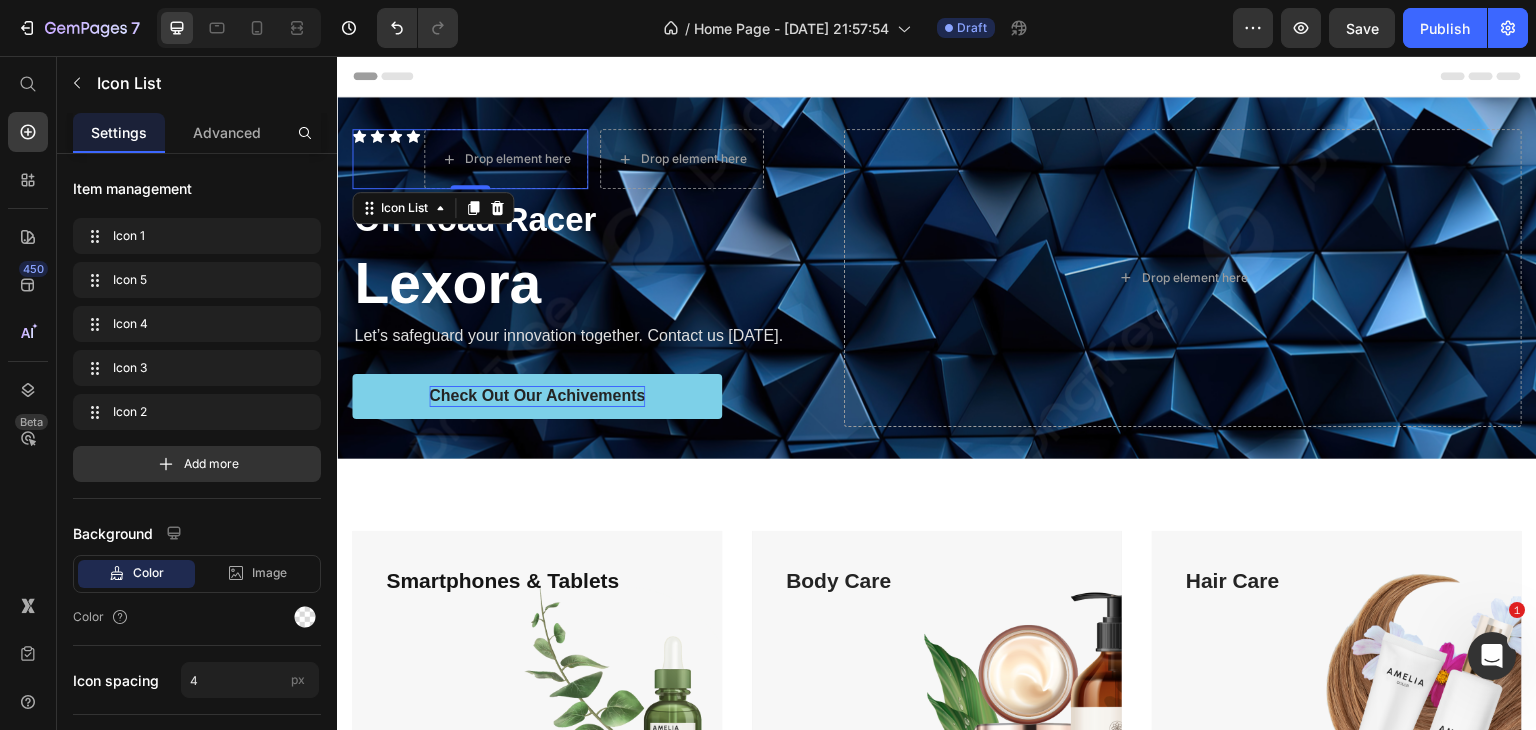 click on "Icon" at bounding box center (413, 159) 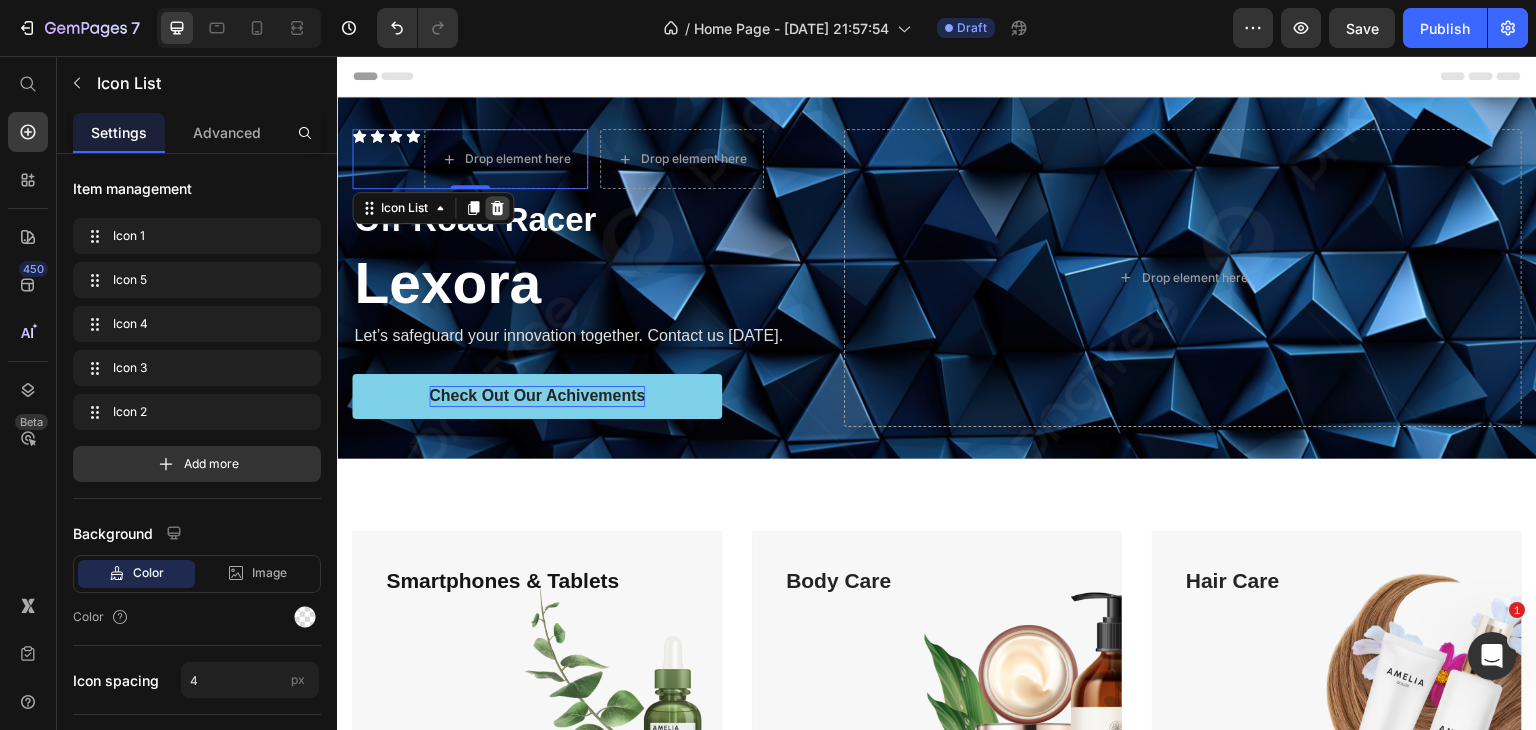 click 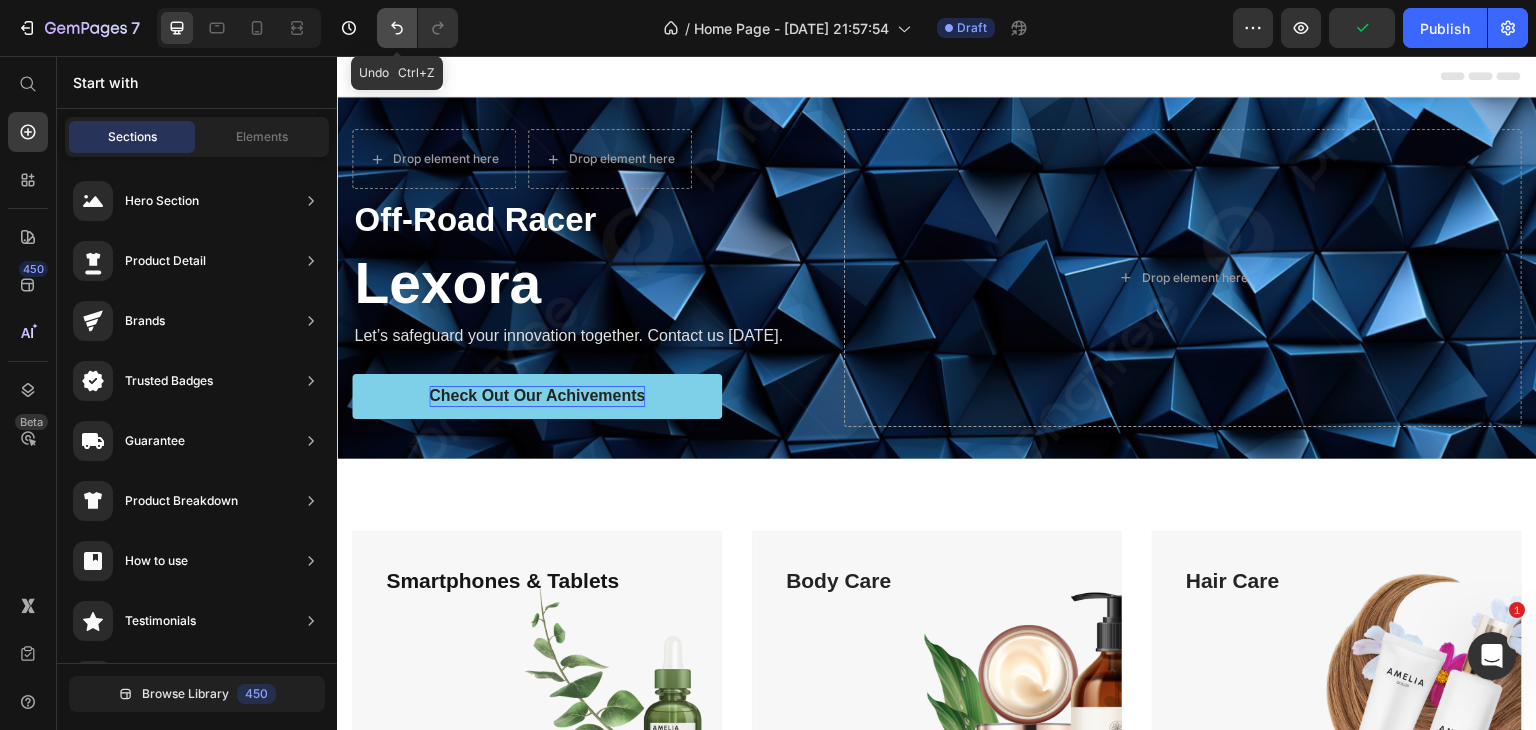 click 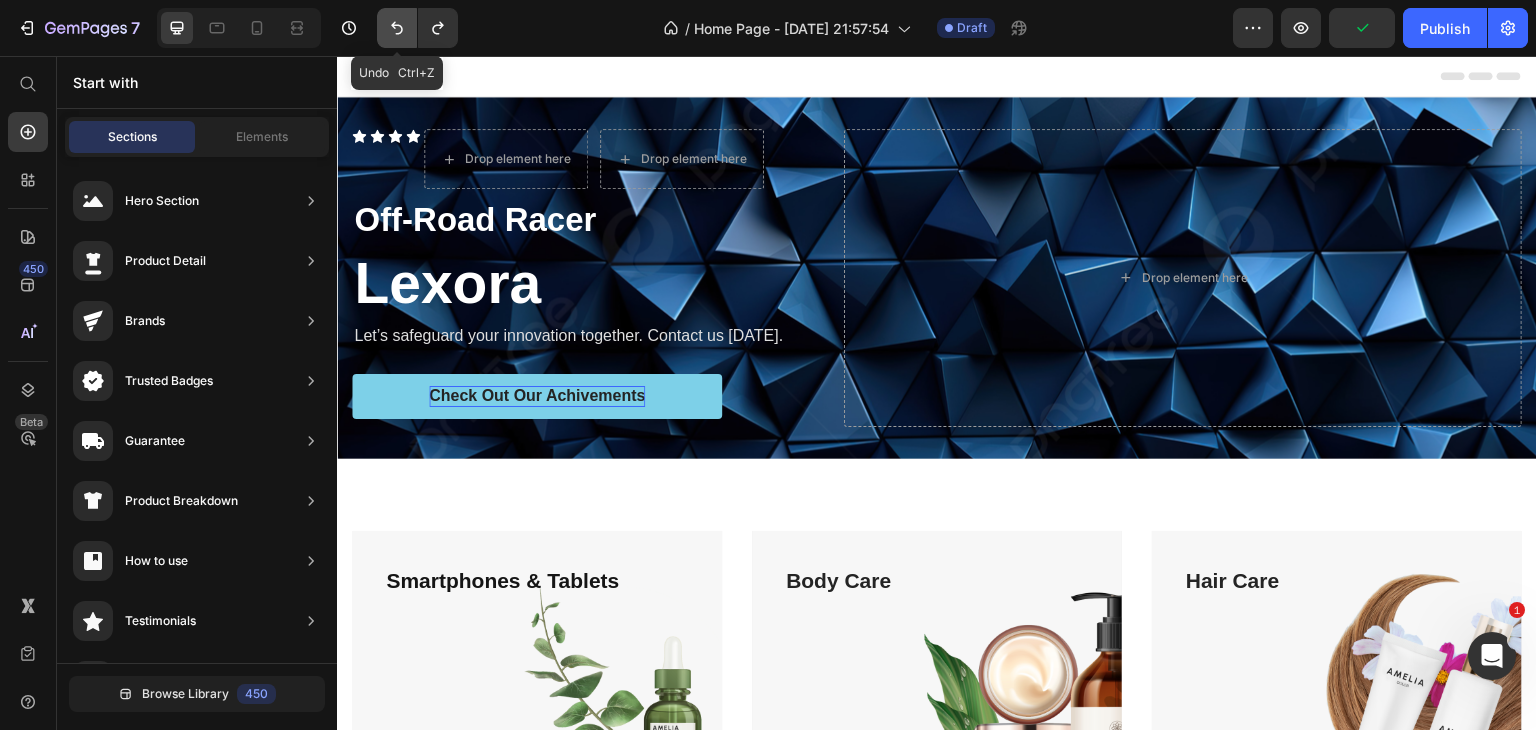 click 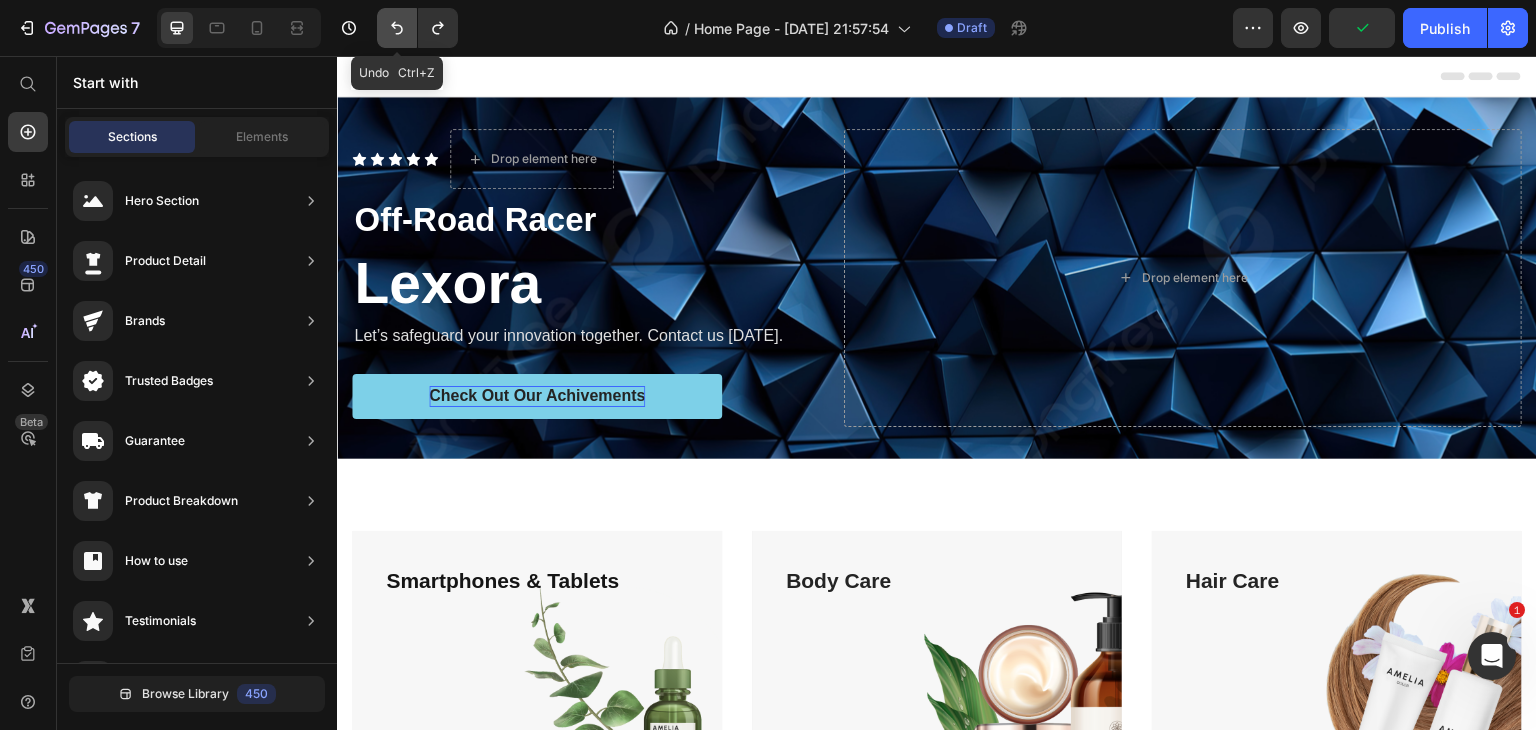 click 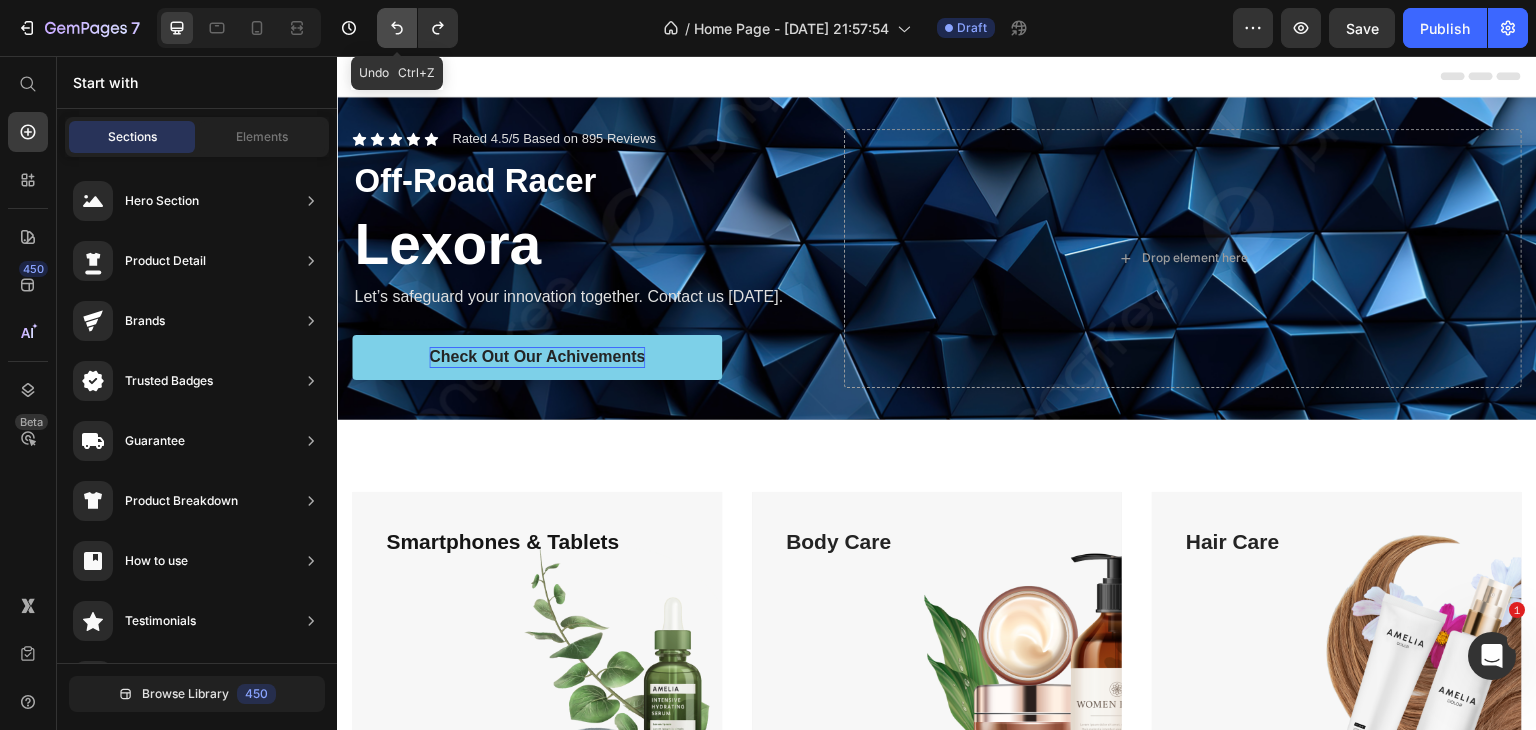 click 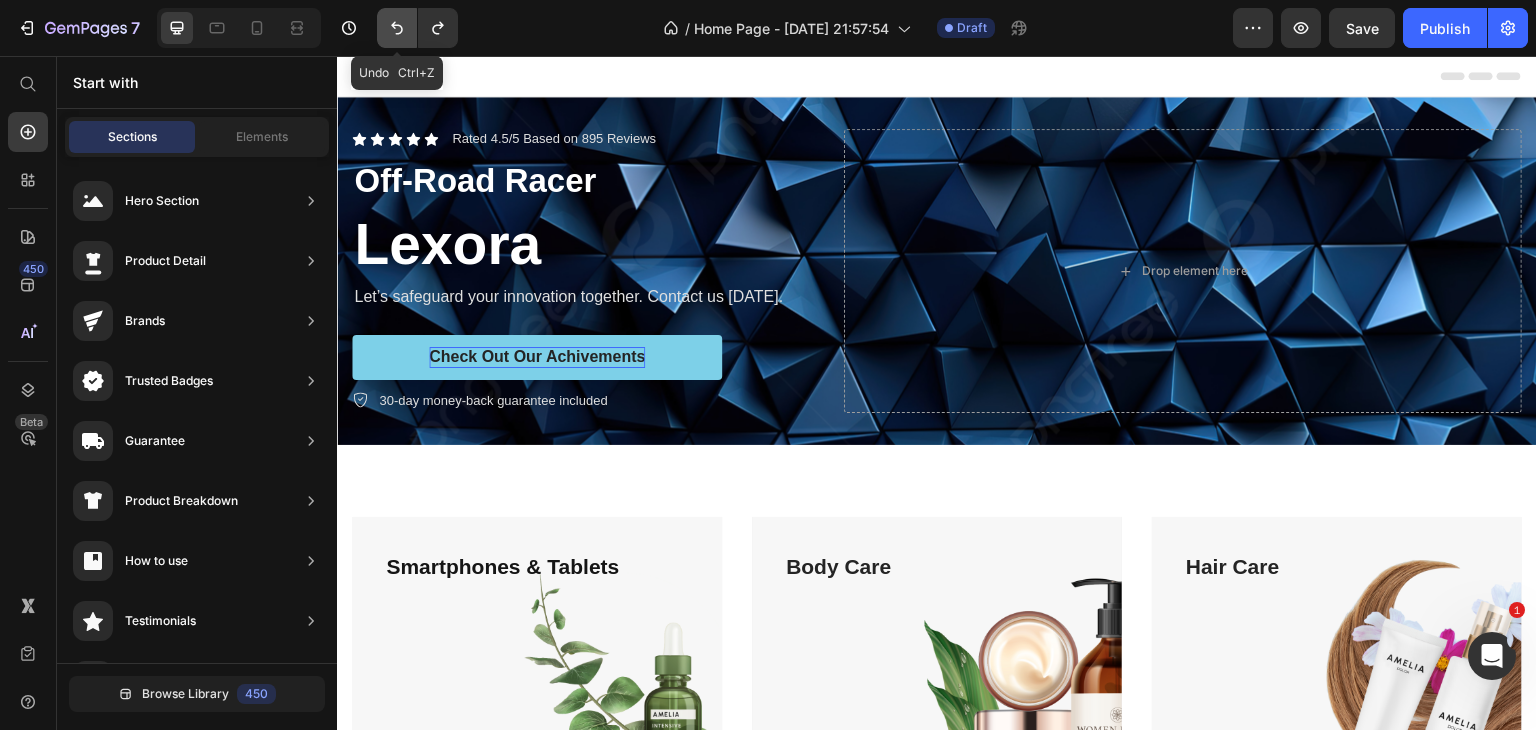 click 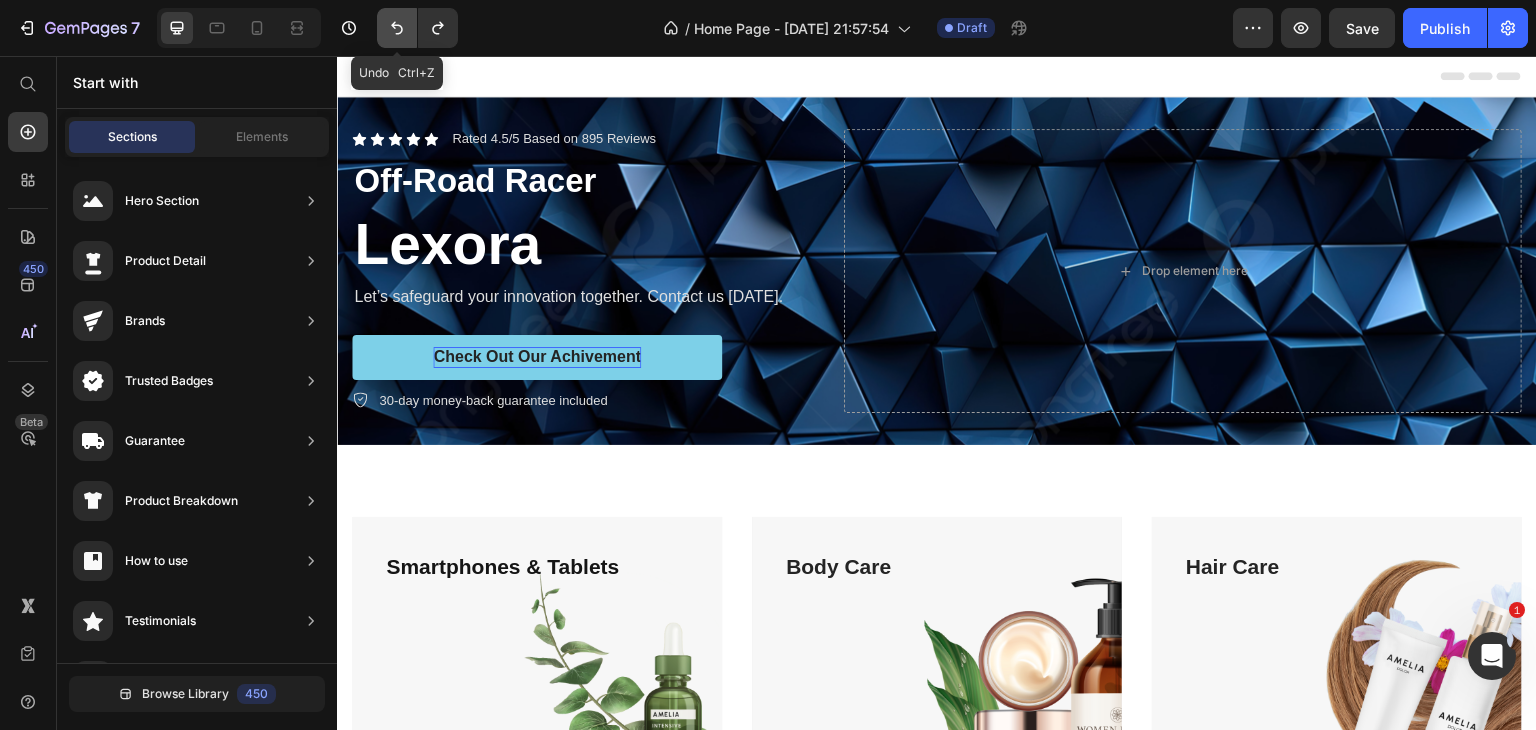 click 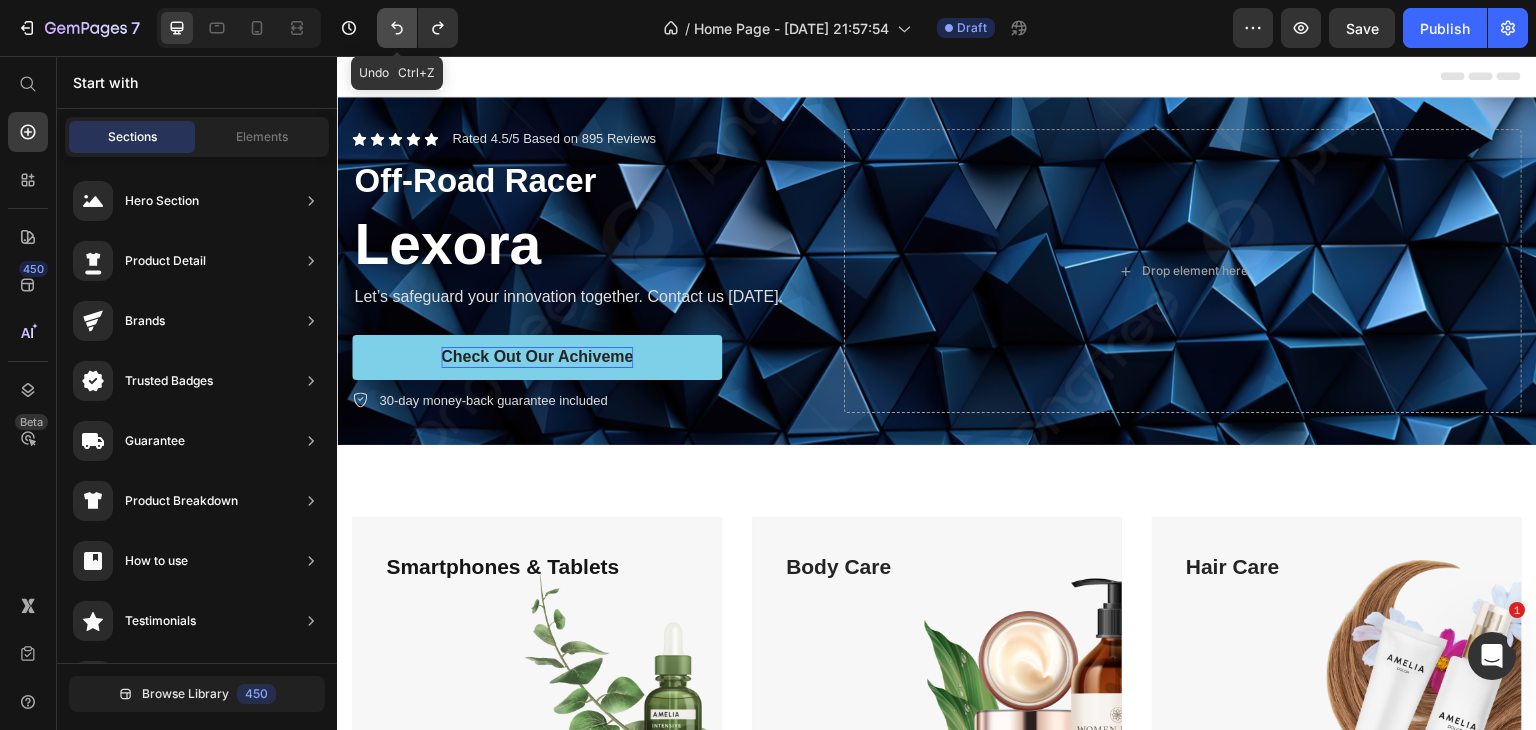 click 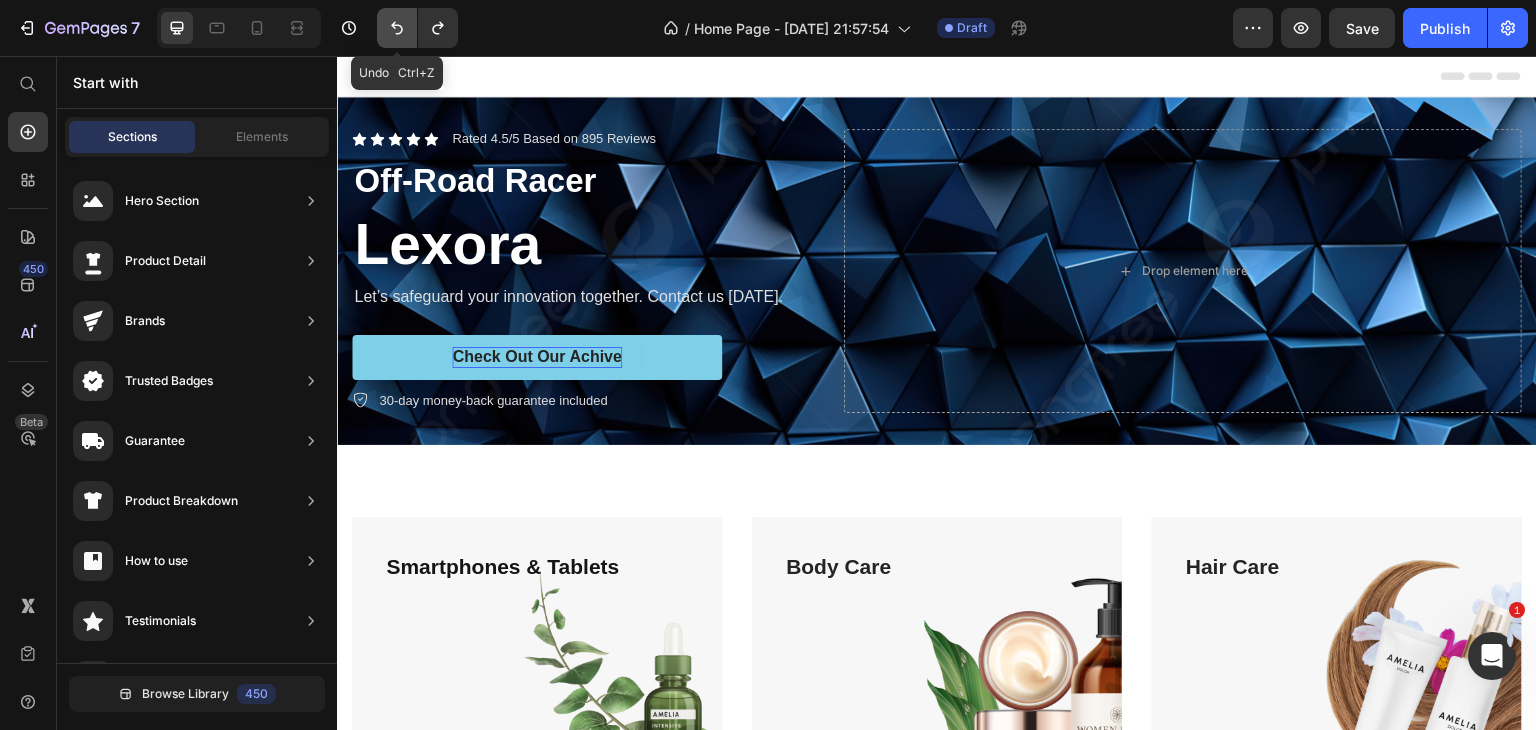 click 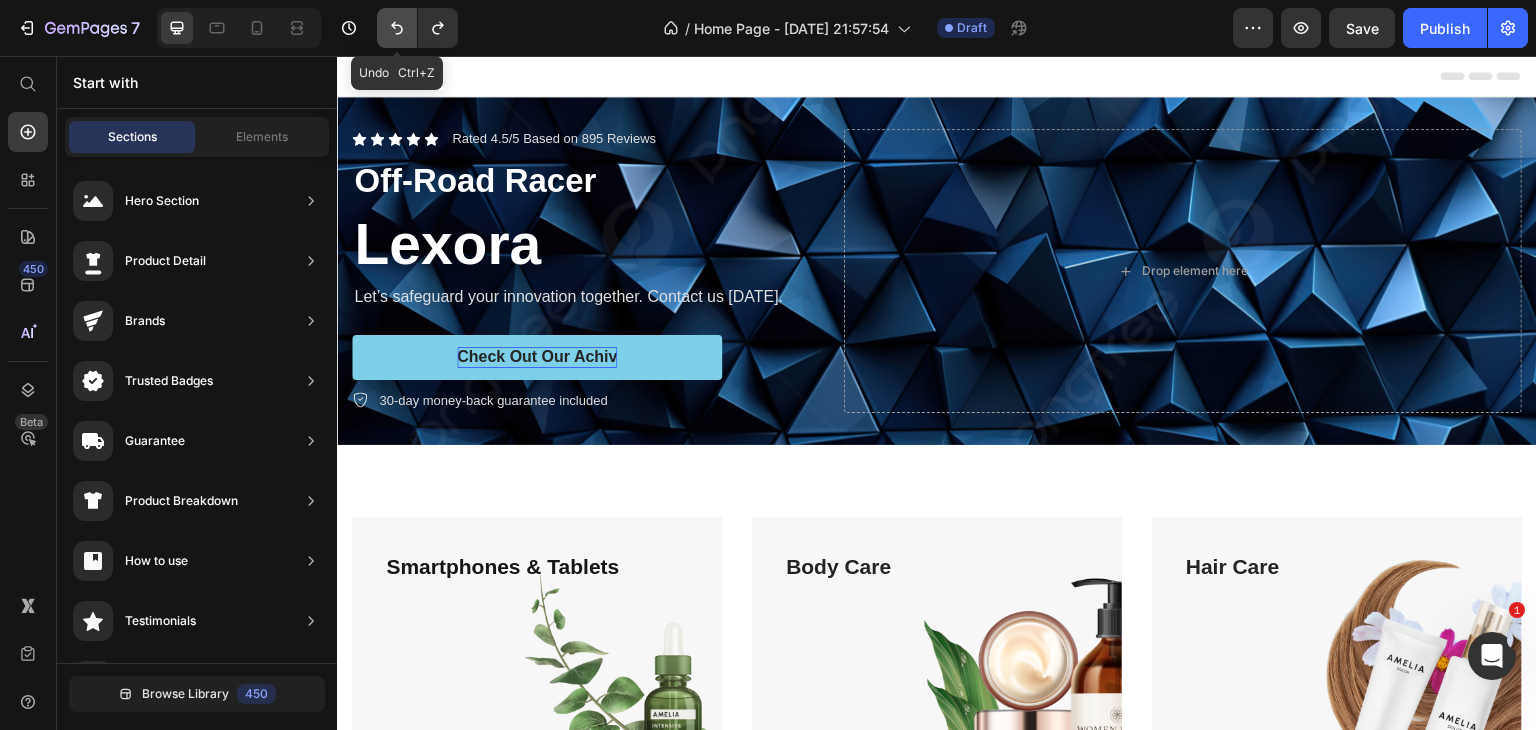 click 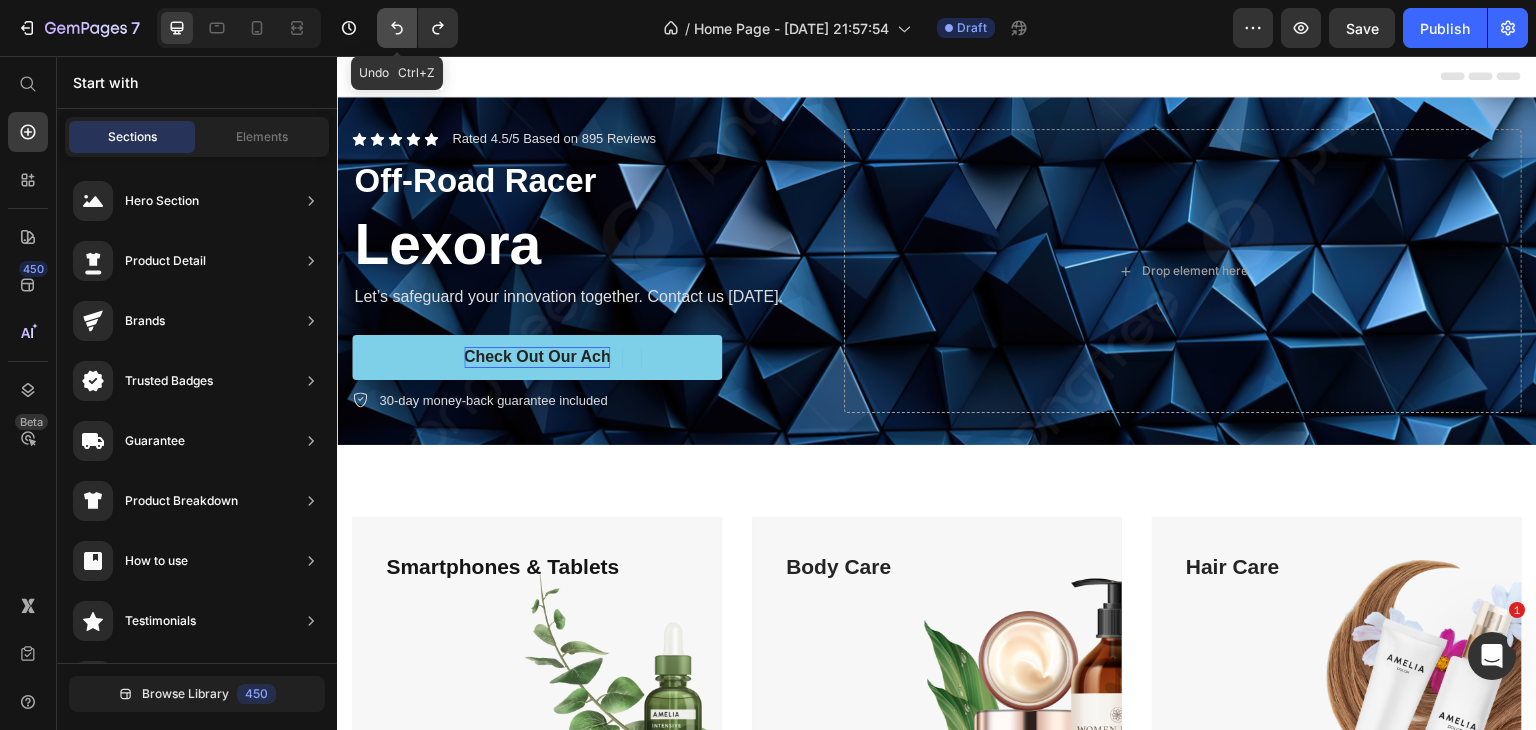 click 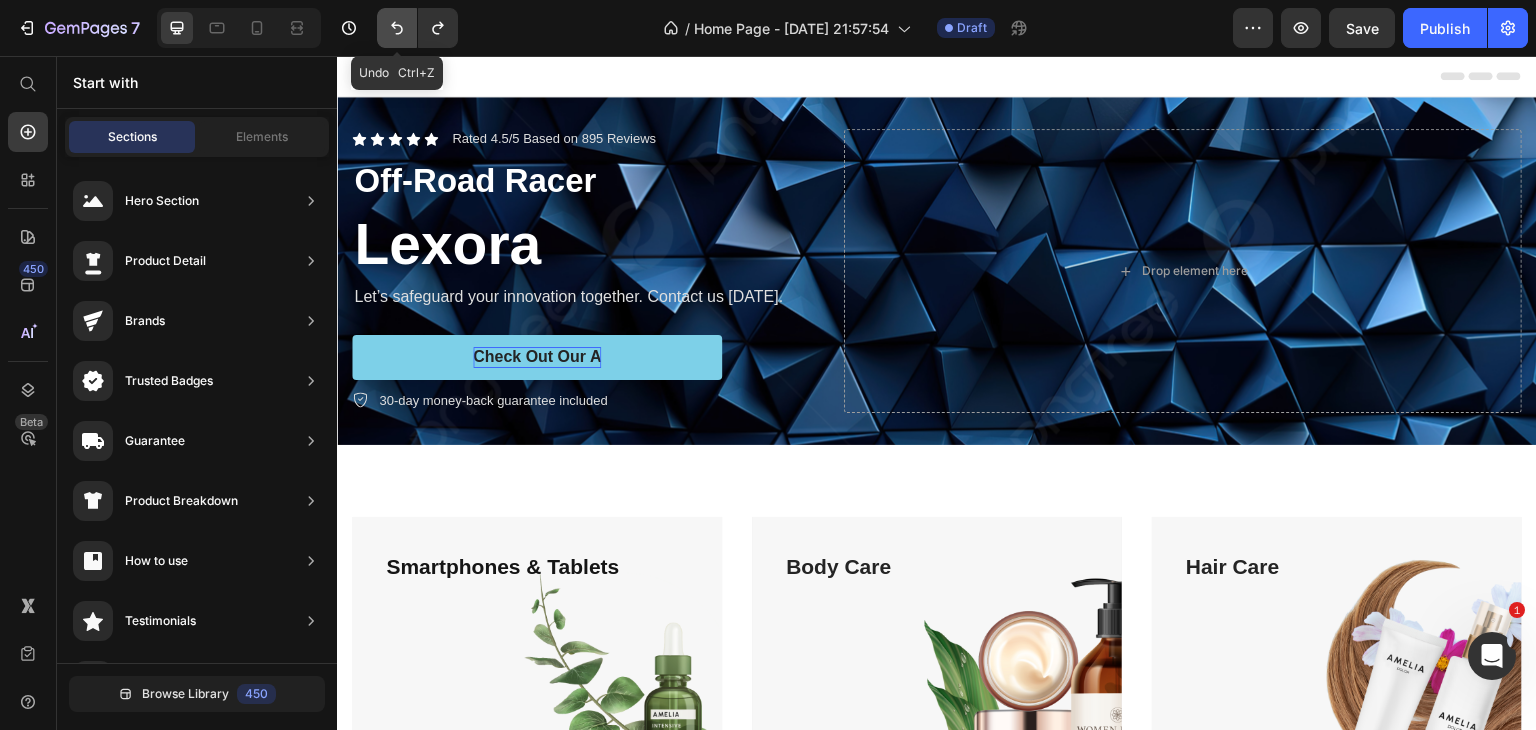 click 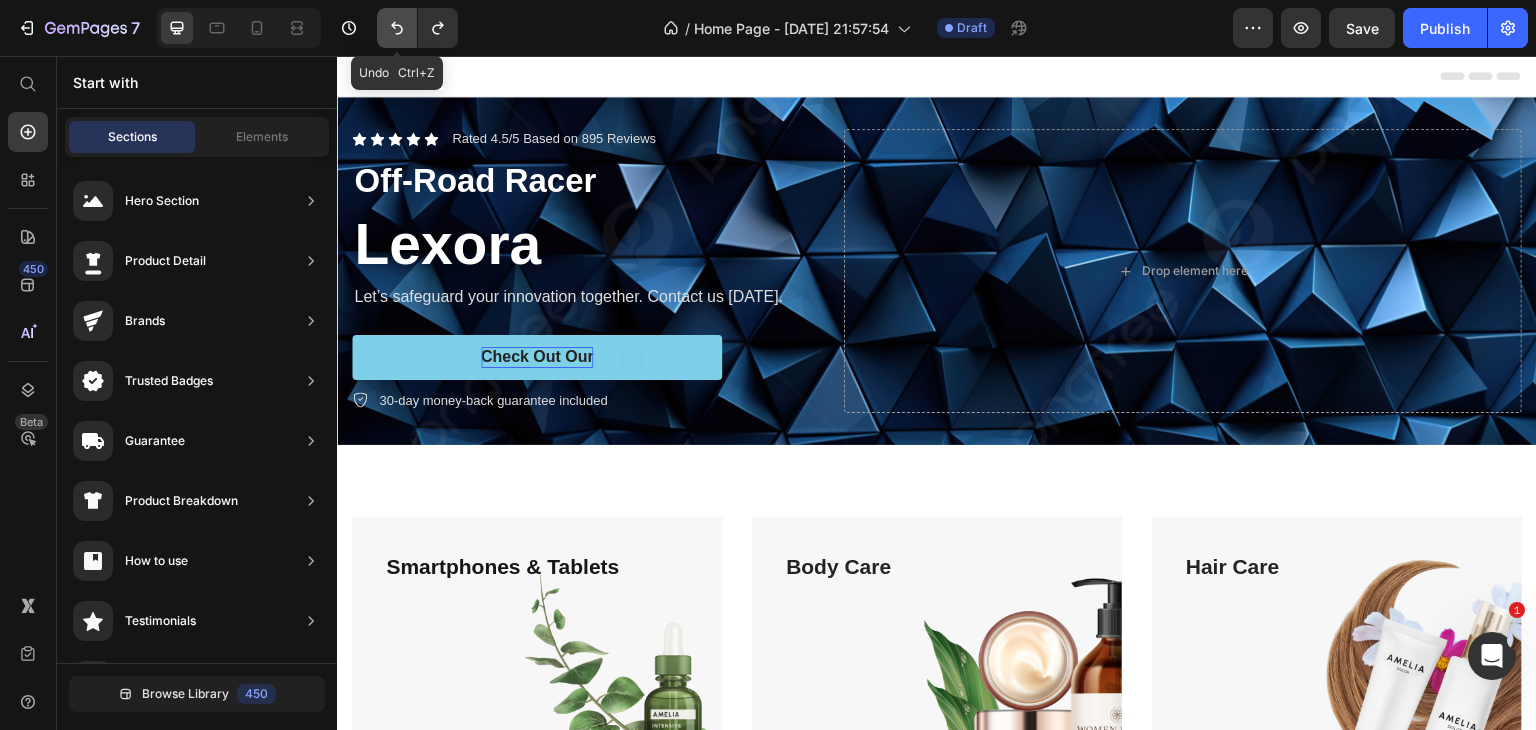 click 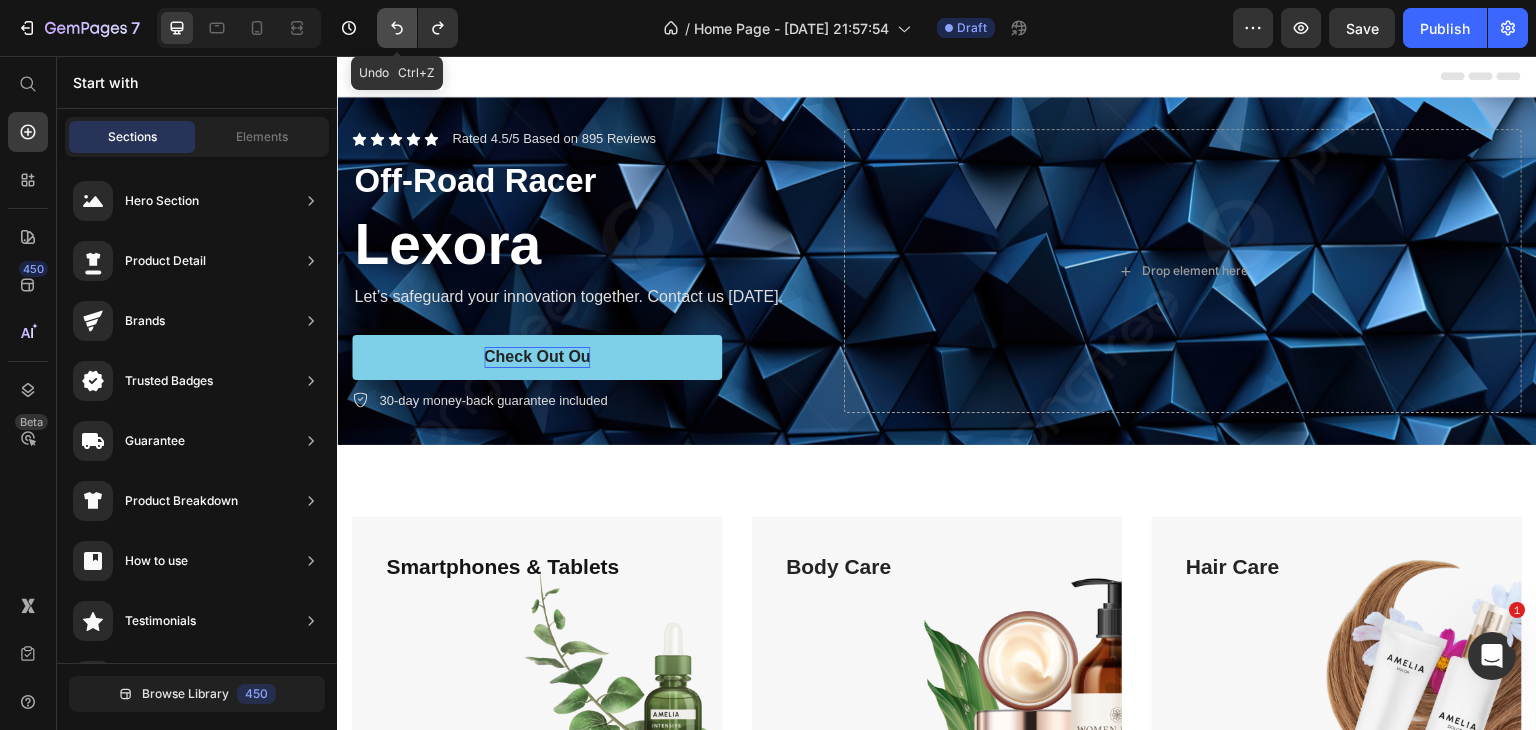 click 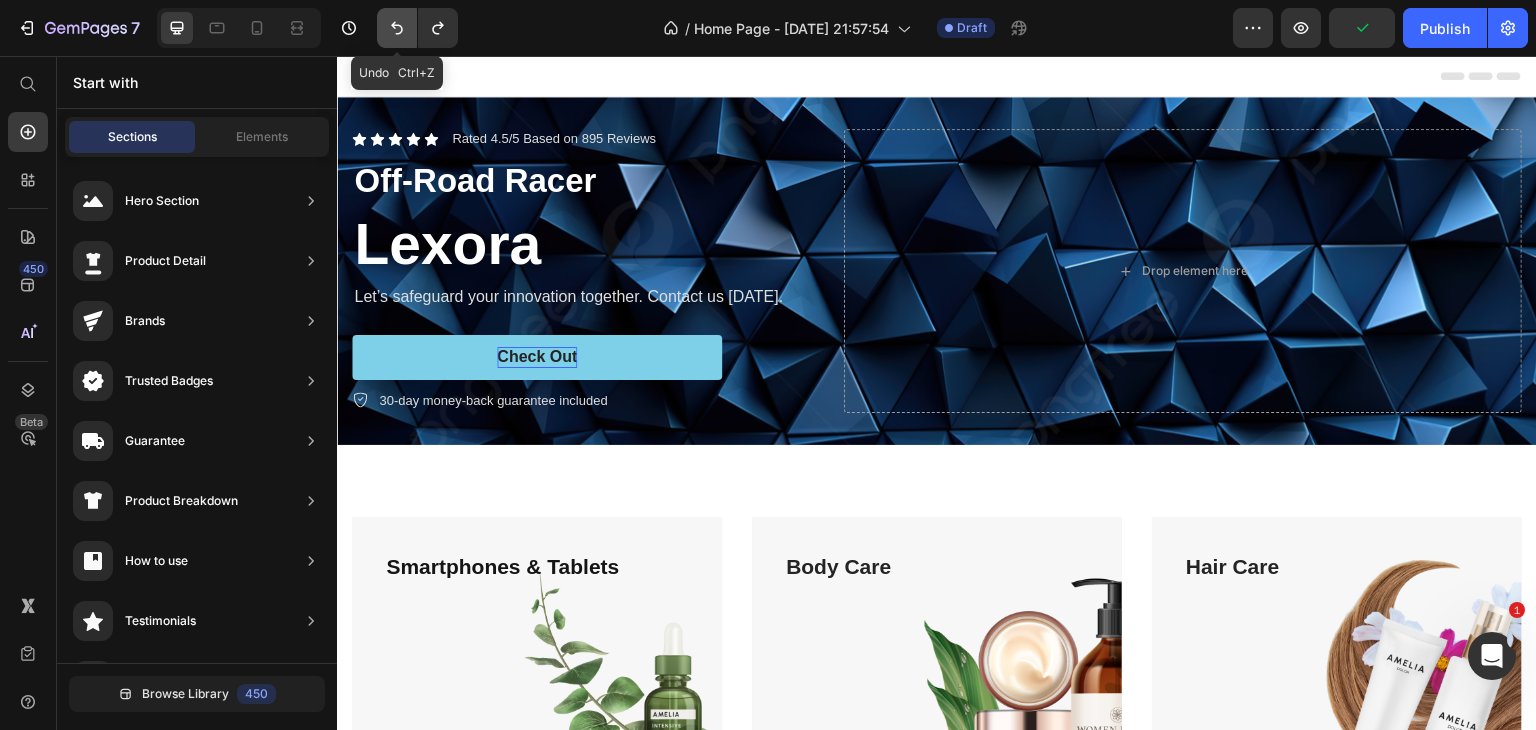 click 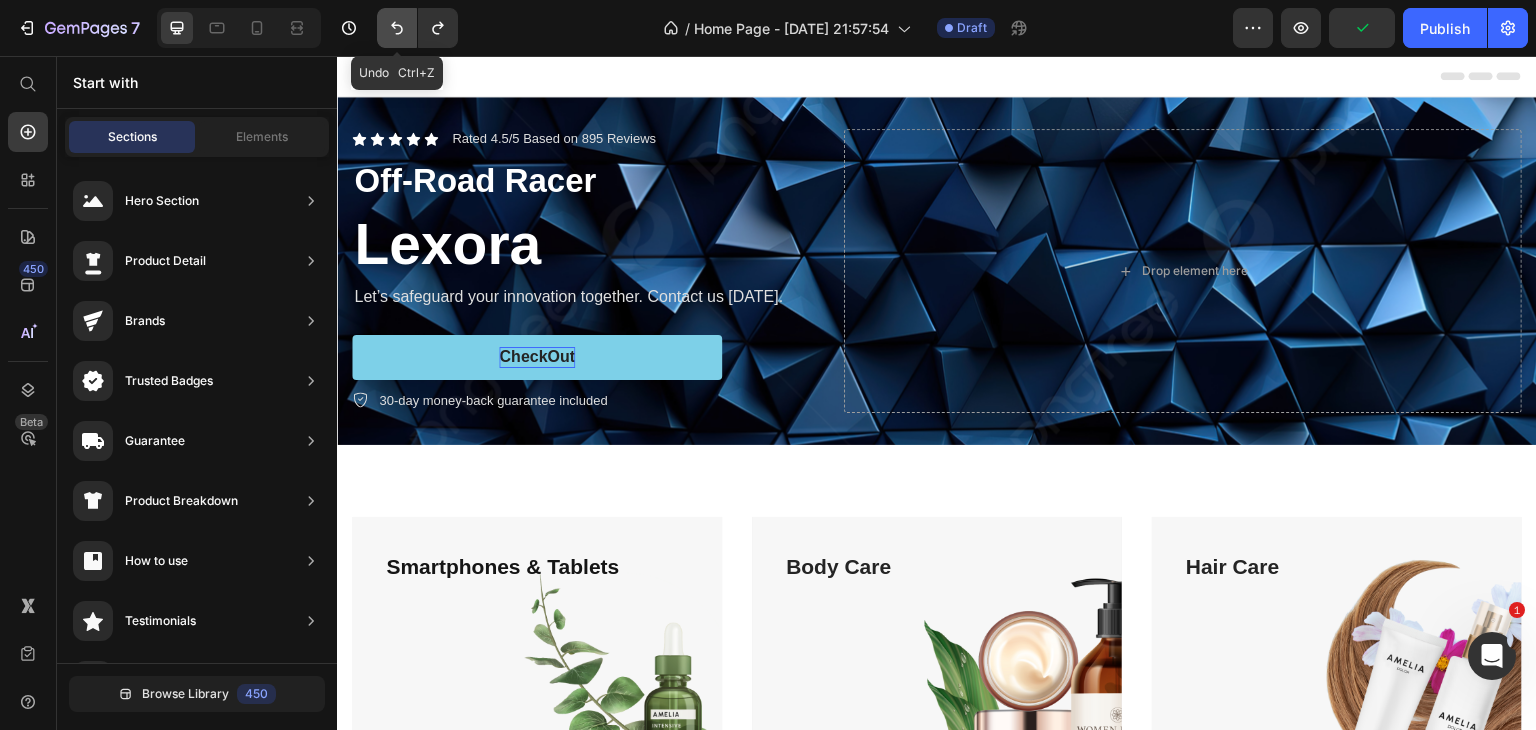 click 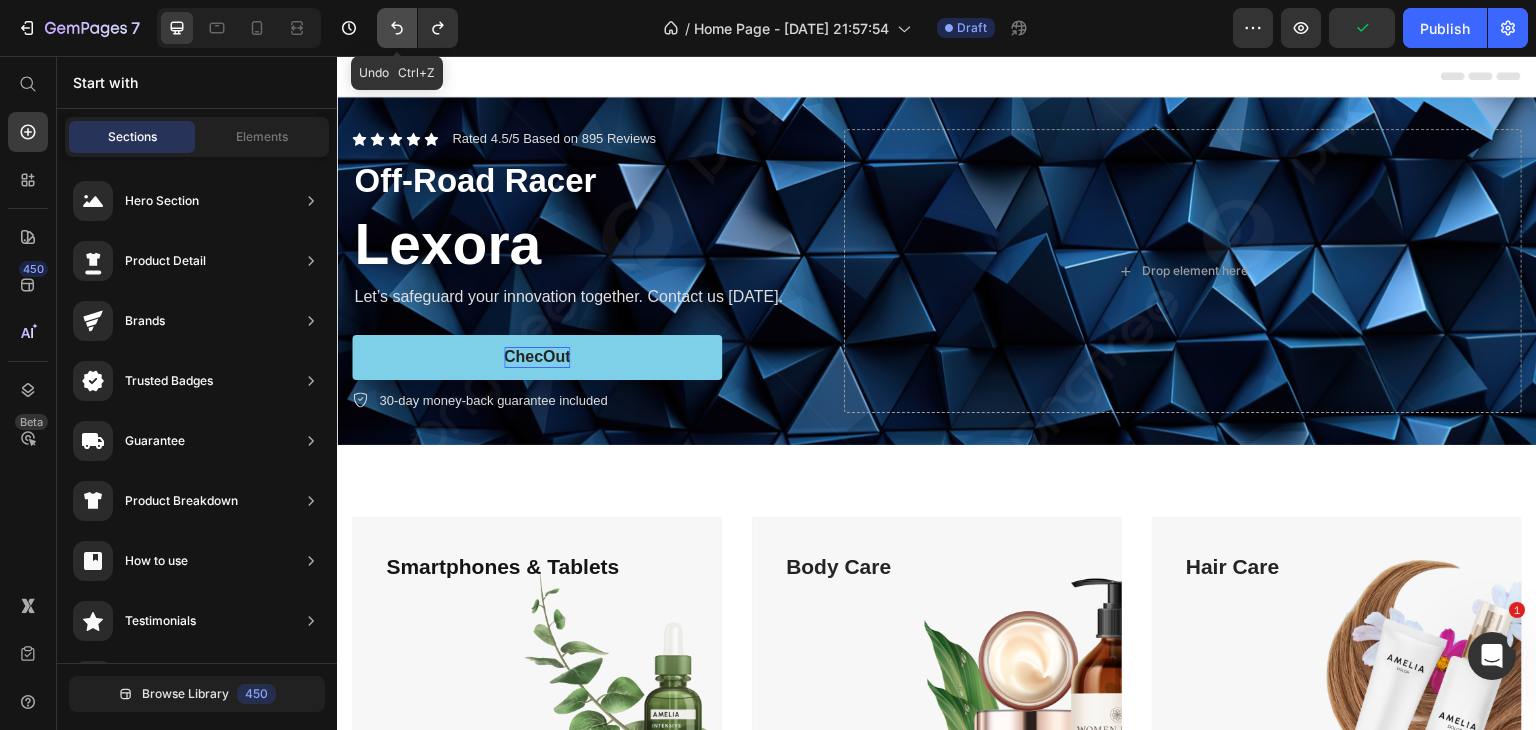 click 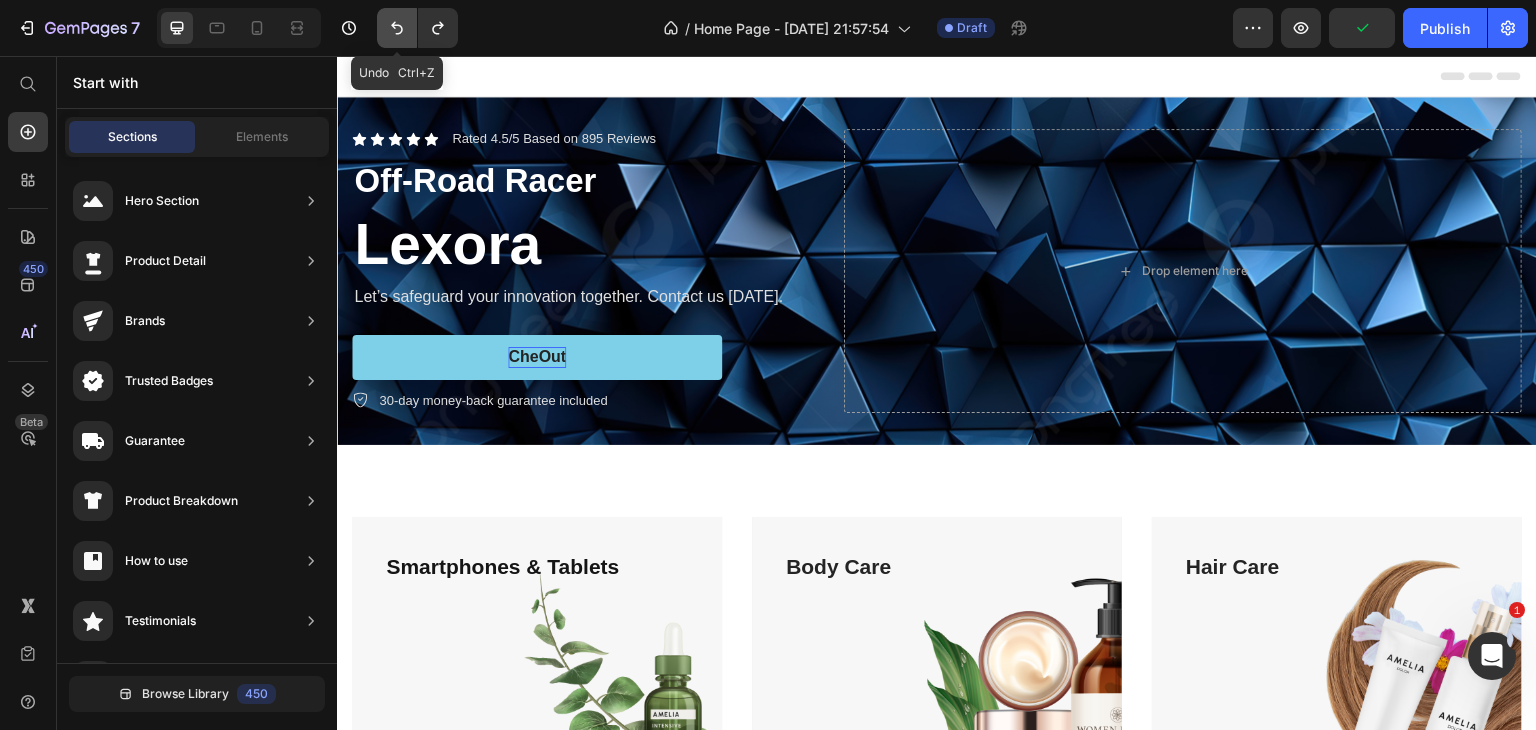 click 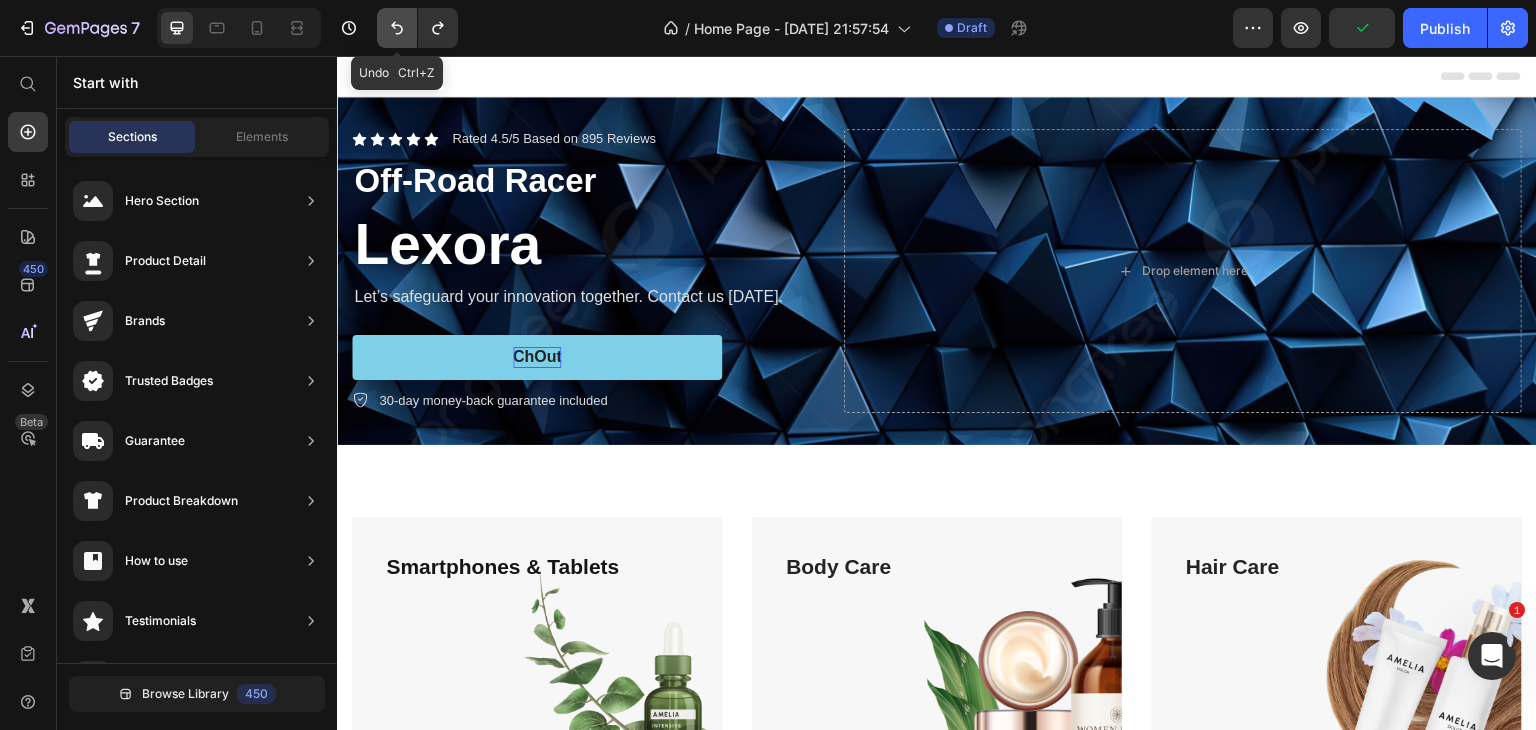 click 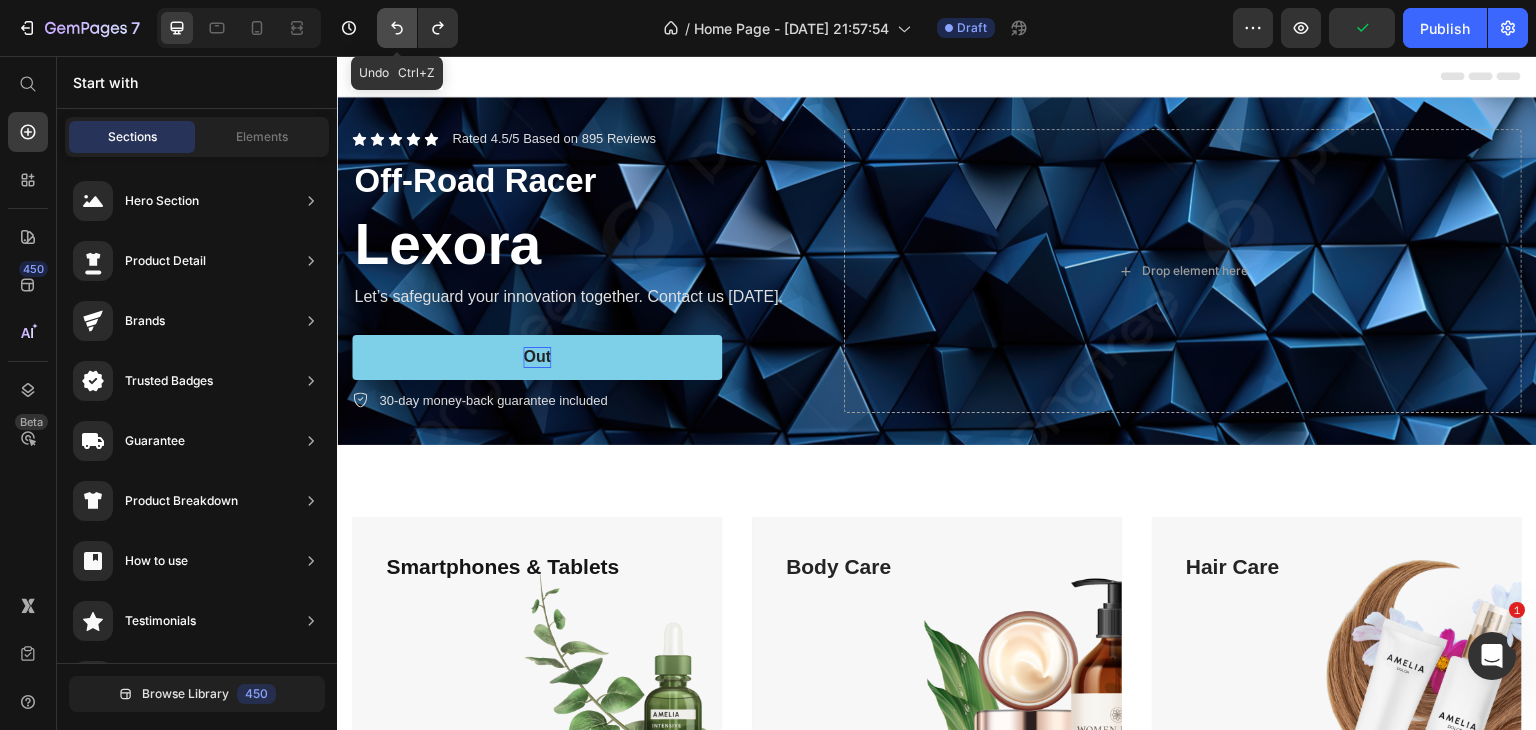 click 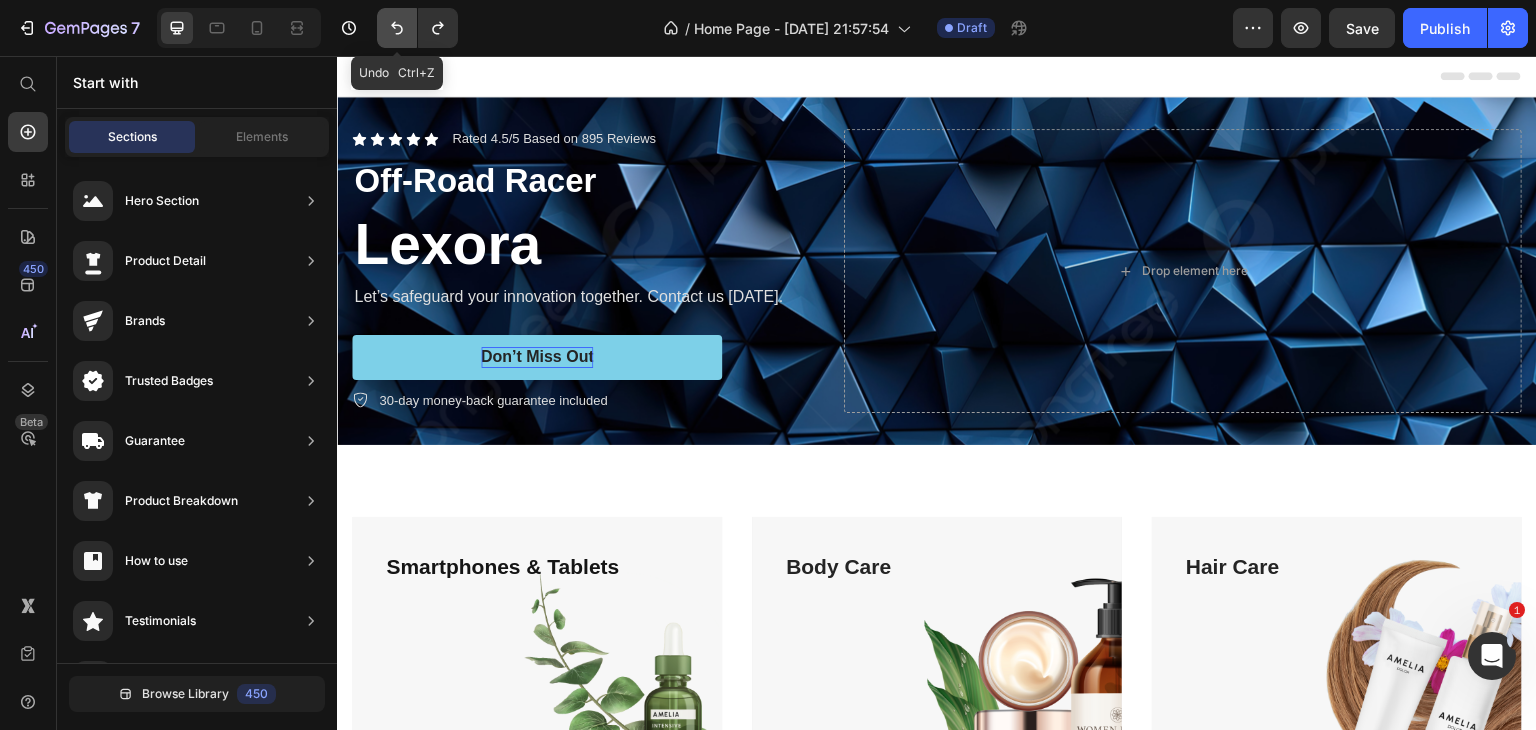 click 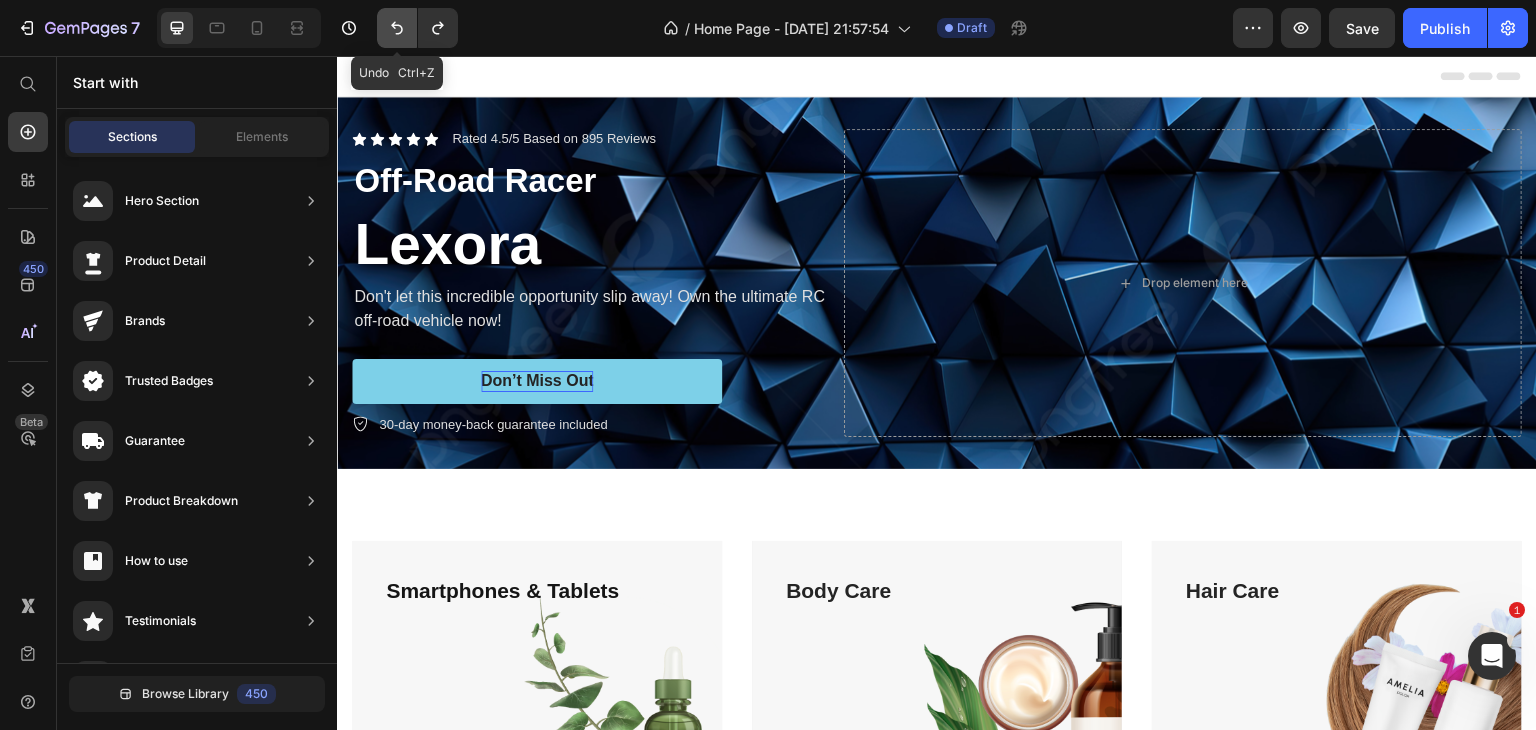 click 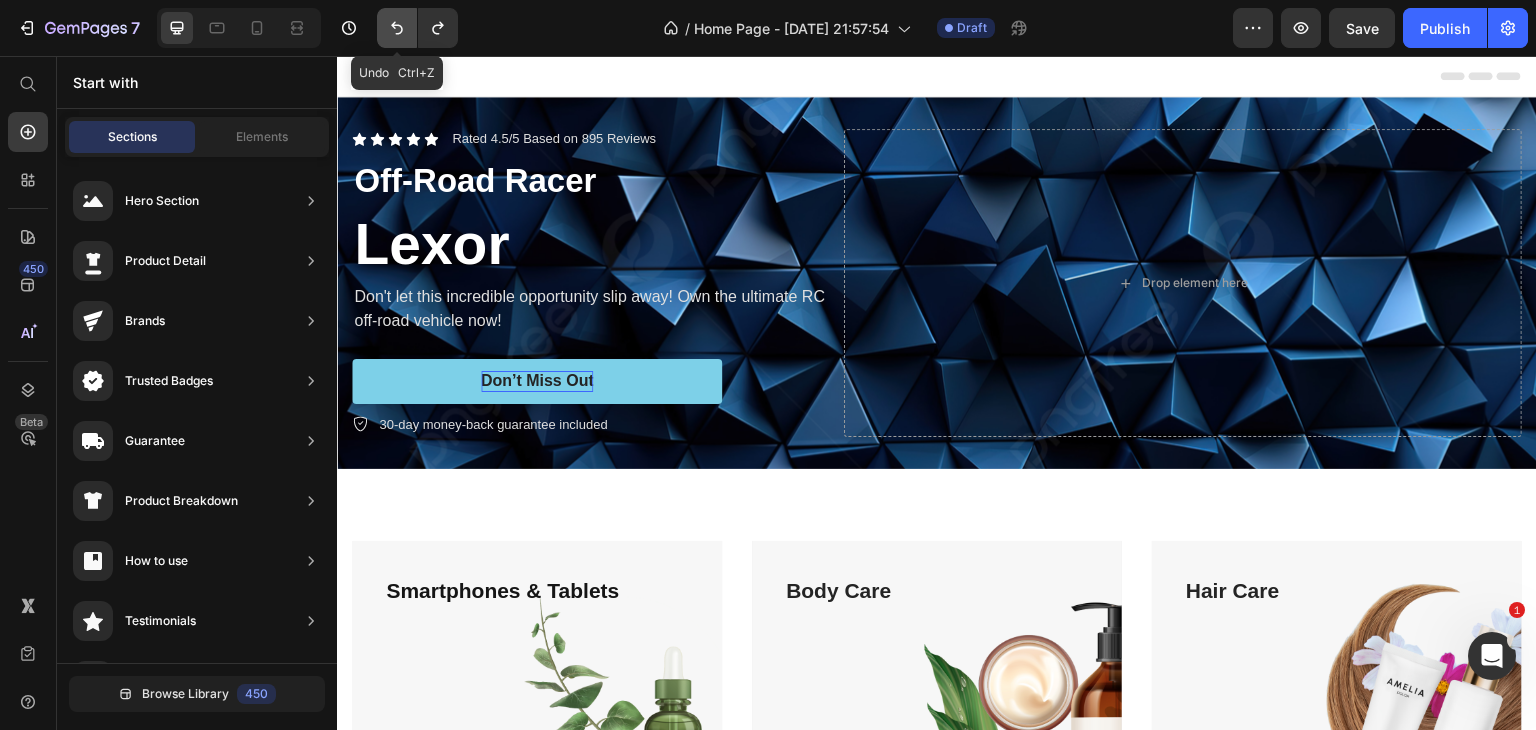click 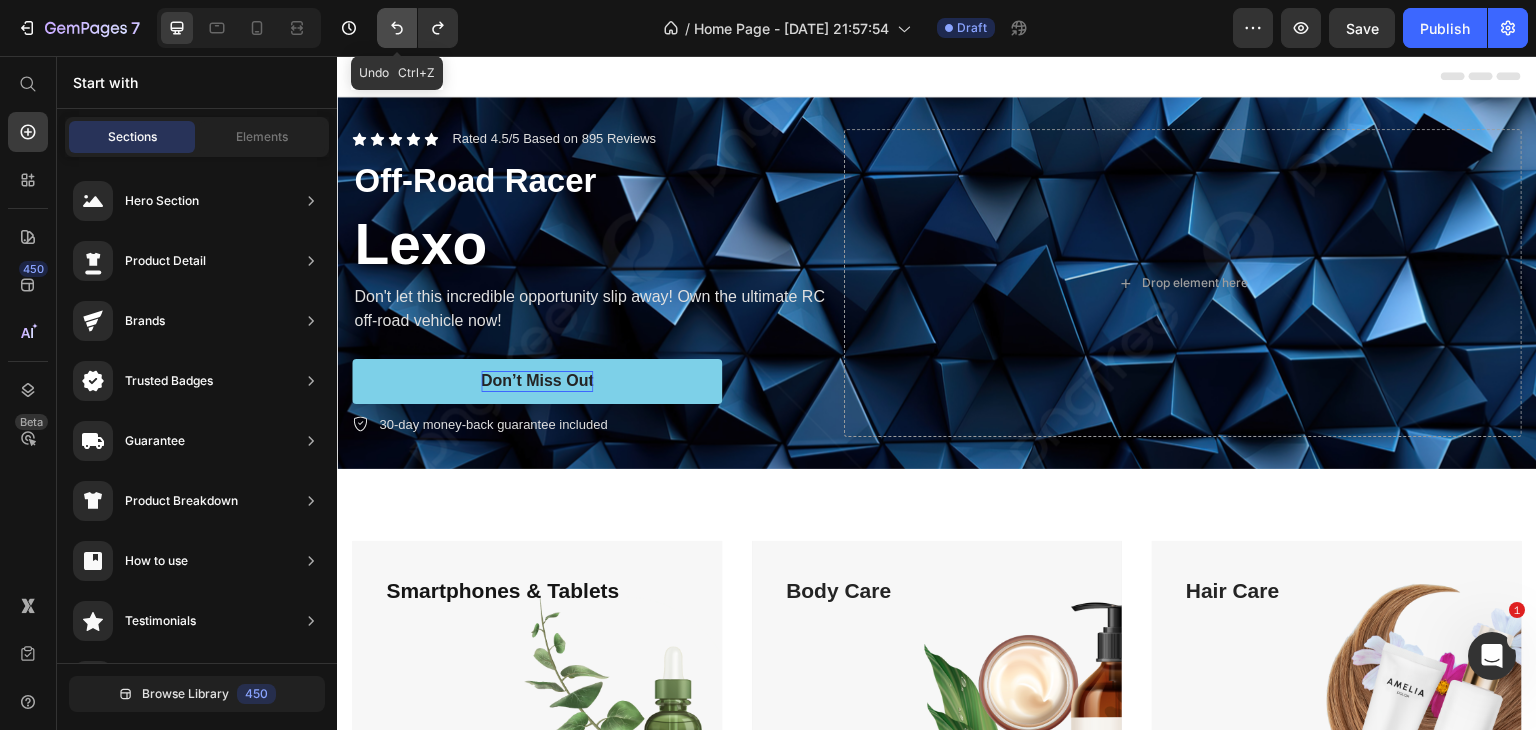click 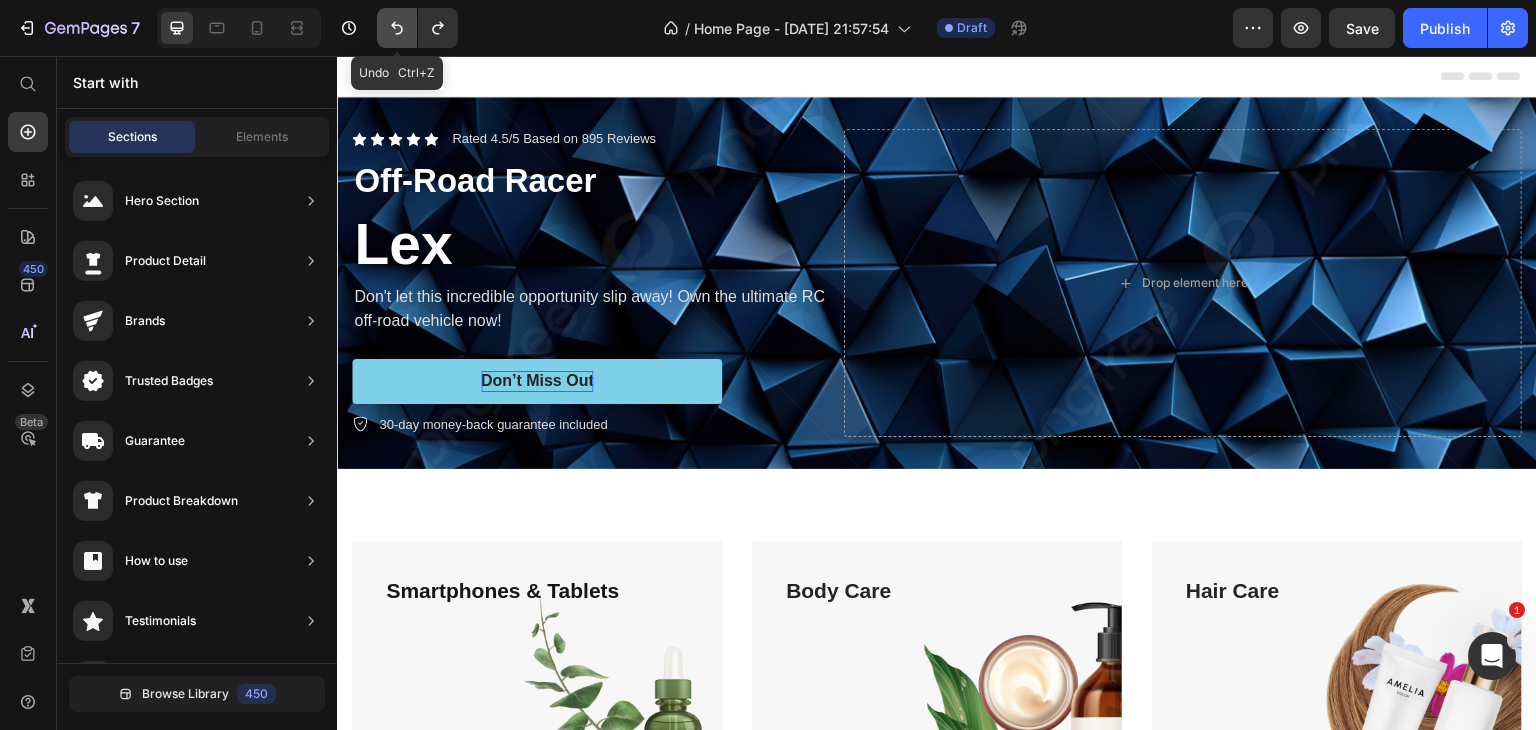 click 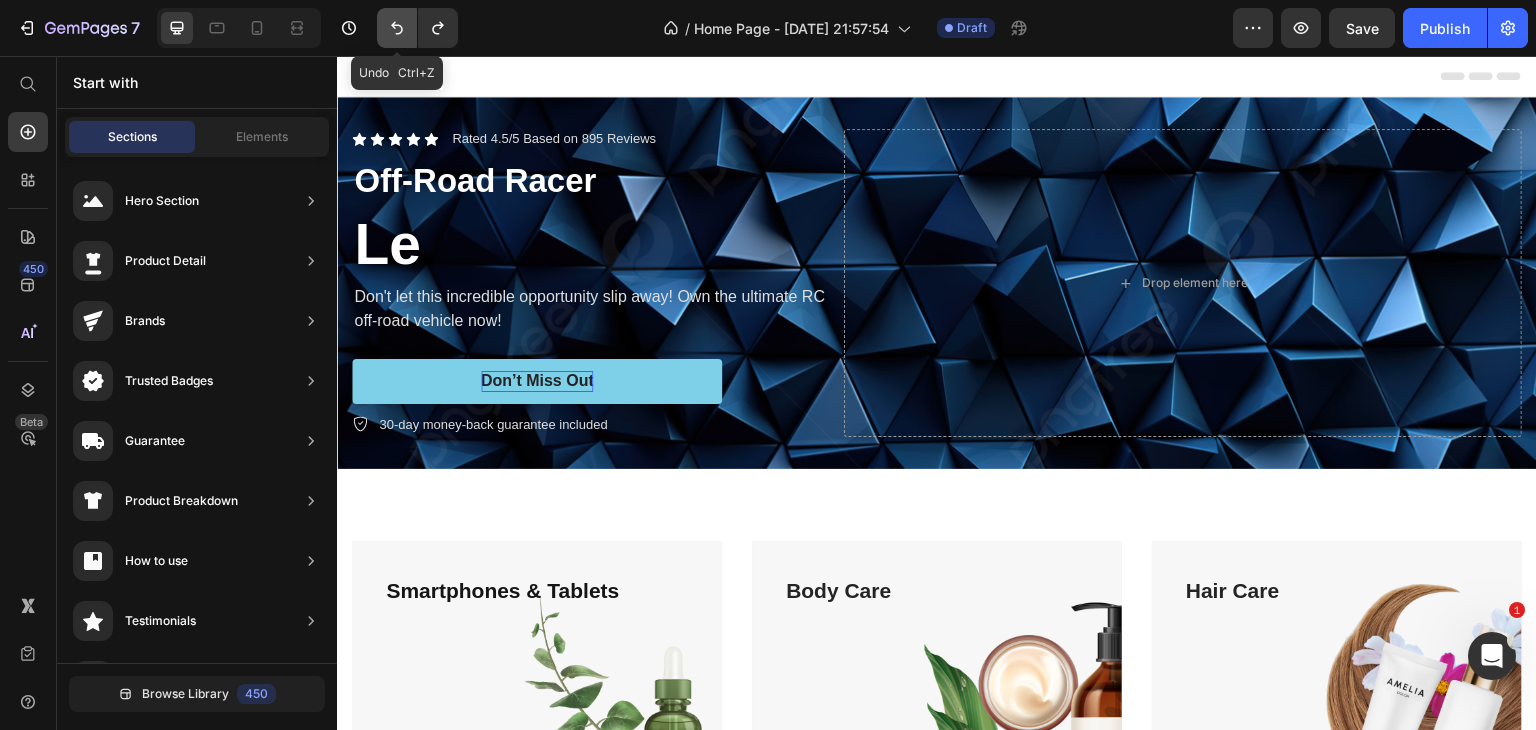 click 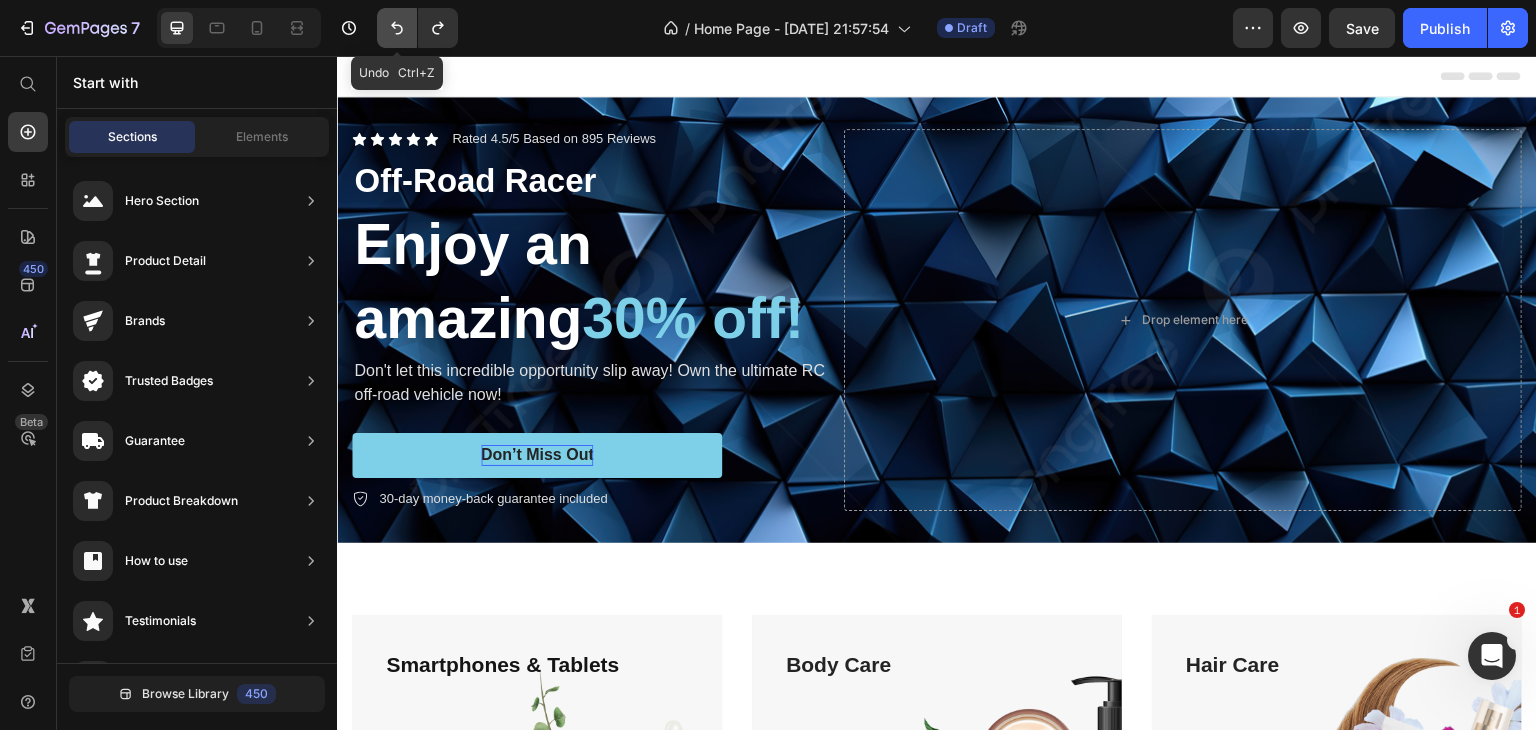 click 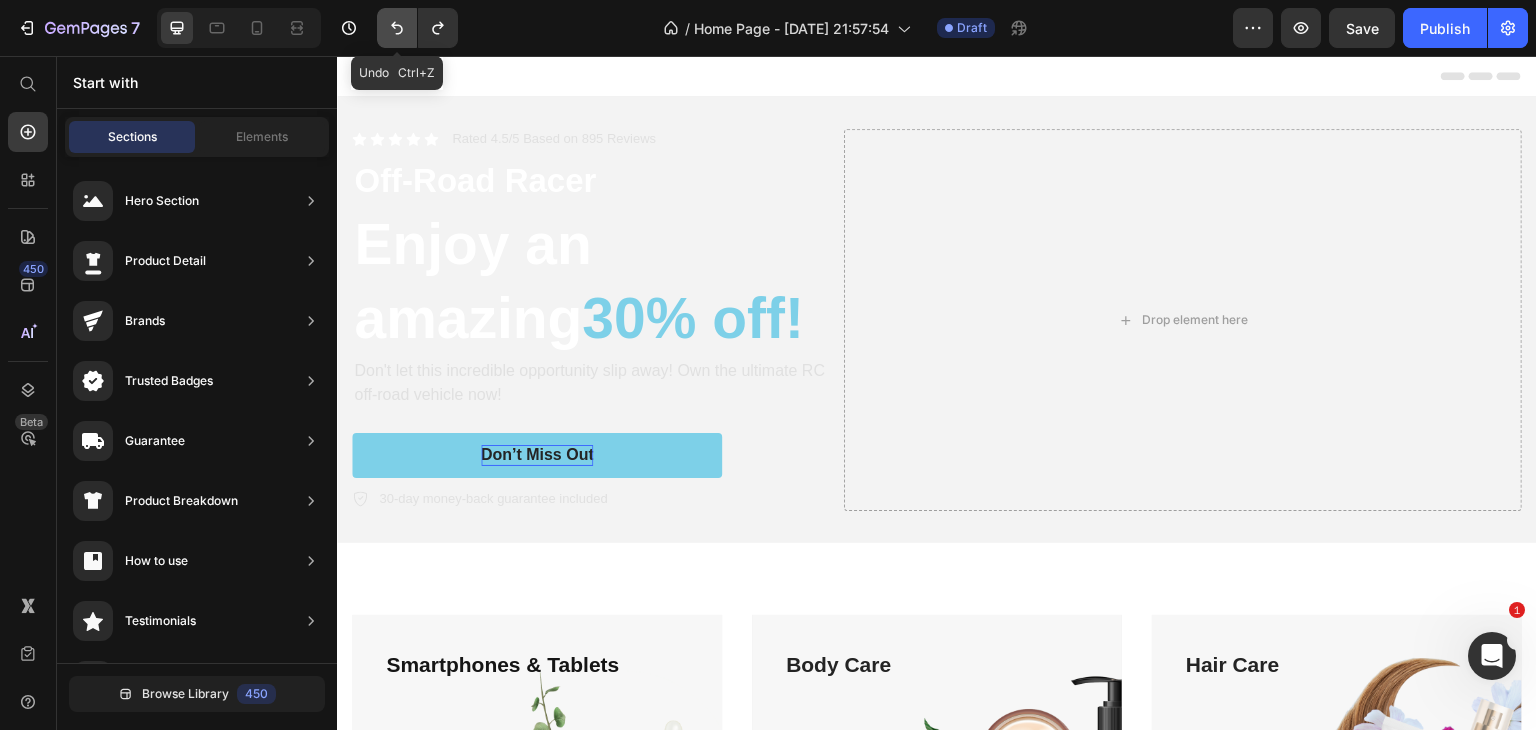 click 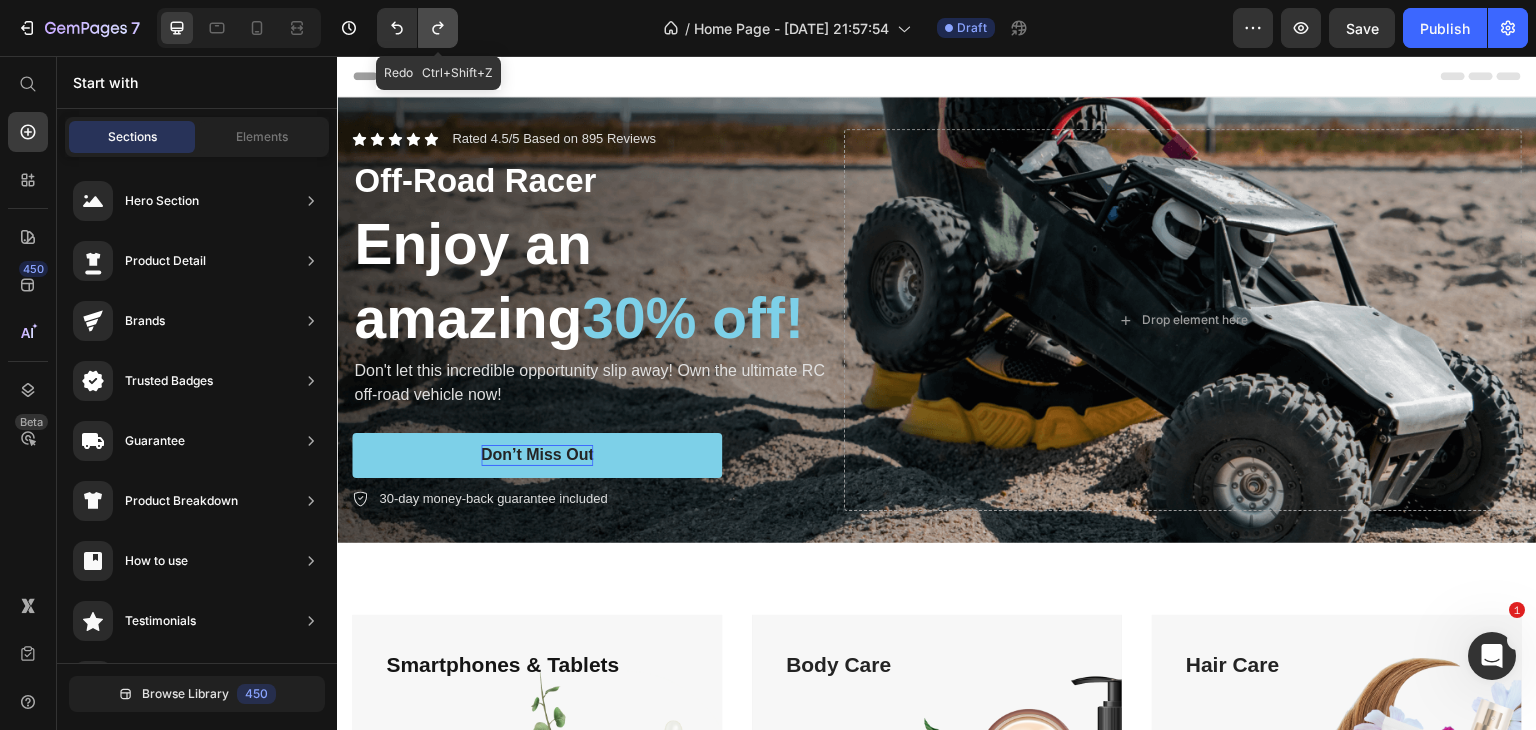 click 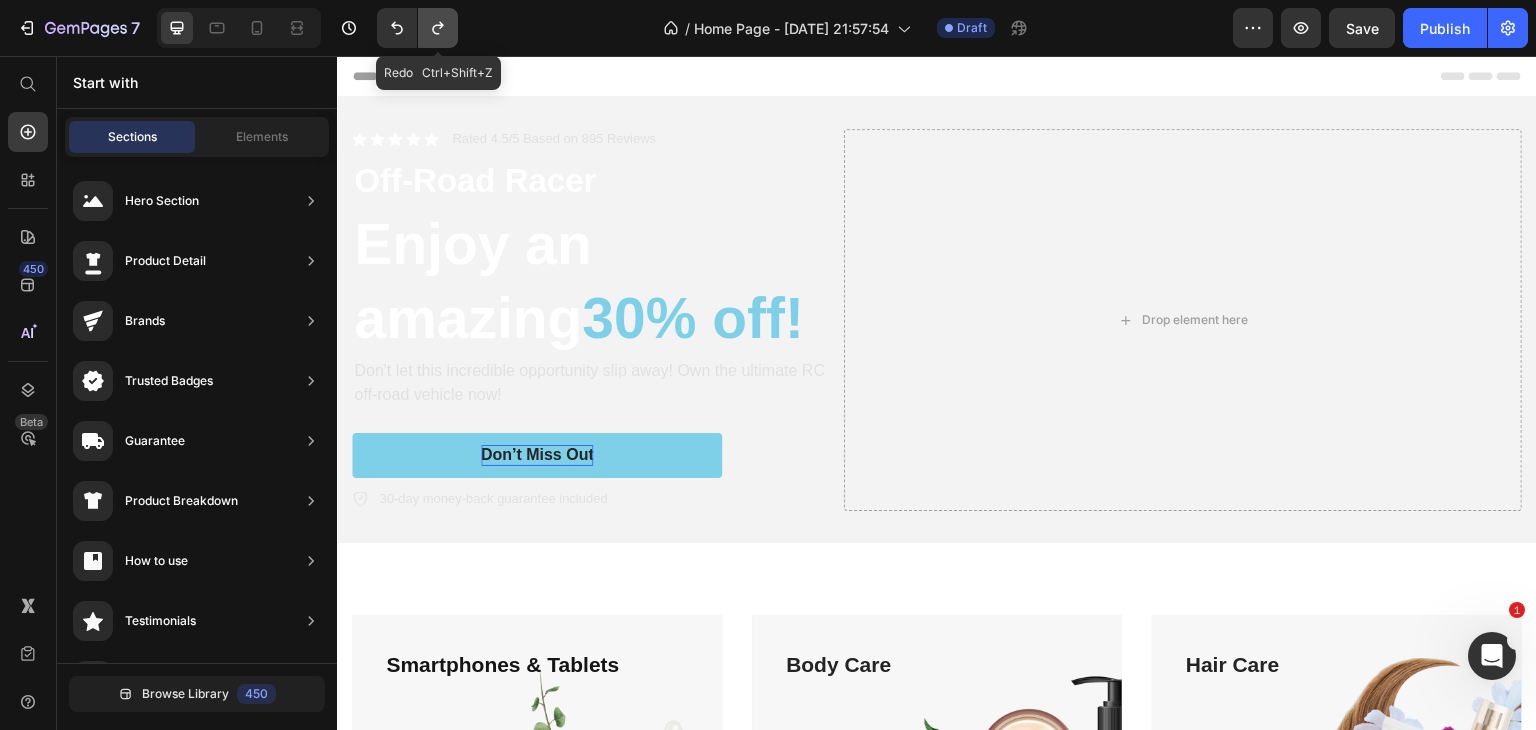 click 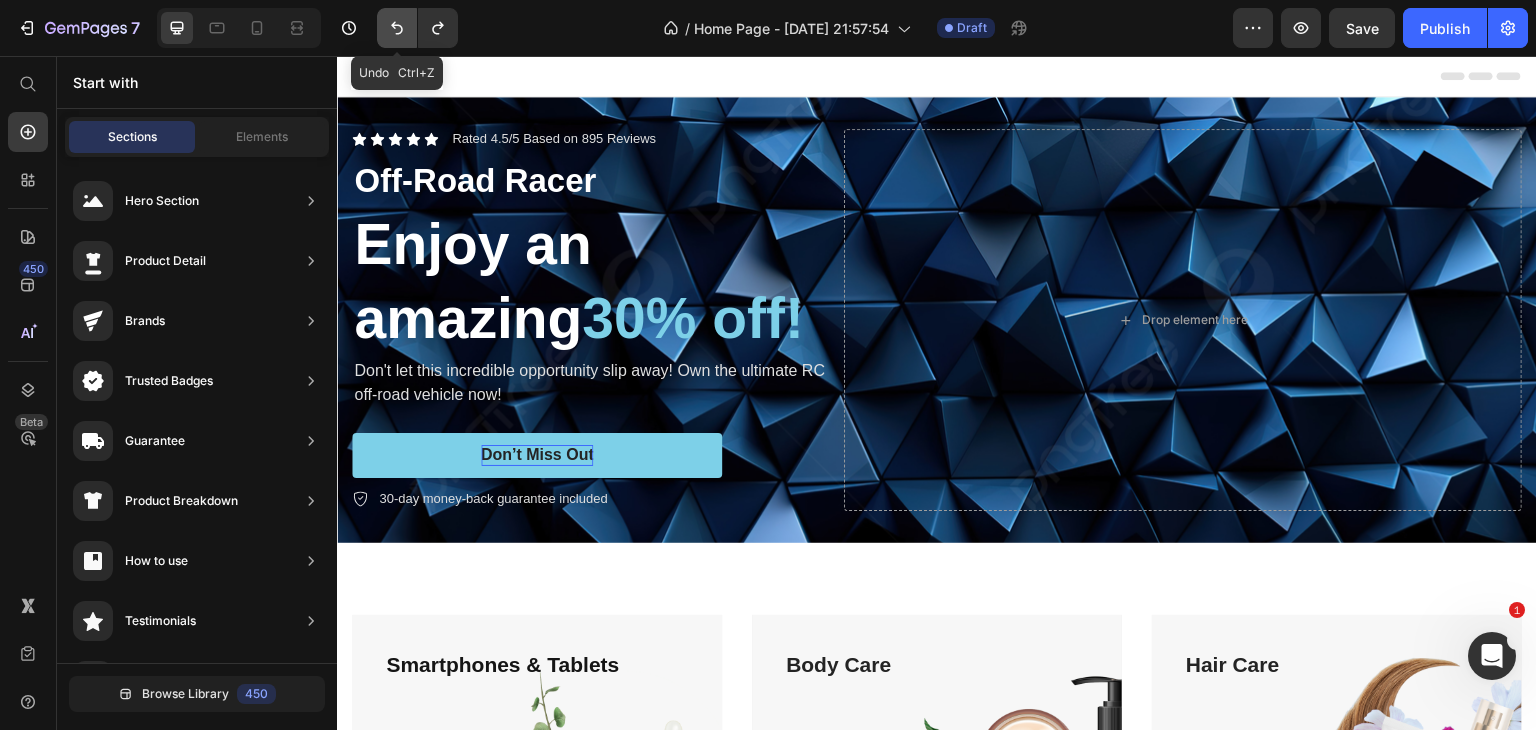 click 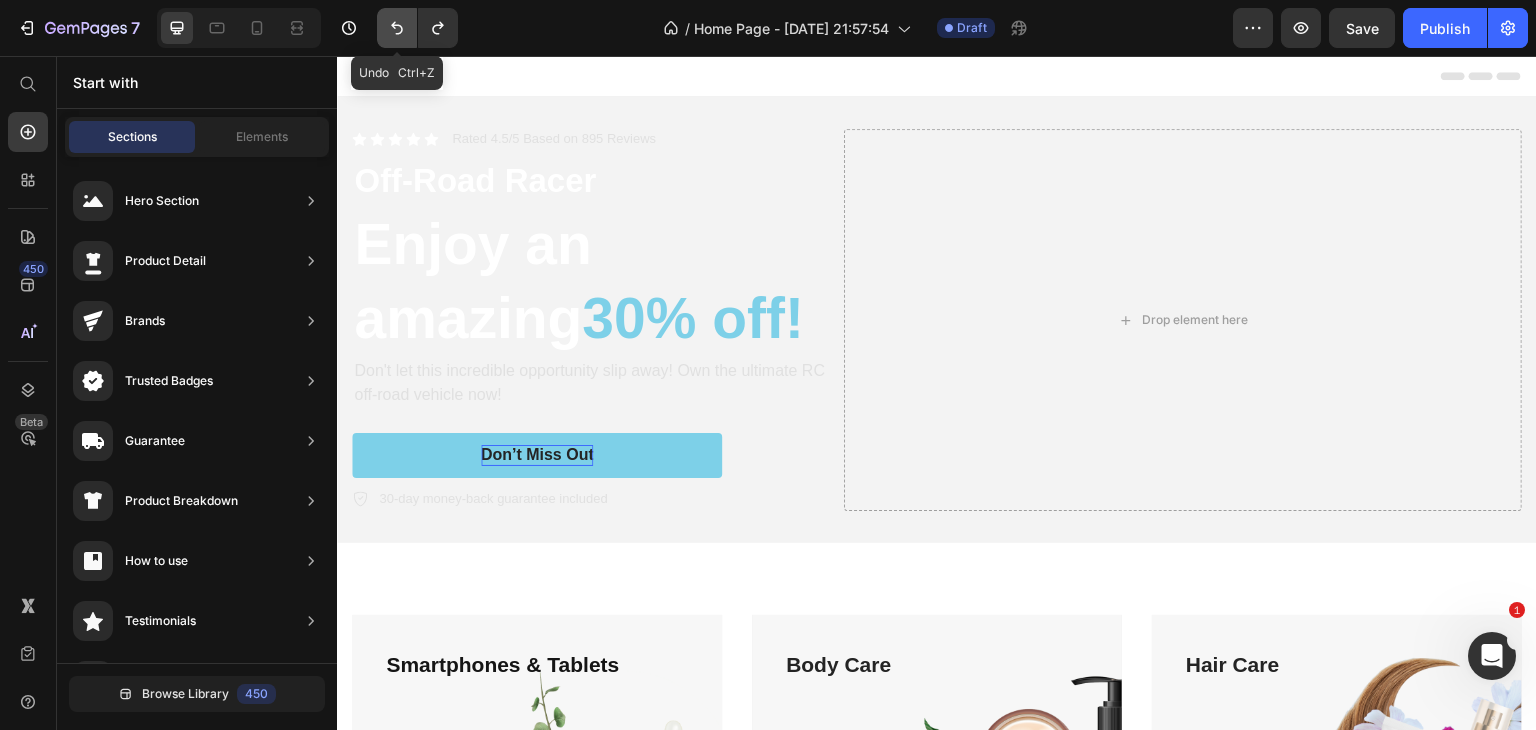 click 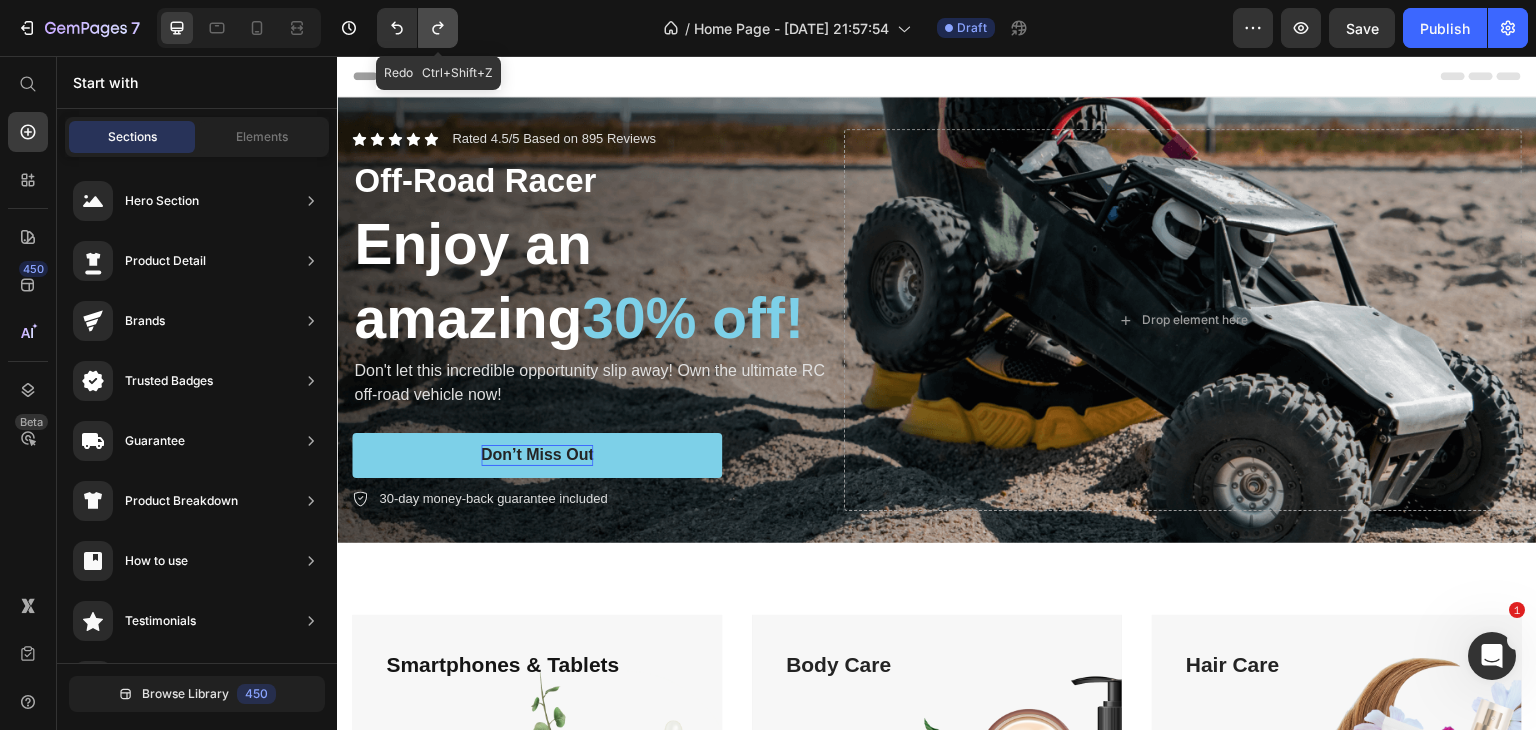 click 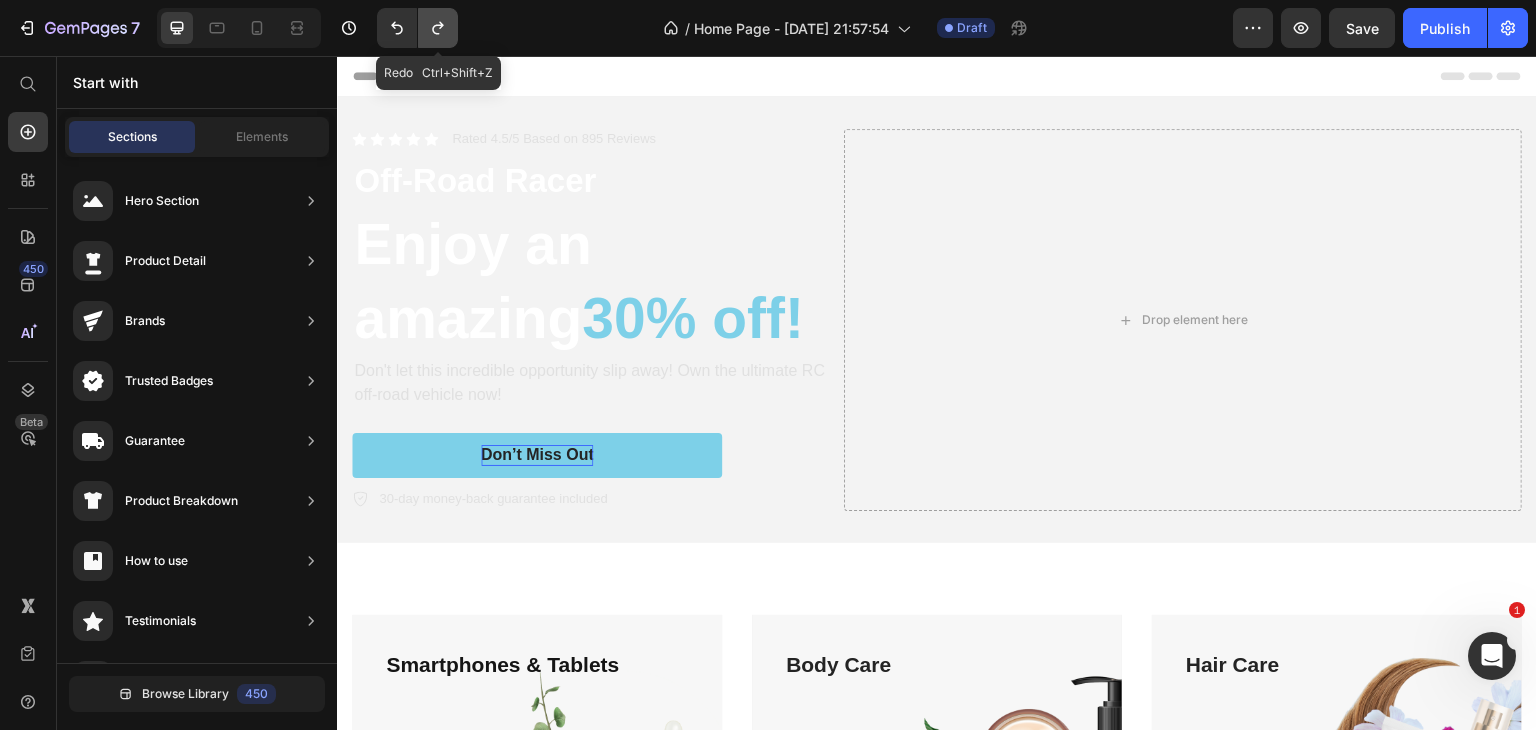 click 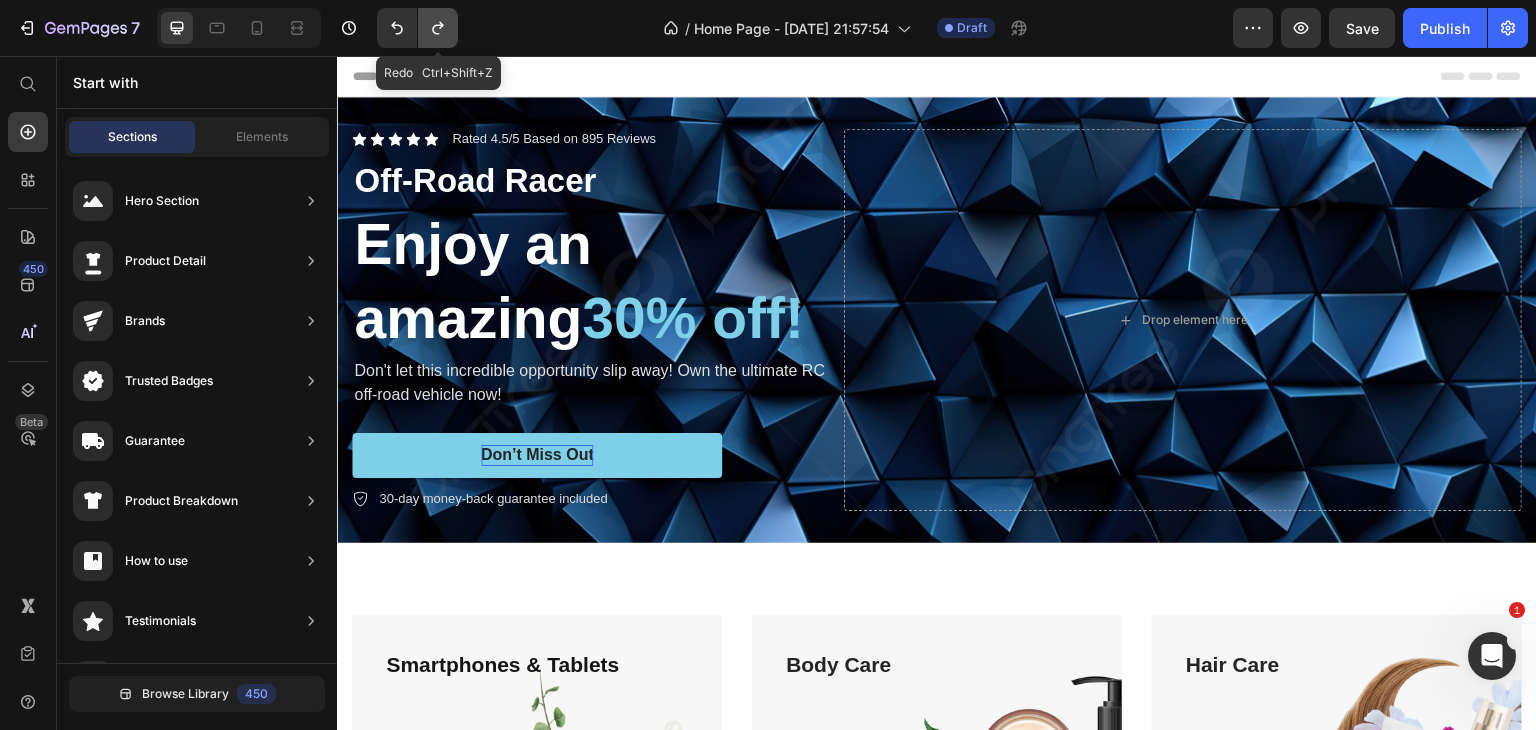 click 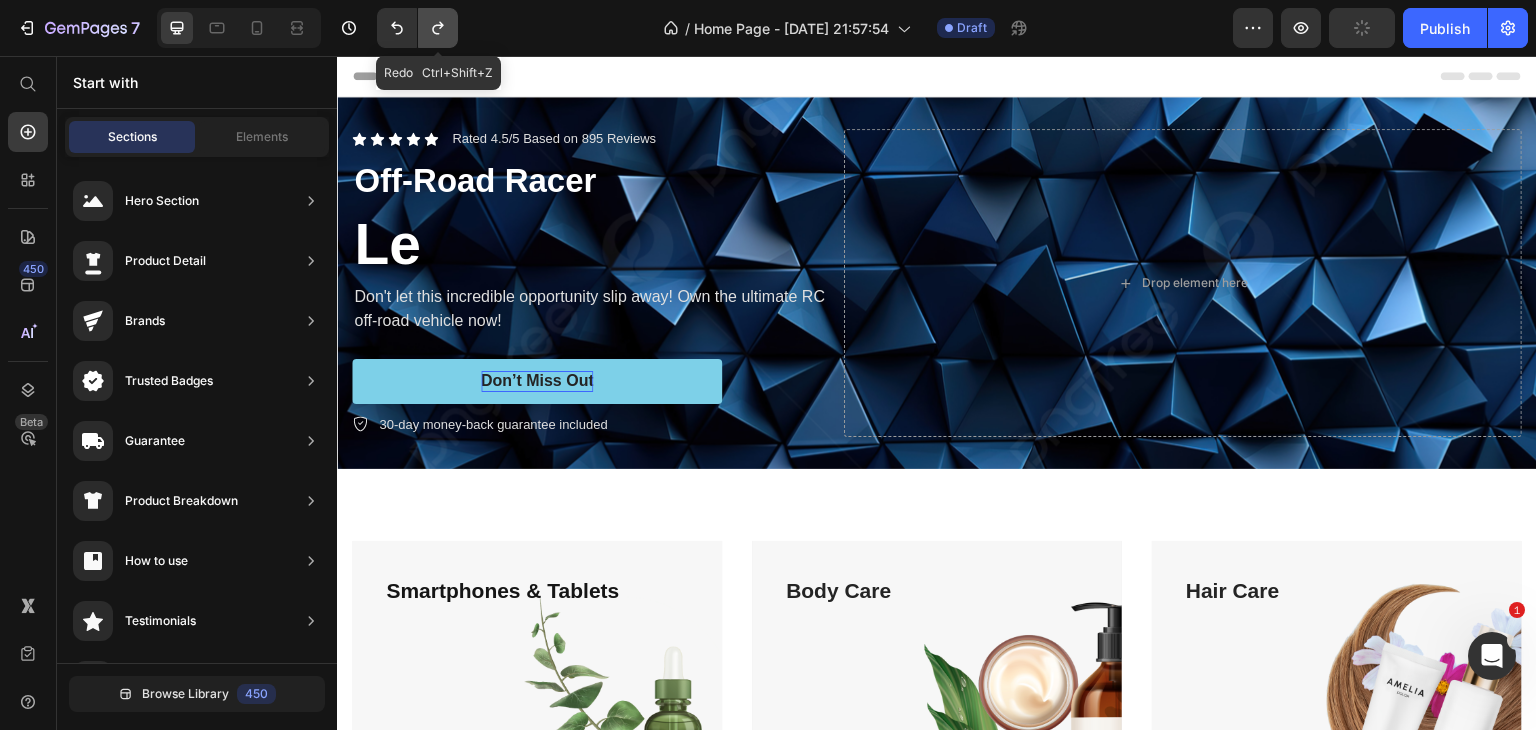 click 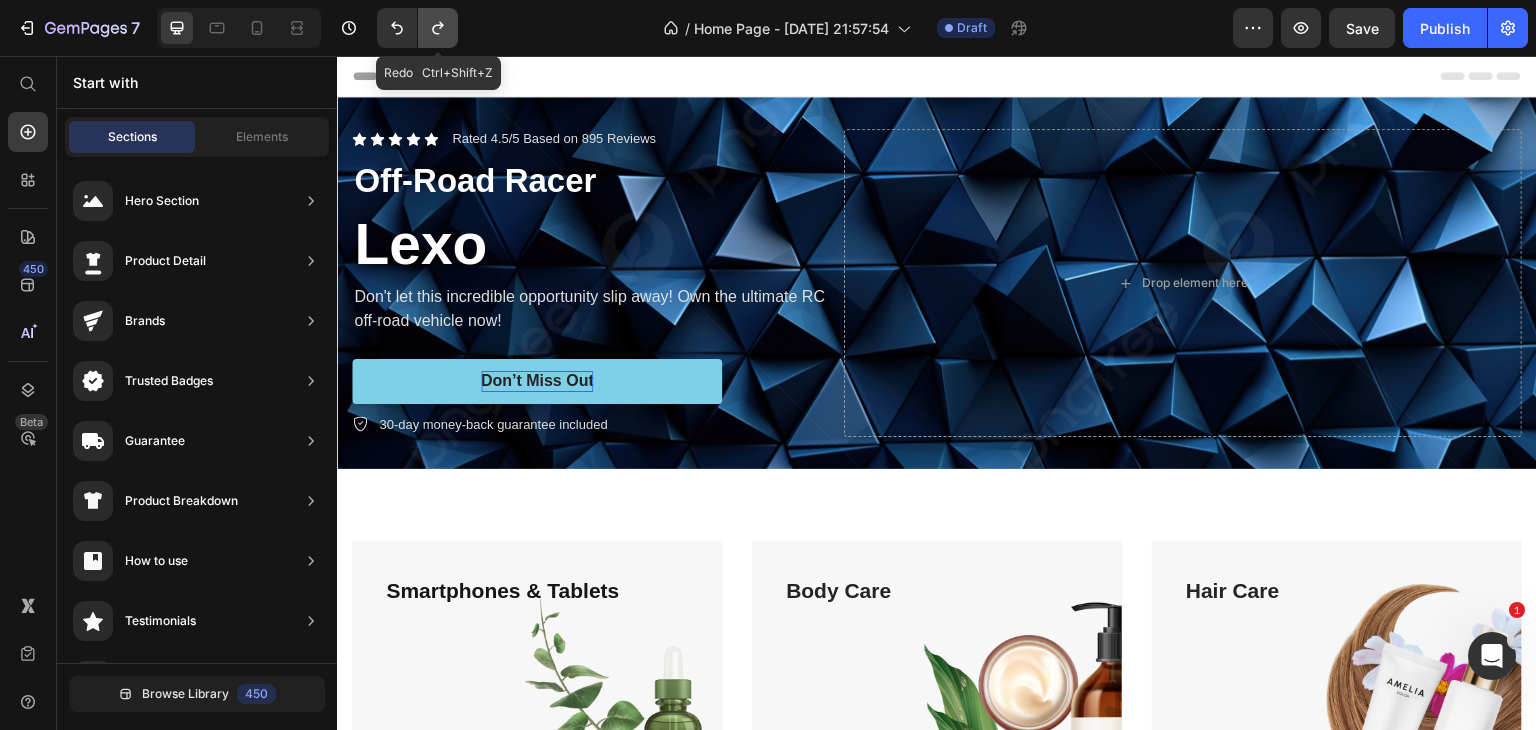 click 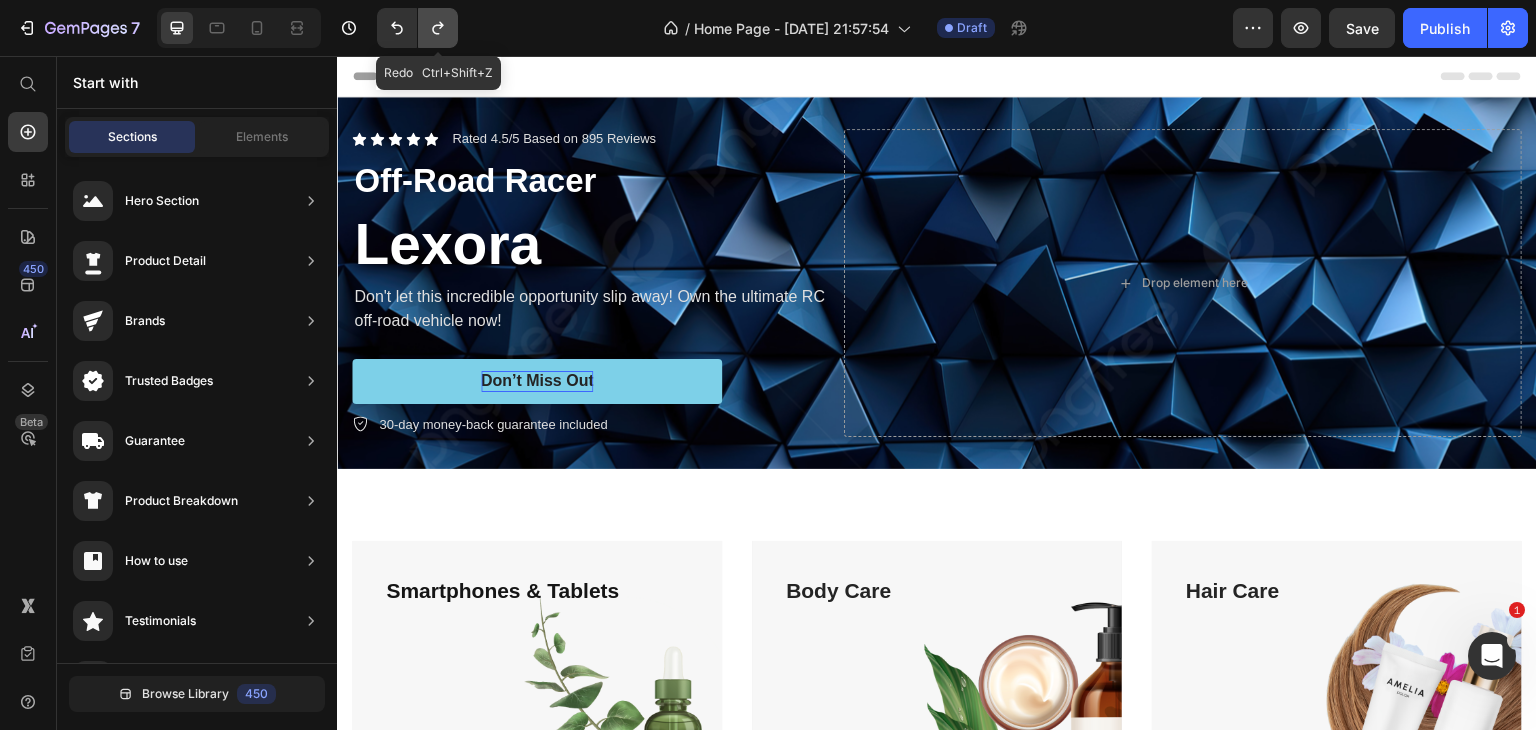click 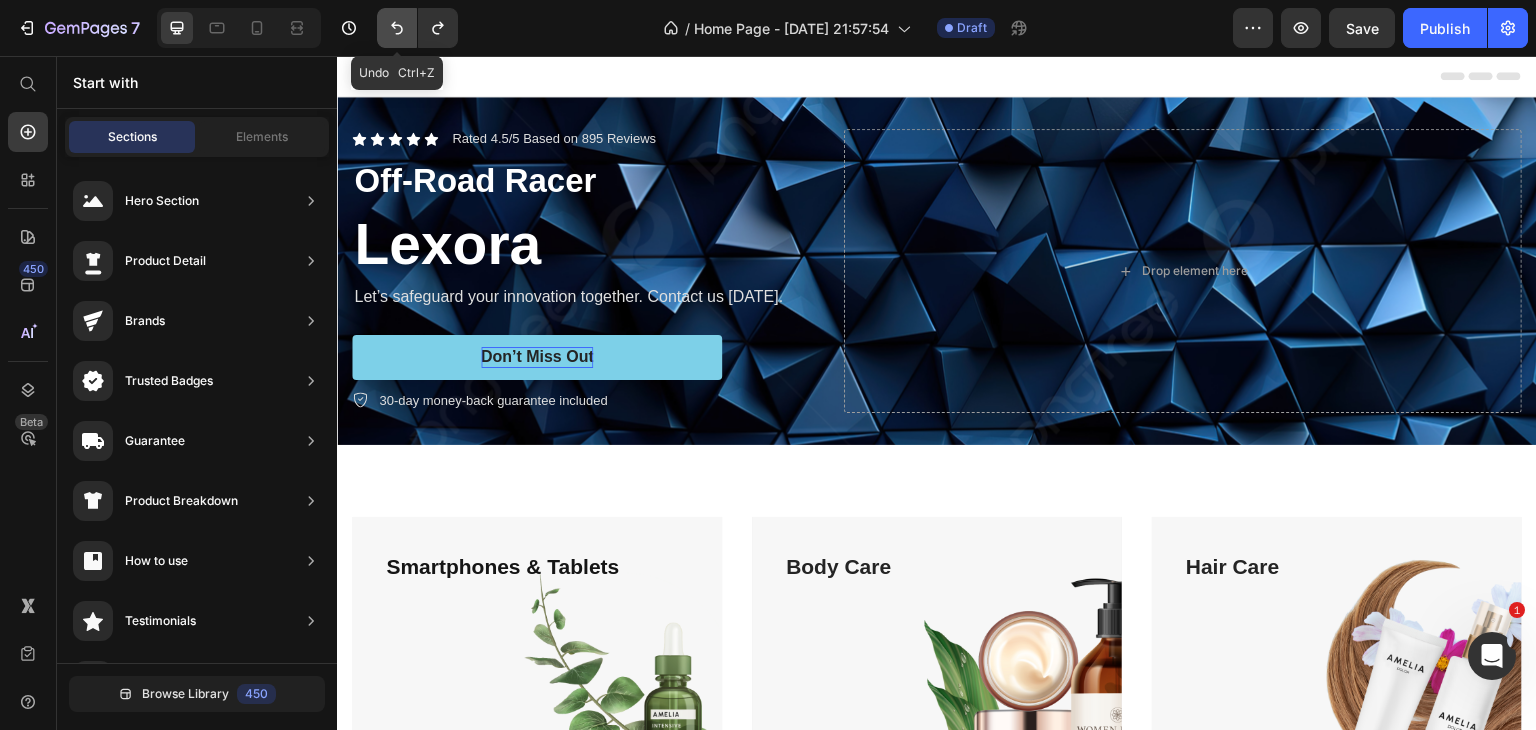 click 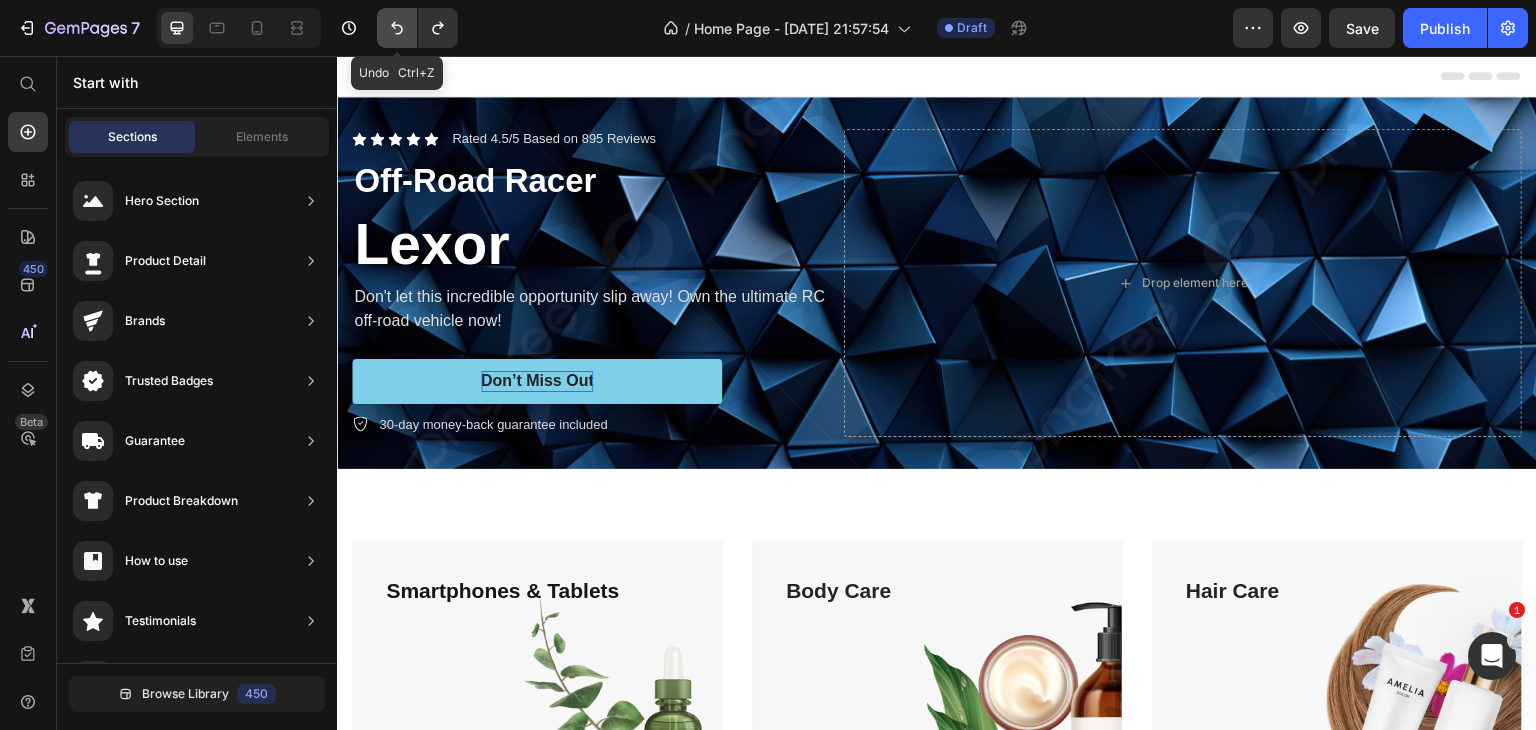 click 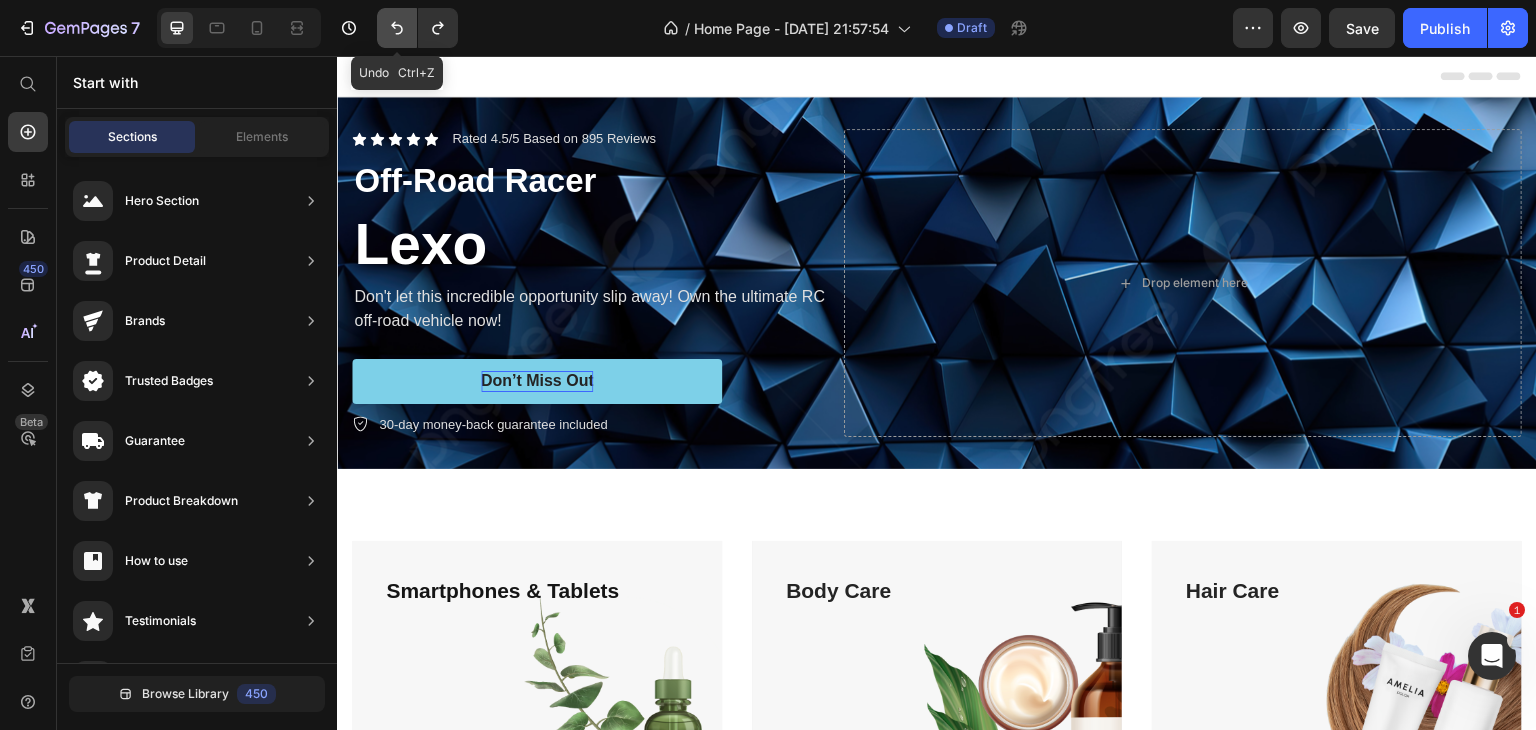 click 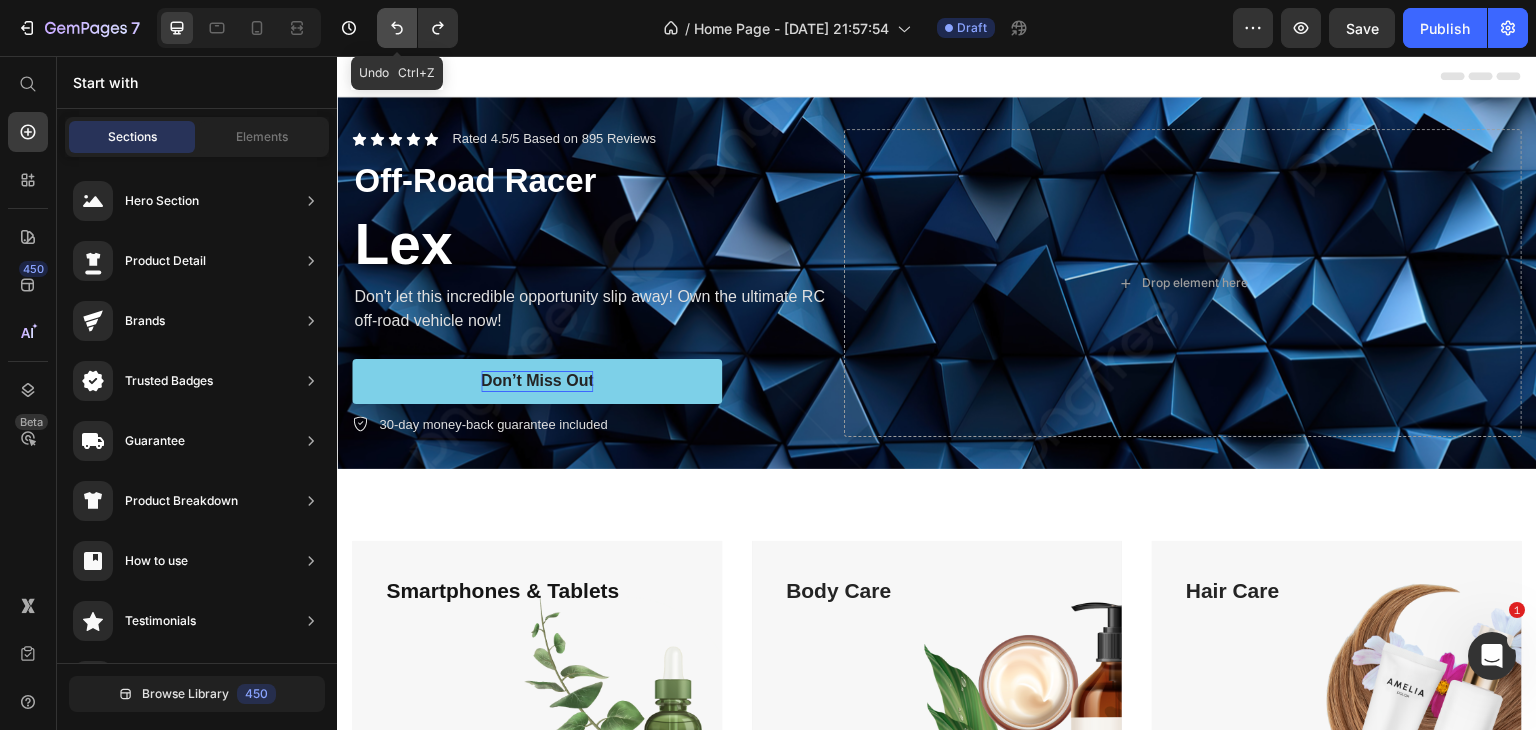 click 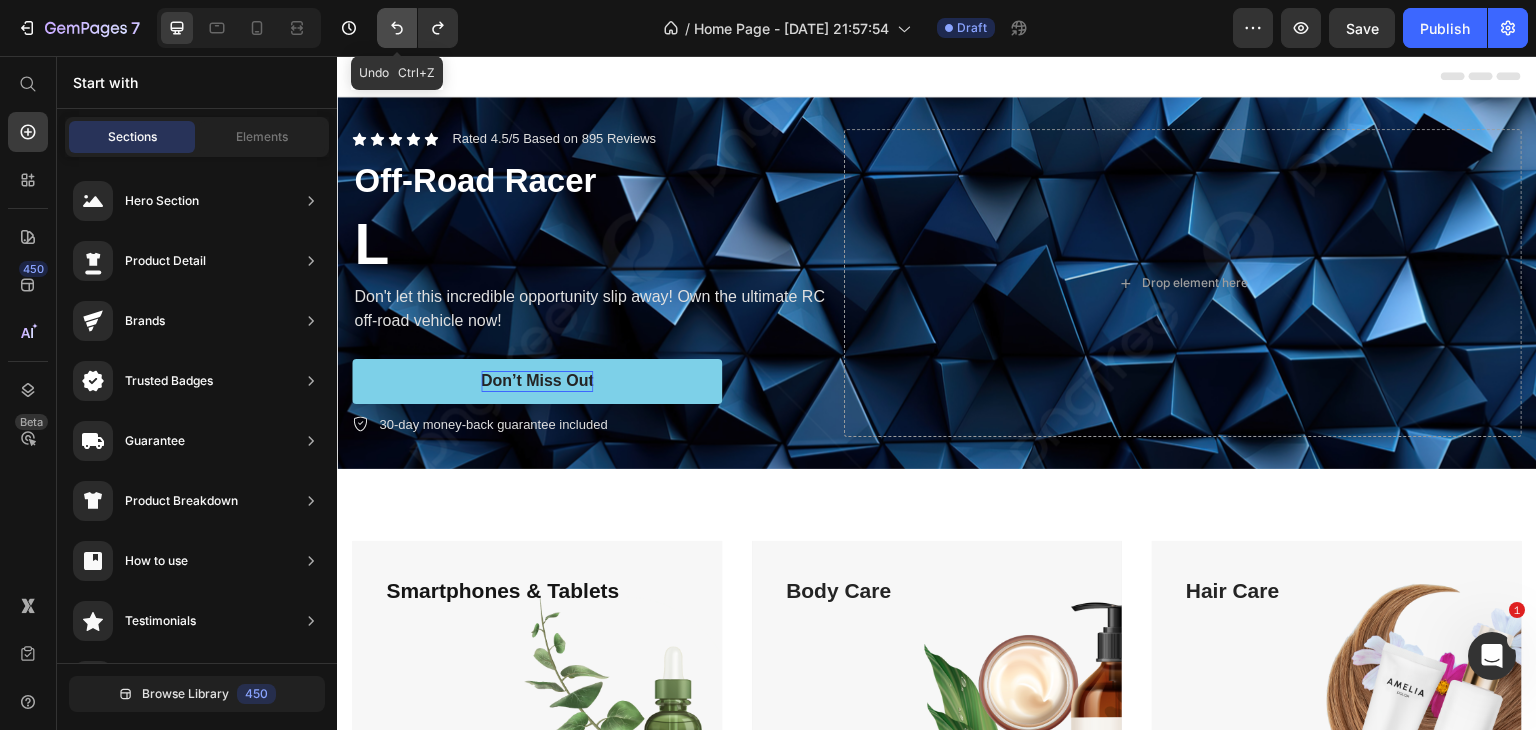 click 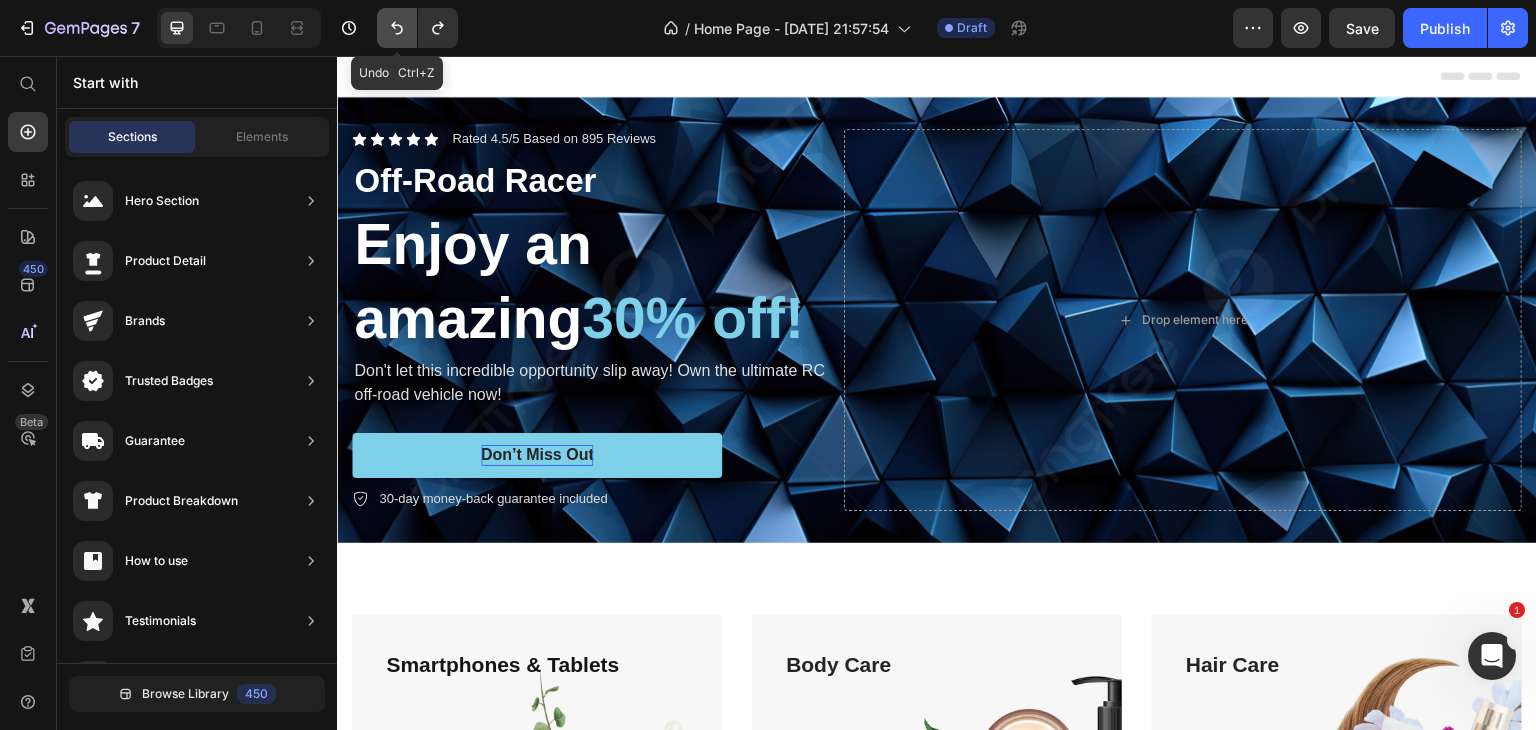 click 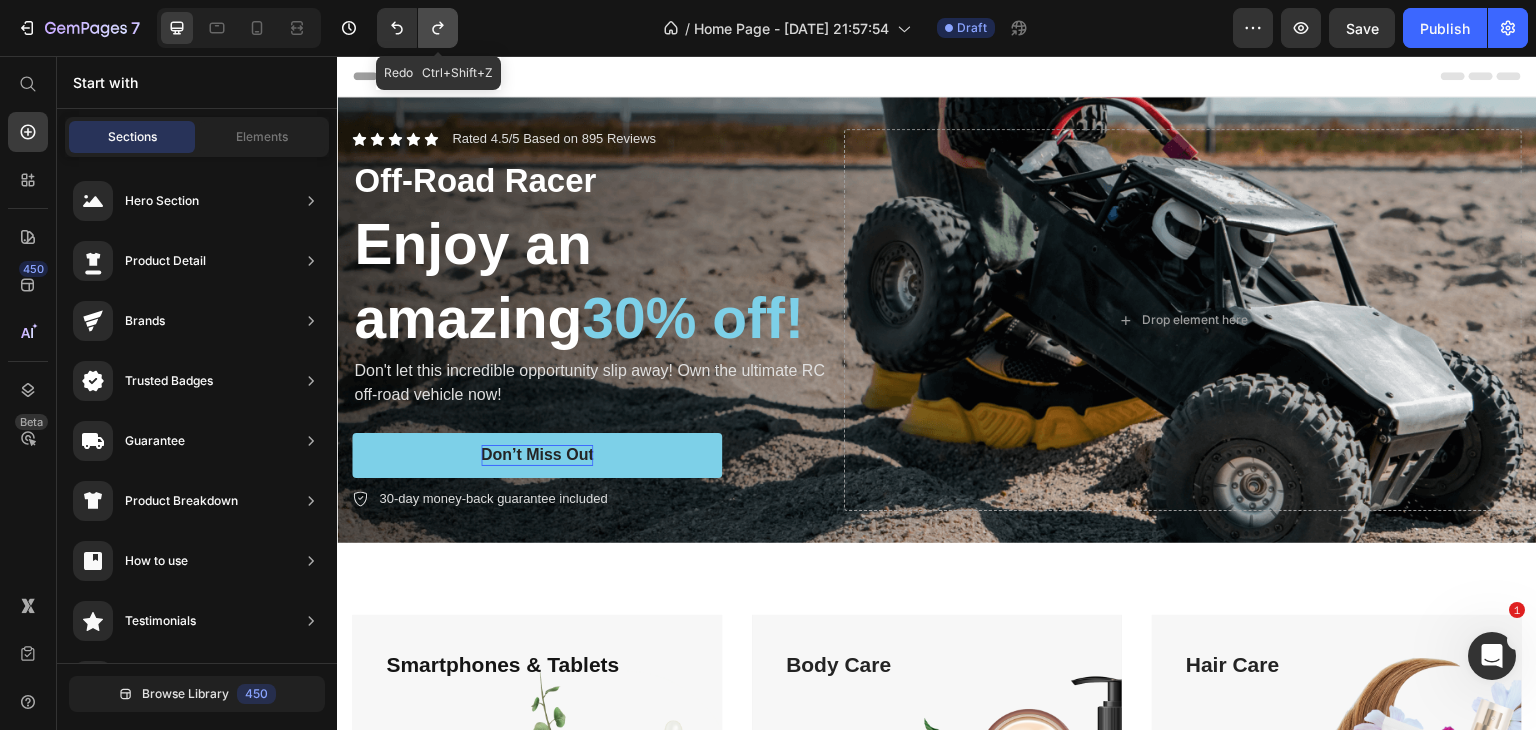 click 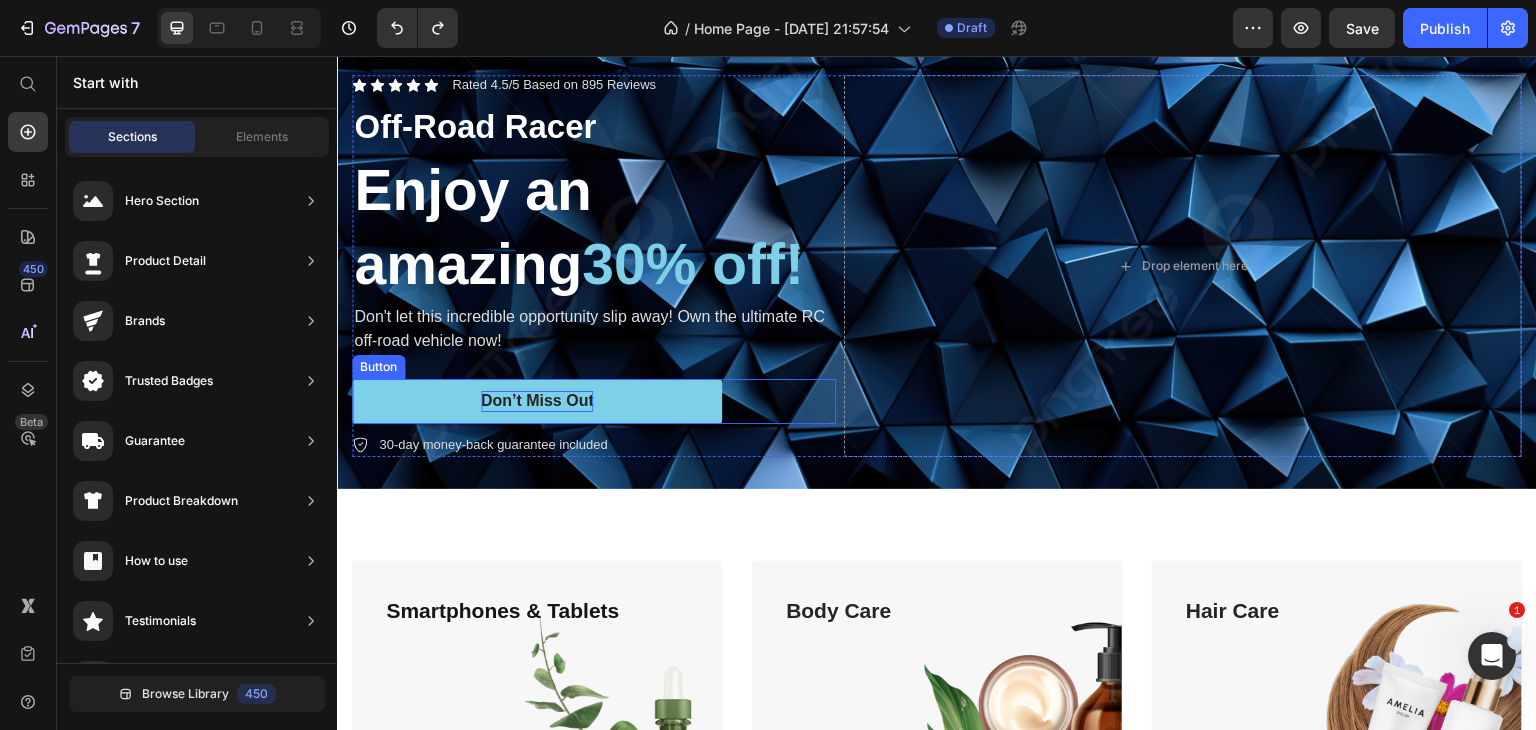 scroll, scrollTop: 0, scrollLeft: 0, axis: both 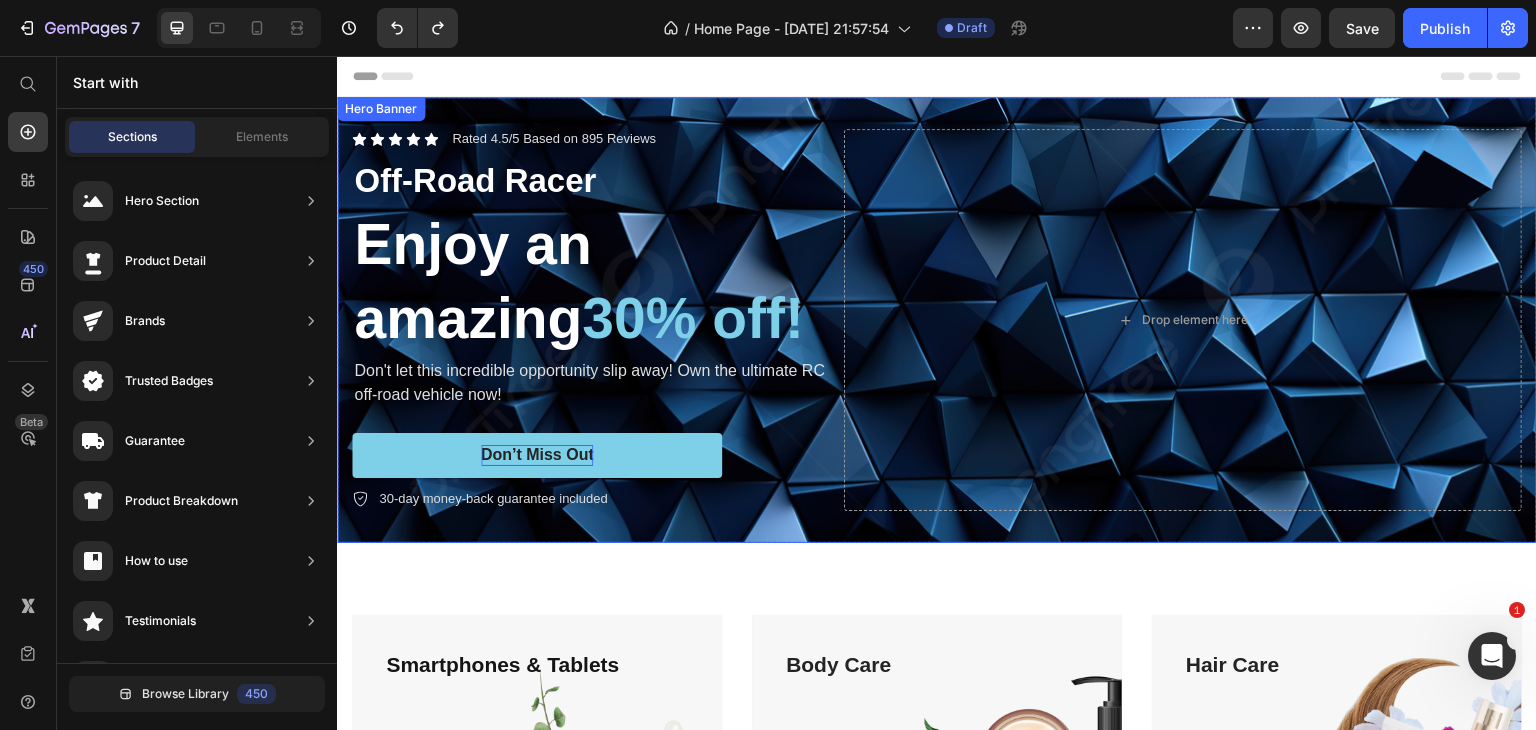 click on "Icon Icon Icon Icon Icon Icon List Rated 4.5/5 Based on 895 Reviews Text Block Row Off-Road Racer Text Block Enjoy an amazing  30% off! Heading Don't let this incredible opportunity slip away! Own the ultimate RC off-road vehicle now! Text Block Don’t Miss Out Button
30-day money-back guarantee included  Item List
Drop element here Row" at bounding box center [937, 320] 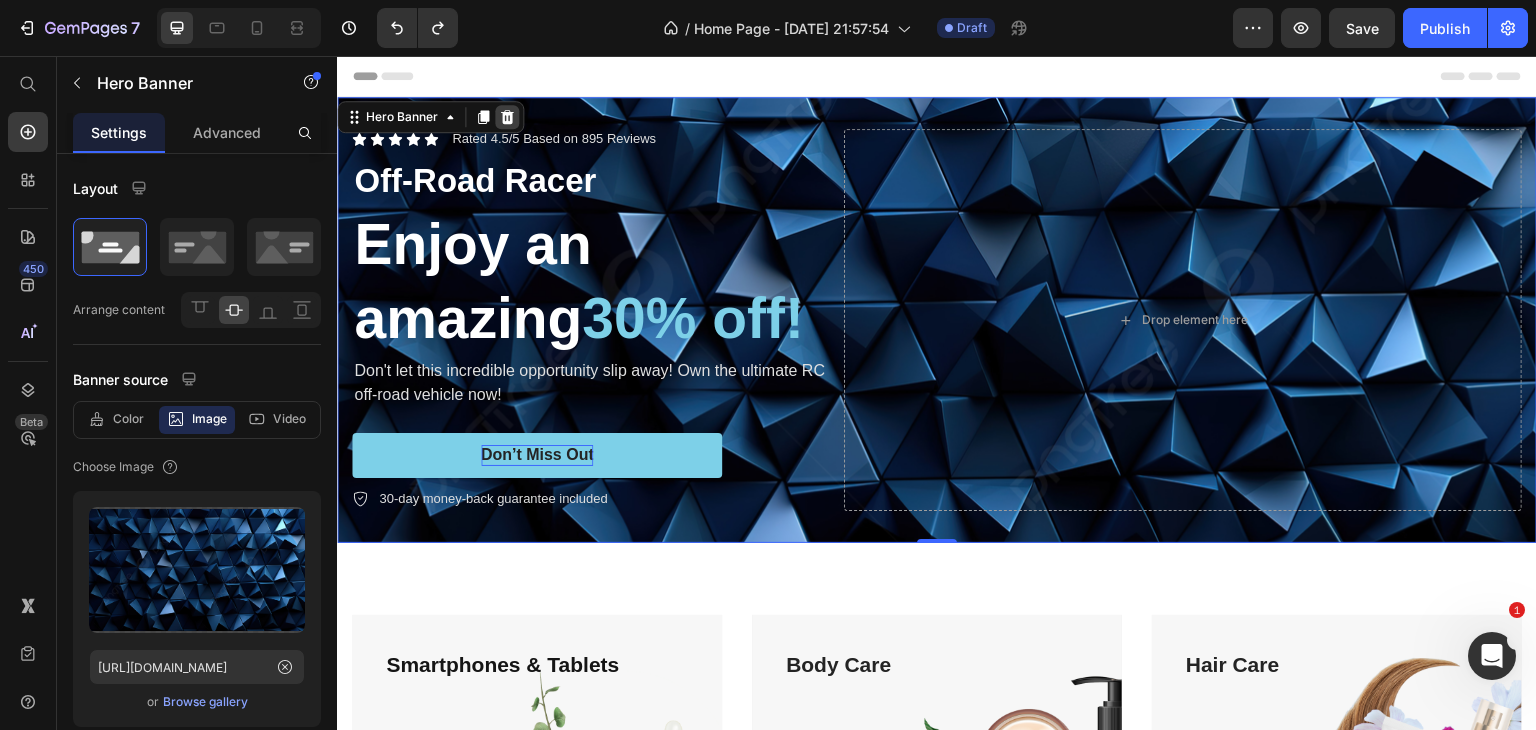 click 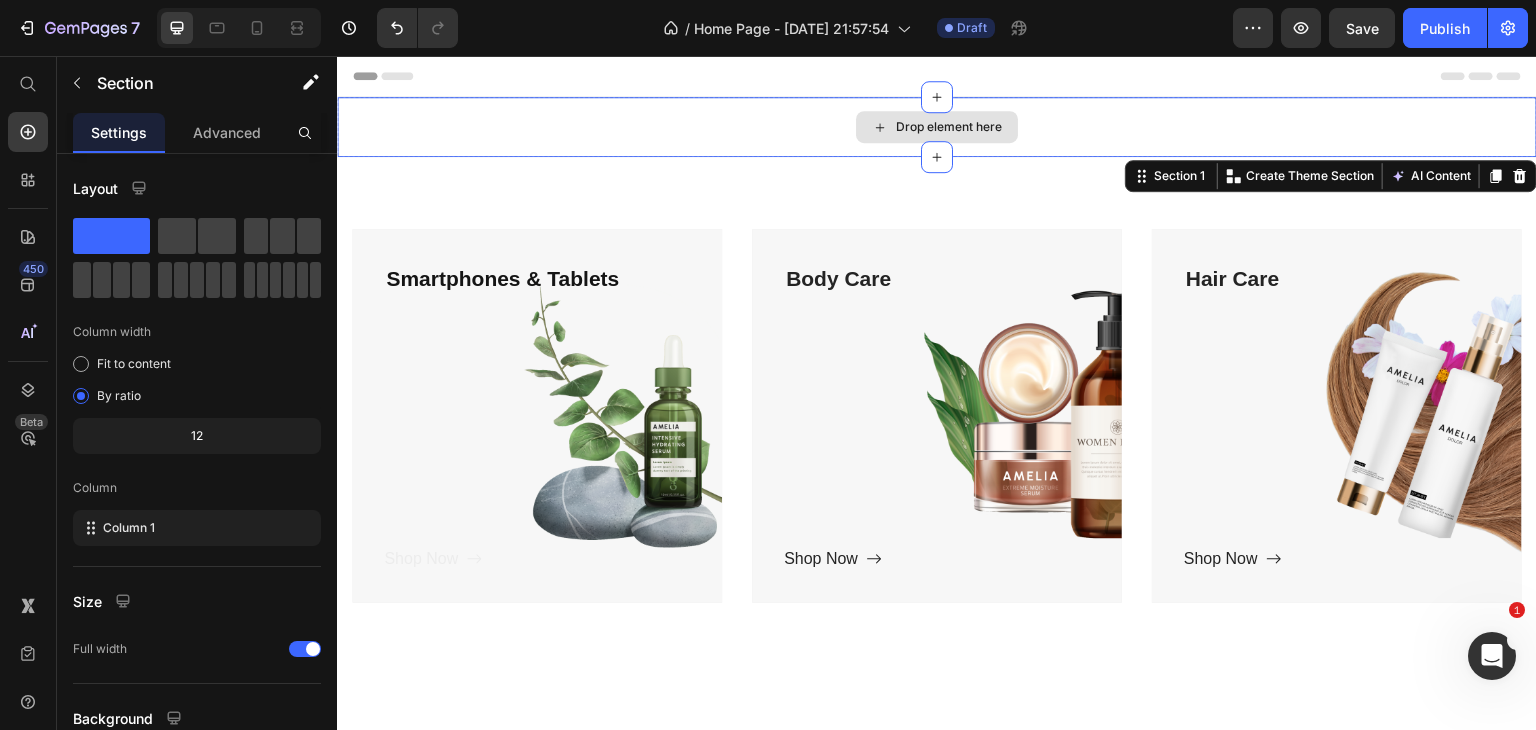 click on "Drop element here" at bounding box center (937, 127) 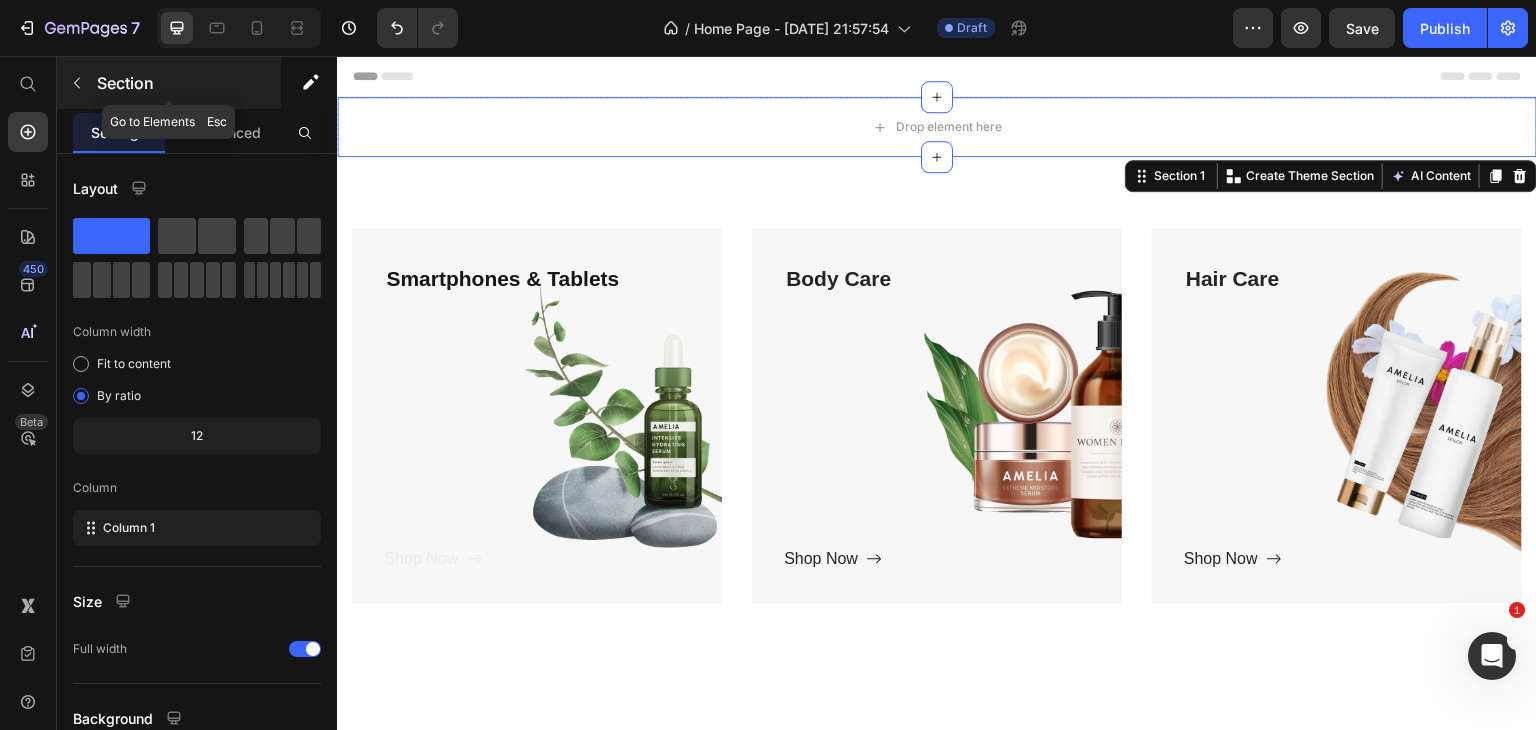click 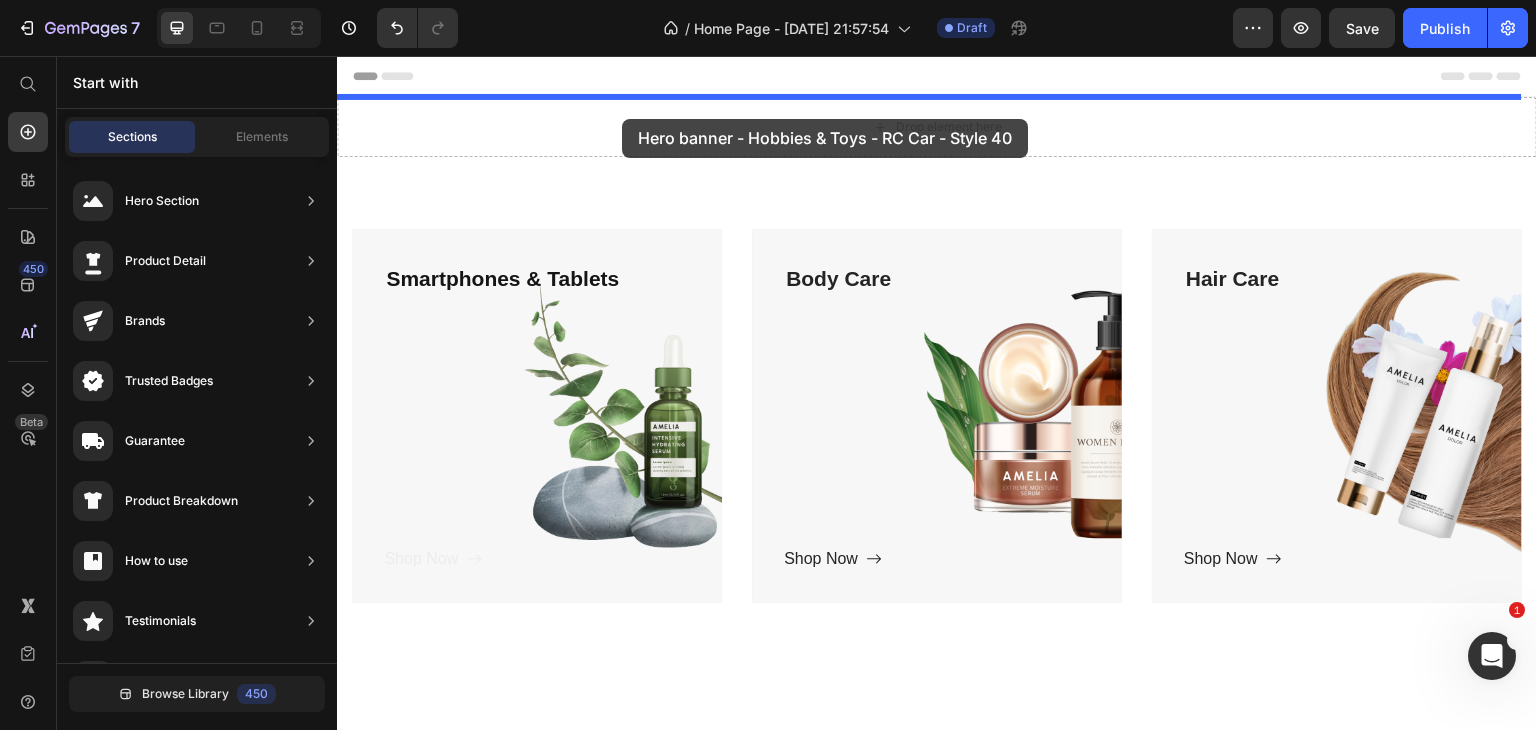 drag, startPoint x: 779, startPoint y: 249, endPoint x: 622, endPoint y: 119, distance: 203.83572 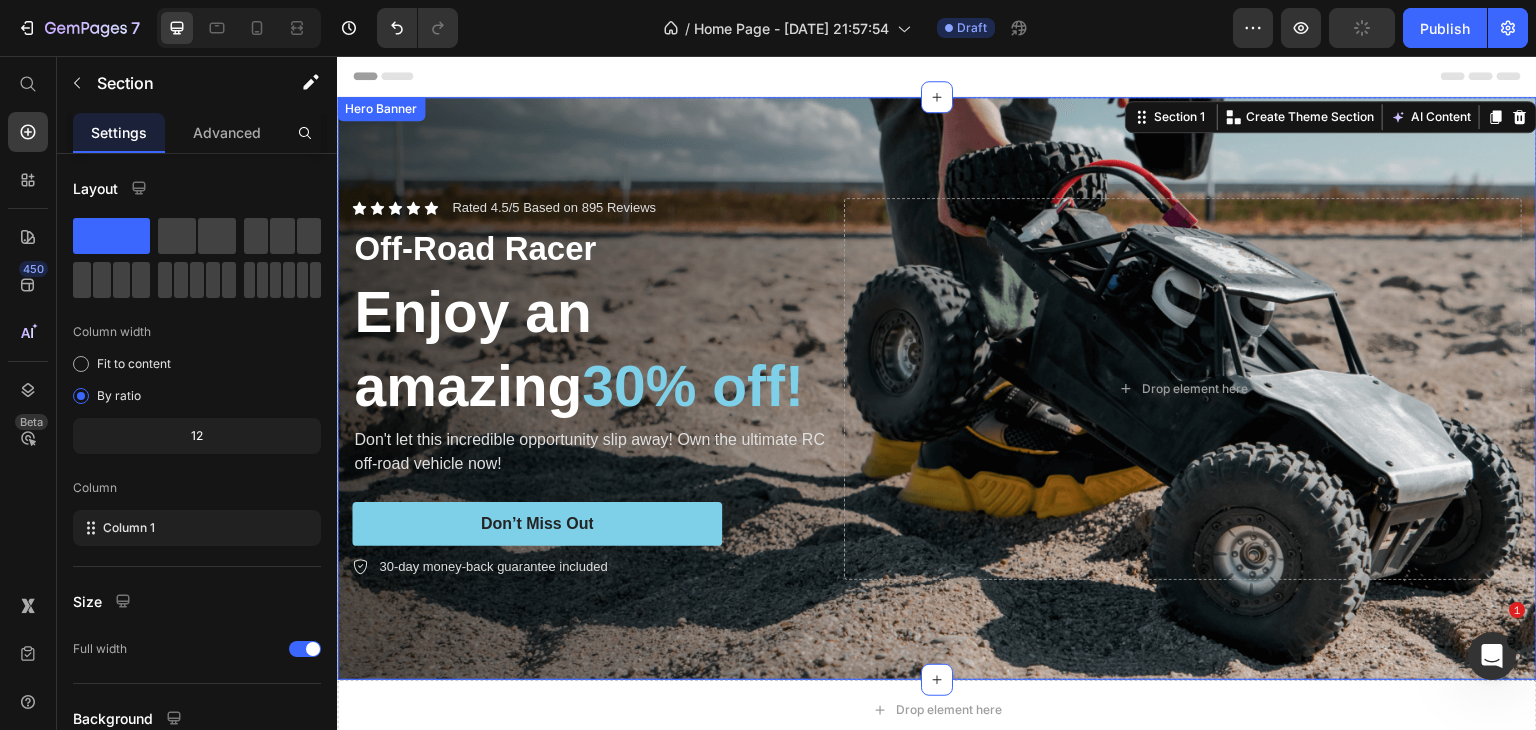 click on "Icon Icon Icon Icon Icon Icon List Rated 4.5/5 Based on 895 Reviews Text Block Row Off-Road Racer Text Block Enjoy an amazing  30% off! Heading Don't let this incredible opportunity slip away! Own the ultimate RC off-road vehicle now! Text Block Don’t Miss Out Button
30-day money-back guarantee included  Item List
Drop element here Row" at bounding box center (937, 389) 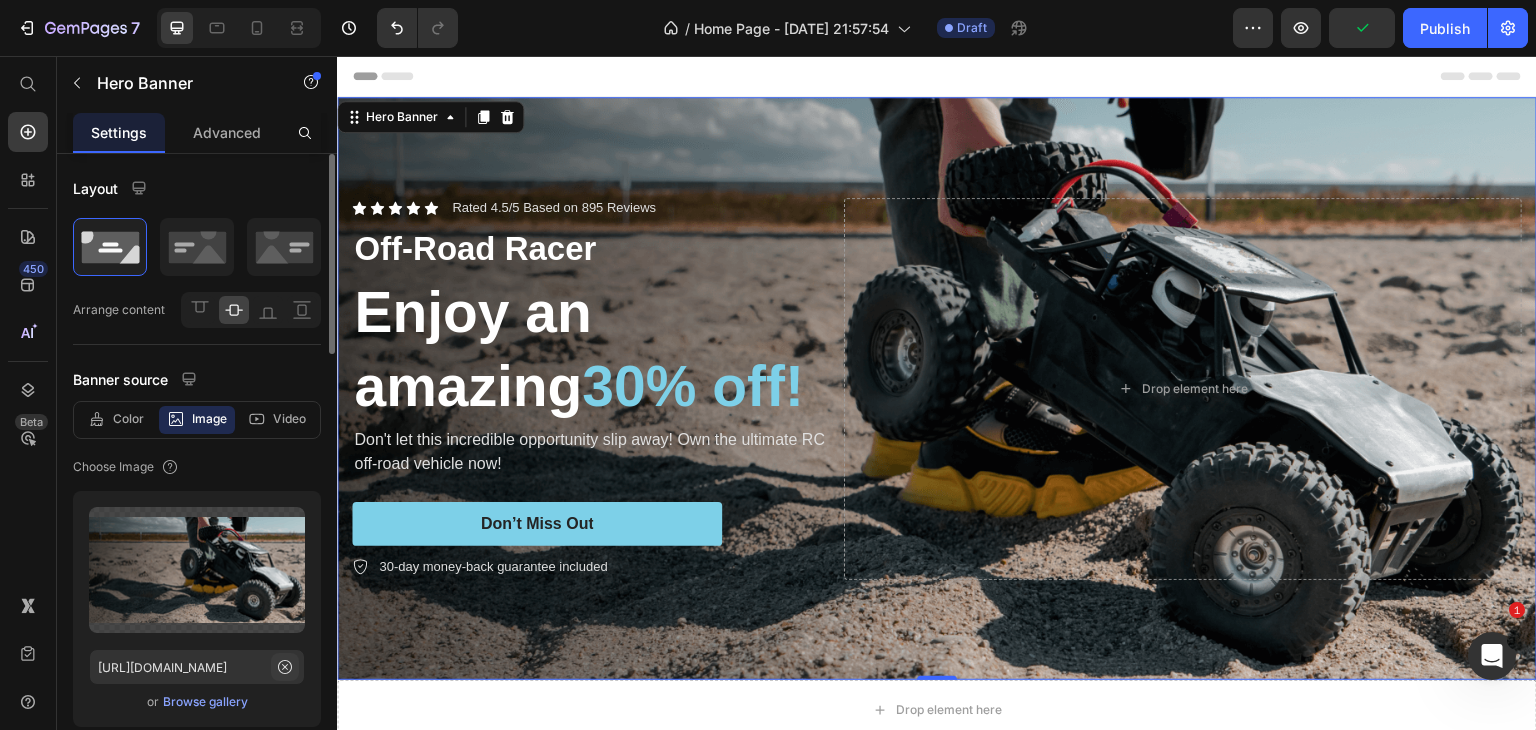 click 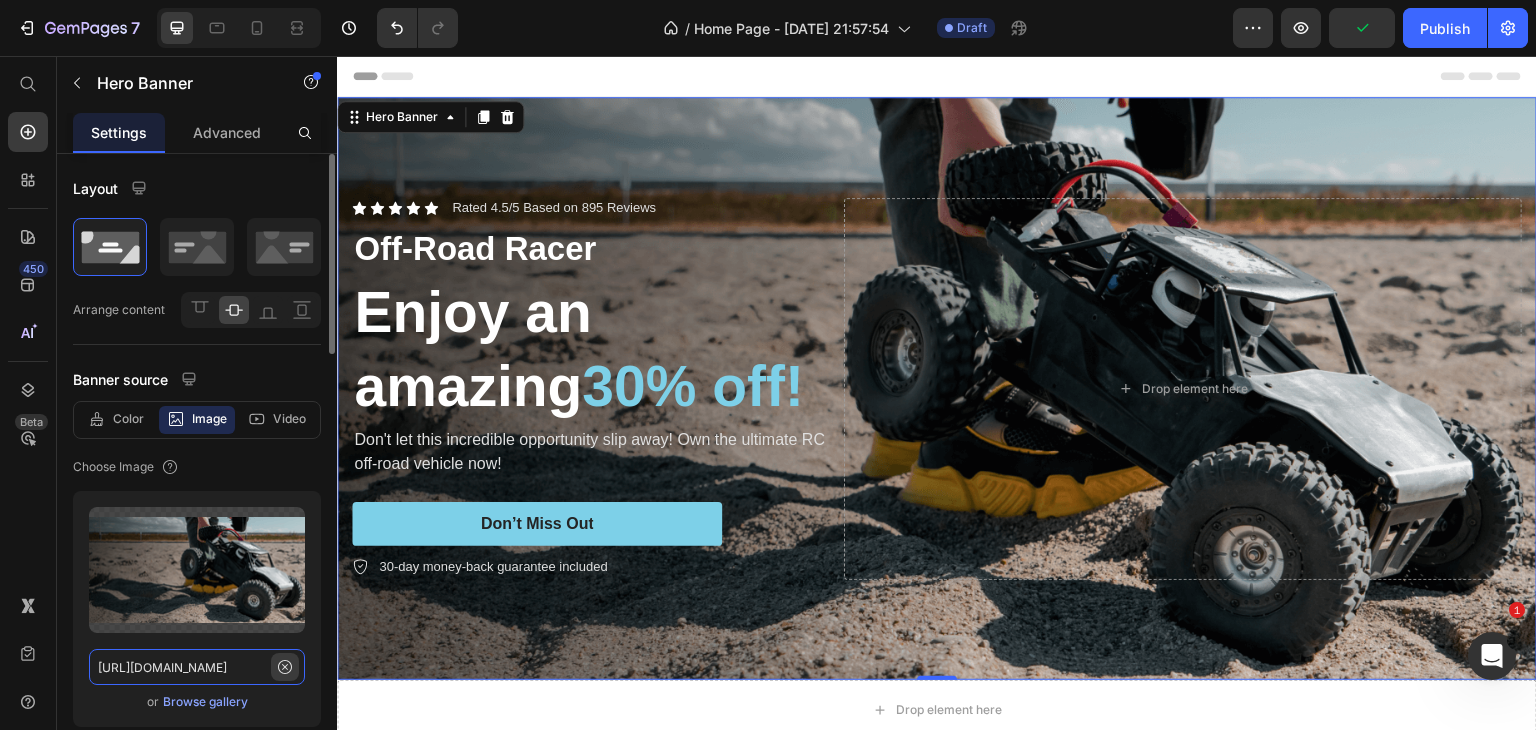 type 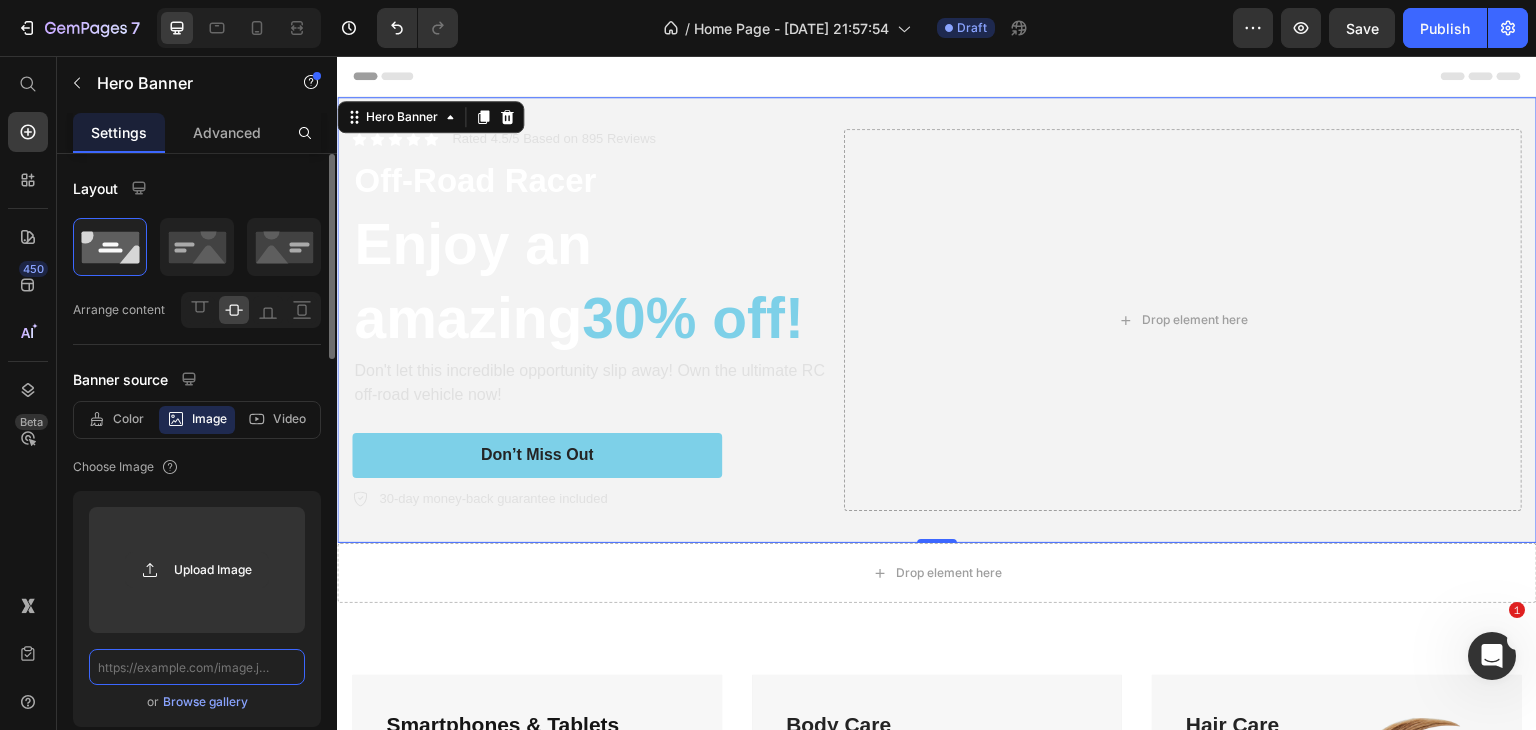 scroll, scrollTop: 0, scrollLeft: 0, axis: both 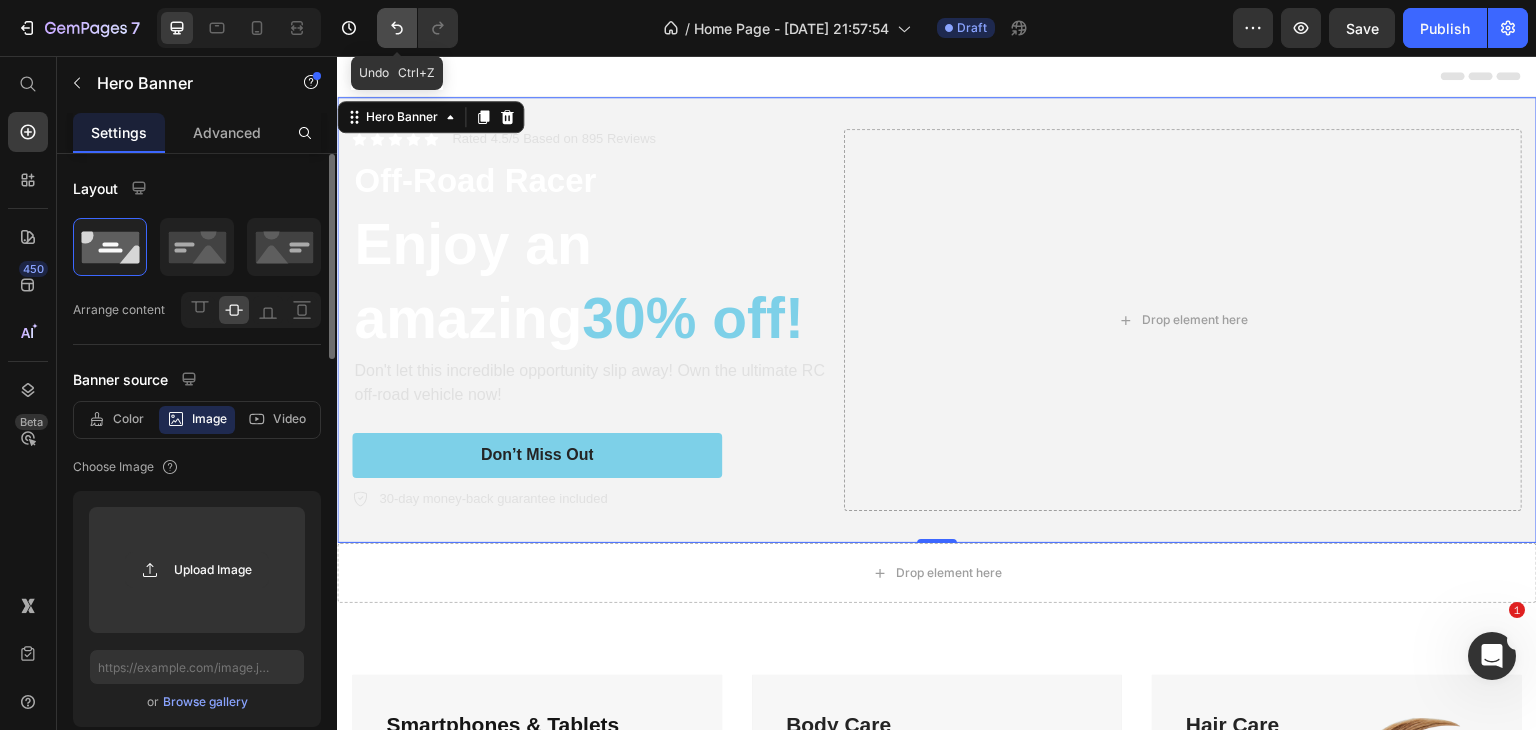 click 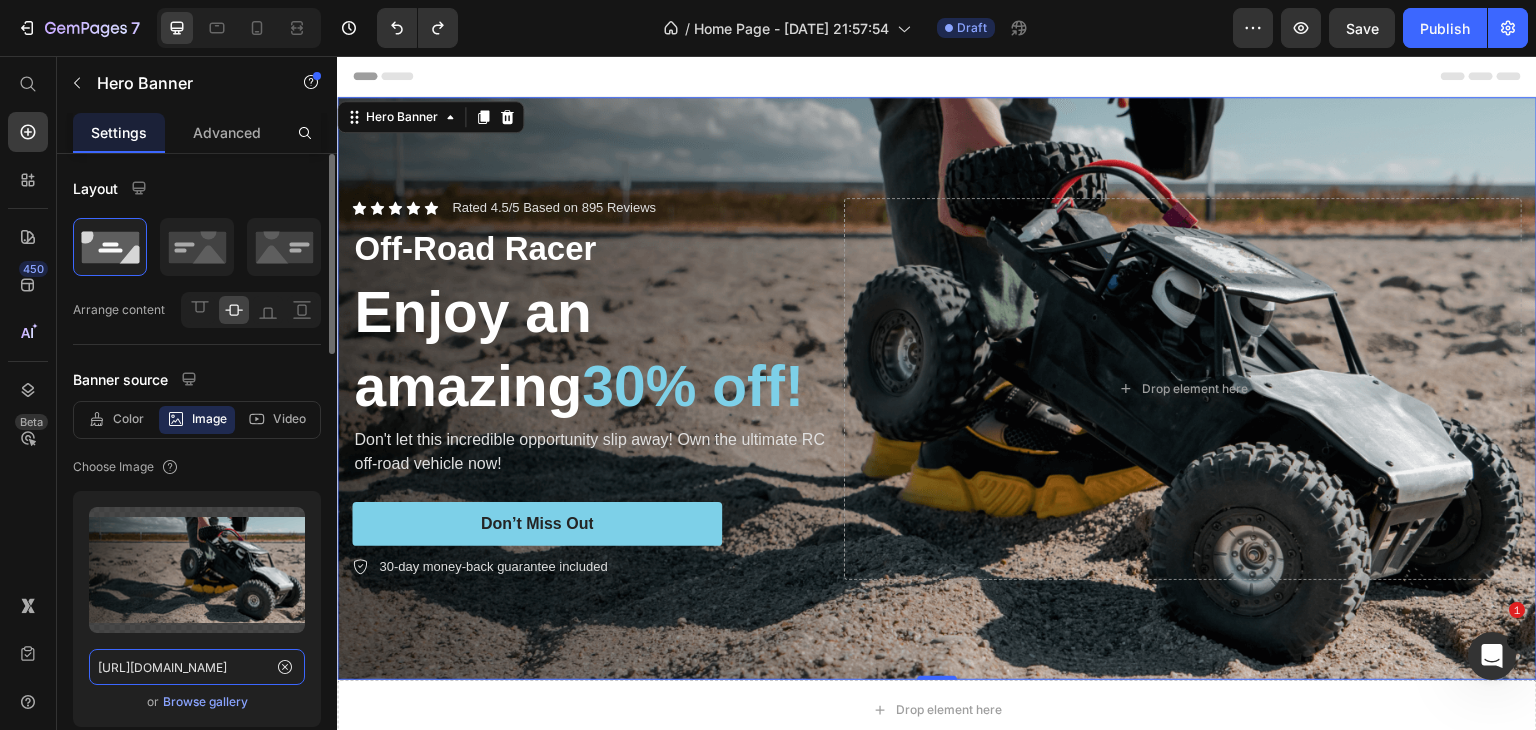 paste on "Let’s safeguard your innovation together. Contact us [DATE]." 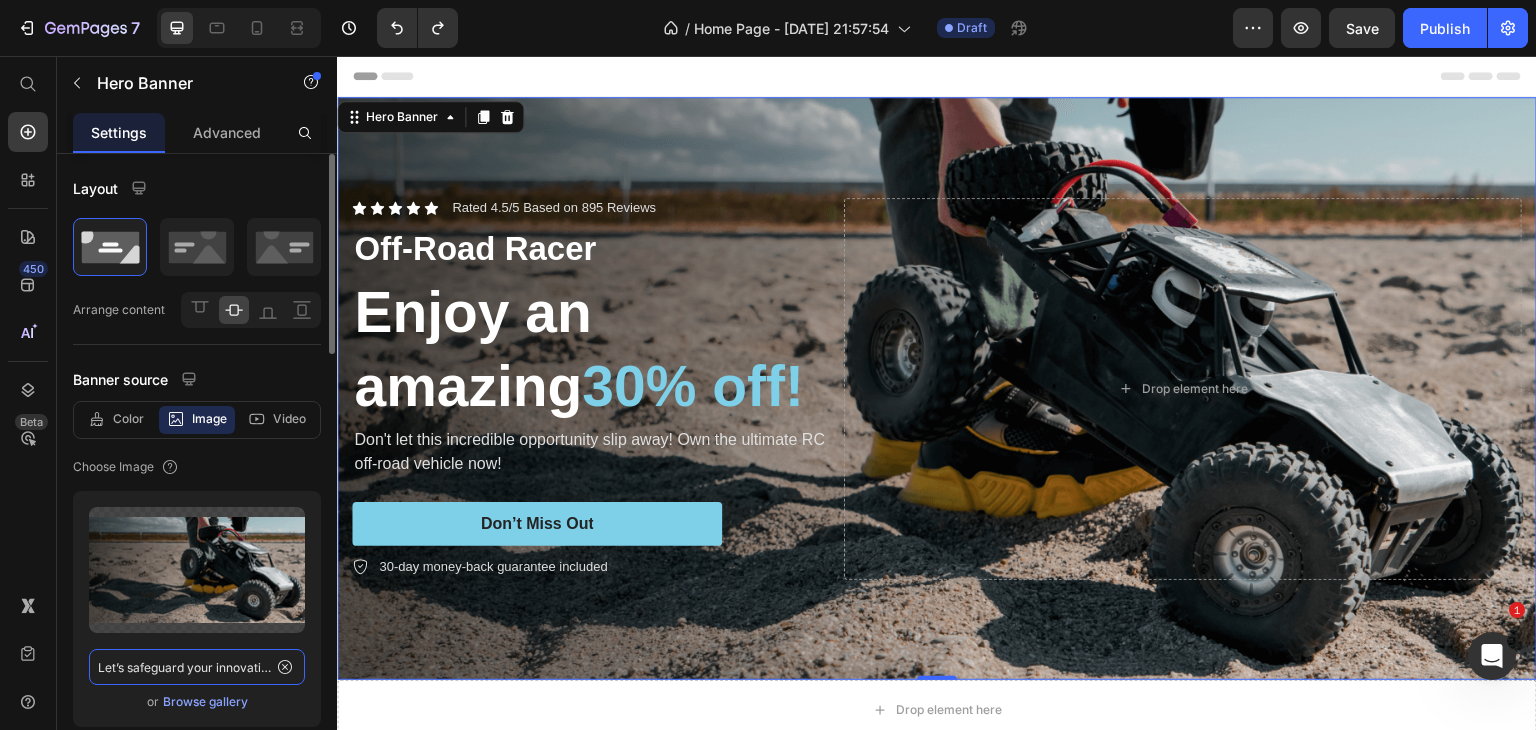 scroll, scrollTop: 0, scrollLeft: 159, axis: horizontal 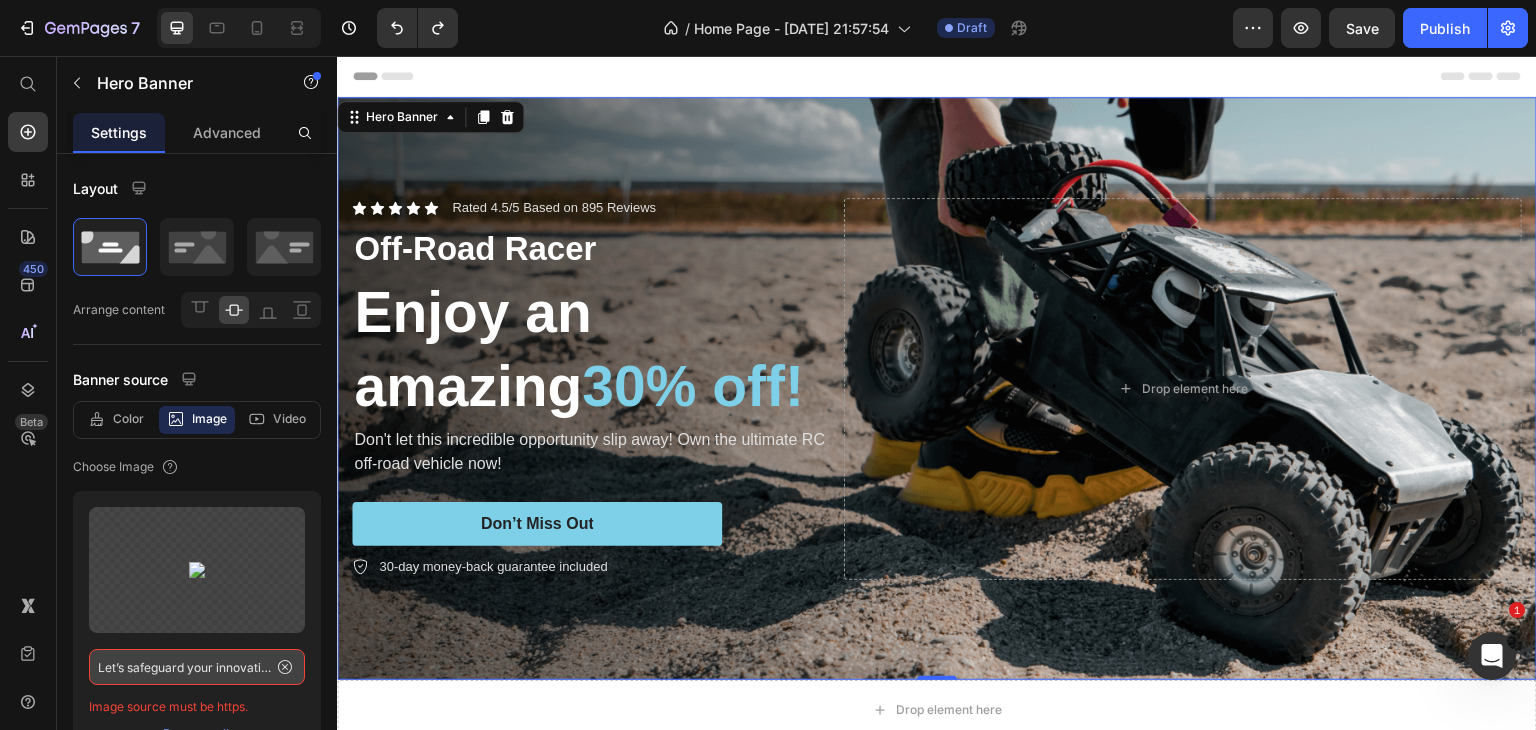 drag, startPoint x: 275, startPoint y: 665, endPoint x: 267, endPoint y: 673, distance: 11.313708 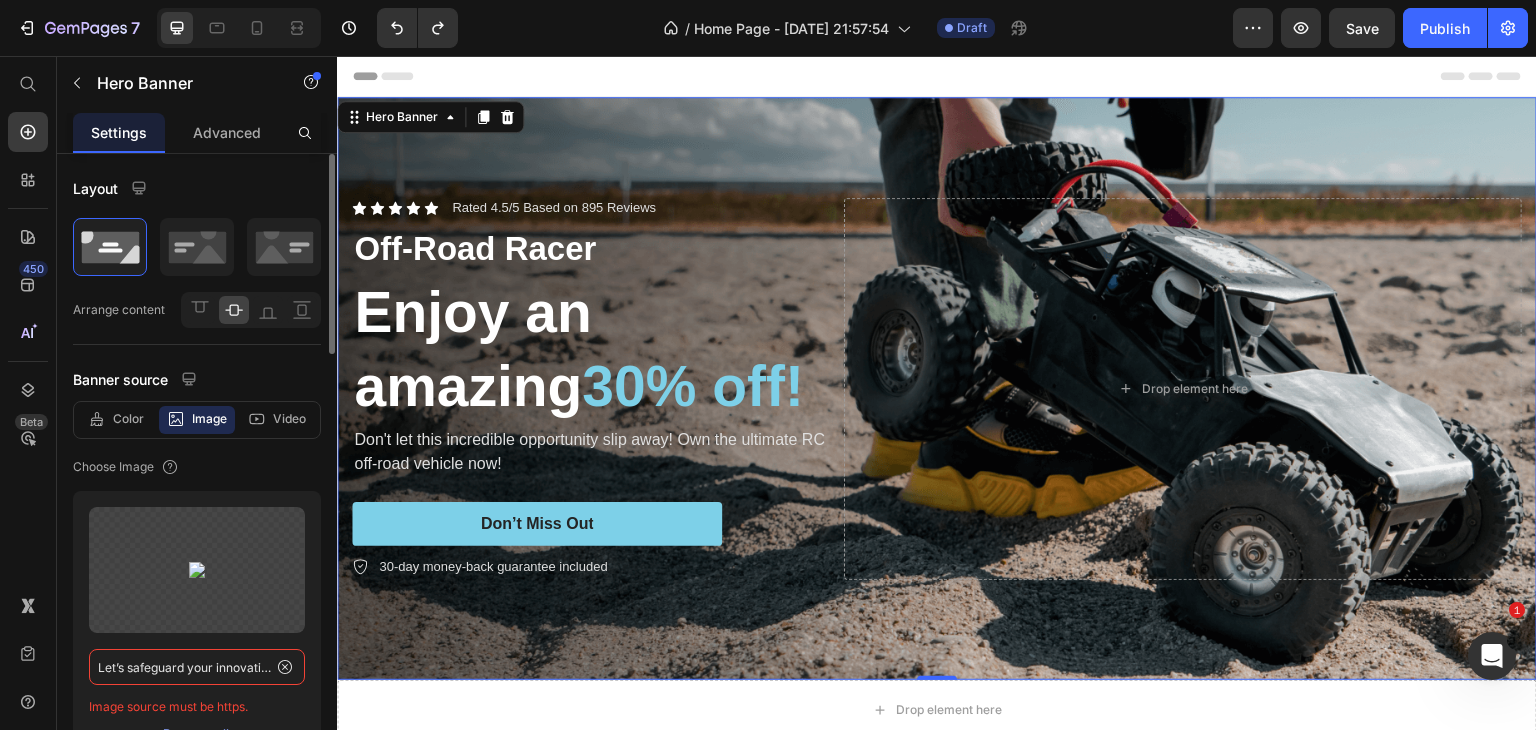 paste on "[URL][DOMAIN_NAME]" 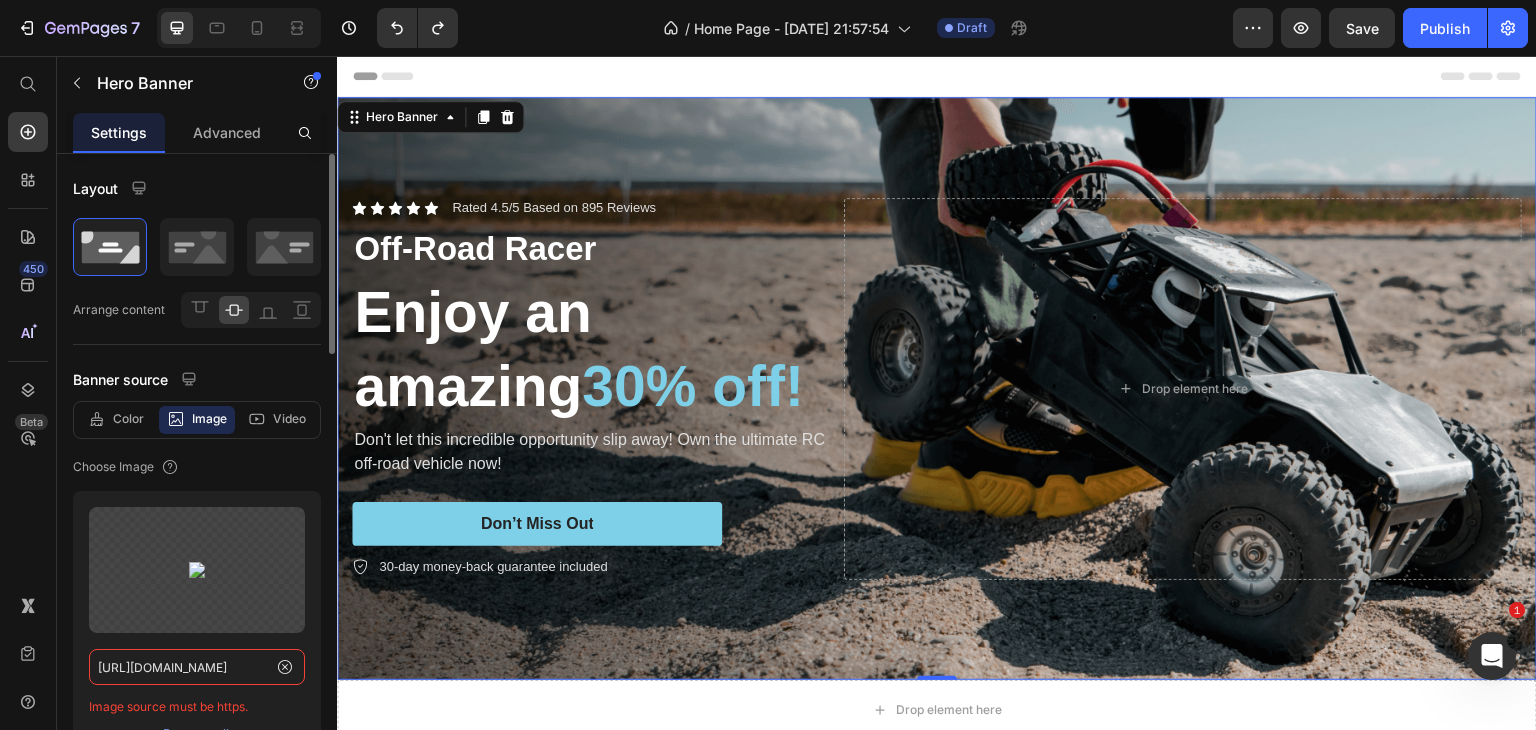 scroll, scrollTop: 0, scrollLeft: 274, axis: horizontal 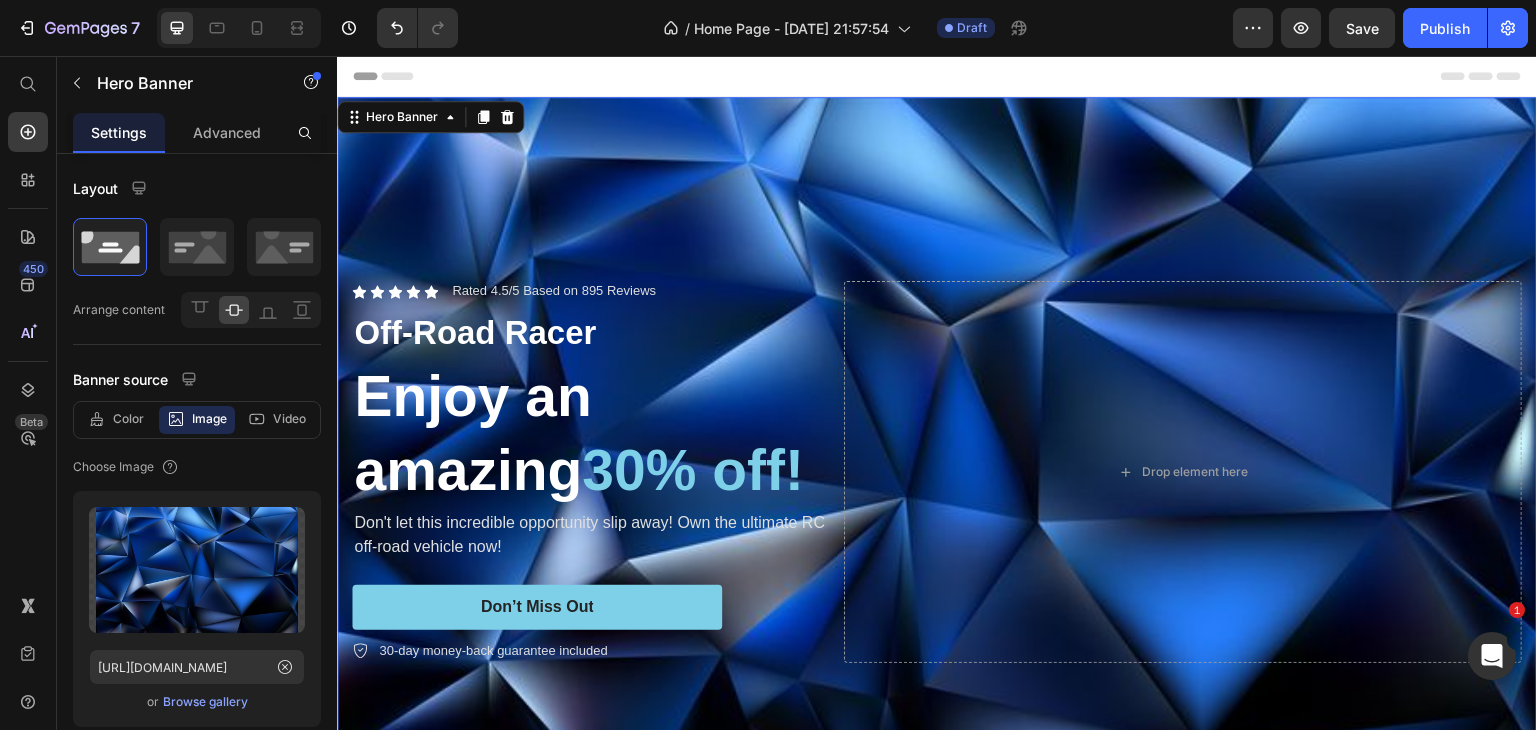 click at bounding box center [937, 472] 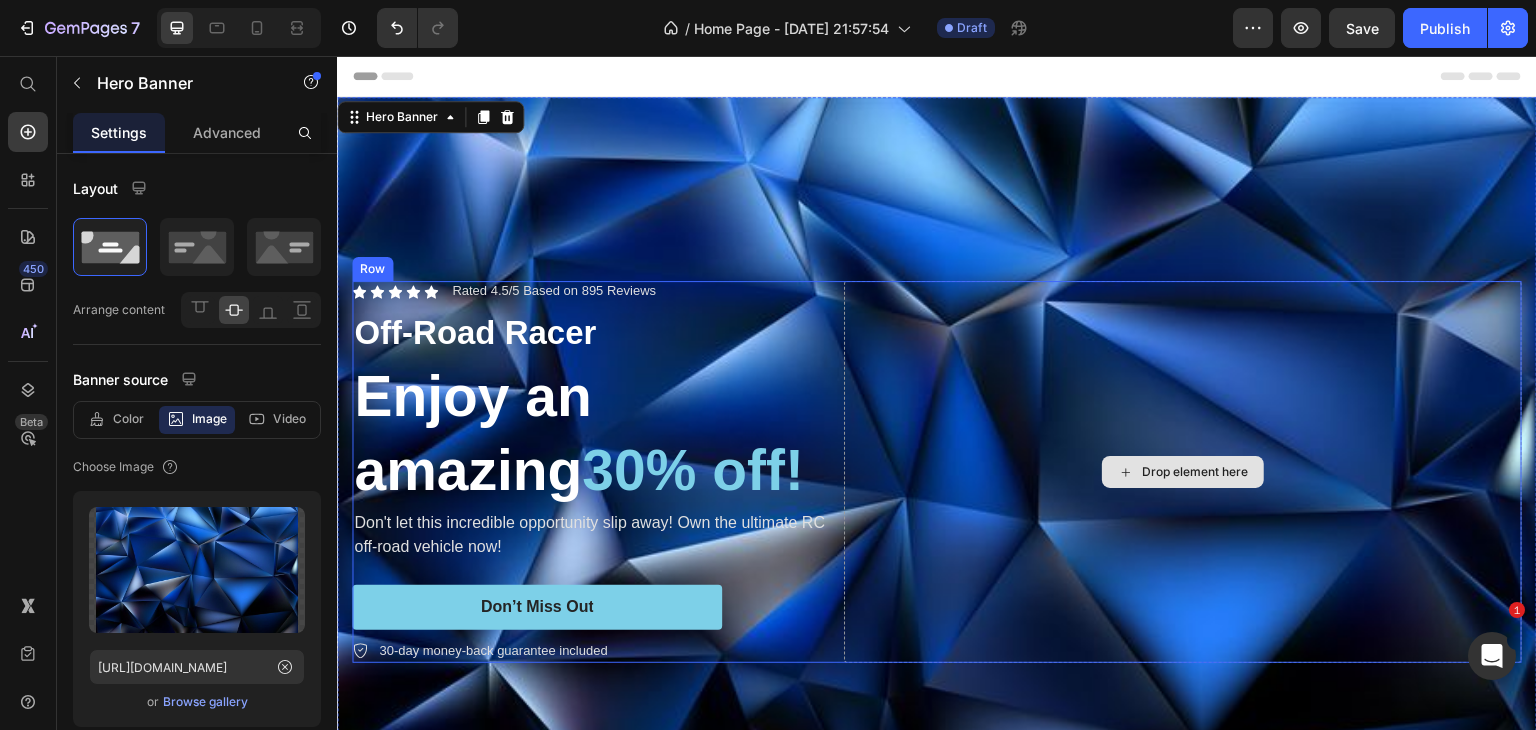 scroll, scrollTop: 0, scrollLeft: 0, axis: both 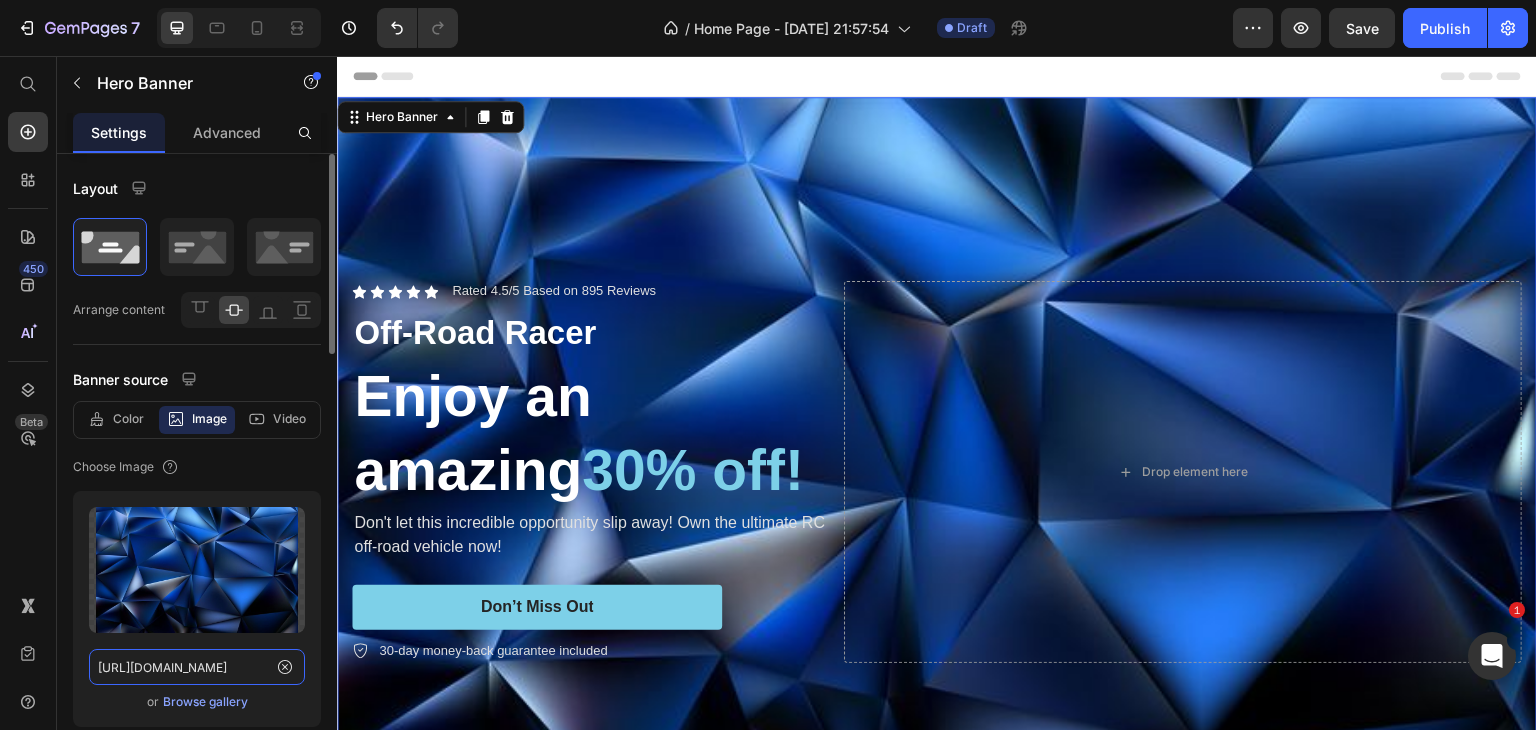 click on "[URL][DOMAIN_NAME]" 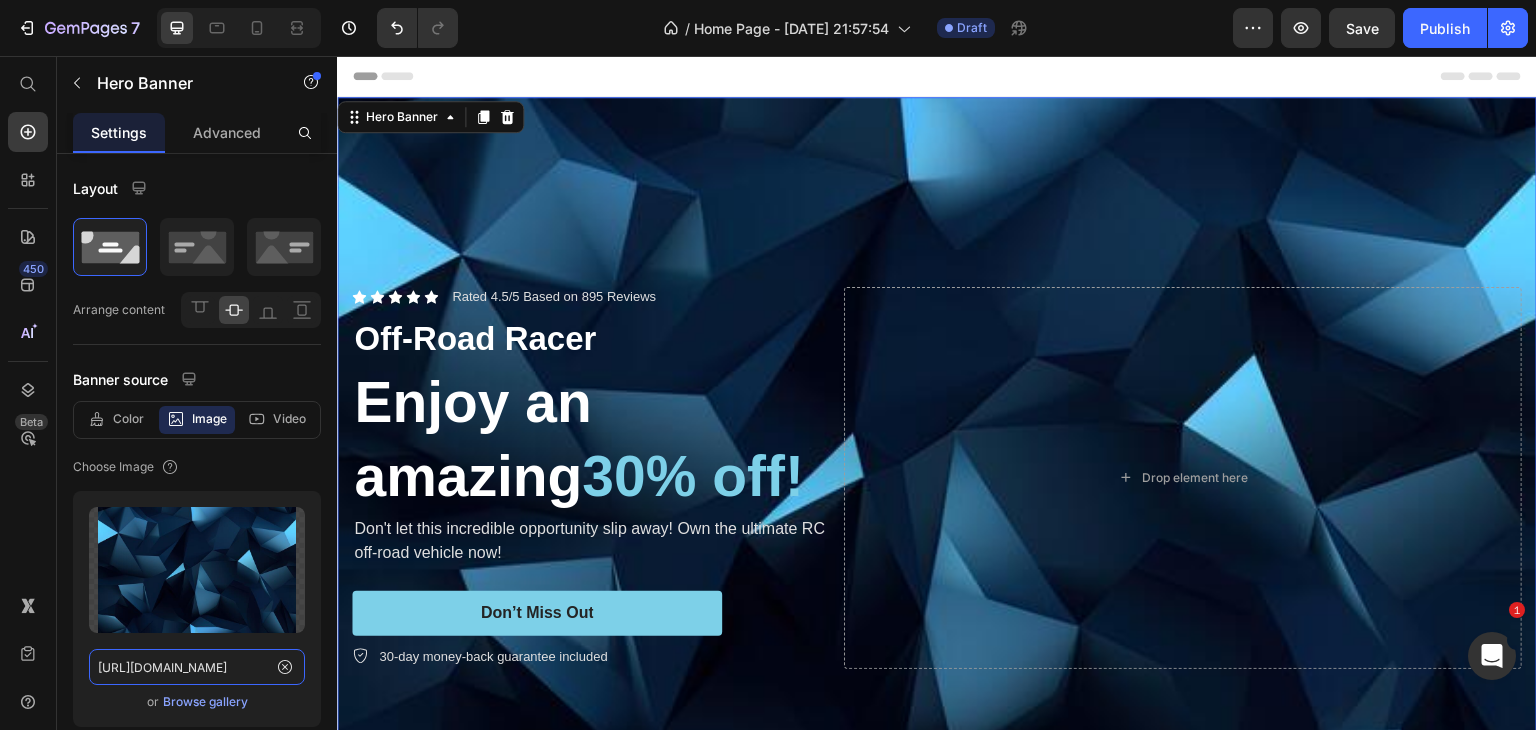 type on "[URL][DOMAIN_NAME]" 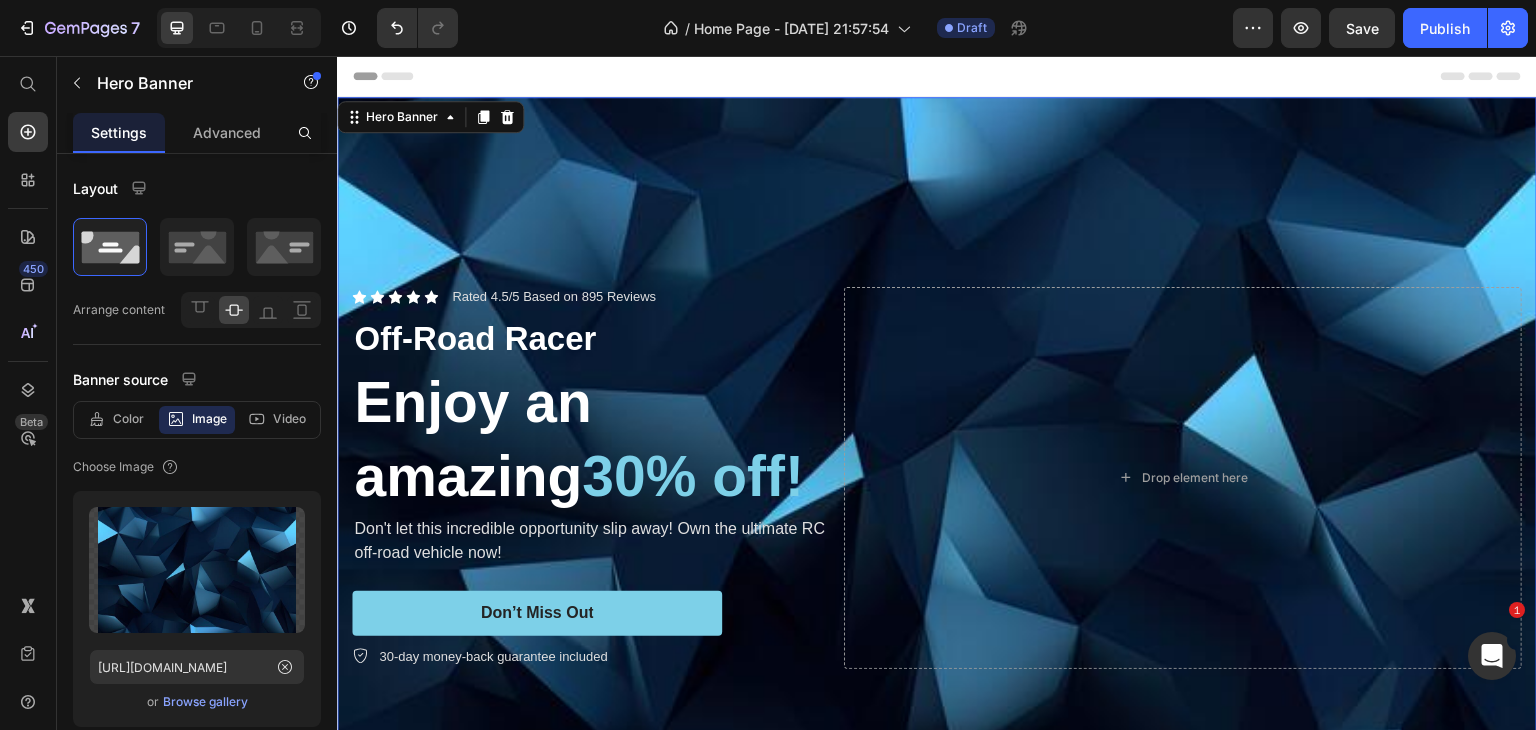 click at bounding box center [937, 478] 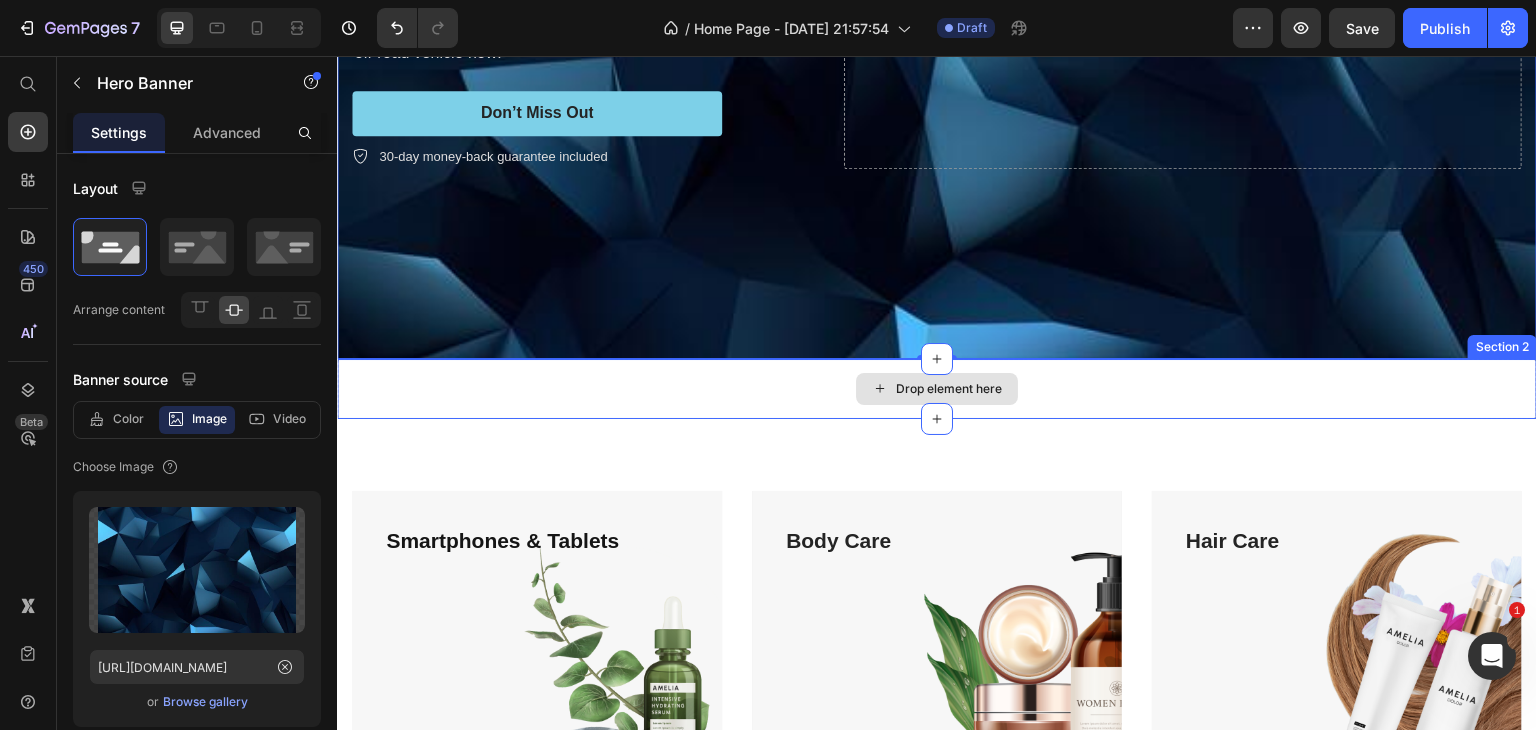 scroll, scrollTop: 0, scrollLeft: 0, axis: both 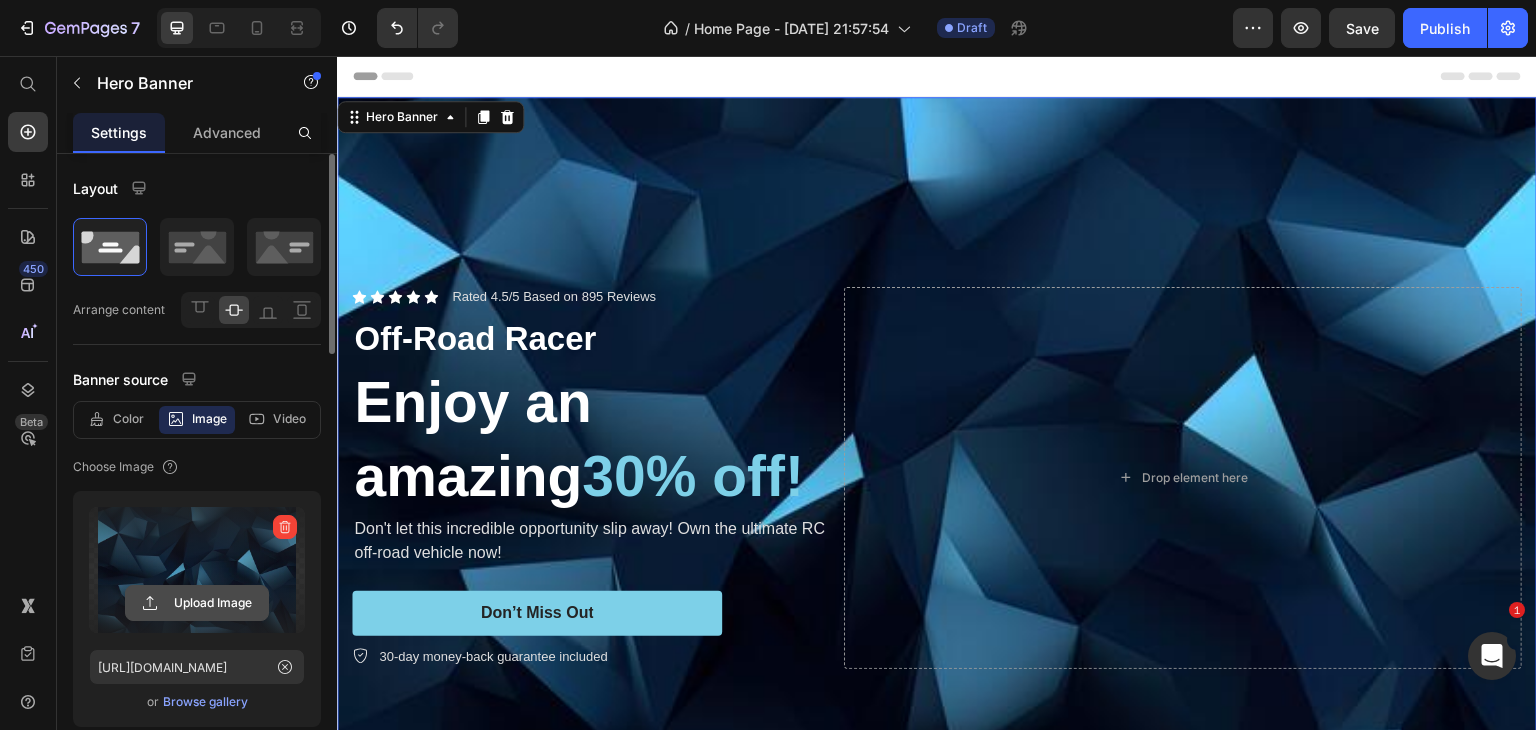 click 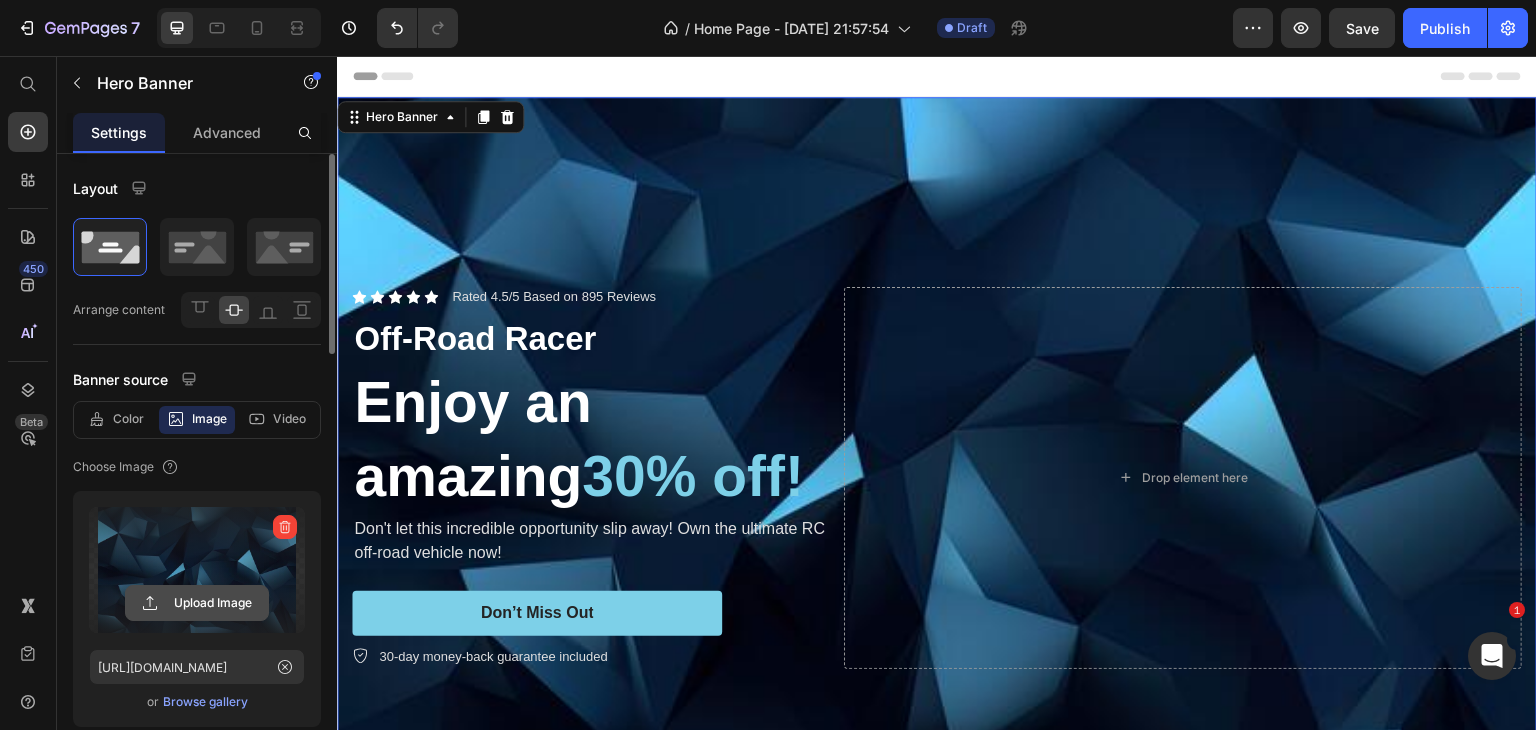 type on "C:\fakepath\abstract-blue-digital-design-glowing-with-lighting-line-grid-blue-background-technology-hitech-concept-generative-ai_1423-10730.avif" 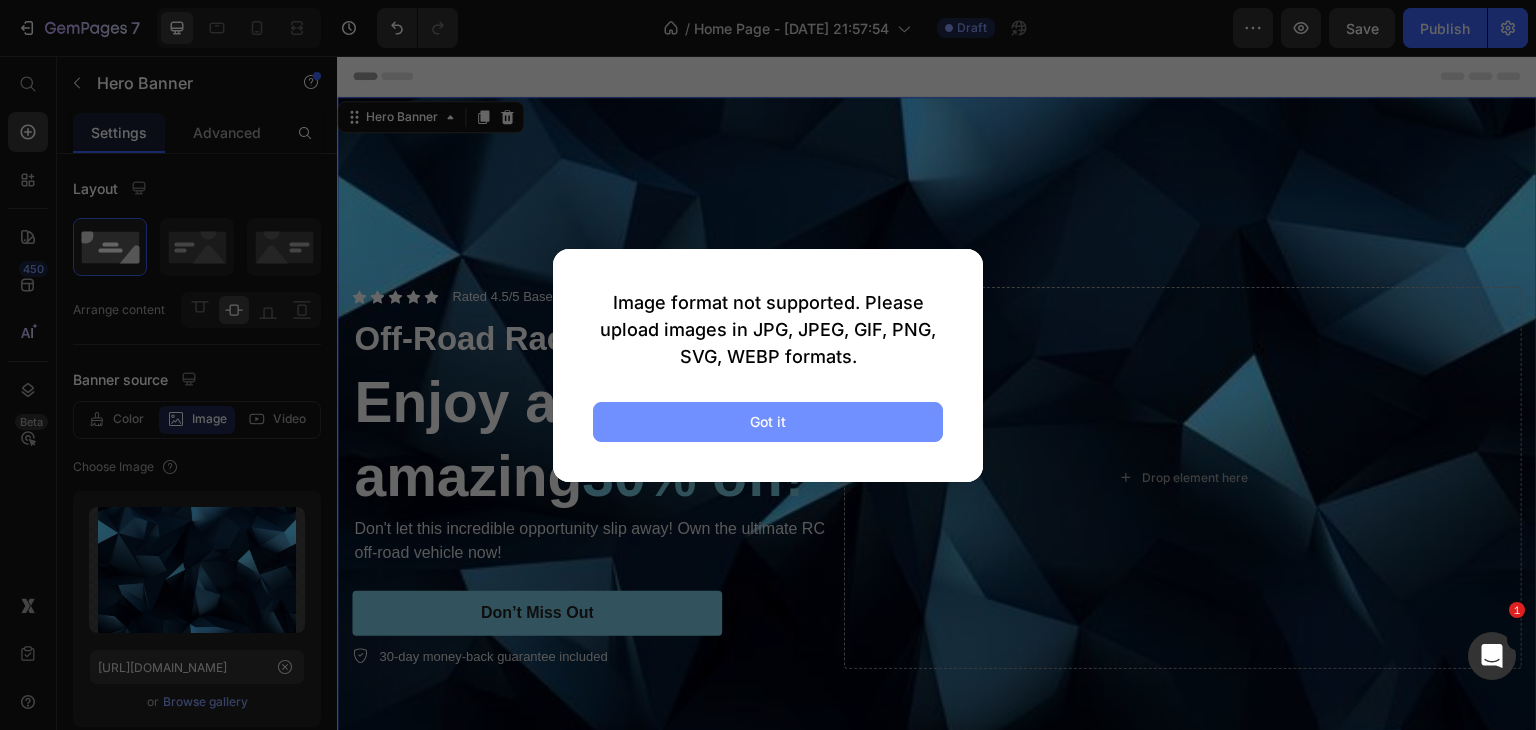 click on "Got it" at bounding box center [768, 422] 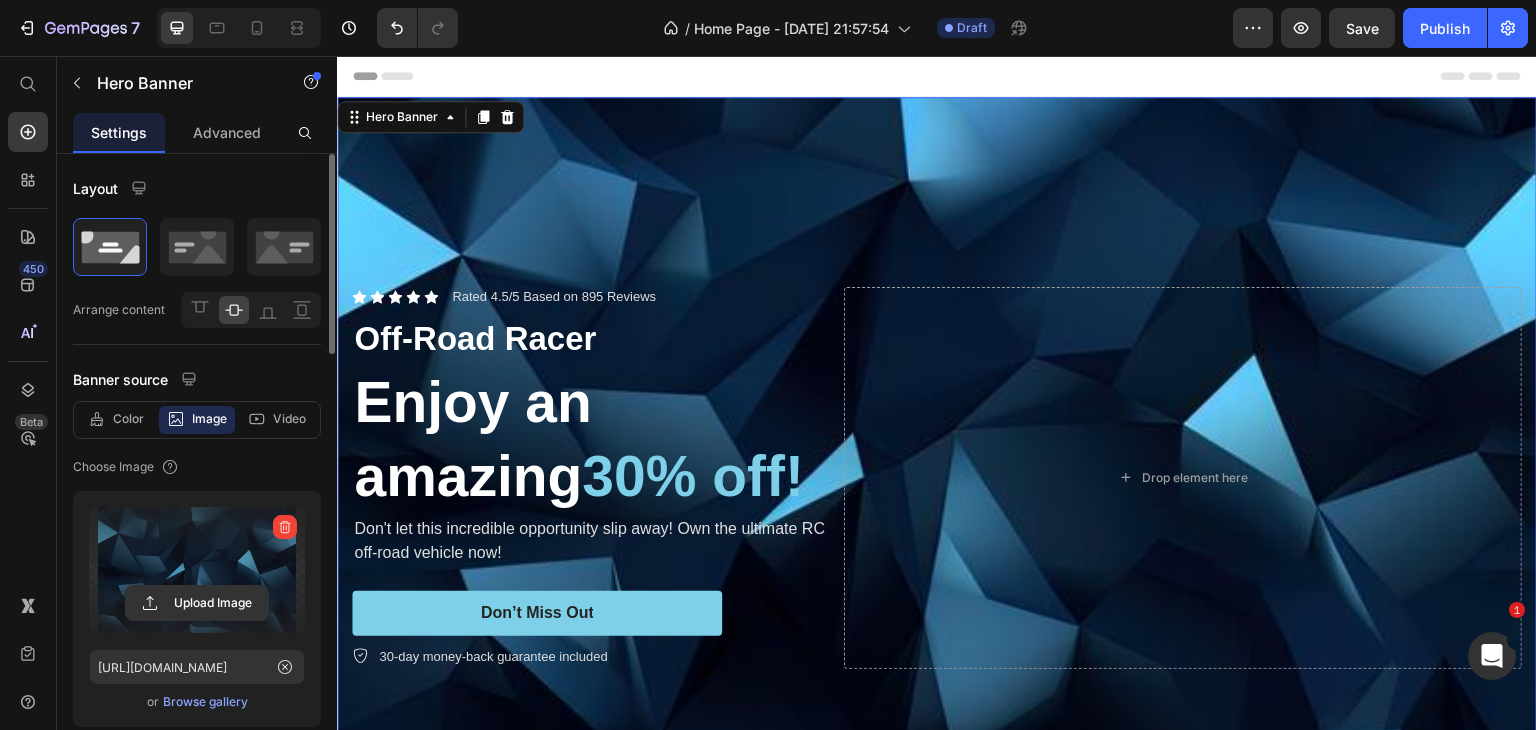 click at bounding box center [197, 570] 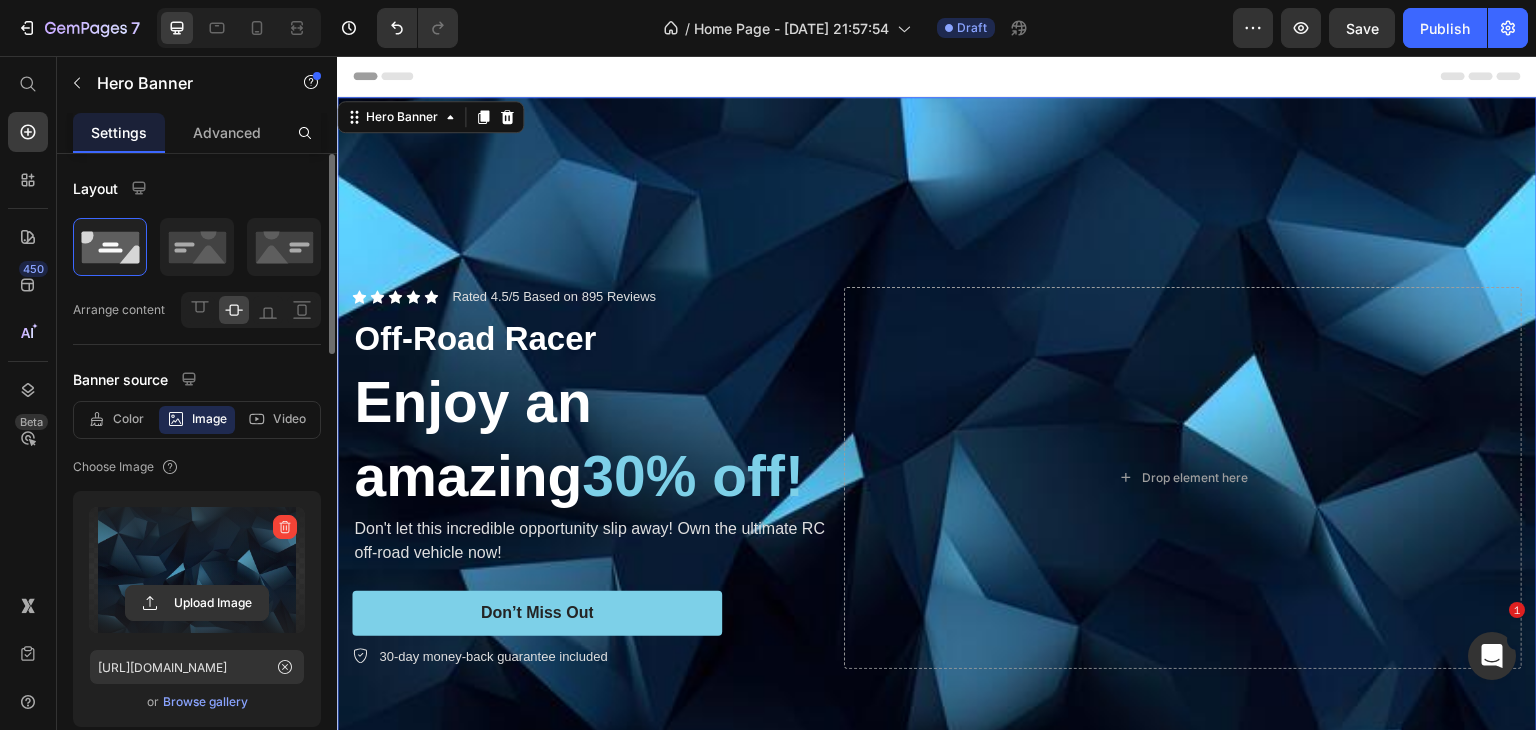 click 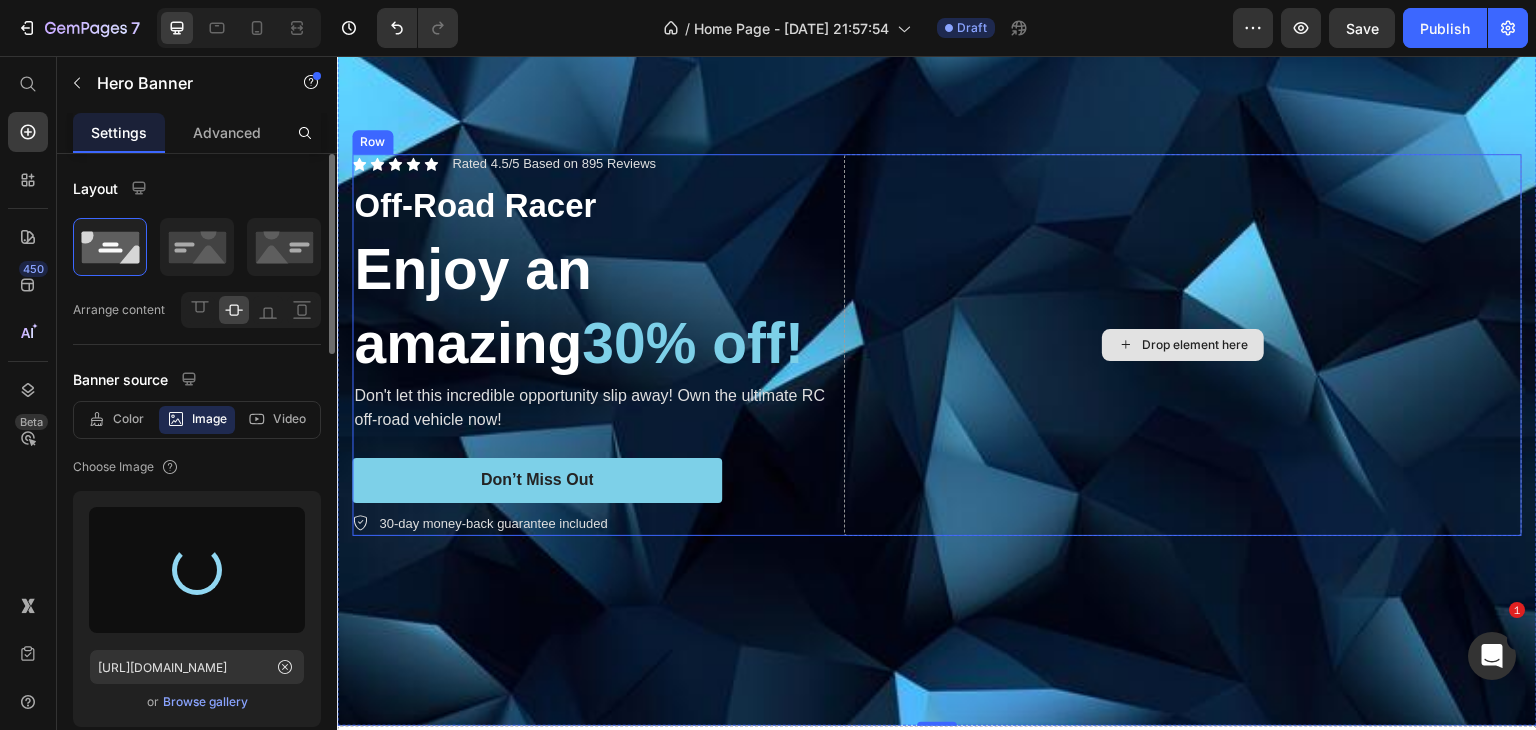 scroll, scrollTop: 100, scrollLeft: 0, axis: vertical 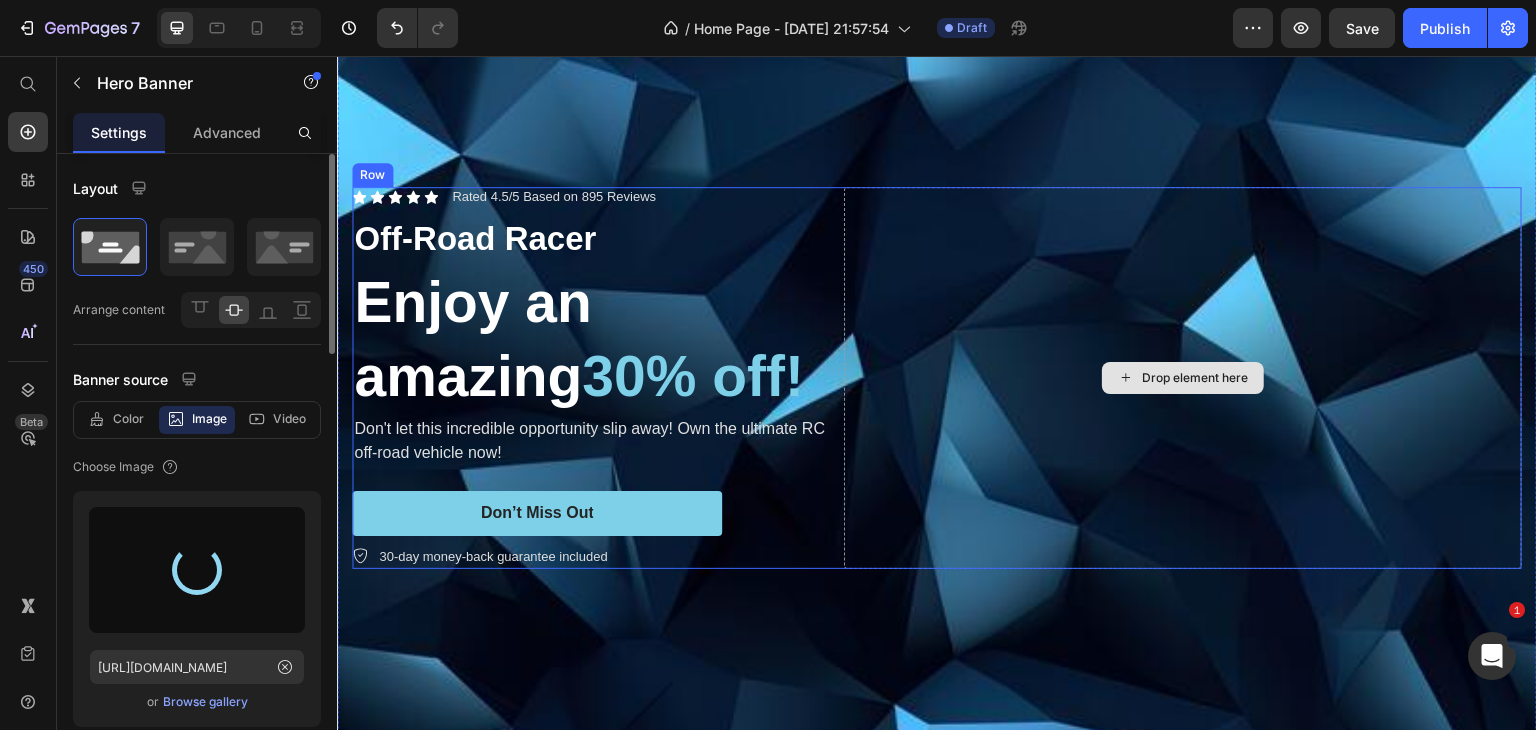 type on "[URL][DOMAIN_NAME]" 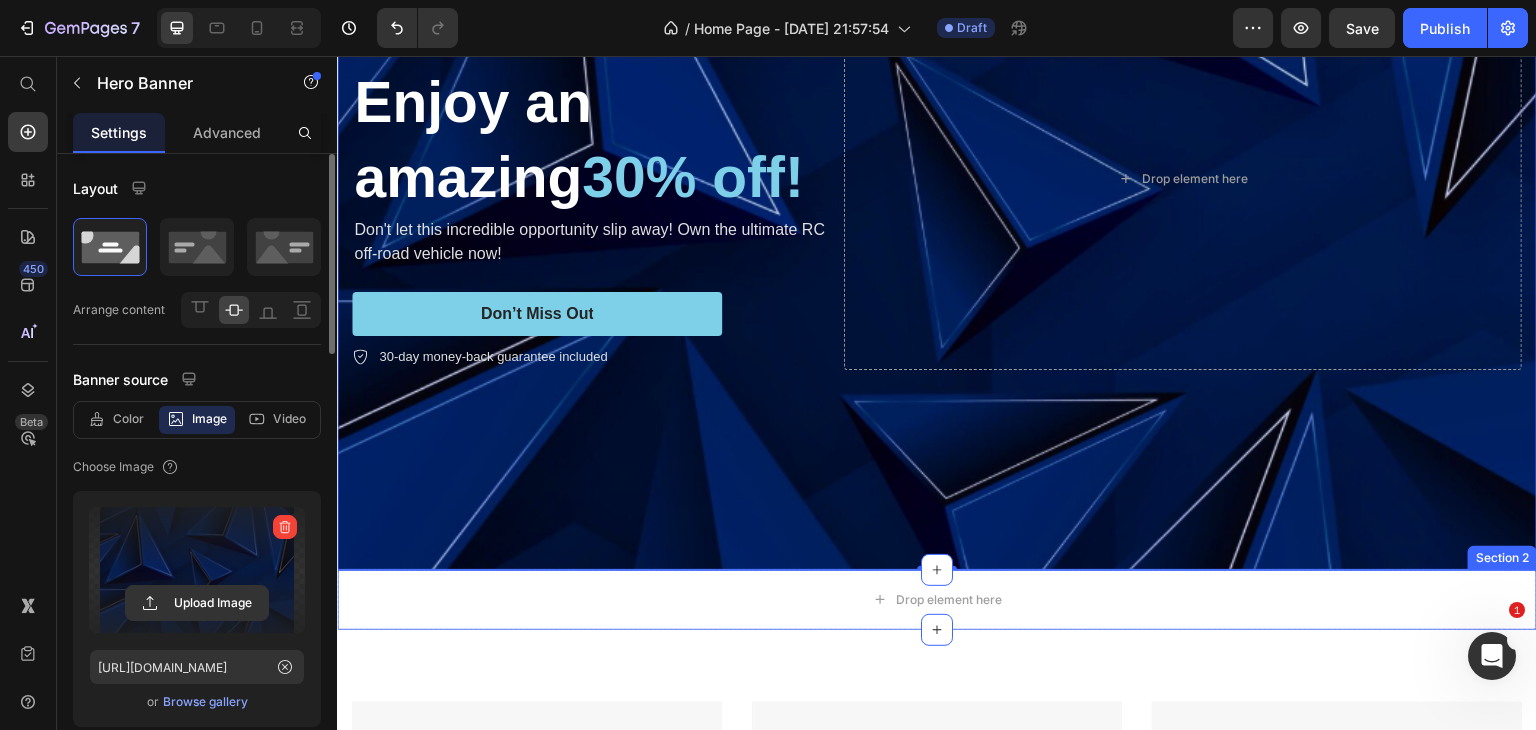 scroll, scrollTop: 200, scrollLeft: 0, axis: vertical 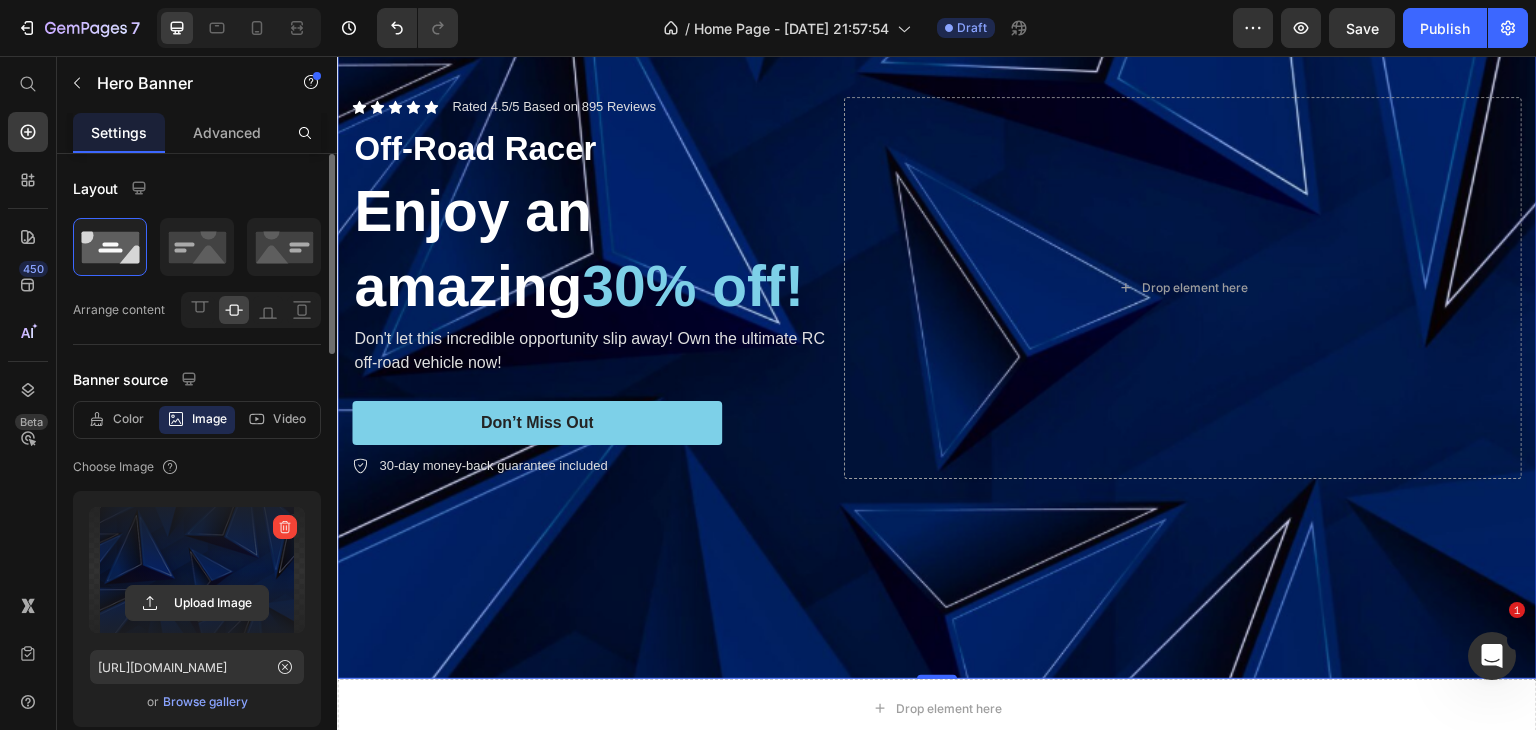 click at bounding box center [937, 288] 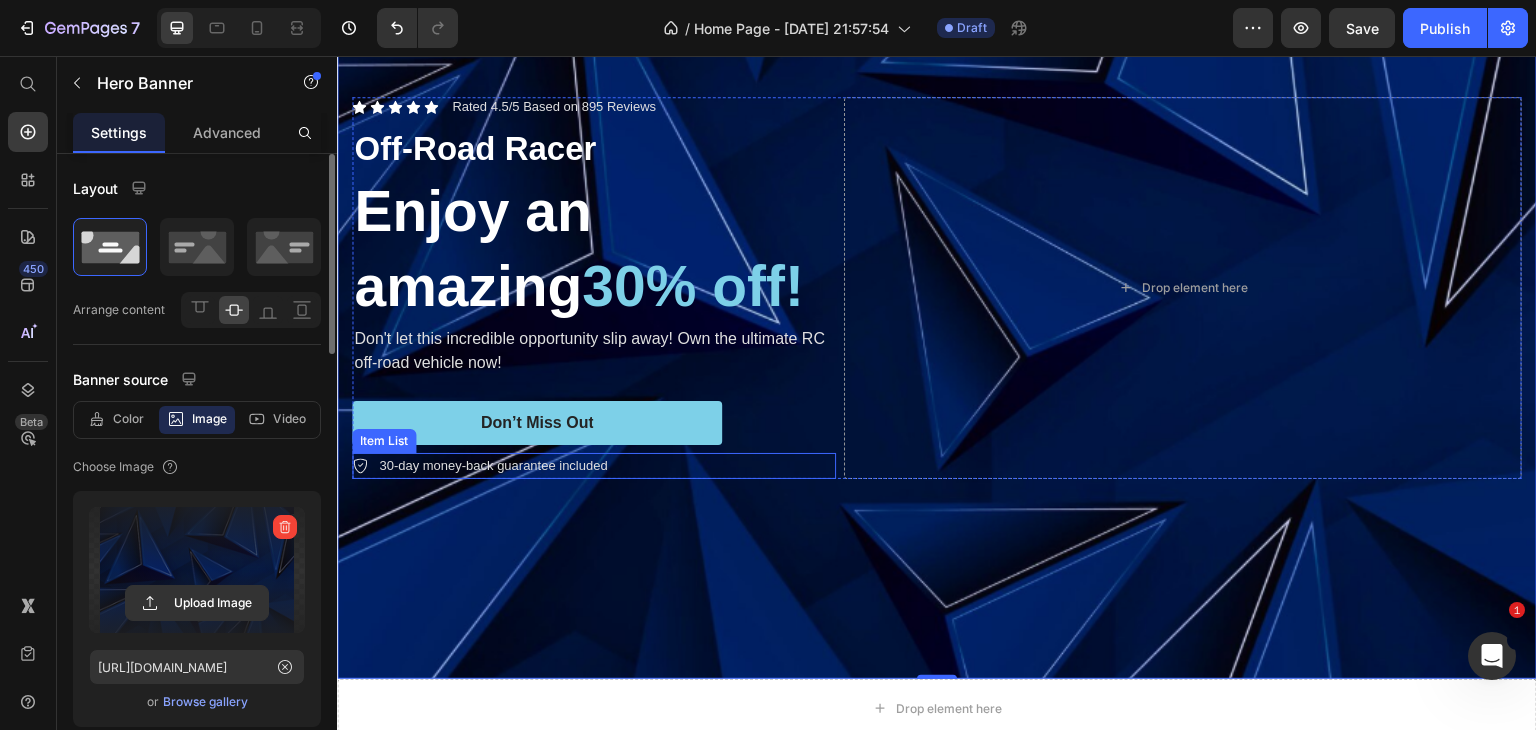 scroll, scrollTop: 0, scrollLeft: 0, axis: both 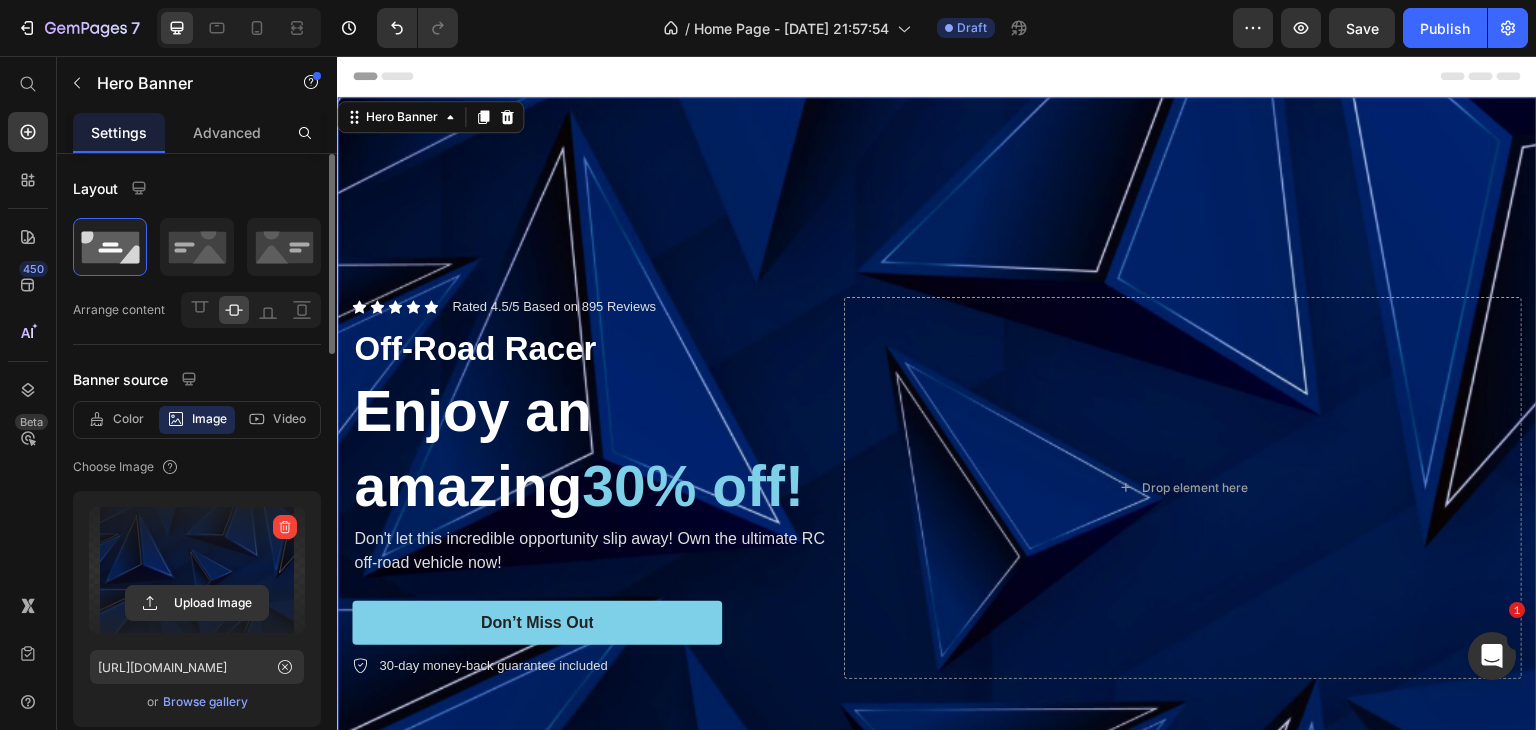 click at bounding box center (937, 488) 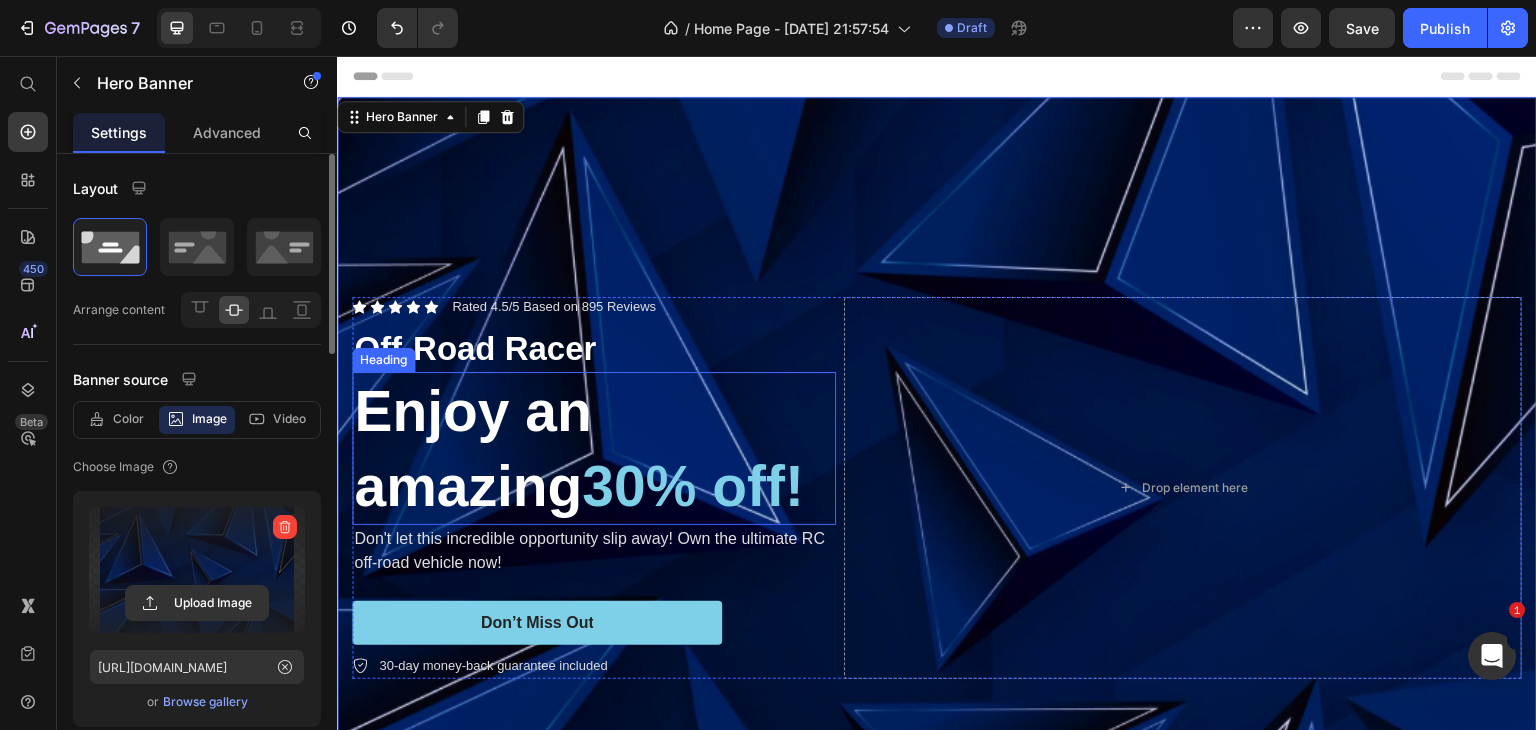 click on "Enjoy an amazing  30% off!" at bounding box center (594, 448) 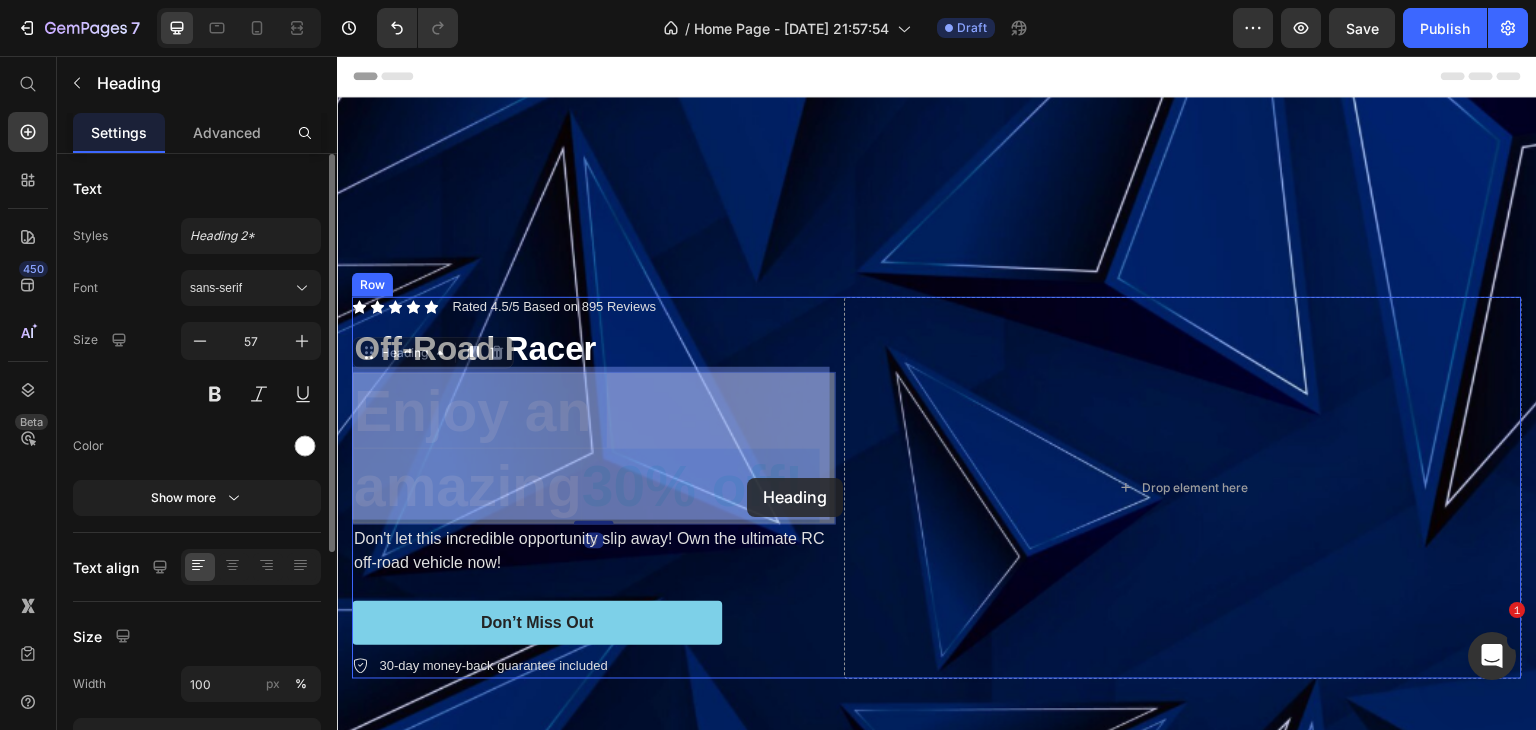 drag, startPoint x: 380, startPoint y: 413, endPoint x: 747, endPoint y: 478, distance: 372.71167 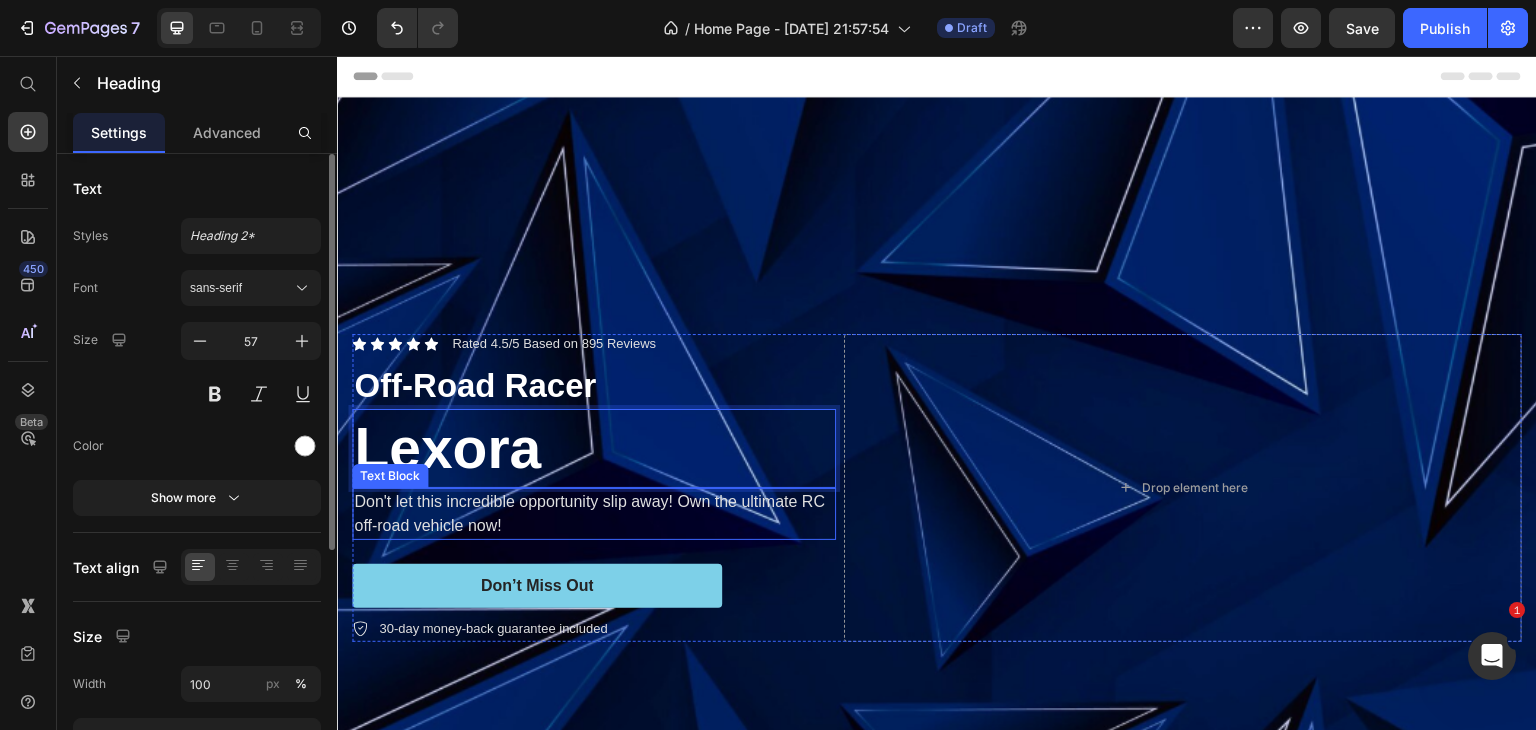 click on "Don't let this incredible opportunity slip away! Own the ultimate RC off-road vehicle now!" at bounding box center (594, 514) 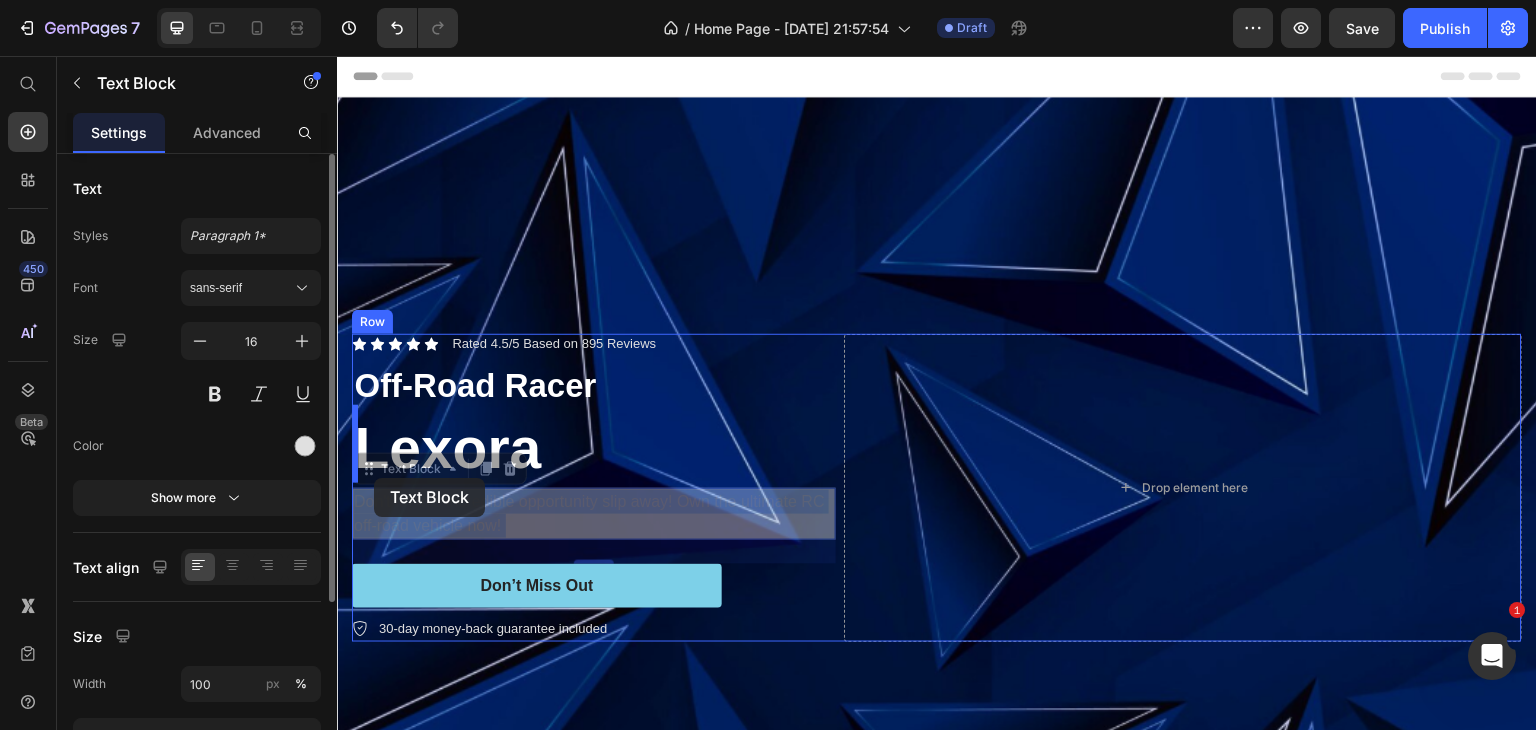 drag, startPoint x: 533, startPoint y: 528, endPoint x: 367, endPoint y: 488, distance: 170.75128 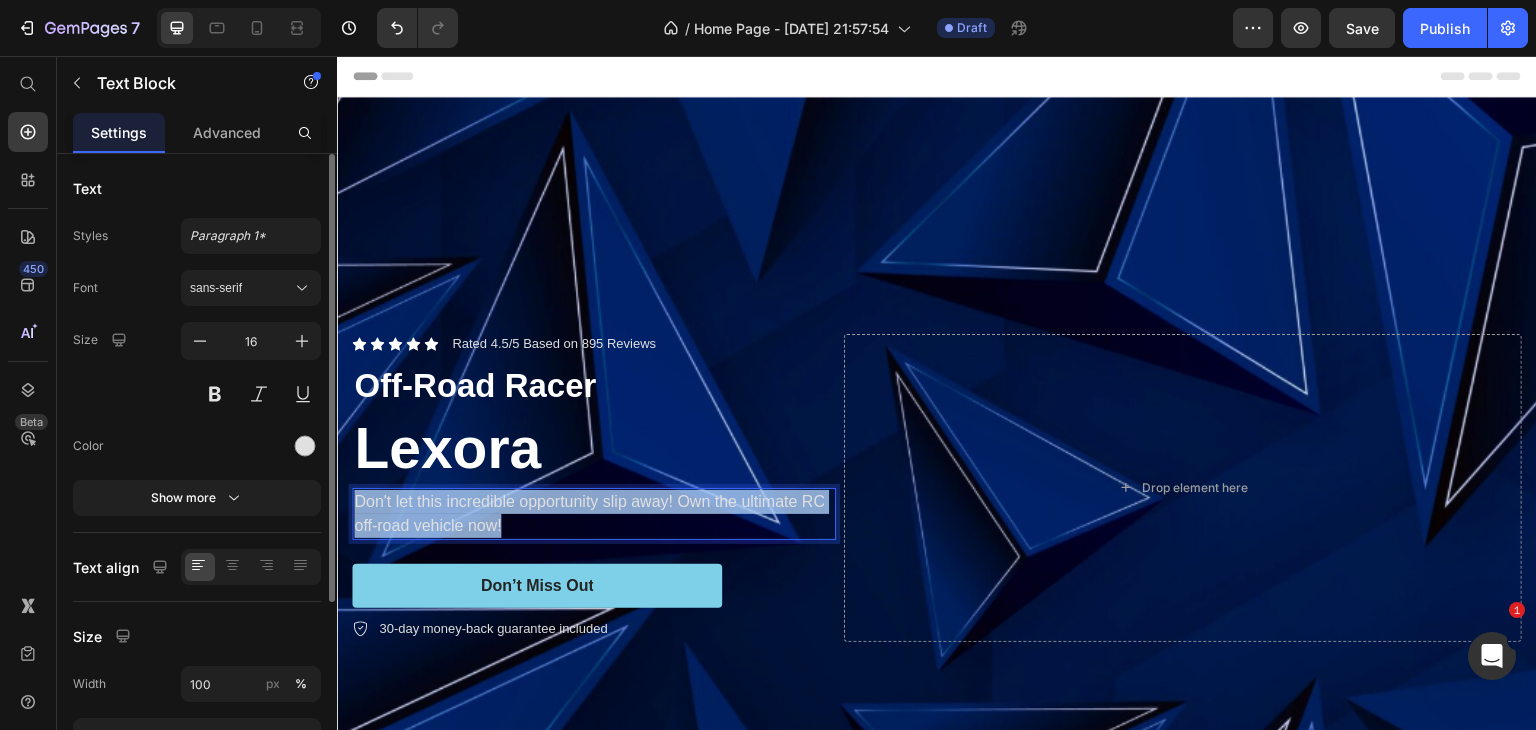 drag, startPoint x: 515, startPoint y: 518, endPoint x: 352, endPoint y: 506, distance: 163.44112 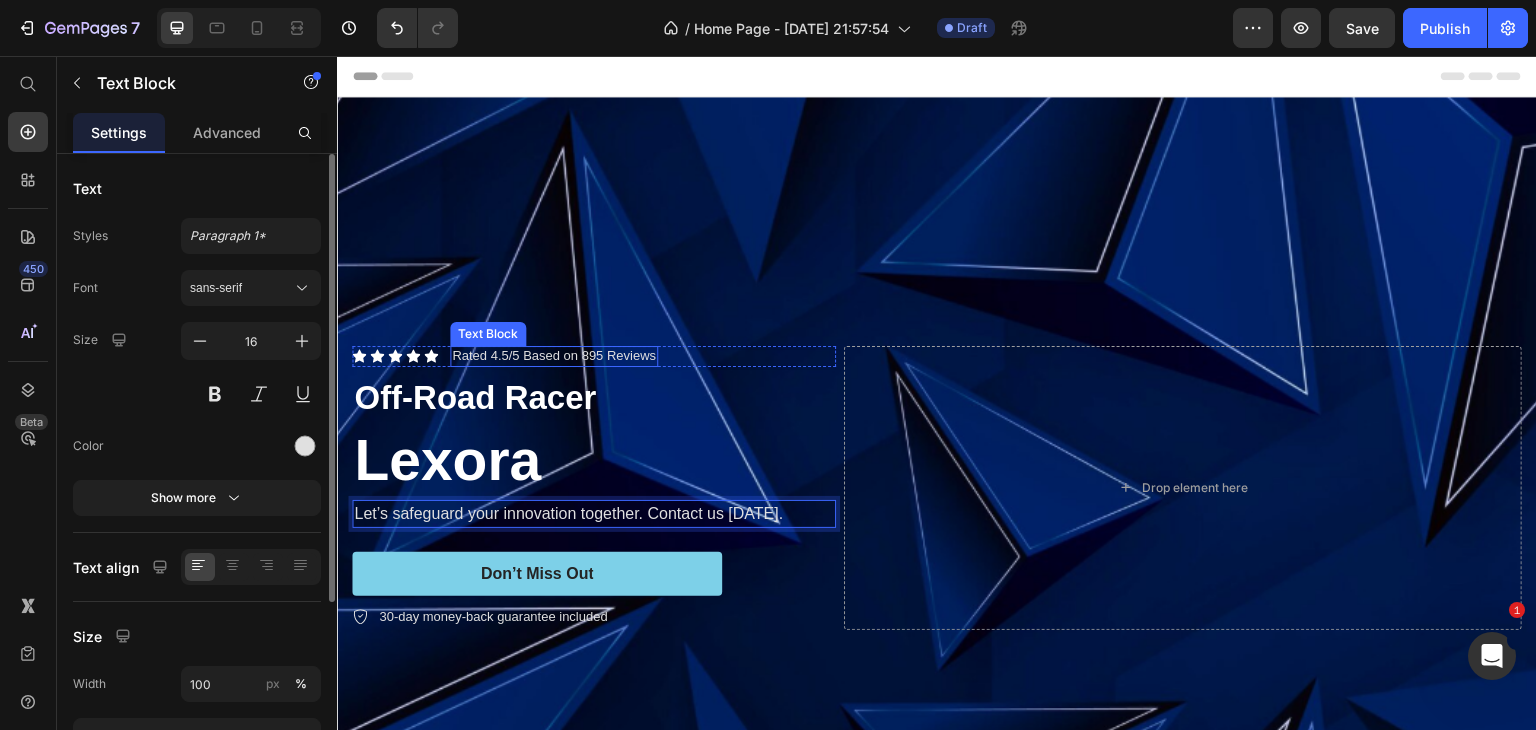click on "Rated 4.5/5 Based on 895 Reviews" at bounding box center (554, 356) 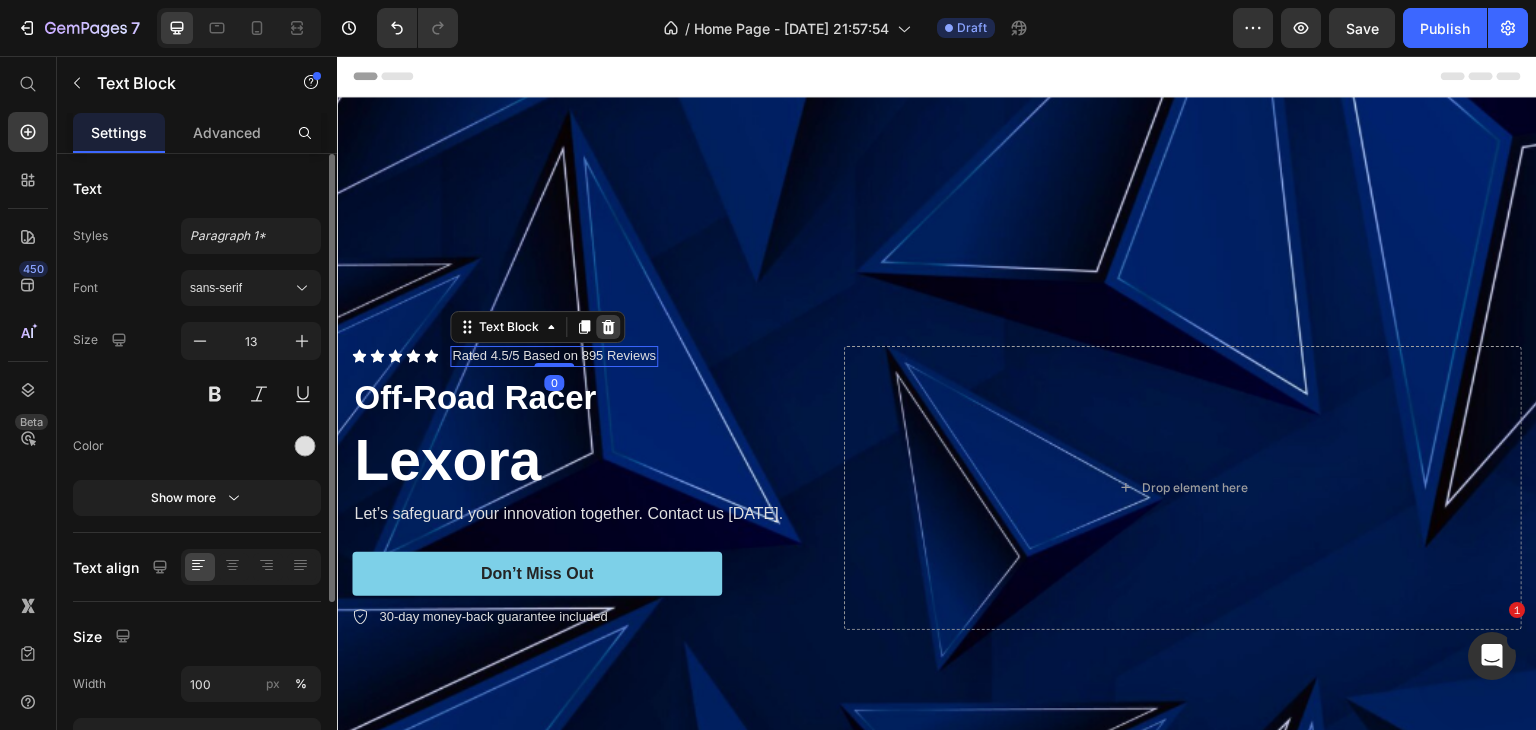 click at bounding box center [608, 327] 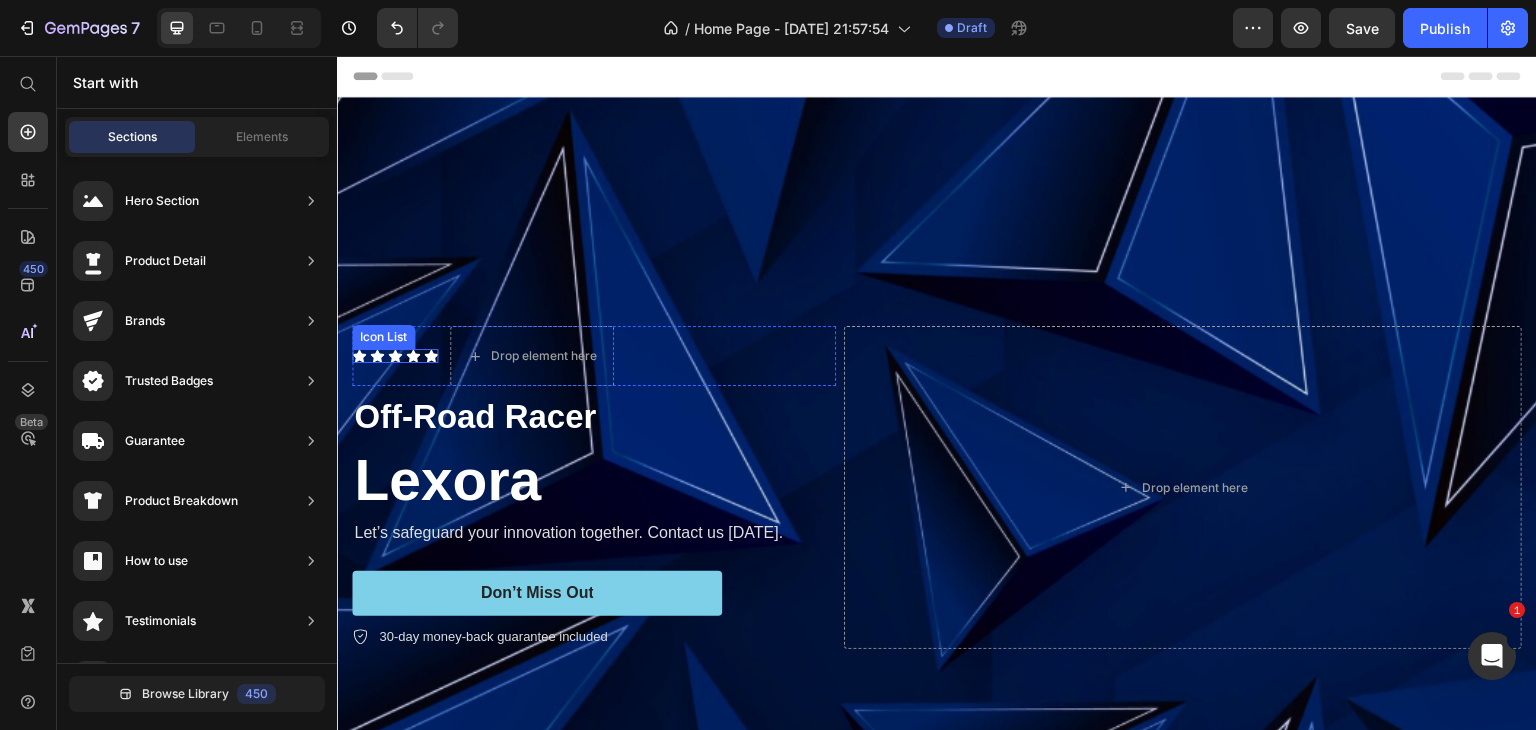 click on "Icon Icon Icon Icon Icon" at bounding box center [395, 356] 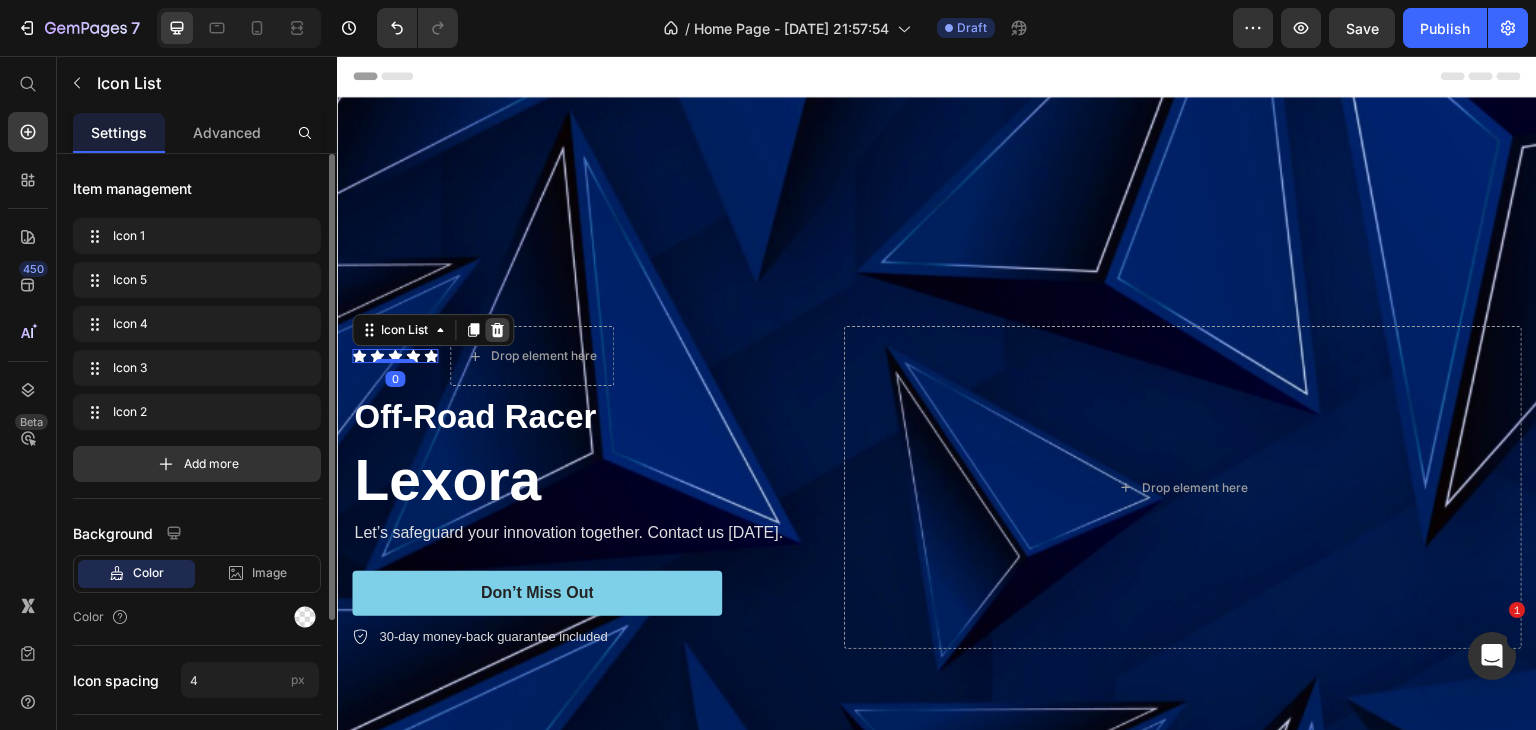 click 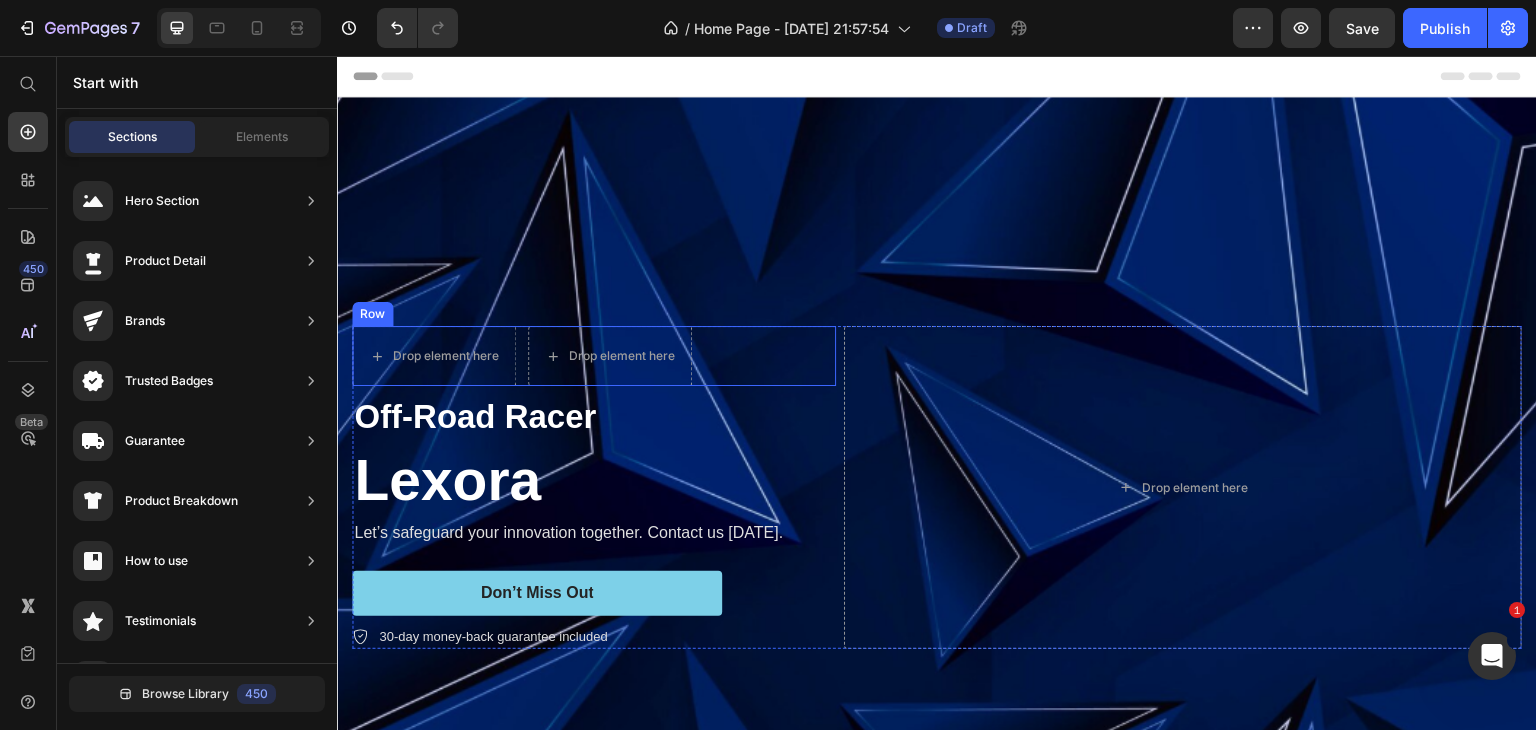 click on "Drop element here
Drop element here Row" at bounding box center (594, 356) 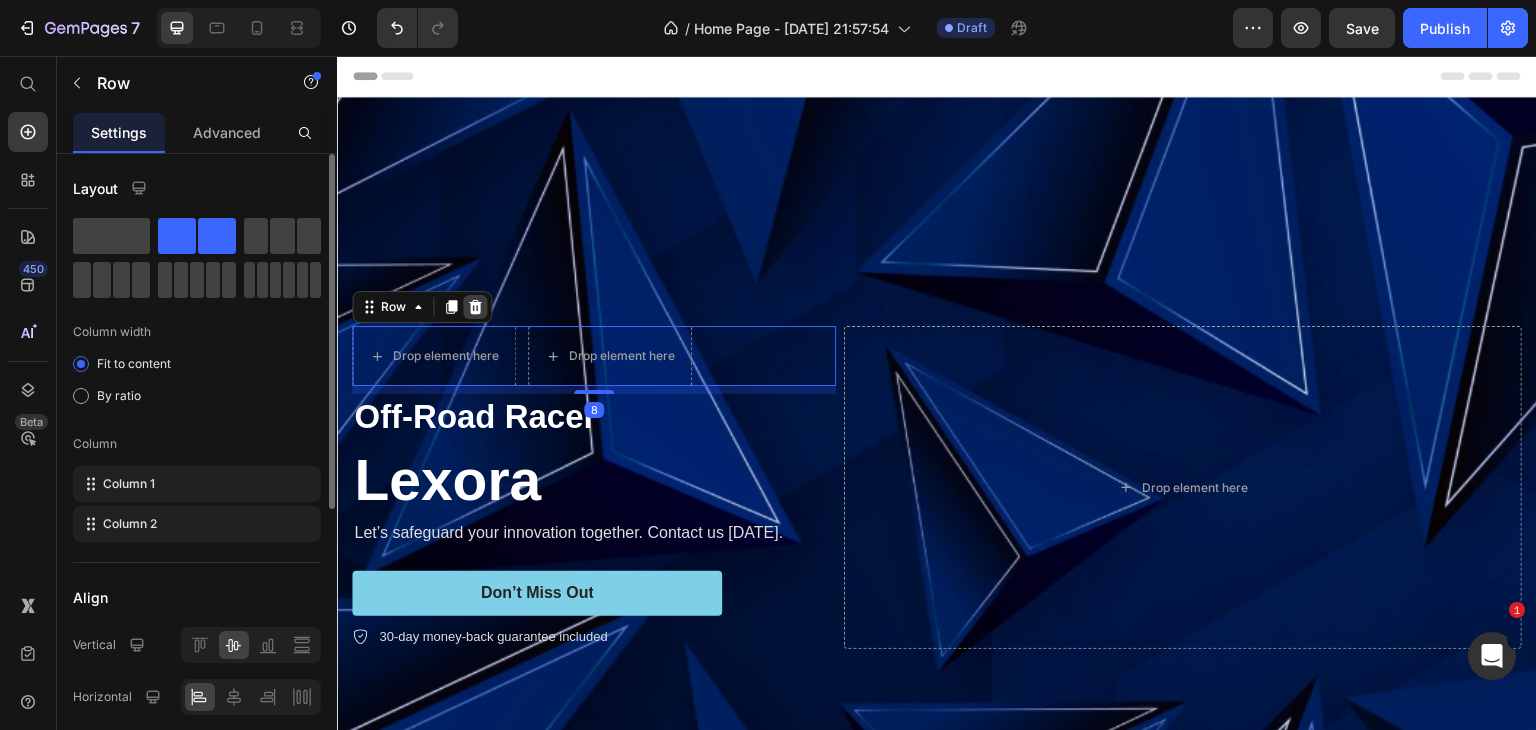 click 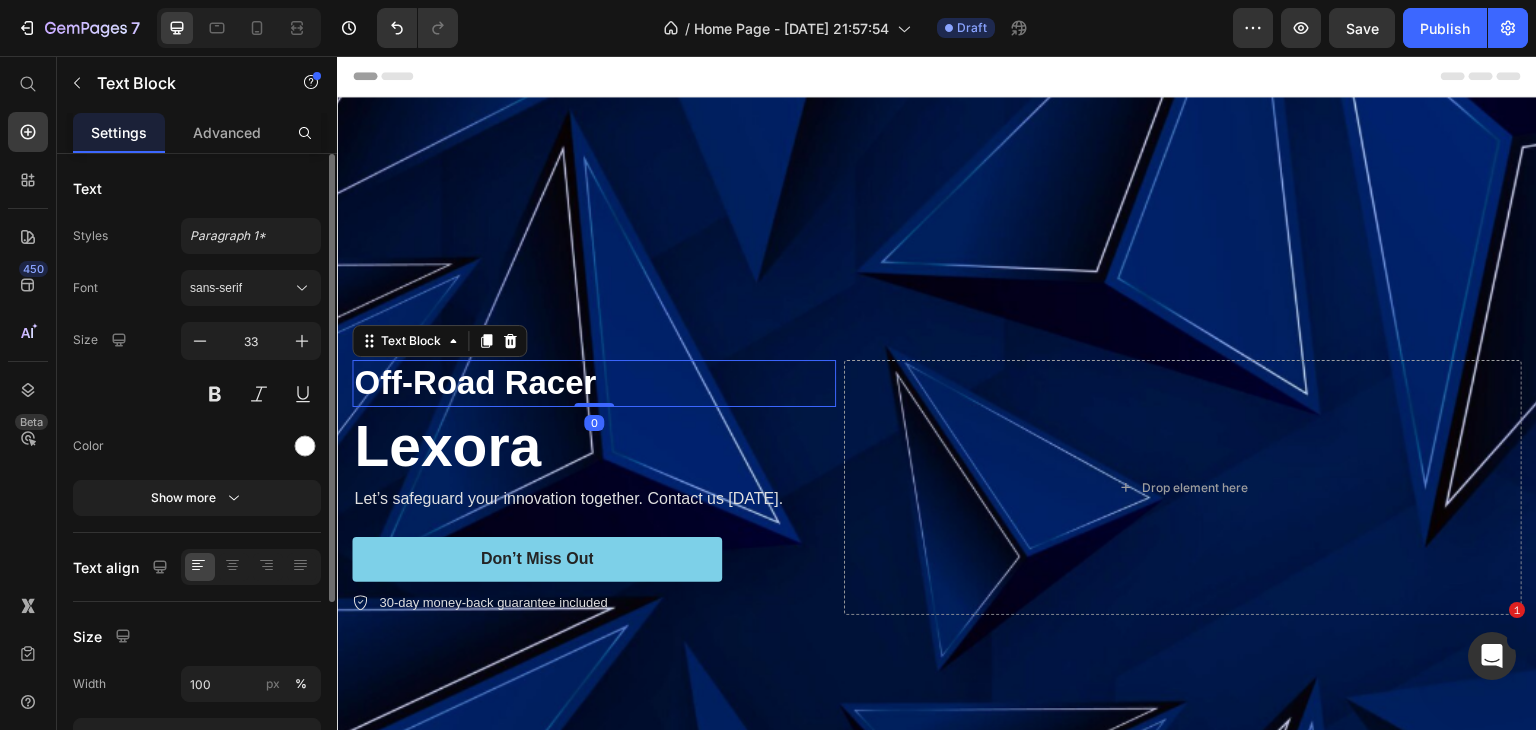 click on "Off-Road Racer" at bounding box center (594, 383) 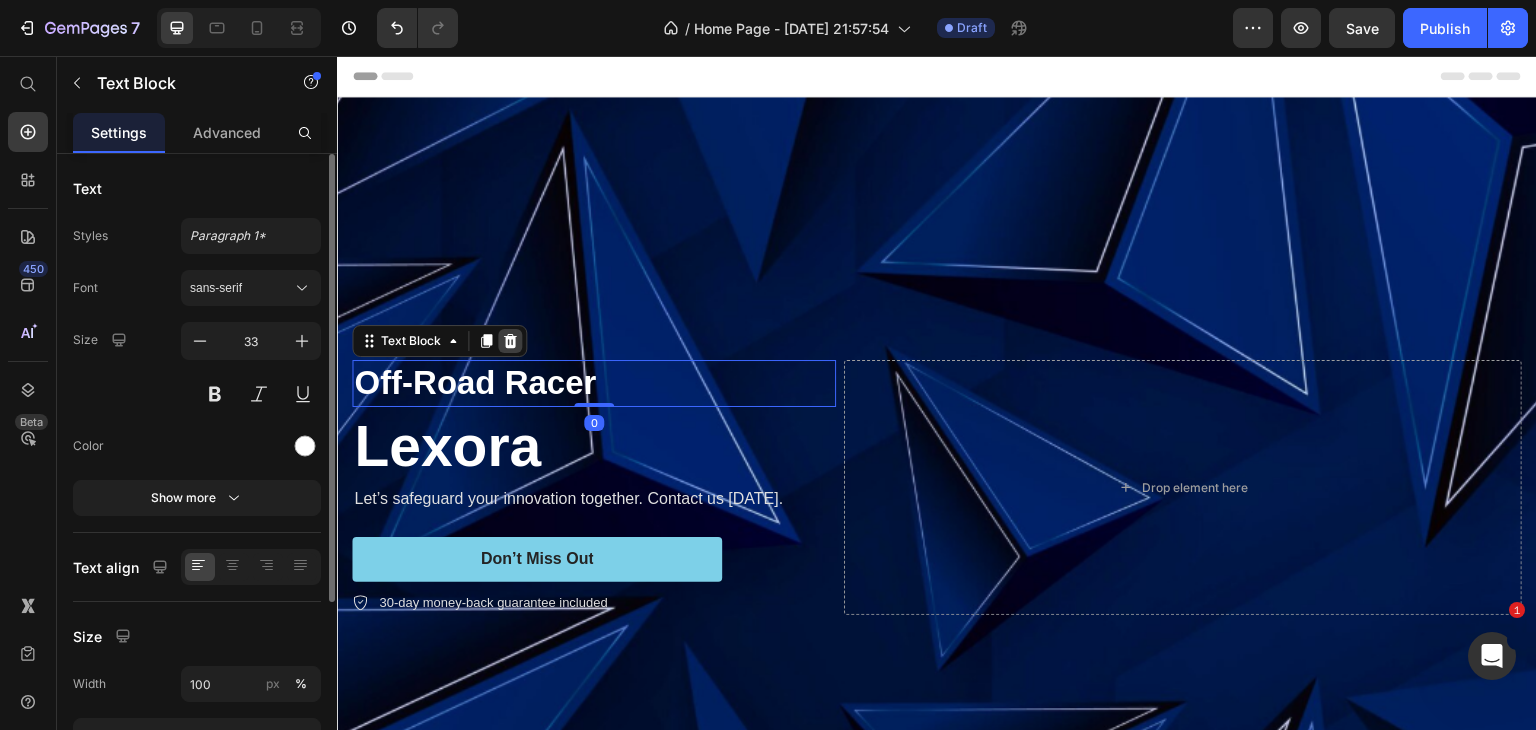 click 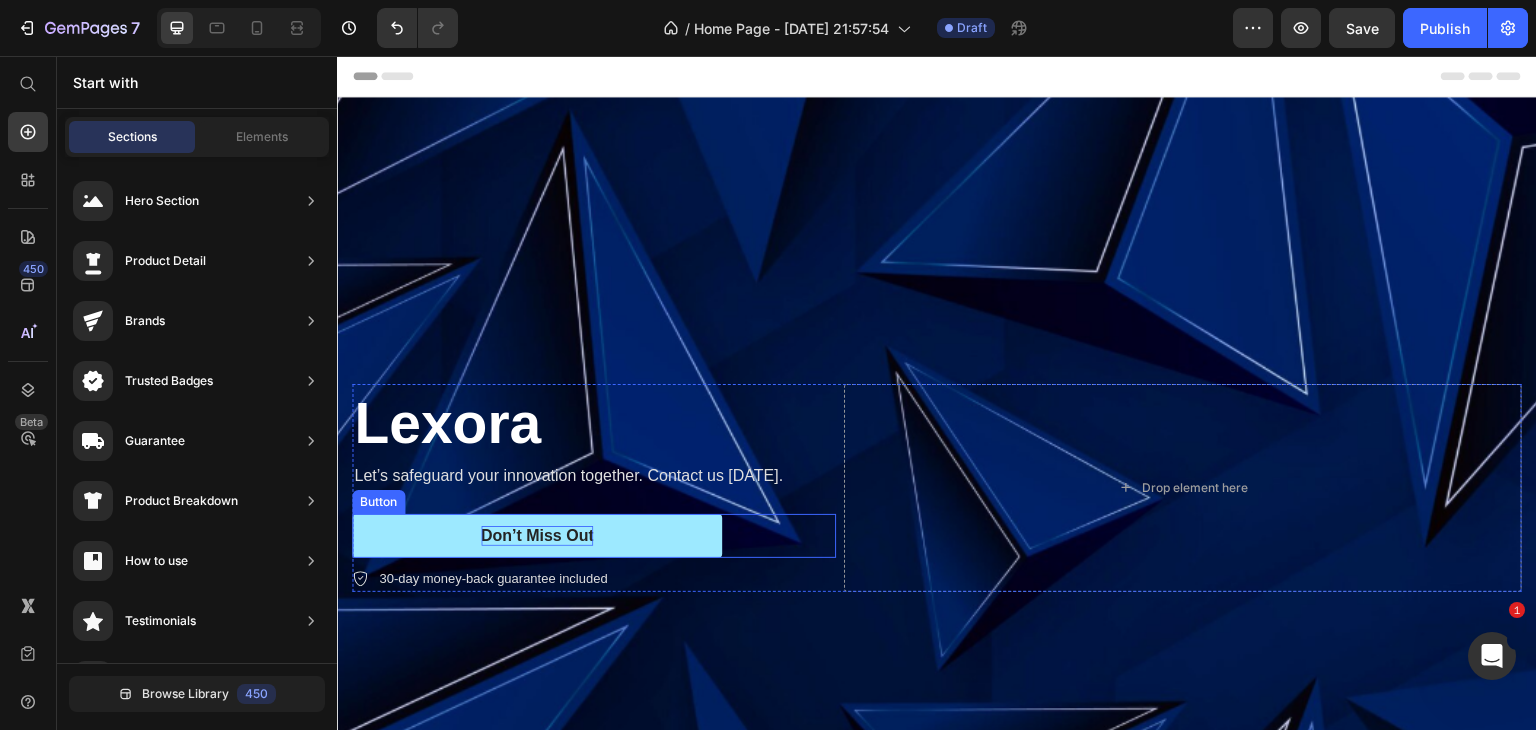 click on "Don’t Miss Out" at bounding box center (537, 536) 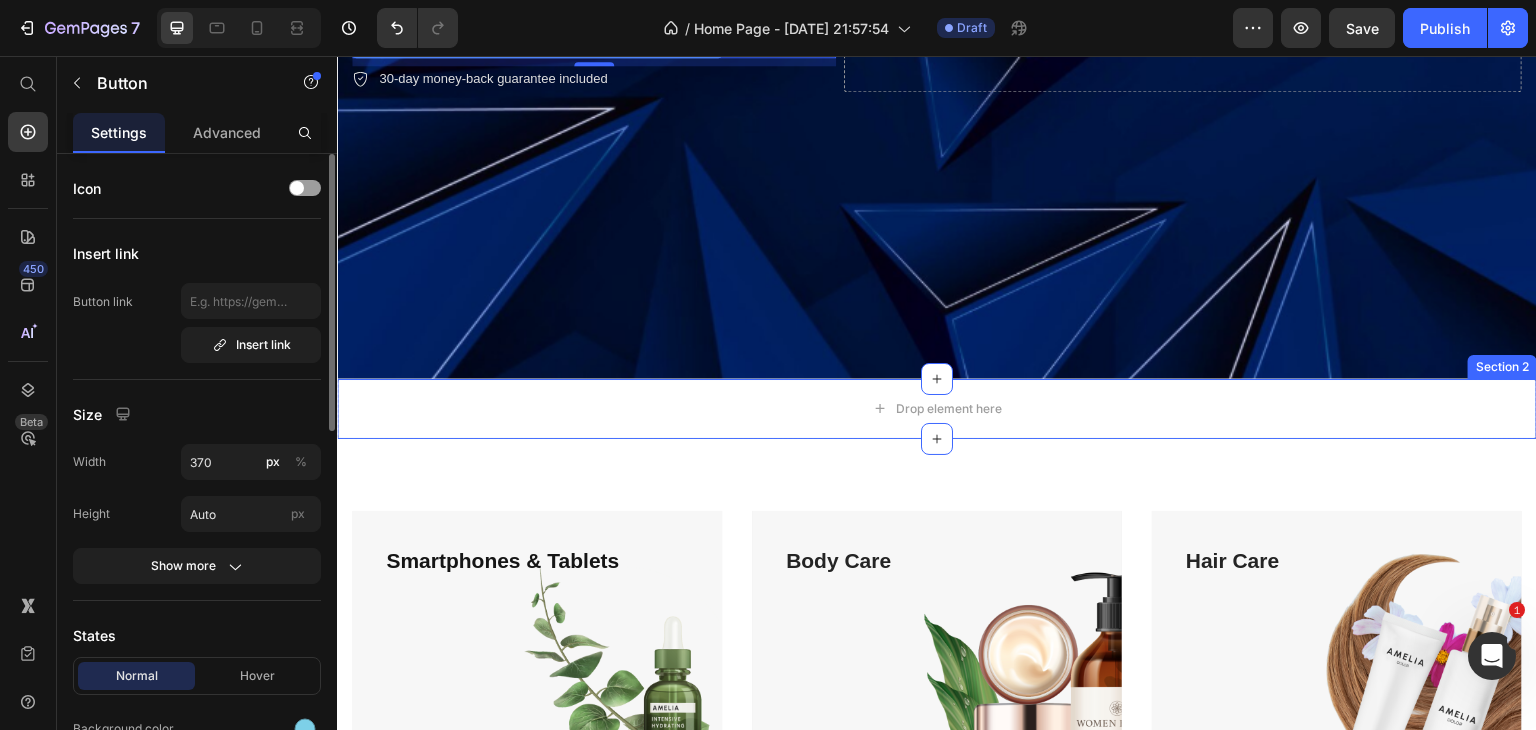 scroll, scrollTop: 200, scrollLeft: 0, axis: vertical 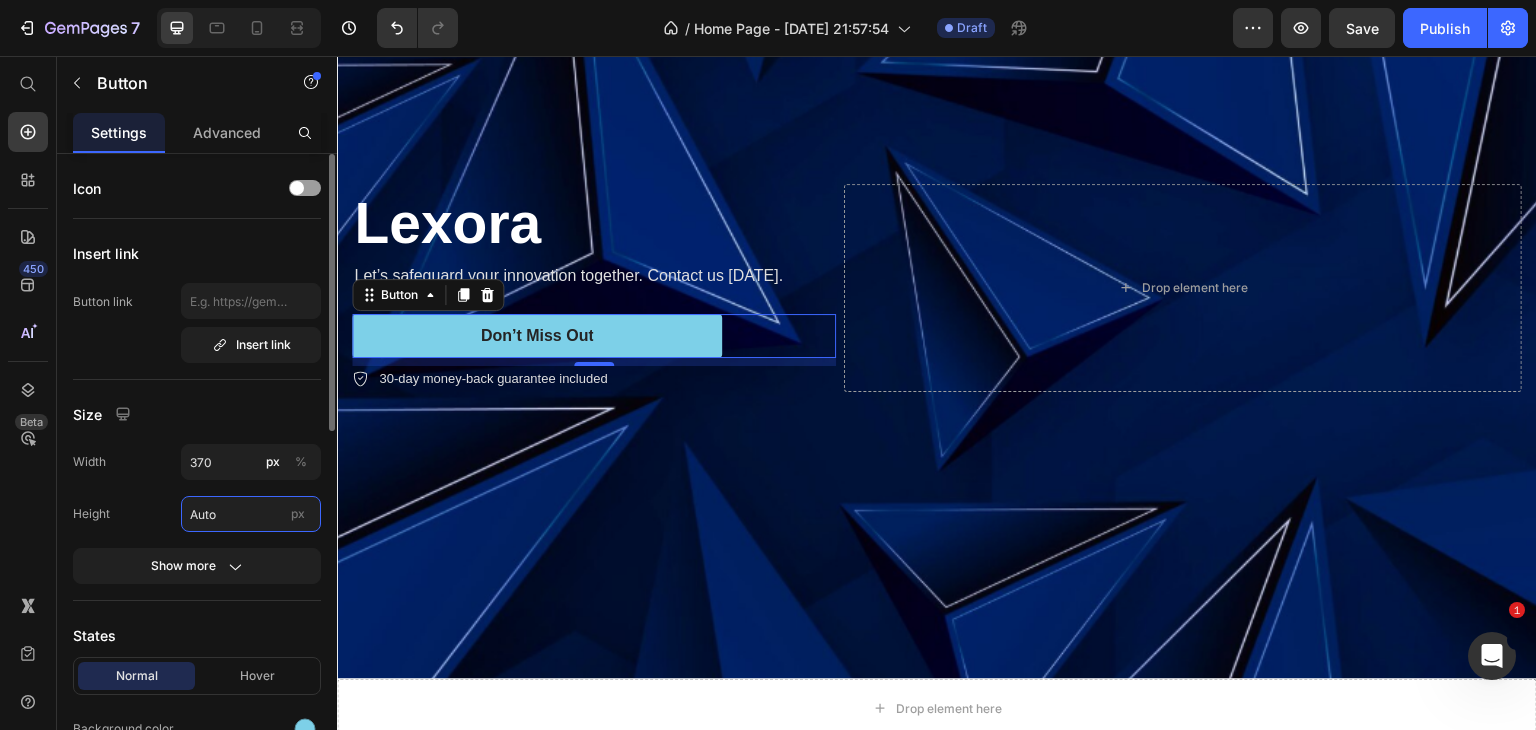 click on "Auto" at bounding box center [251, 514] 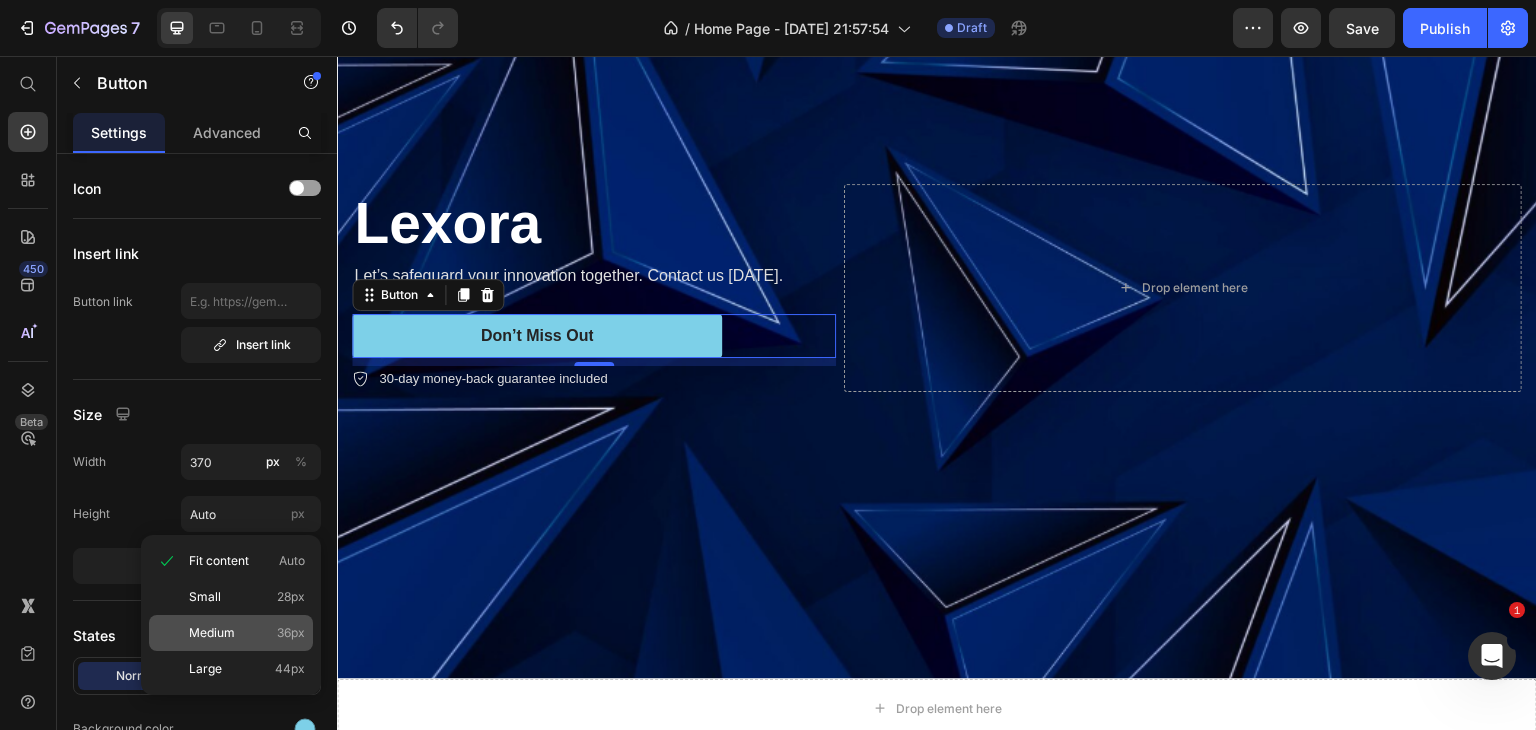 click on "Medium 36px" at bounding box center (247, 633) 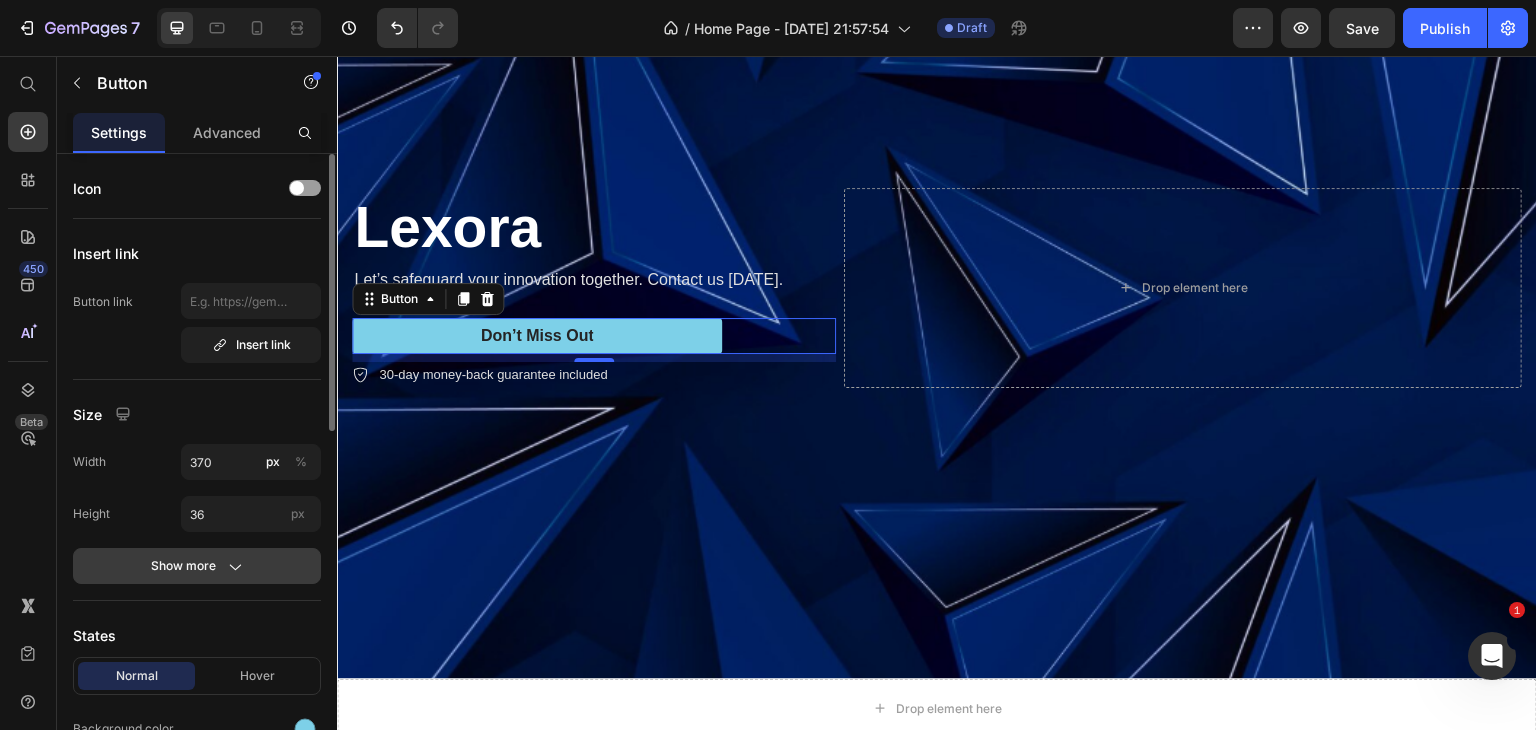 click 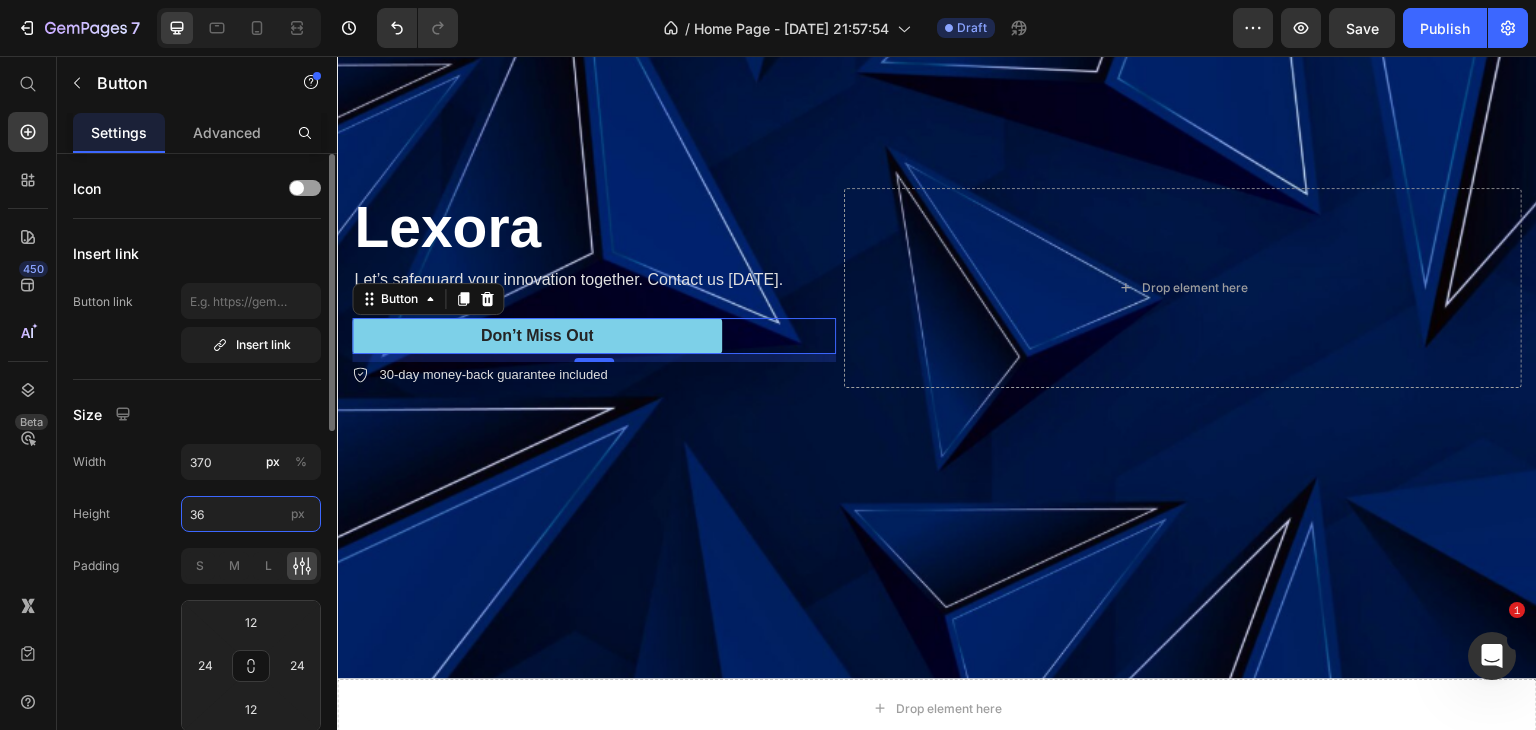 click on "36" at bounding box center [251, 514] 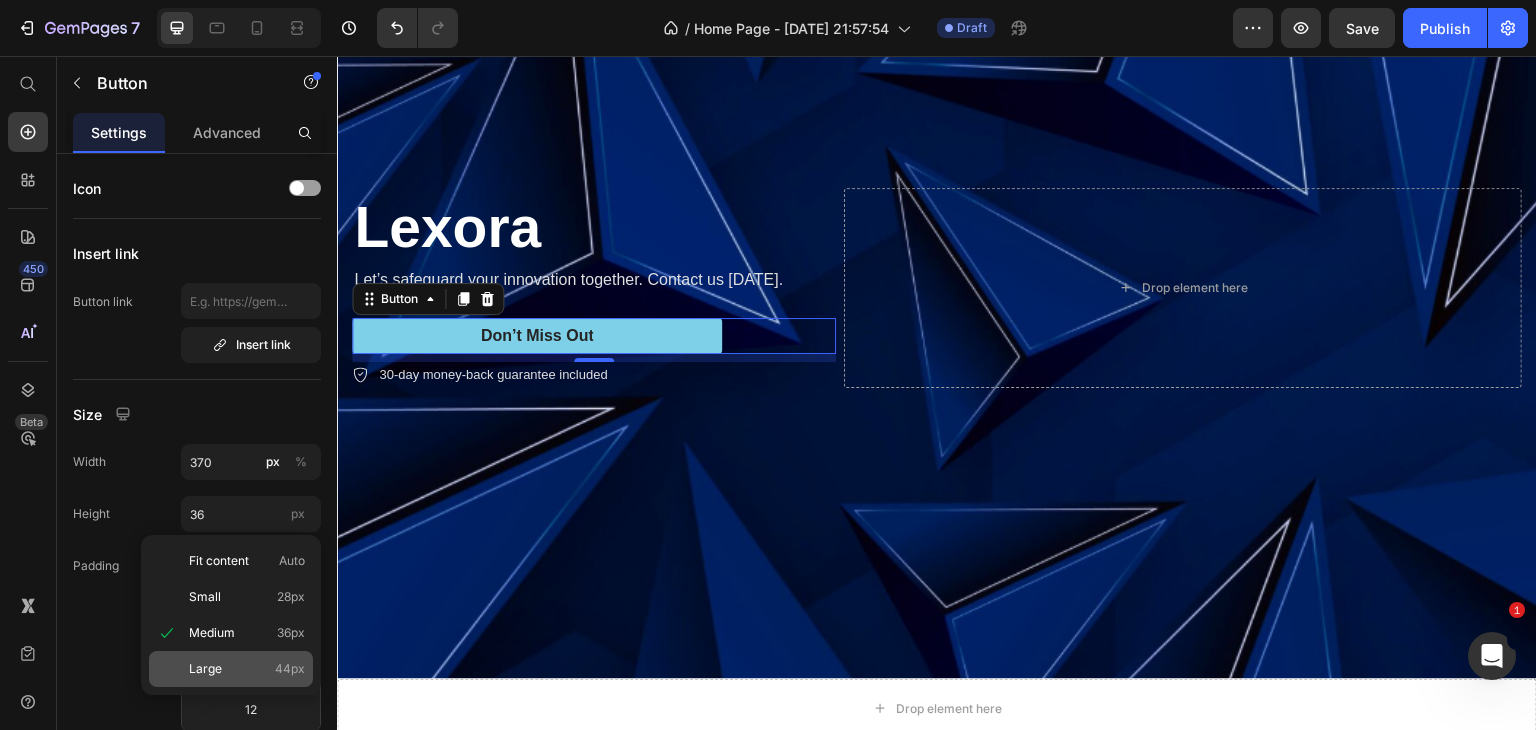 click on "Large 44px" 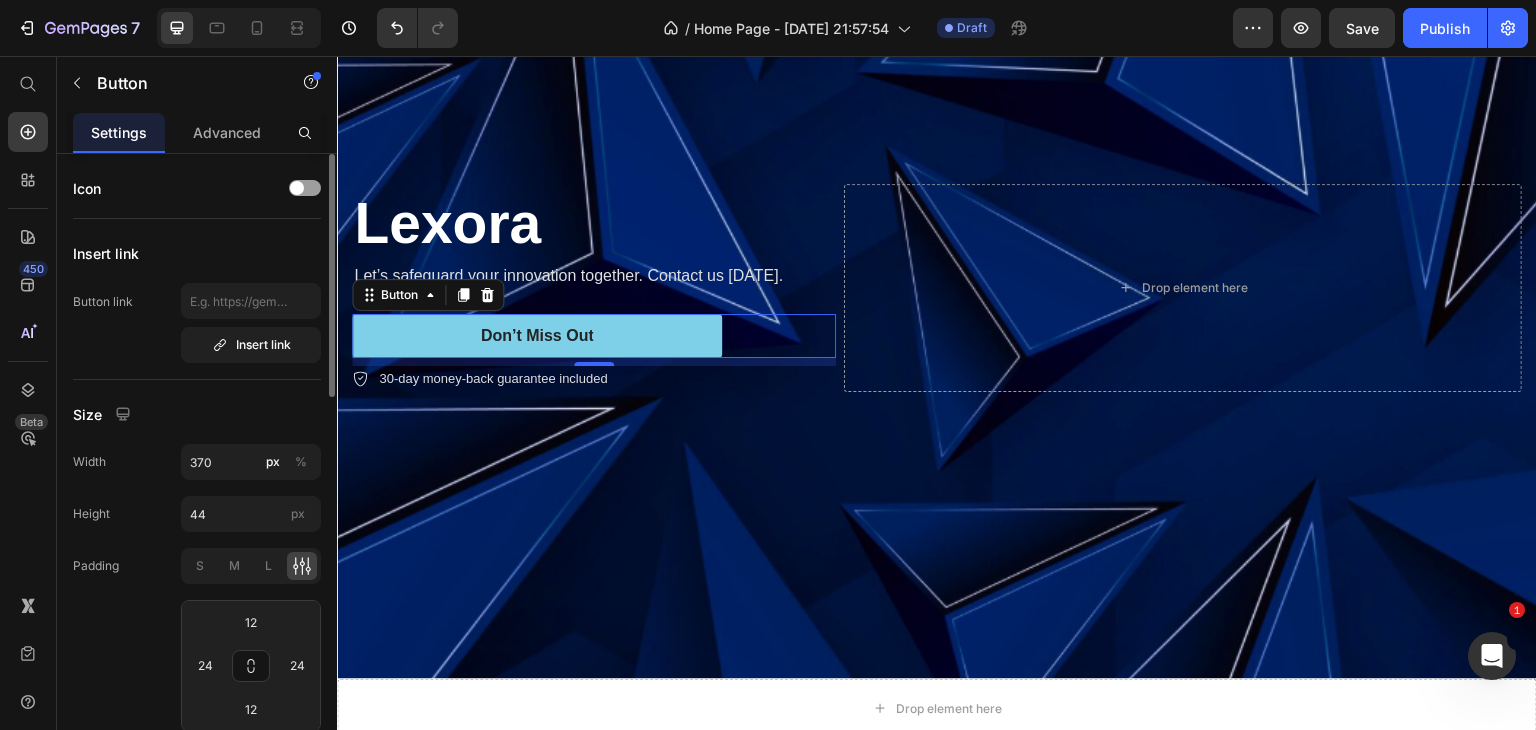 click on "Size" at bounding box center [197, 414] 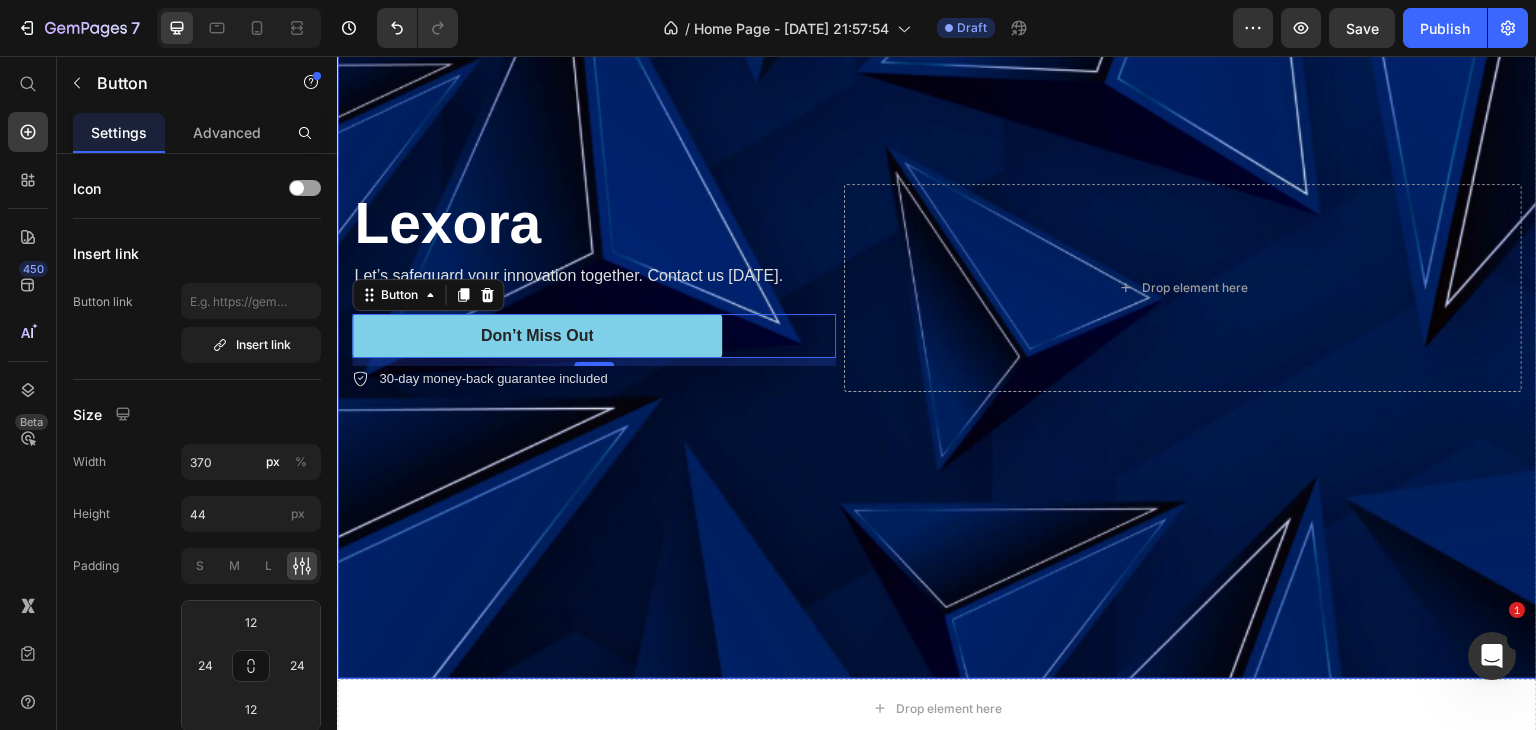 click at bounding box center [937, 288] 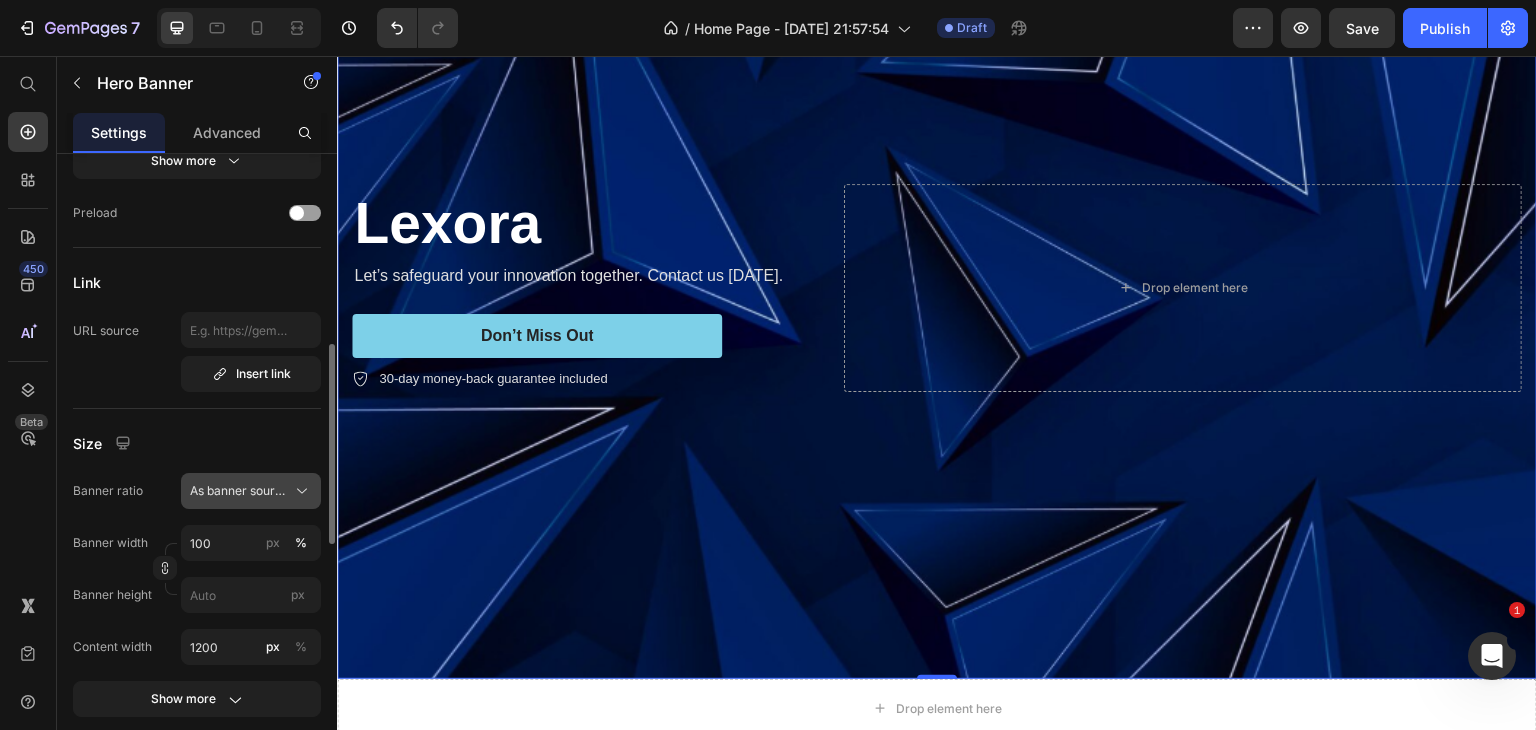 scroll, scrollTop: 500, scrollLeft: 0, axis: vertical 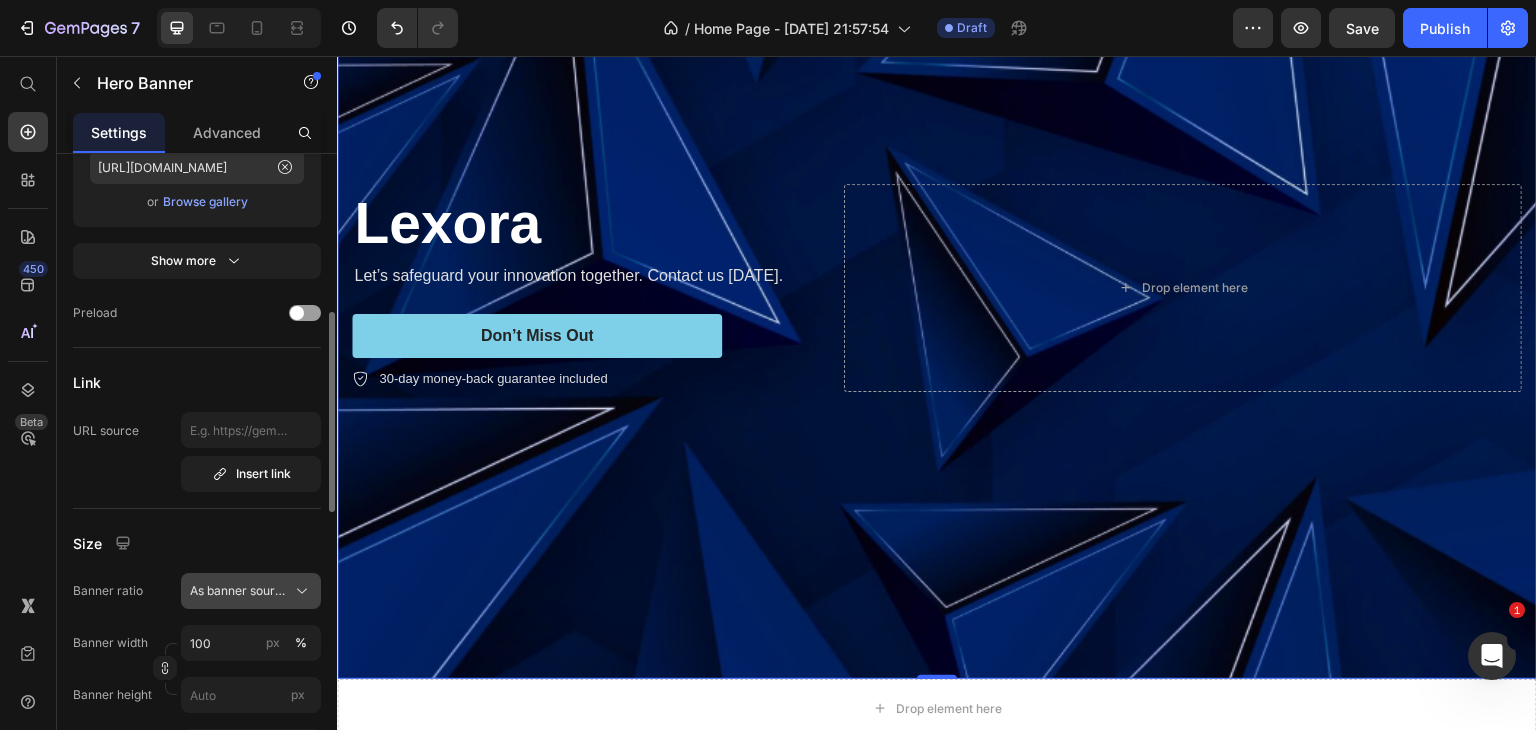 click on "As banner source" at bounding box center [239, 591] 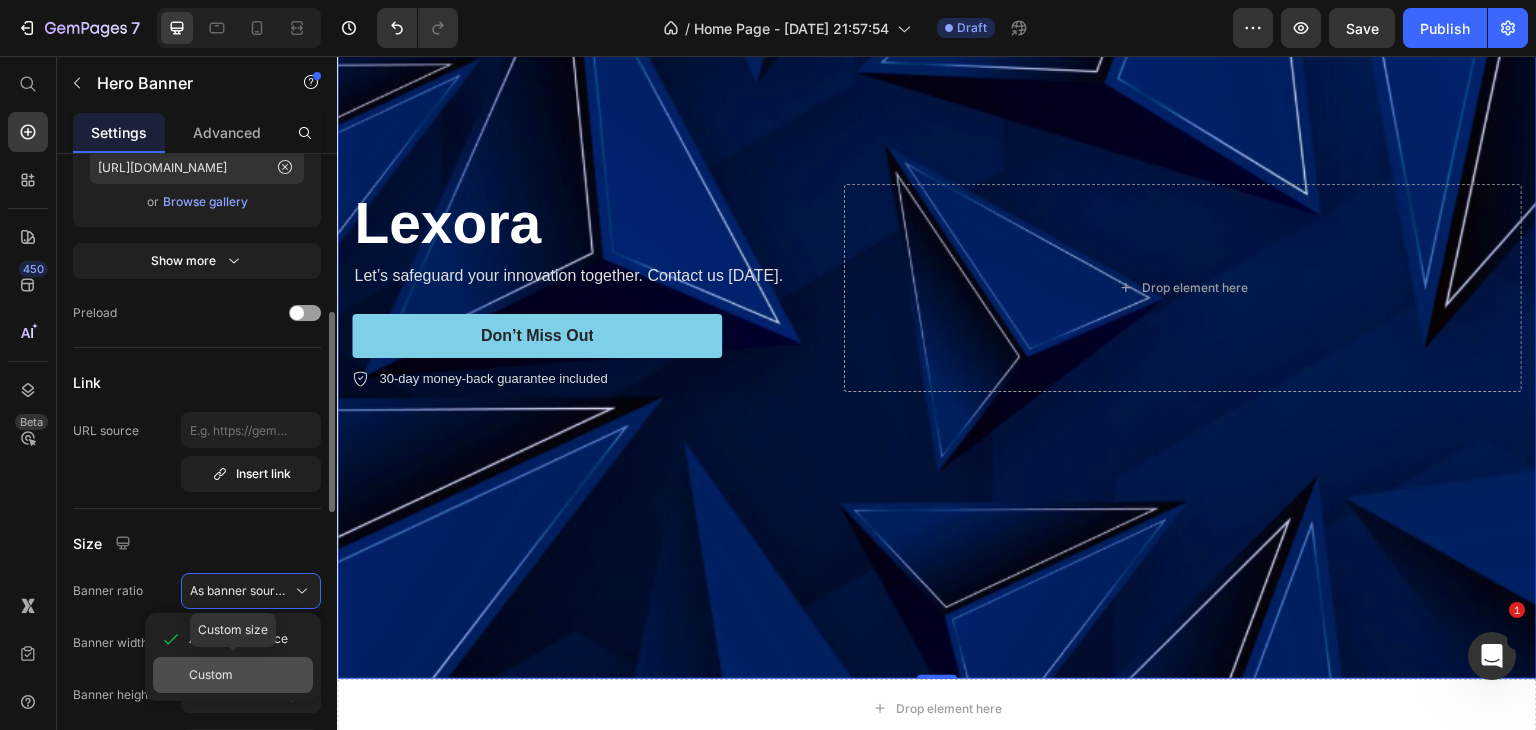 click on "Custom" 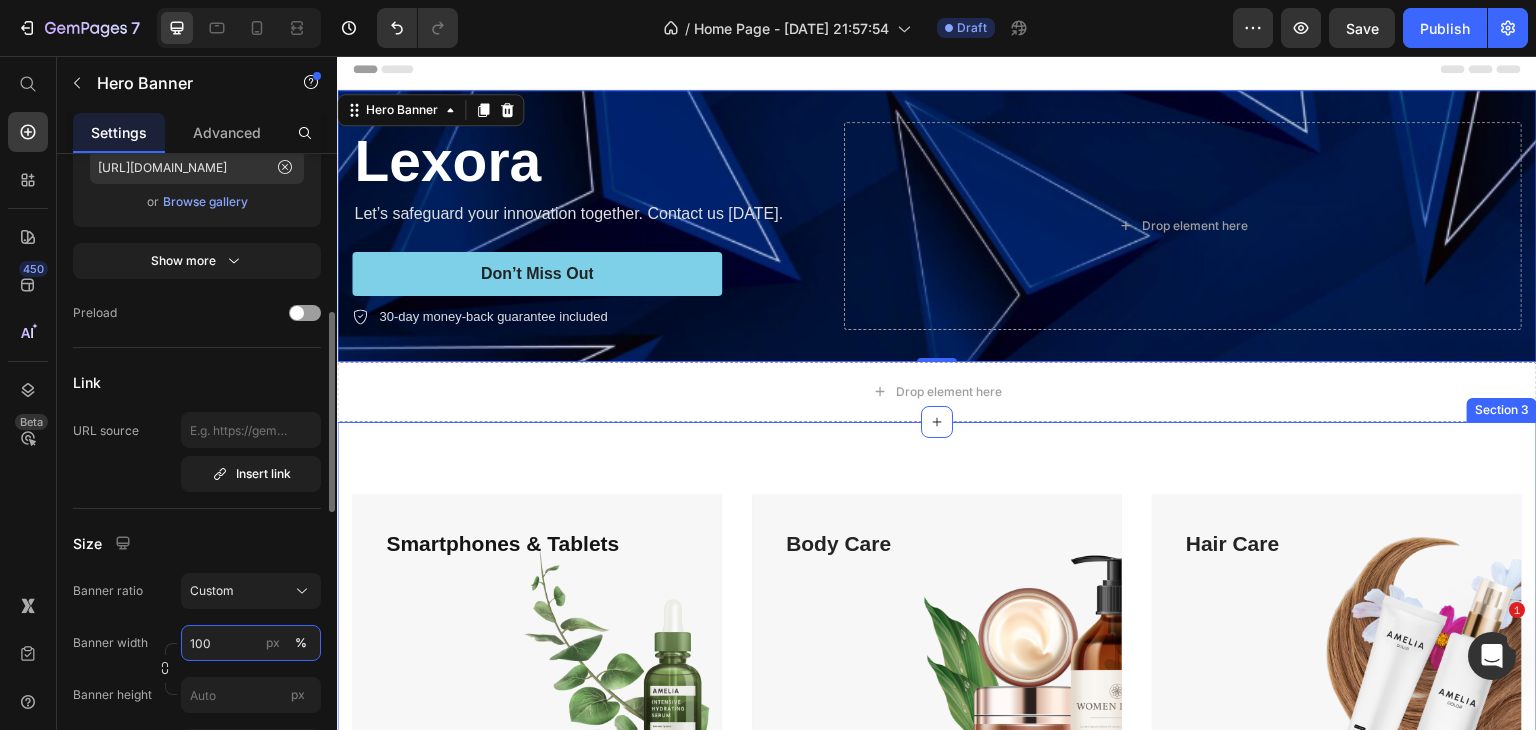scroll, scrollTop: 0, scrollLeft: 0, axis: both 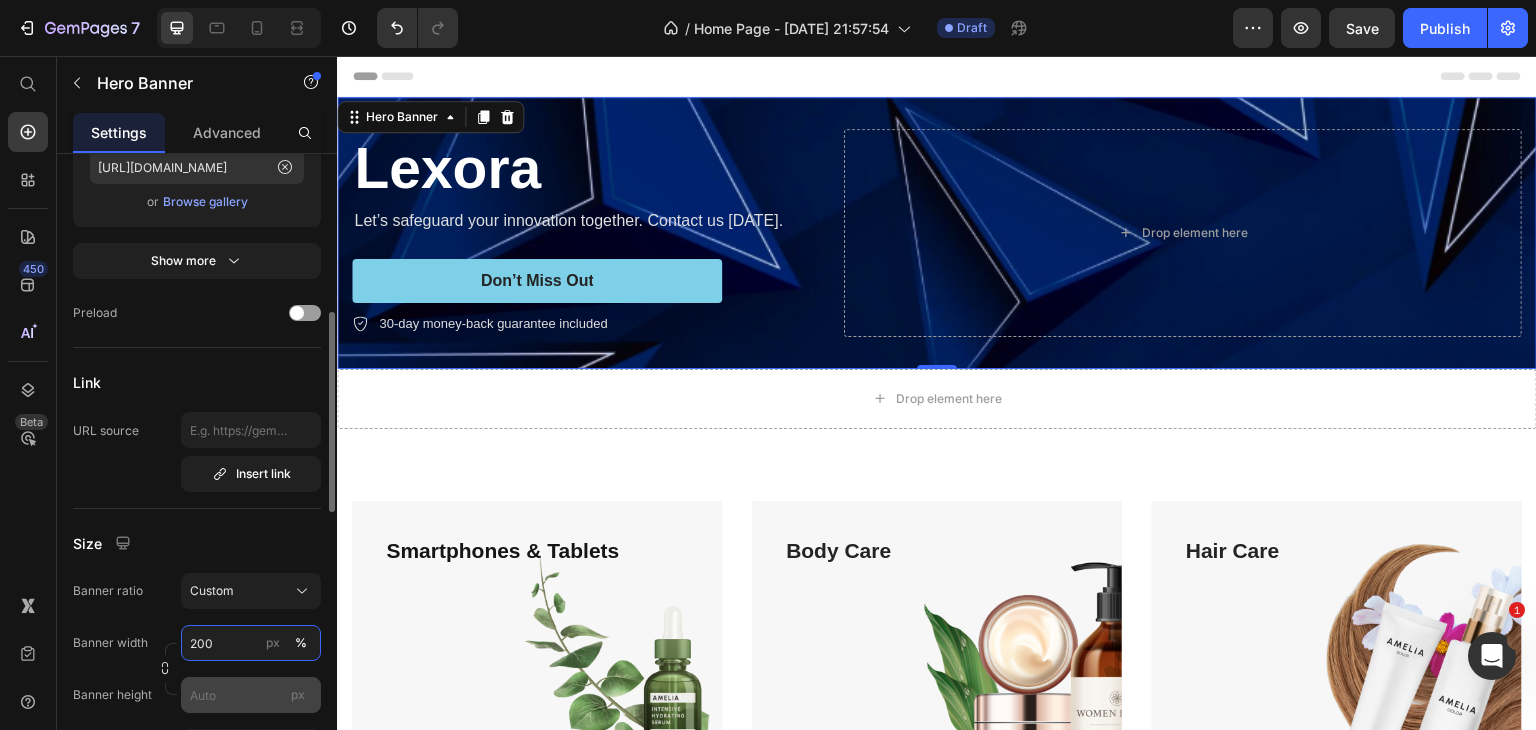 type on "200" 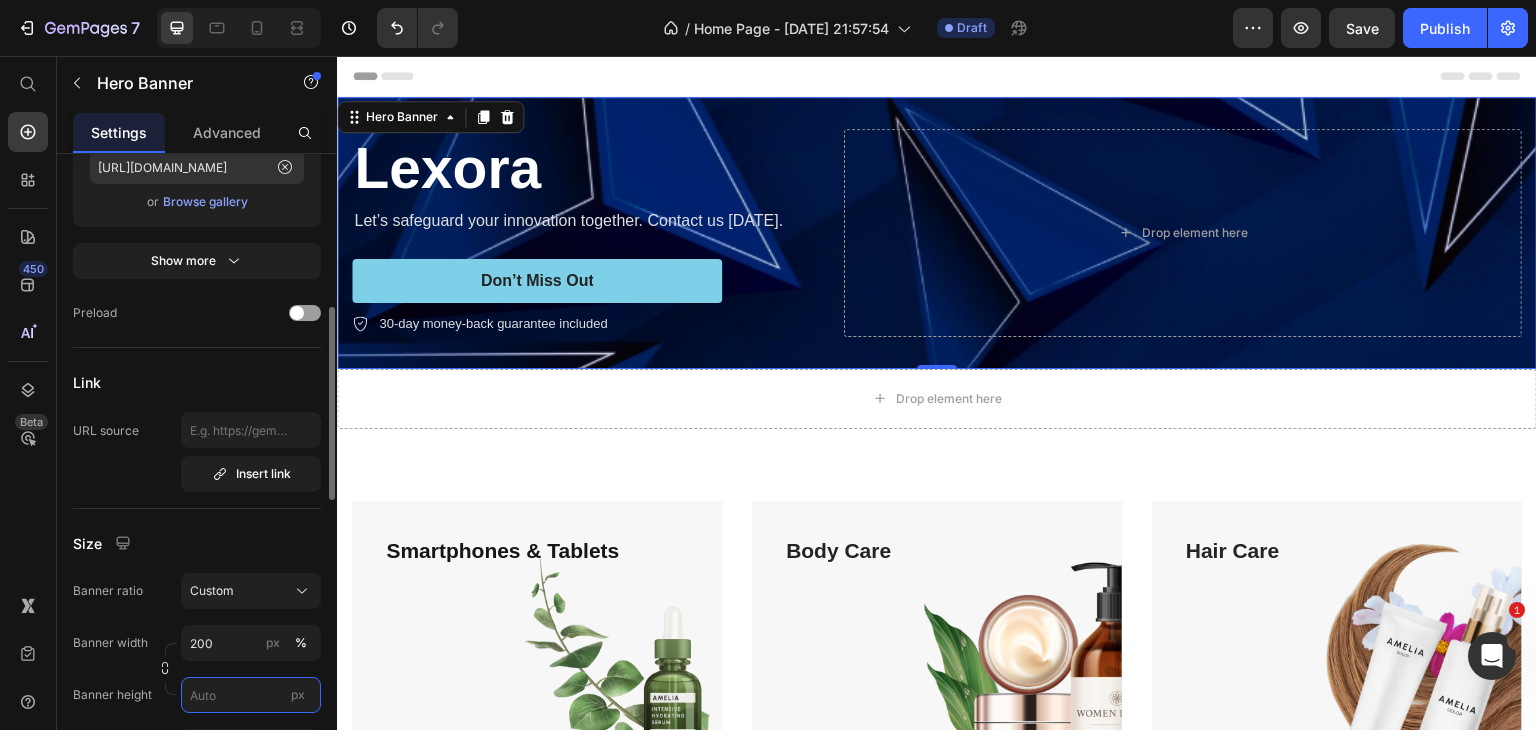 click on "px" at bounding box center (251, 695) 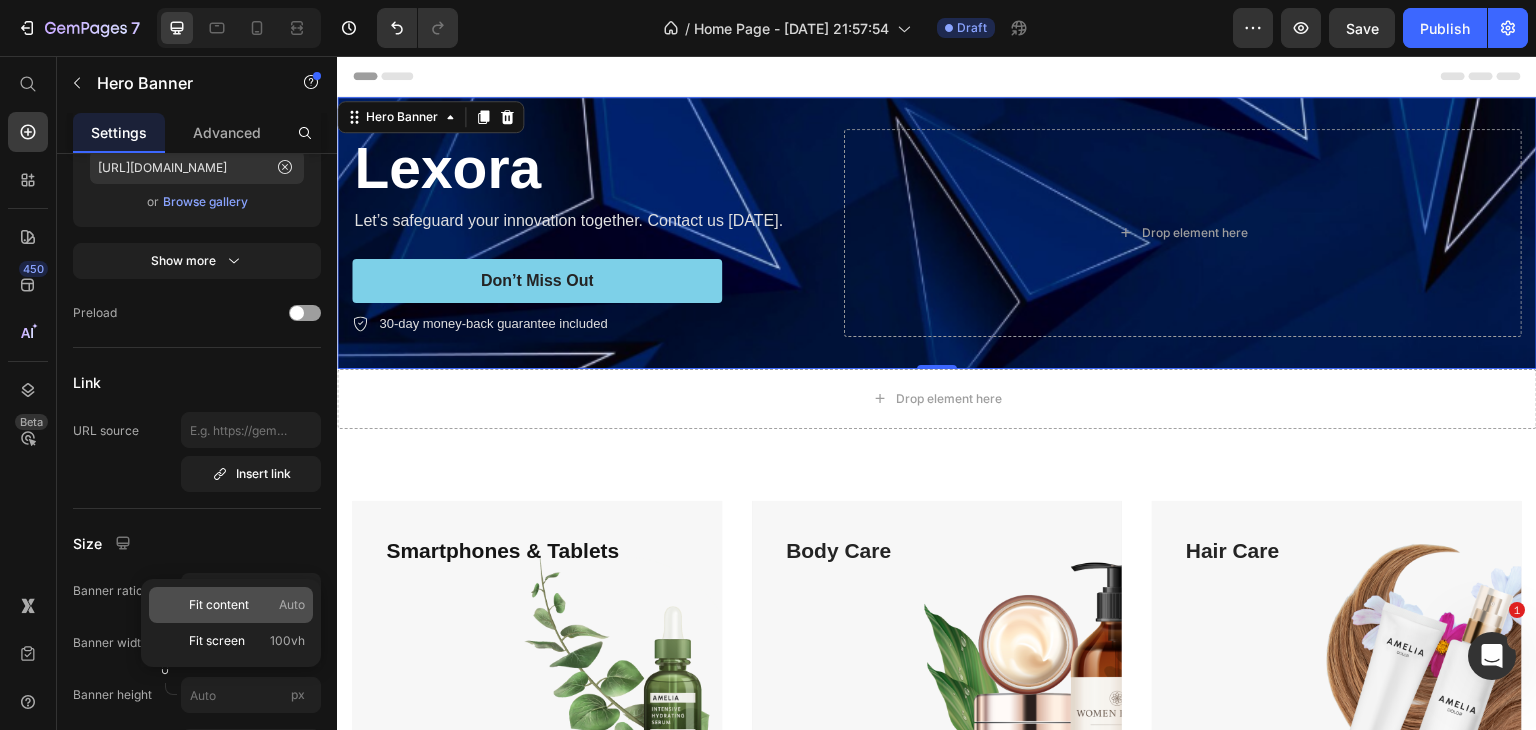 click on "Fit content Auto" at bounding box center [247, 605] 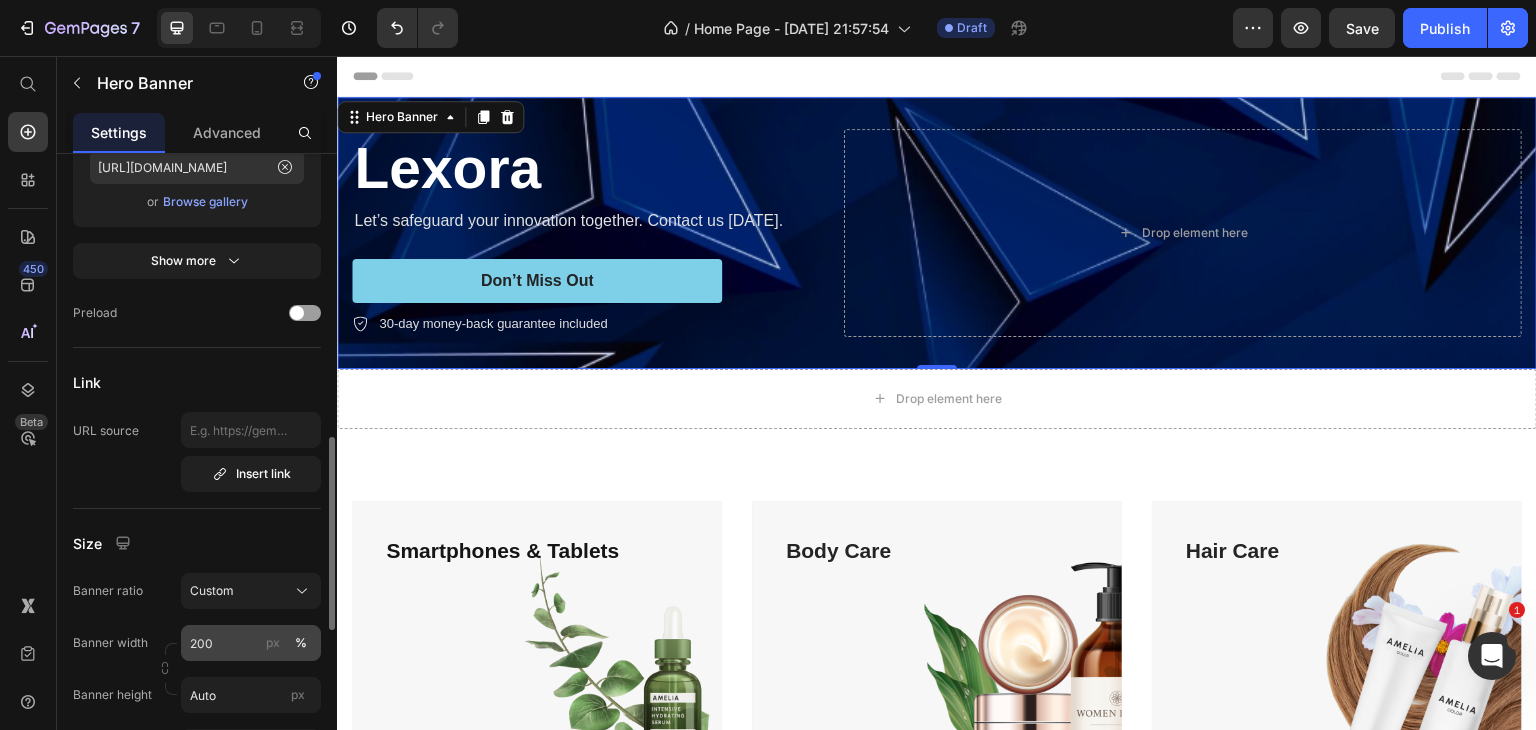 scroll, scrollTop: 600, scrollLeft: 0, axis: vertical 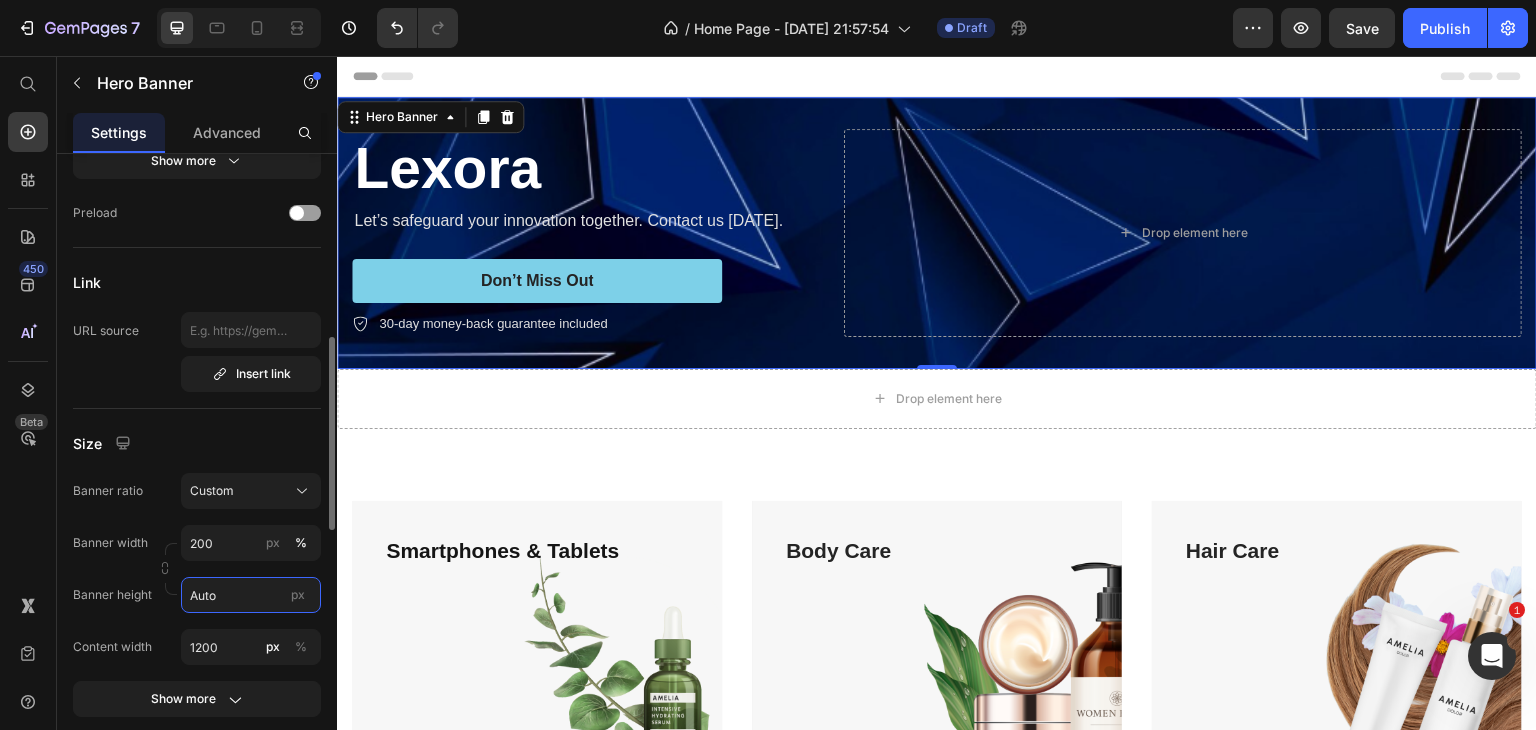 click on "Auto" at bounding box center [251, 595] 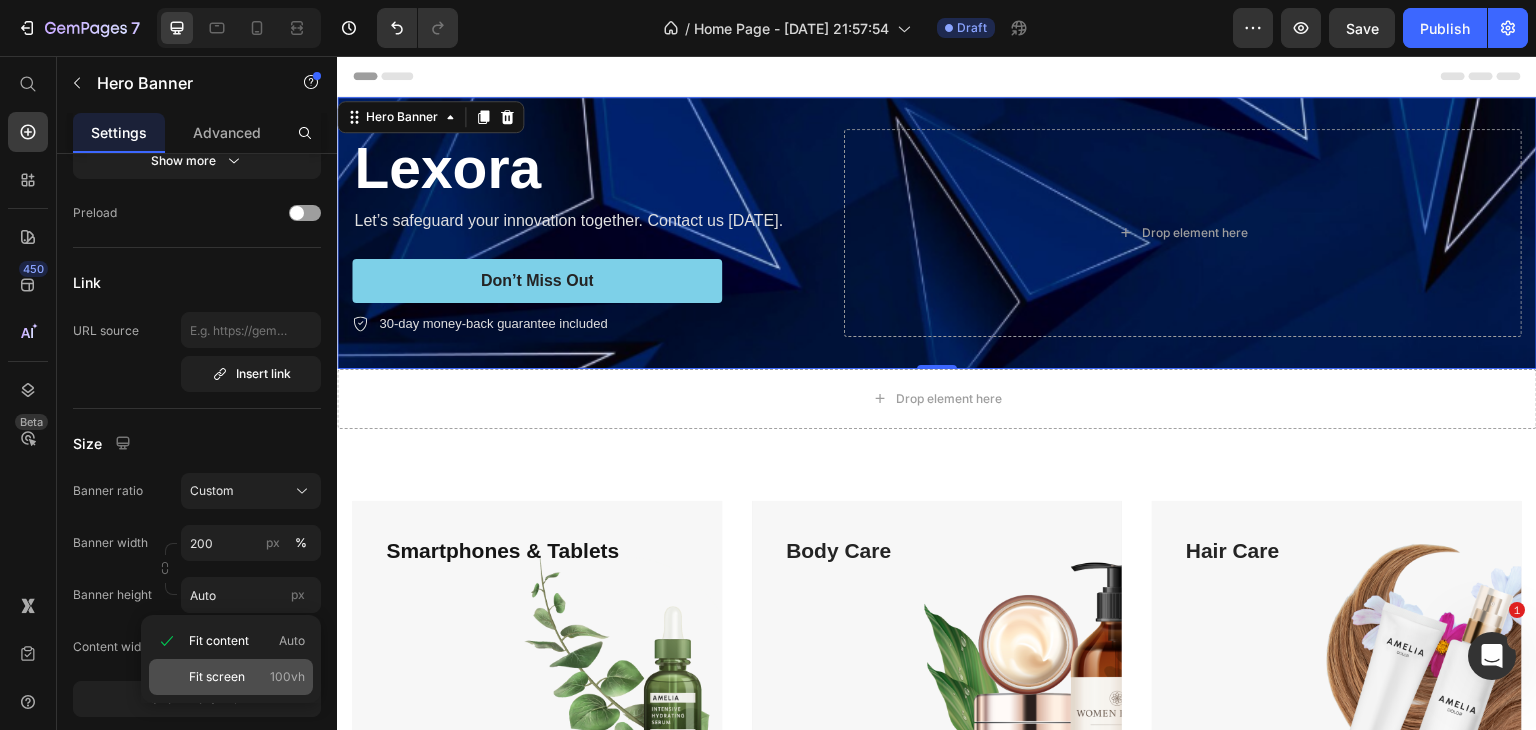click on "Fit screen" at bounding box center (217, 677) 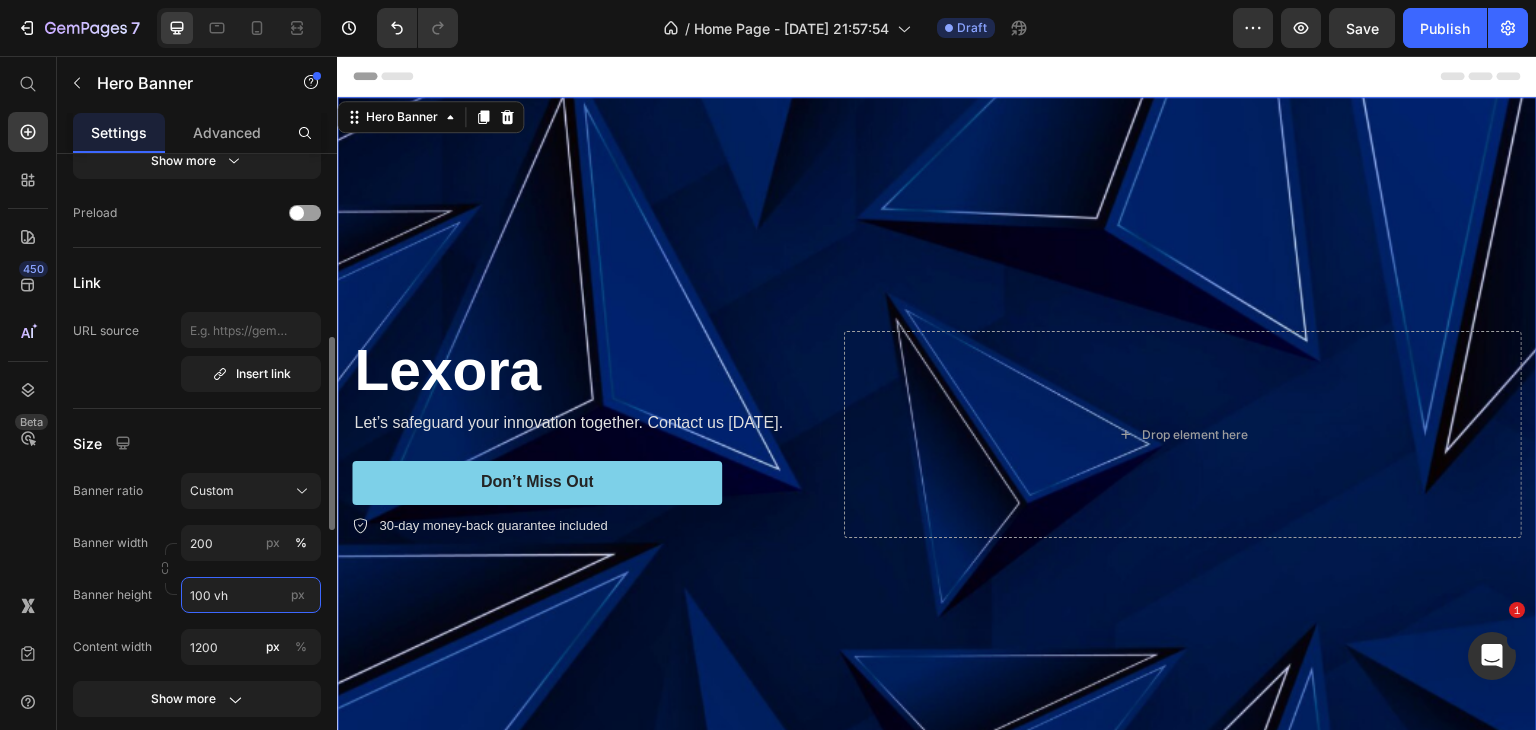 click on "100 vh" at bounding box center (251, 595) 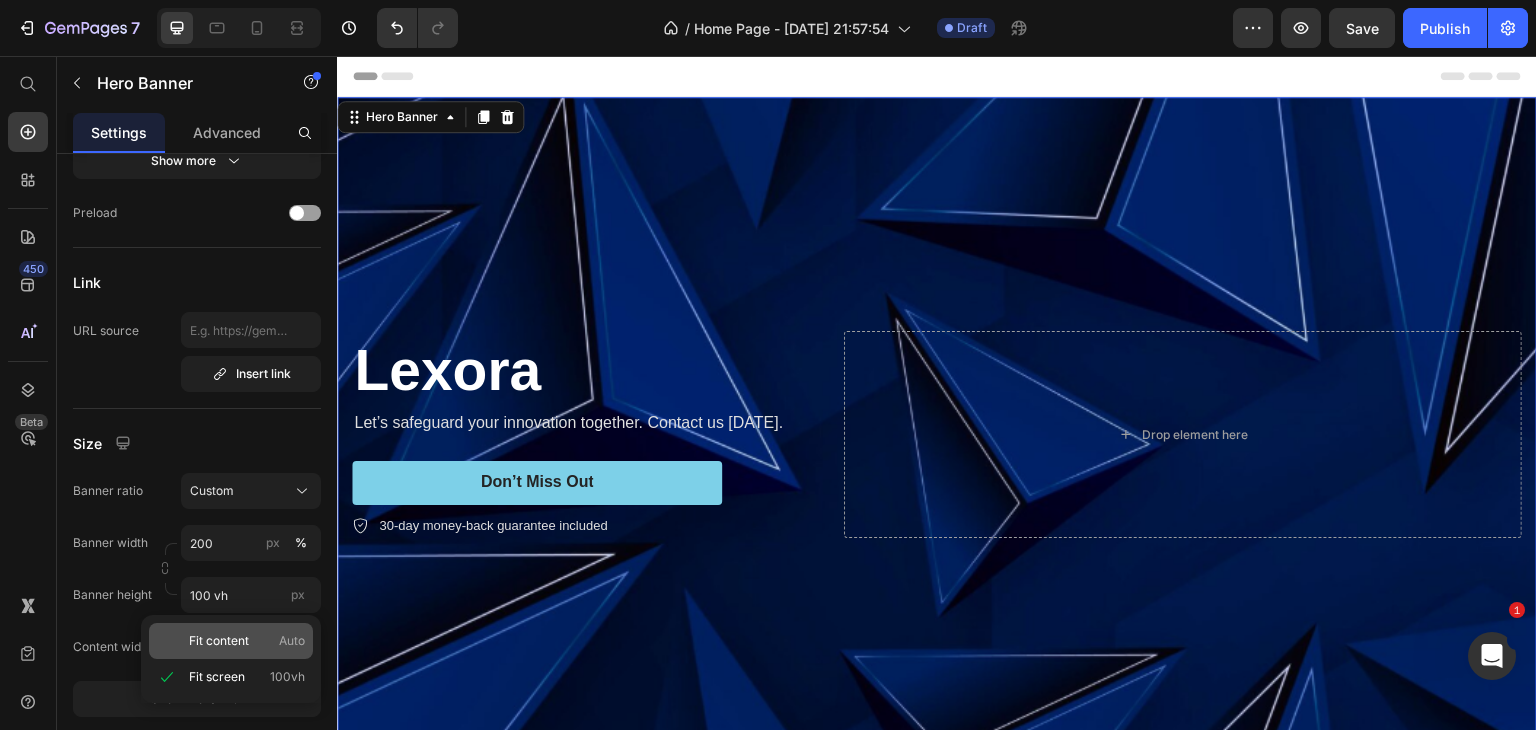 click on "Fit content" at bounding box center (219, 641) 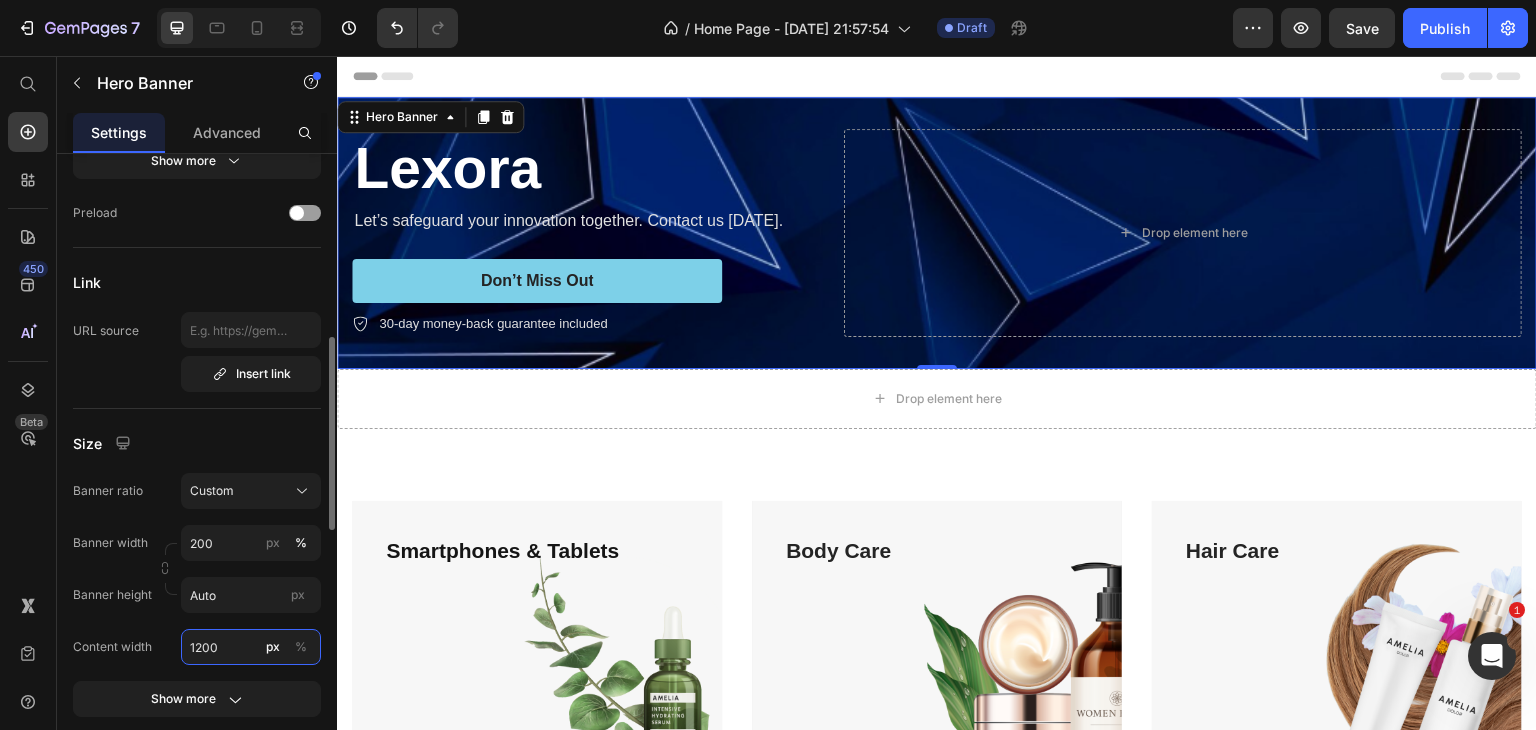 click on "1200" at bounding box center (251, 647) 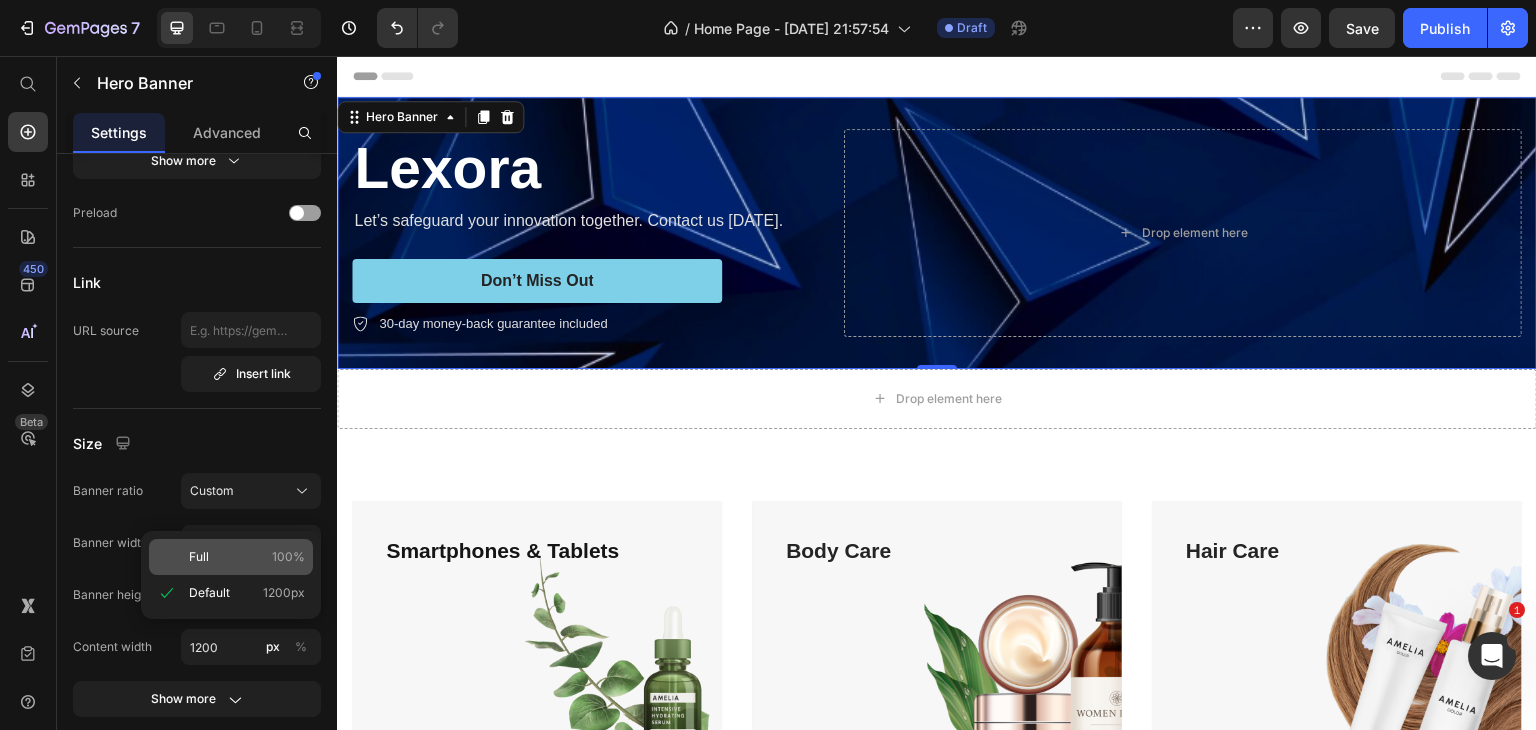 click on "Full 100%" at bounding box center (247, 557) 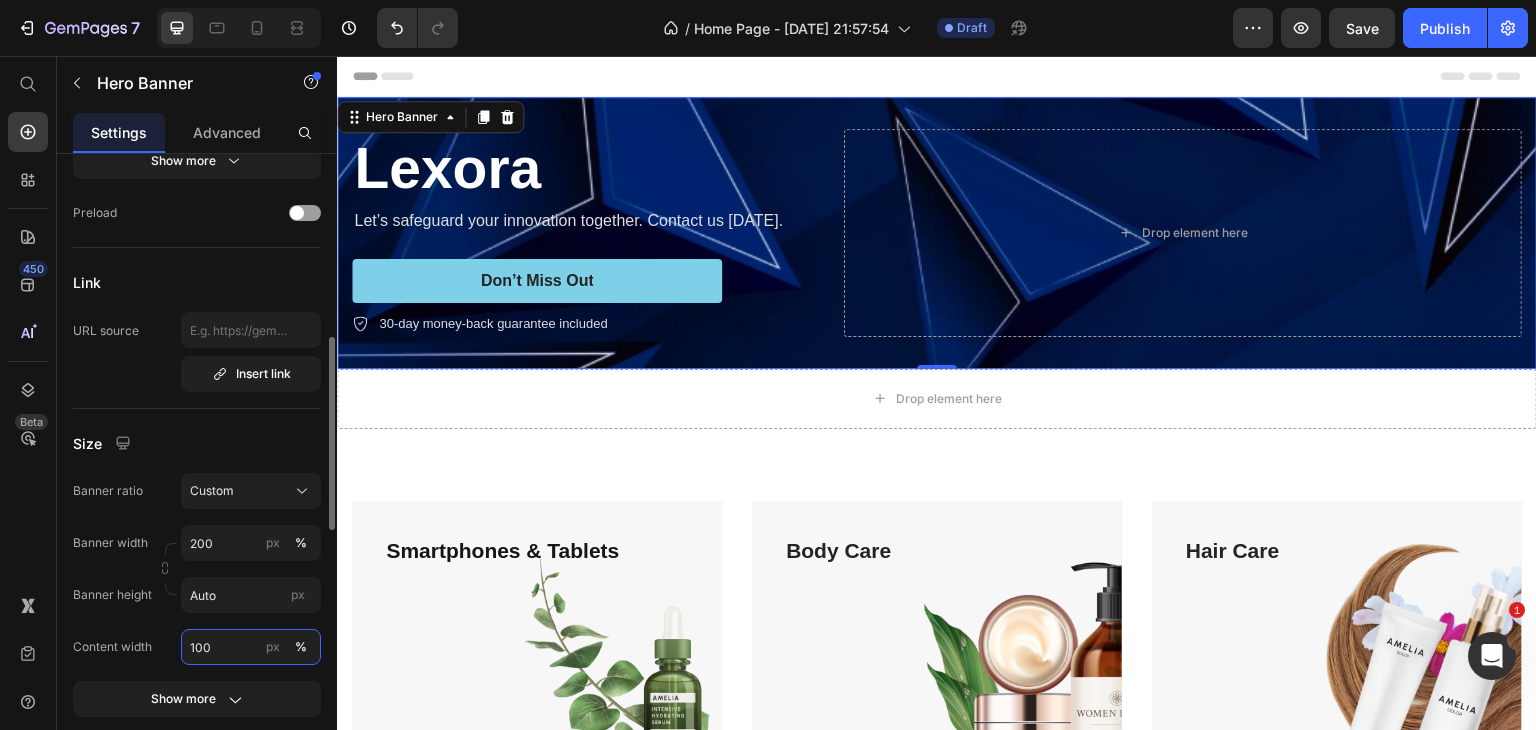 click on "100" at bounding box center [251, 647] 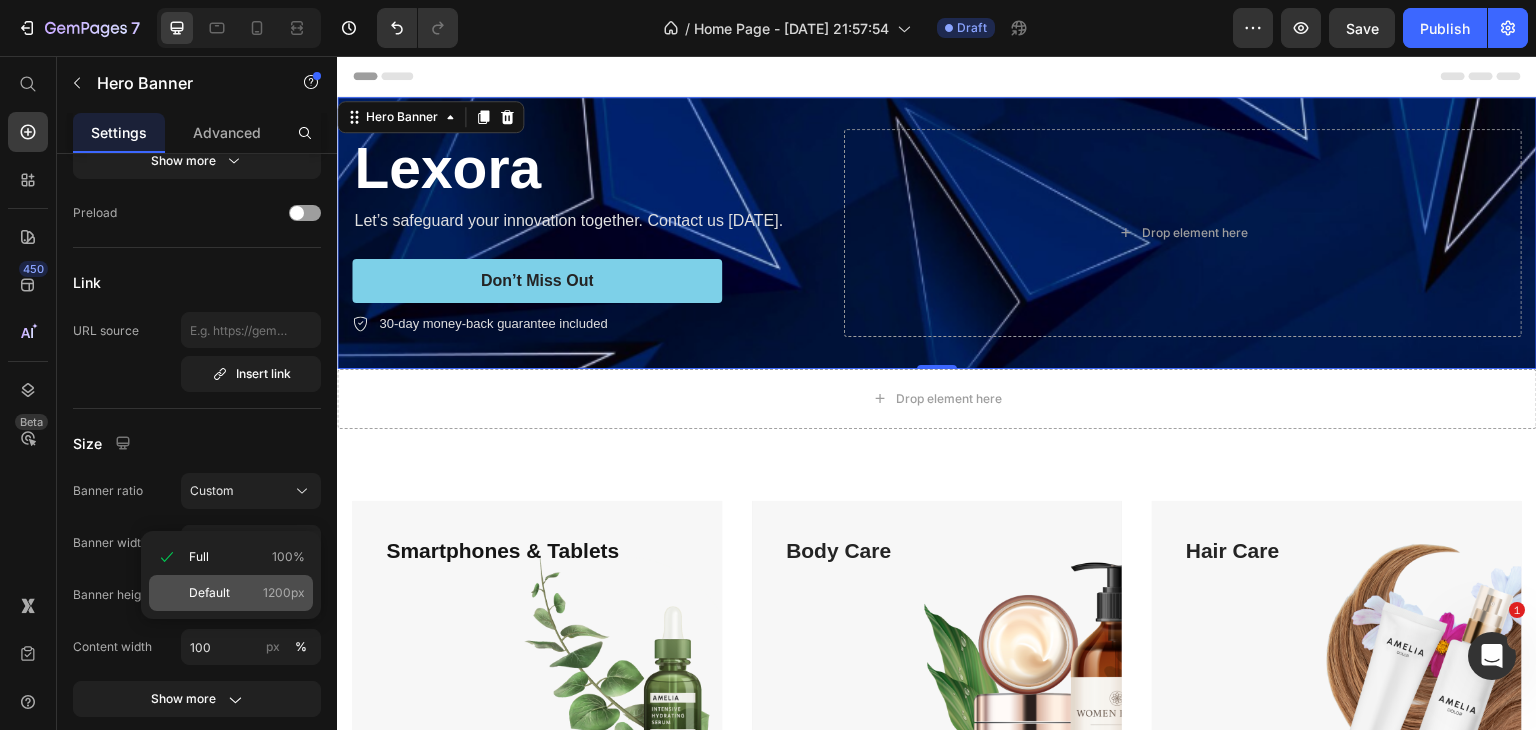 click on "Default 1200px" at bounding box center [247, 593] 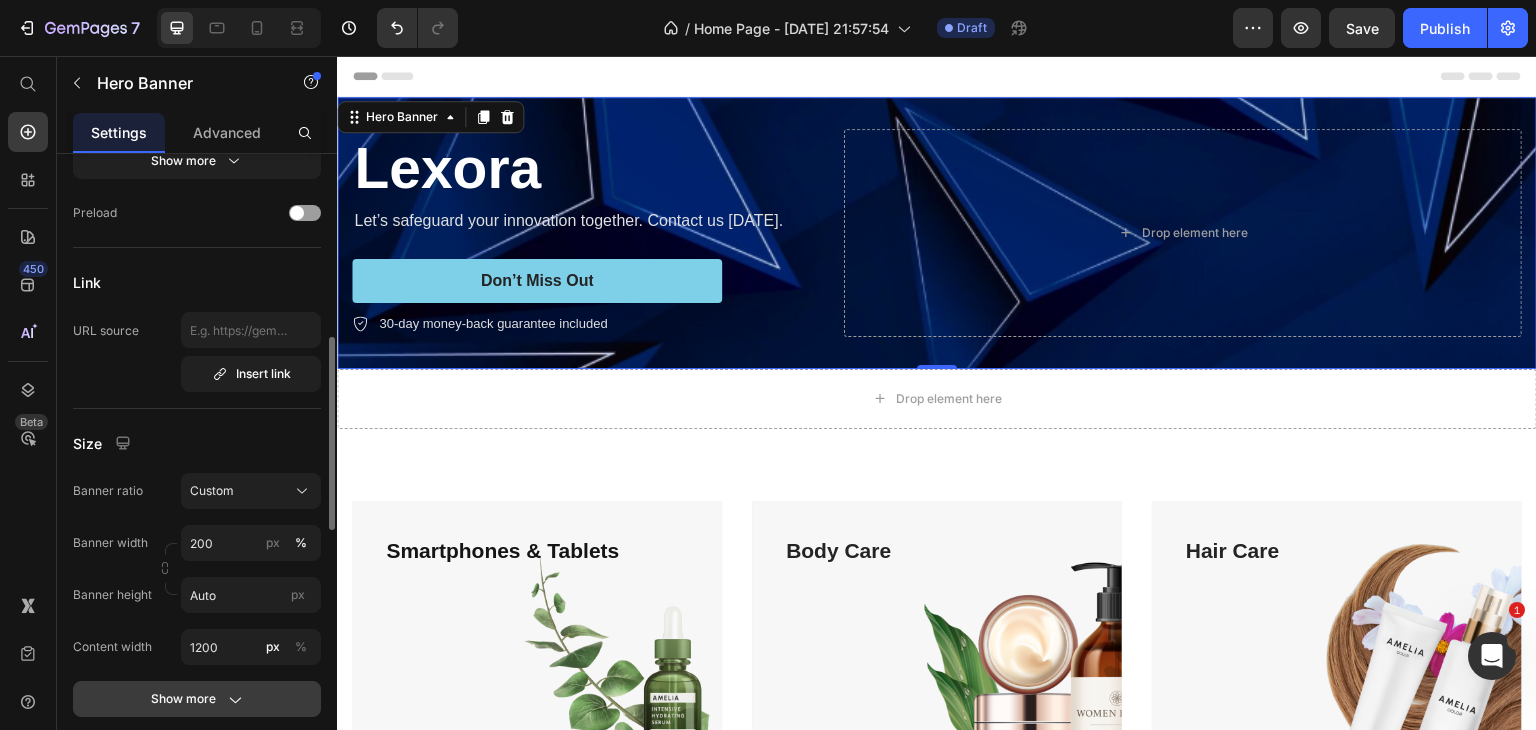click on "Show more" at bounding box center [197, 699] 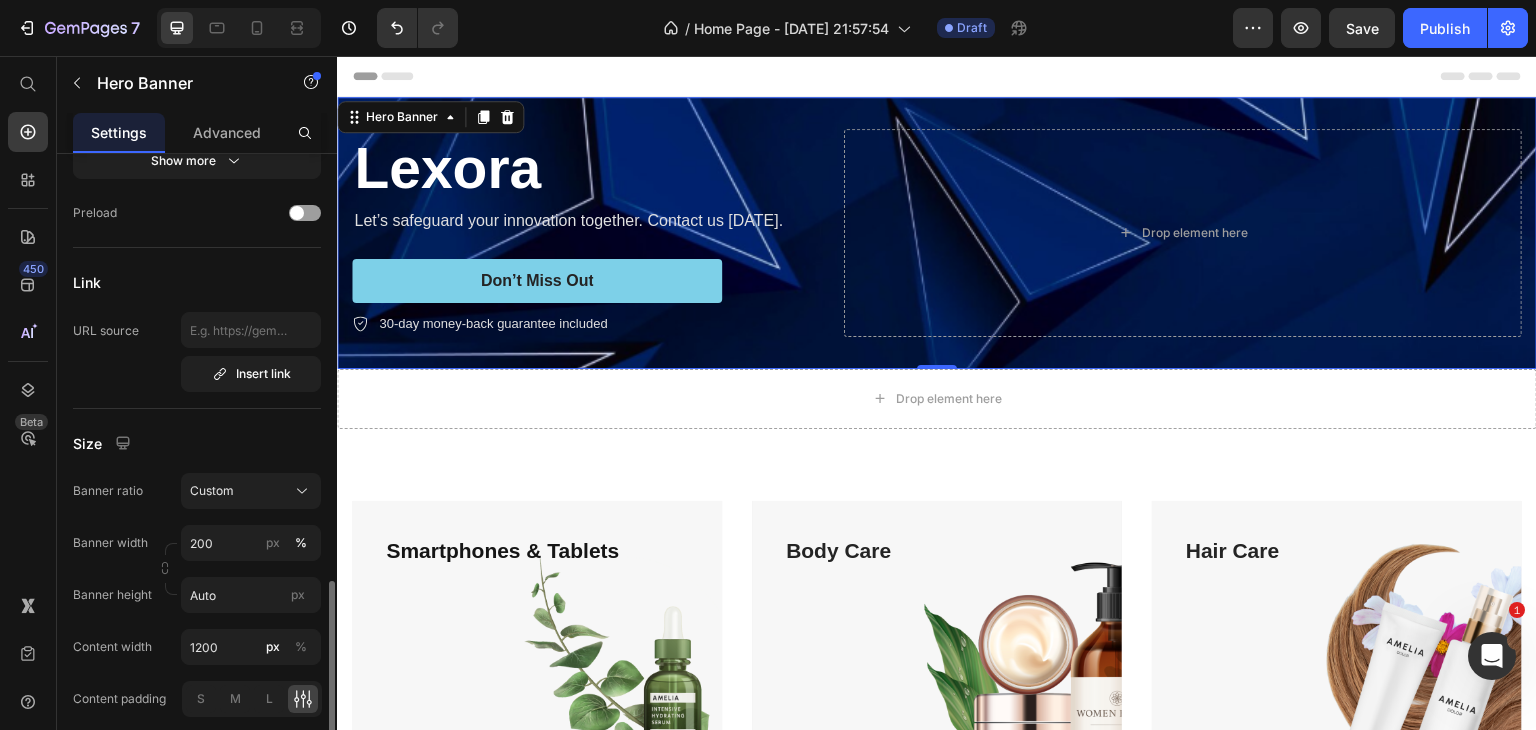scroll, scrollTop: 800, scrollLeft: 0, axis: vertical 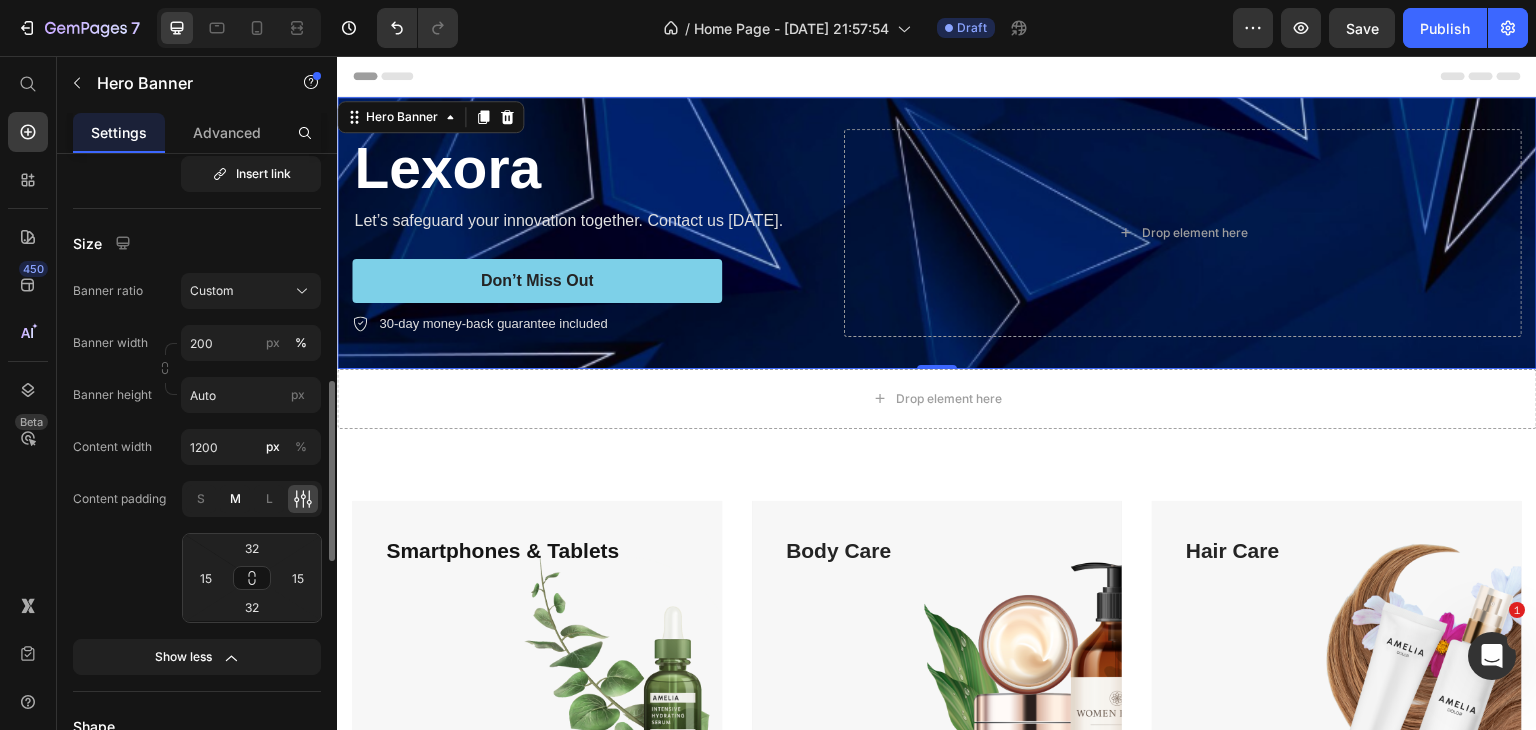 click on "M" 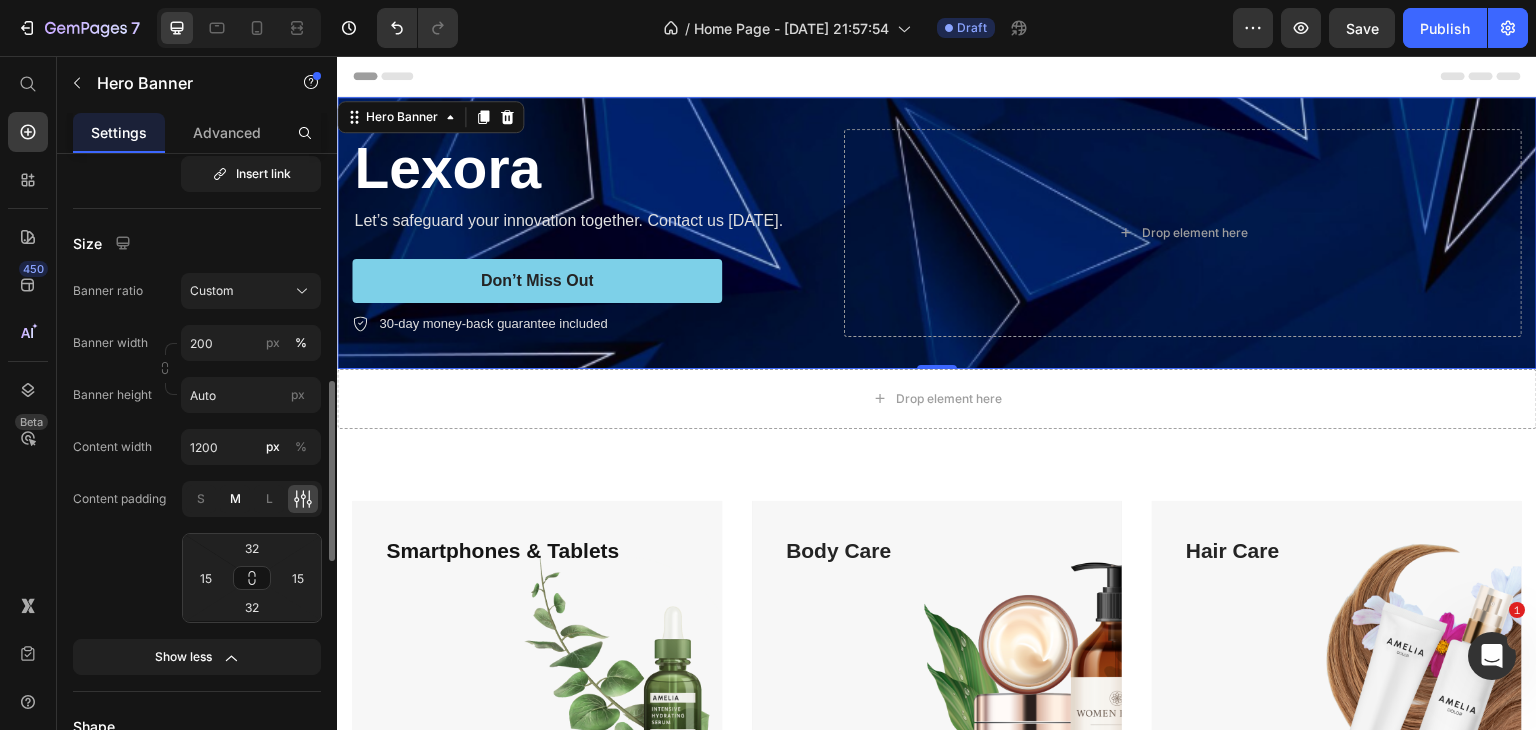 type on "32" 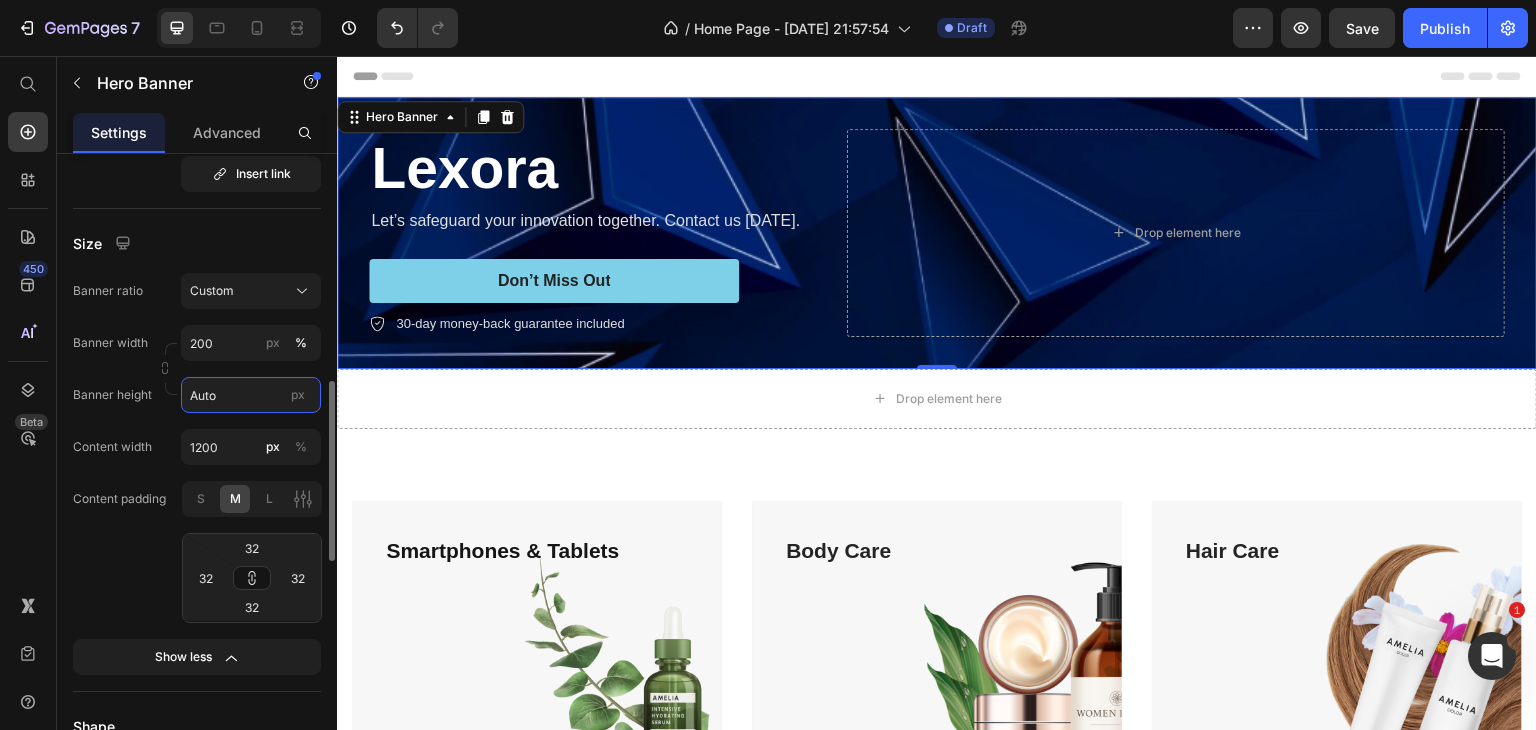 click on "Auto" at bounding box center [251, 395] 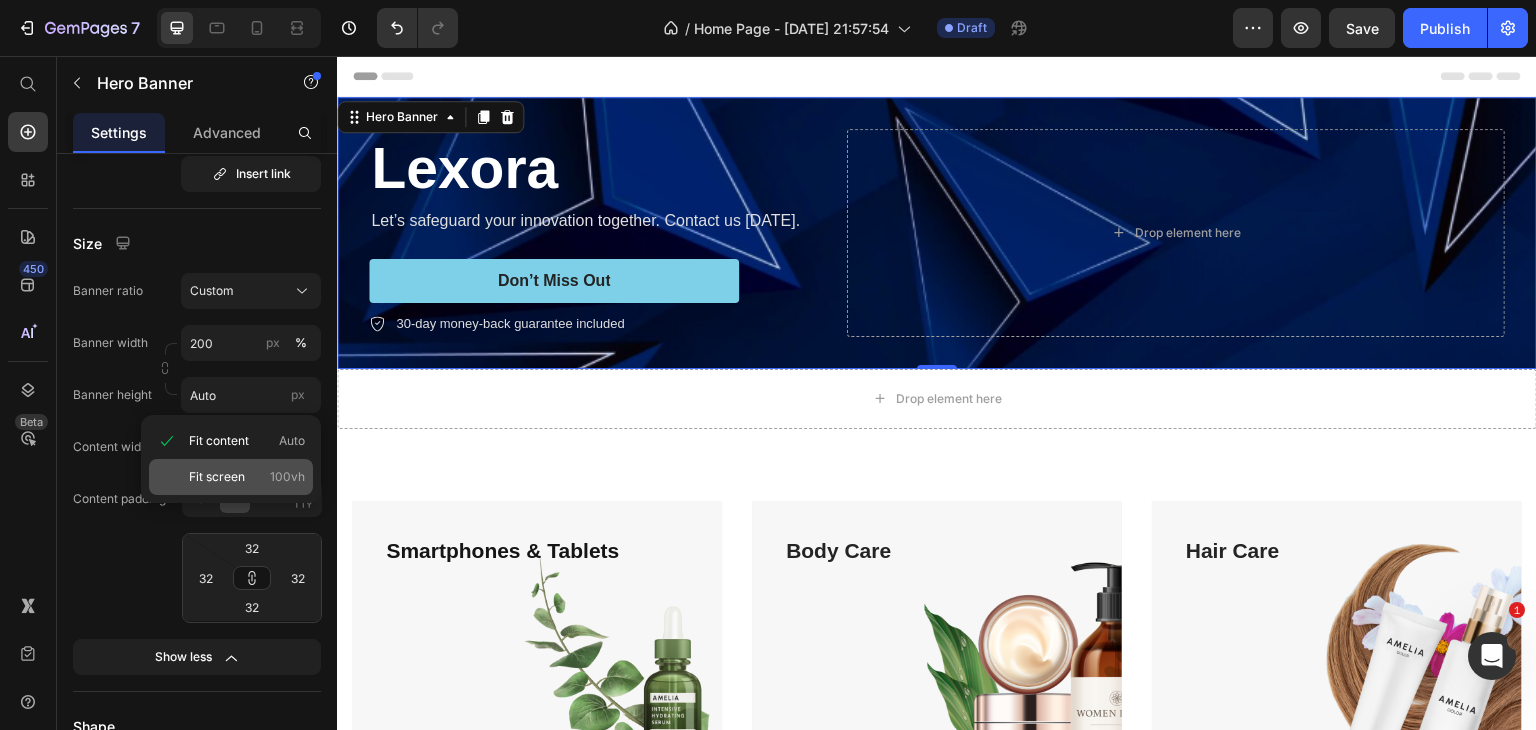 click on "Fit screen 100vh" 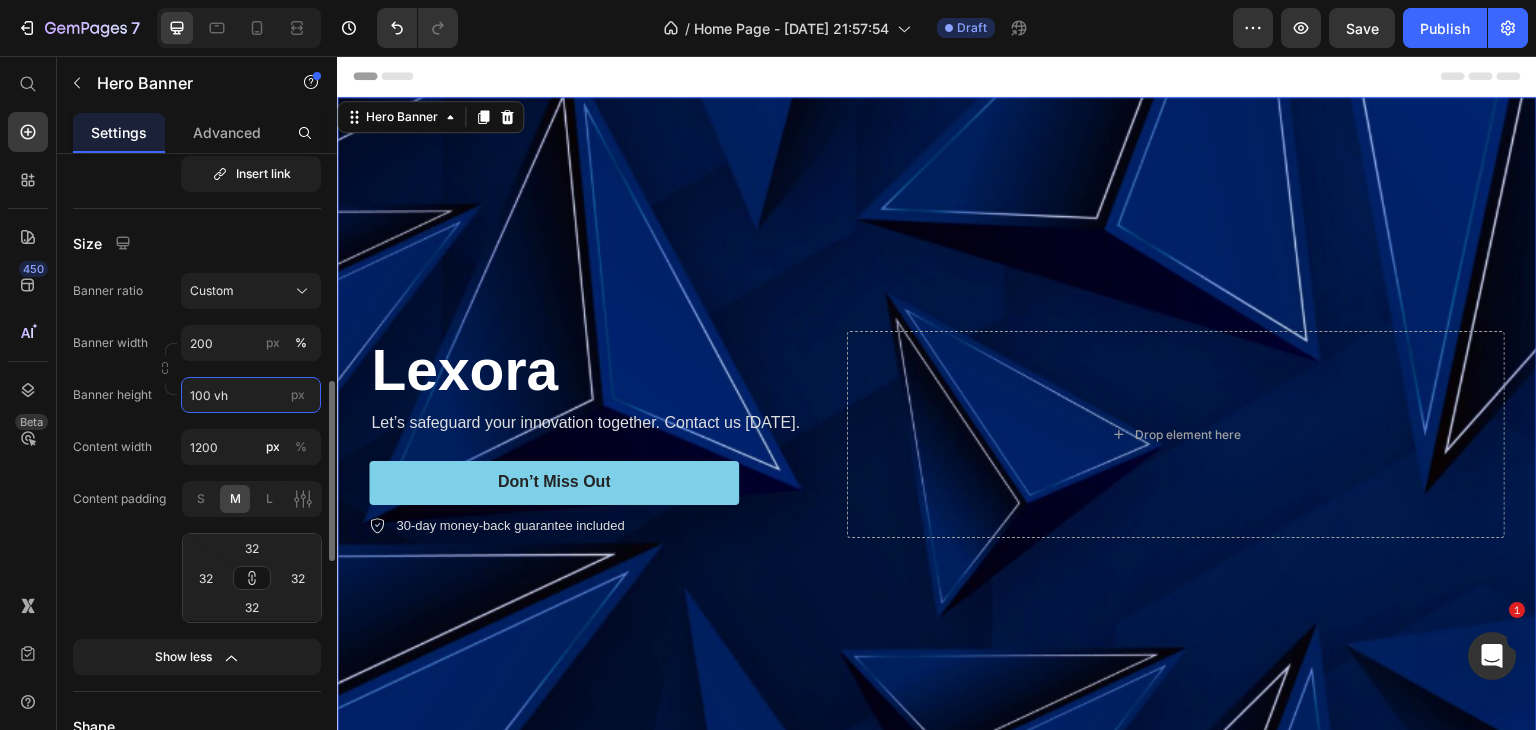click on "100 vh" at bounding box center [251, 395] 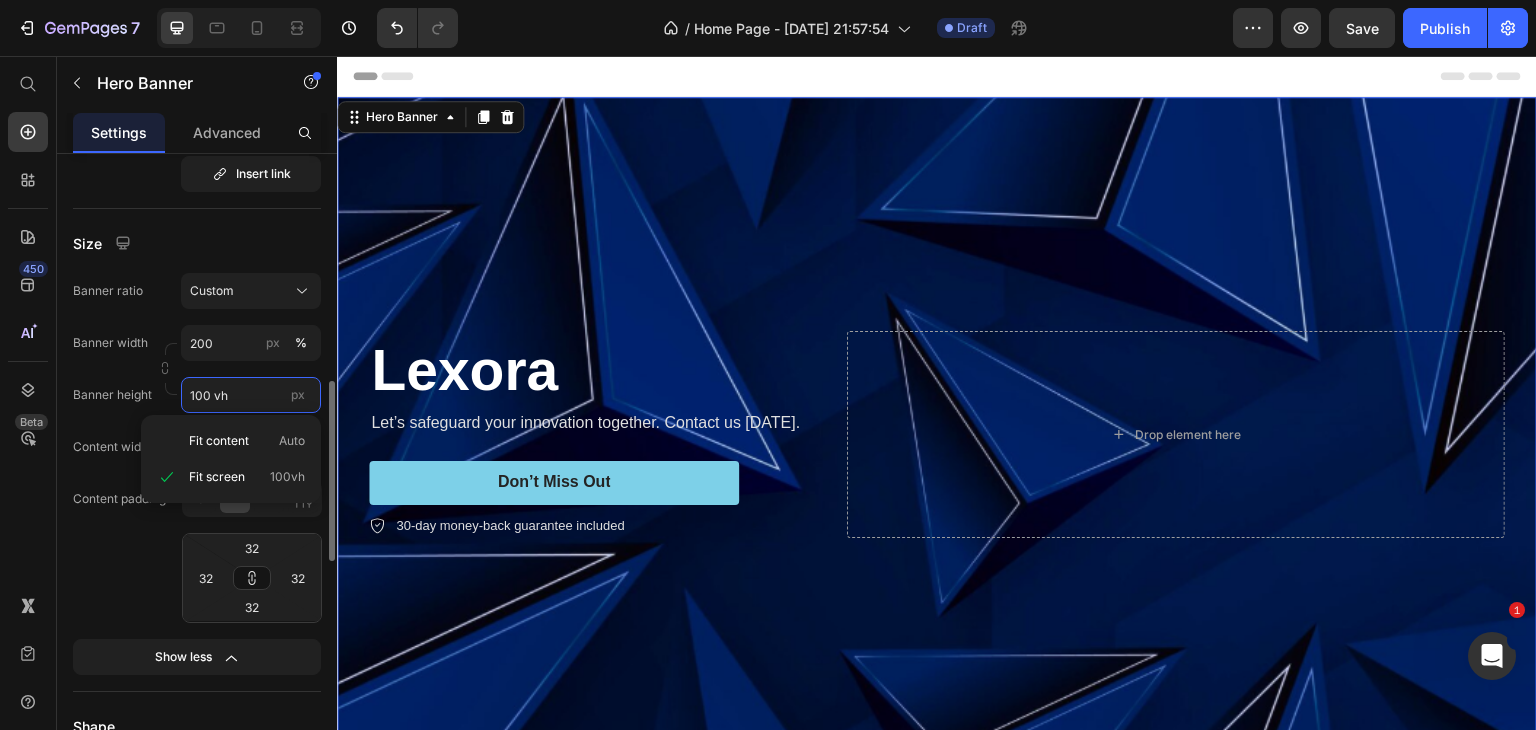 click on "100 vh" at bounding box center (251, 395) 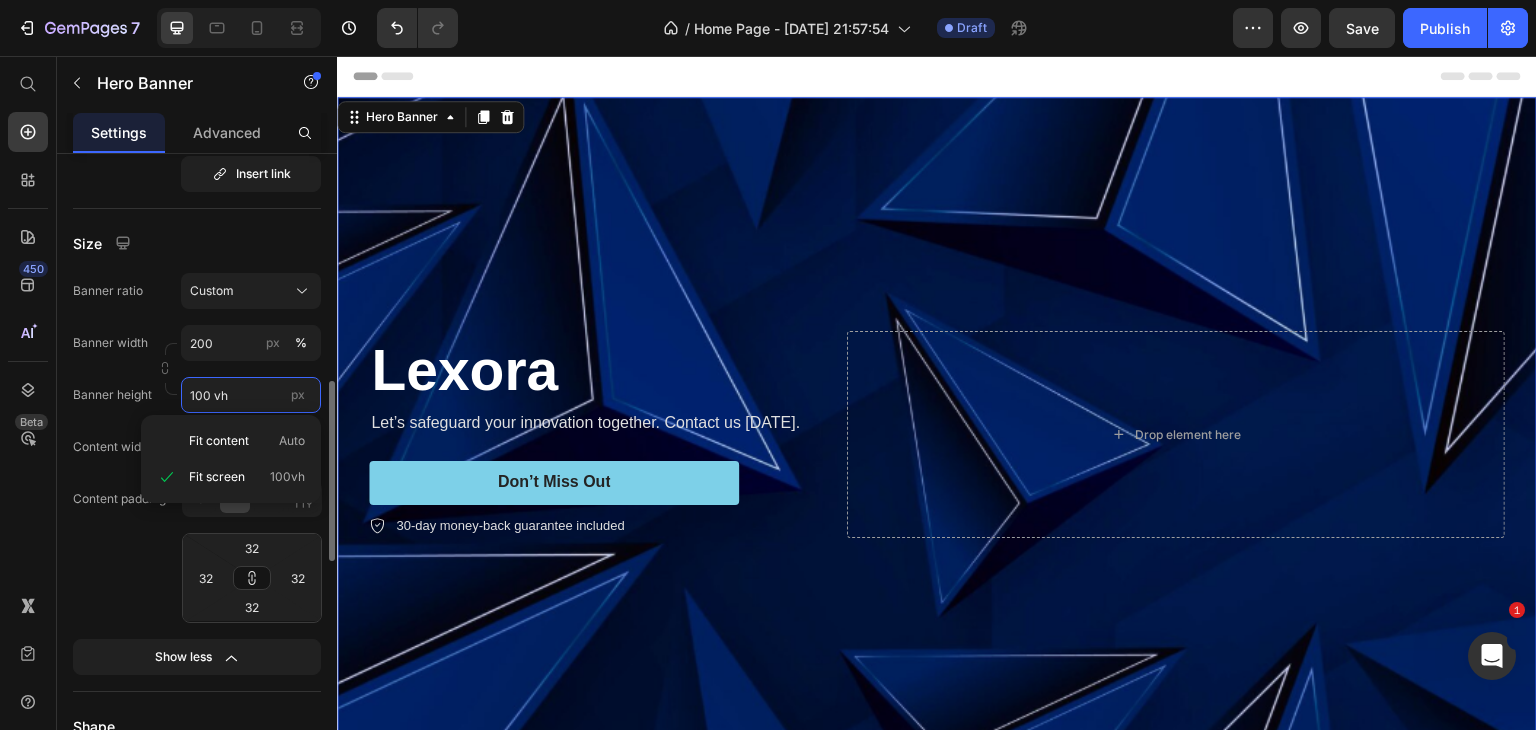 click on "100 vh" at bounding box center (251, 395) 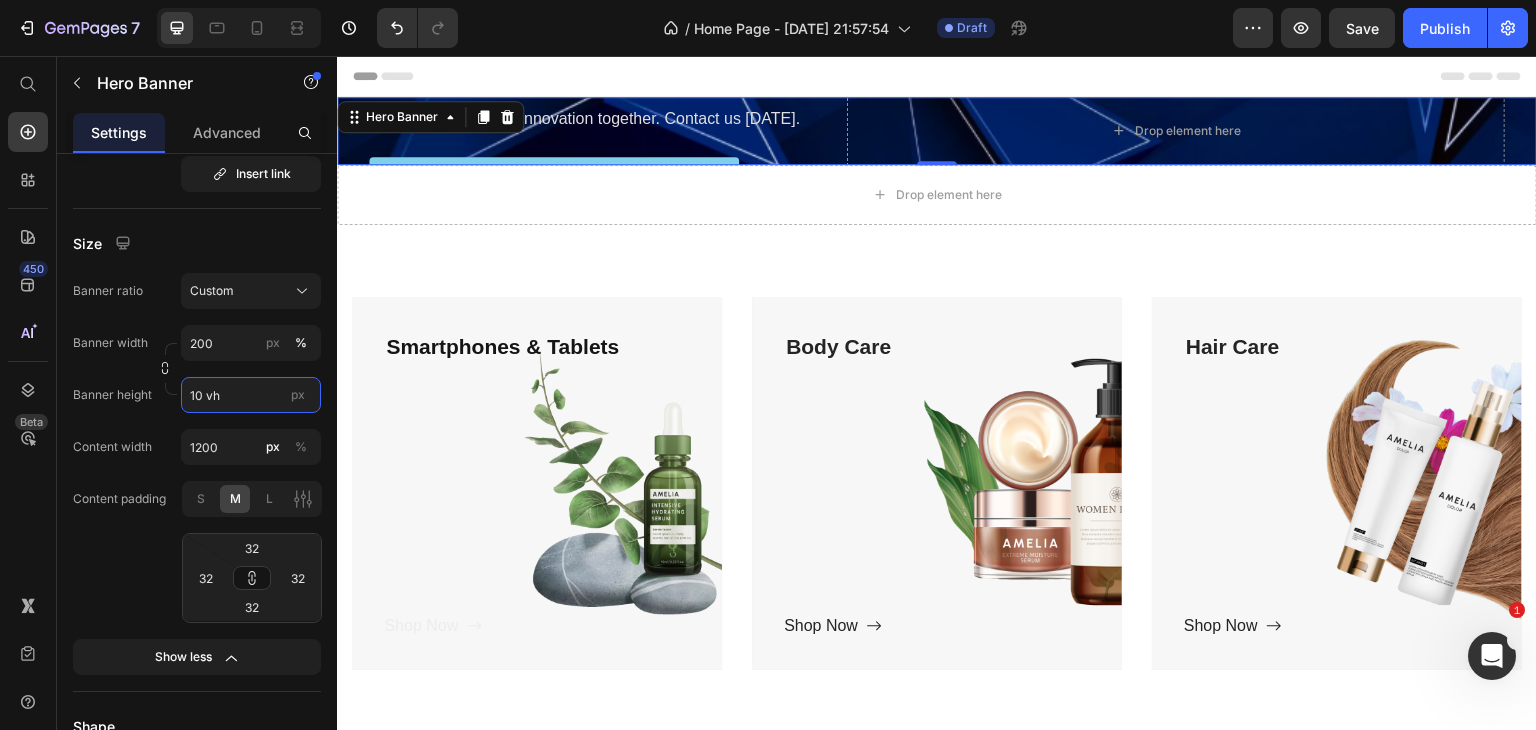 type on "1 vh" 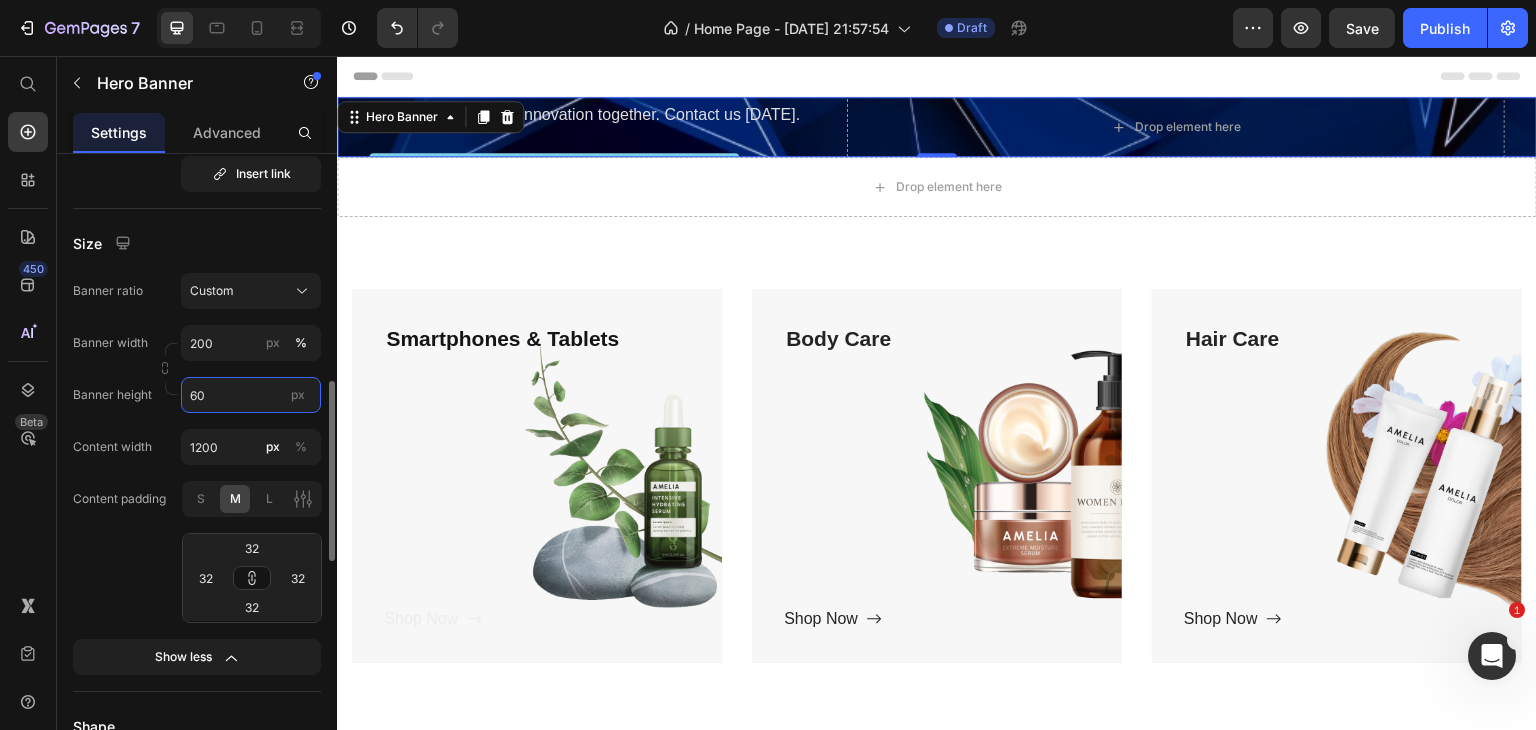 type on "600" 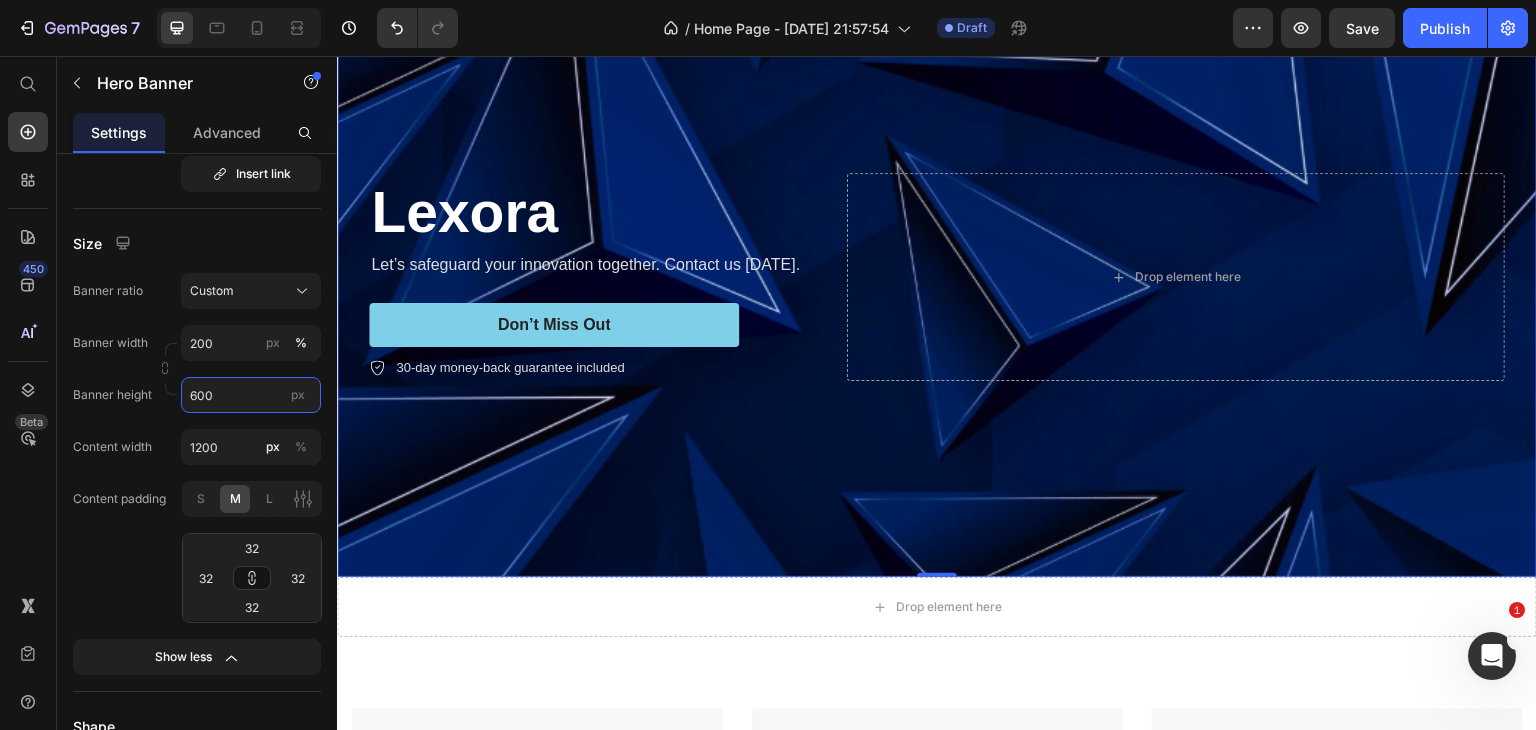 scroll, scrollTop: 400, scrollLeft: 0, axis: vertical 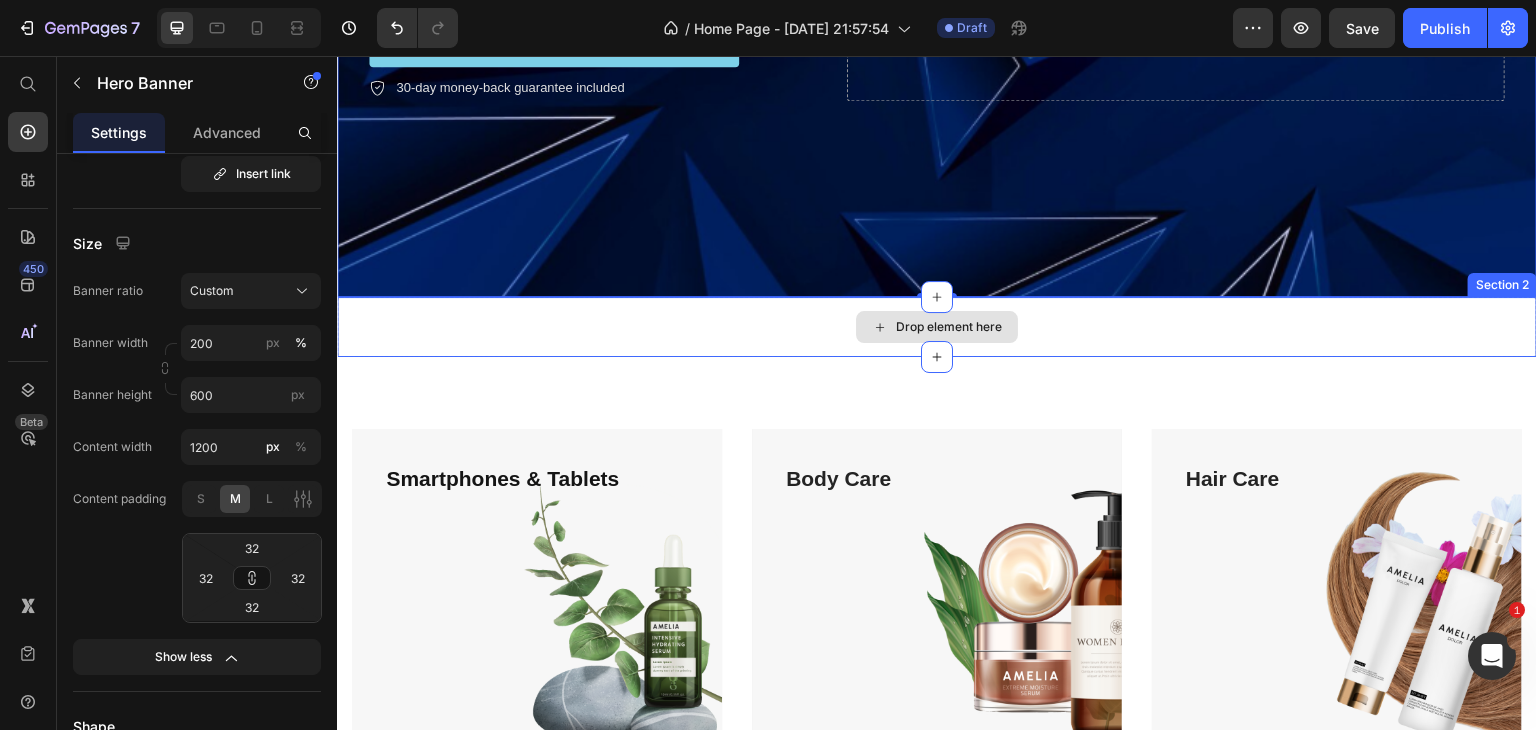 click on "Drop element here" at bounding box center (937, 327) 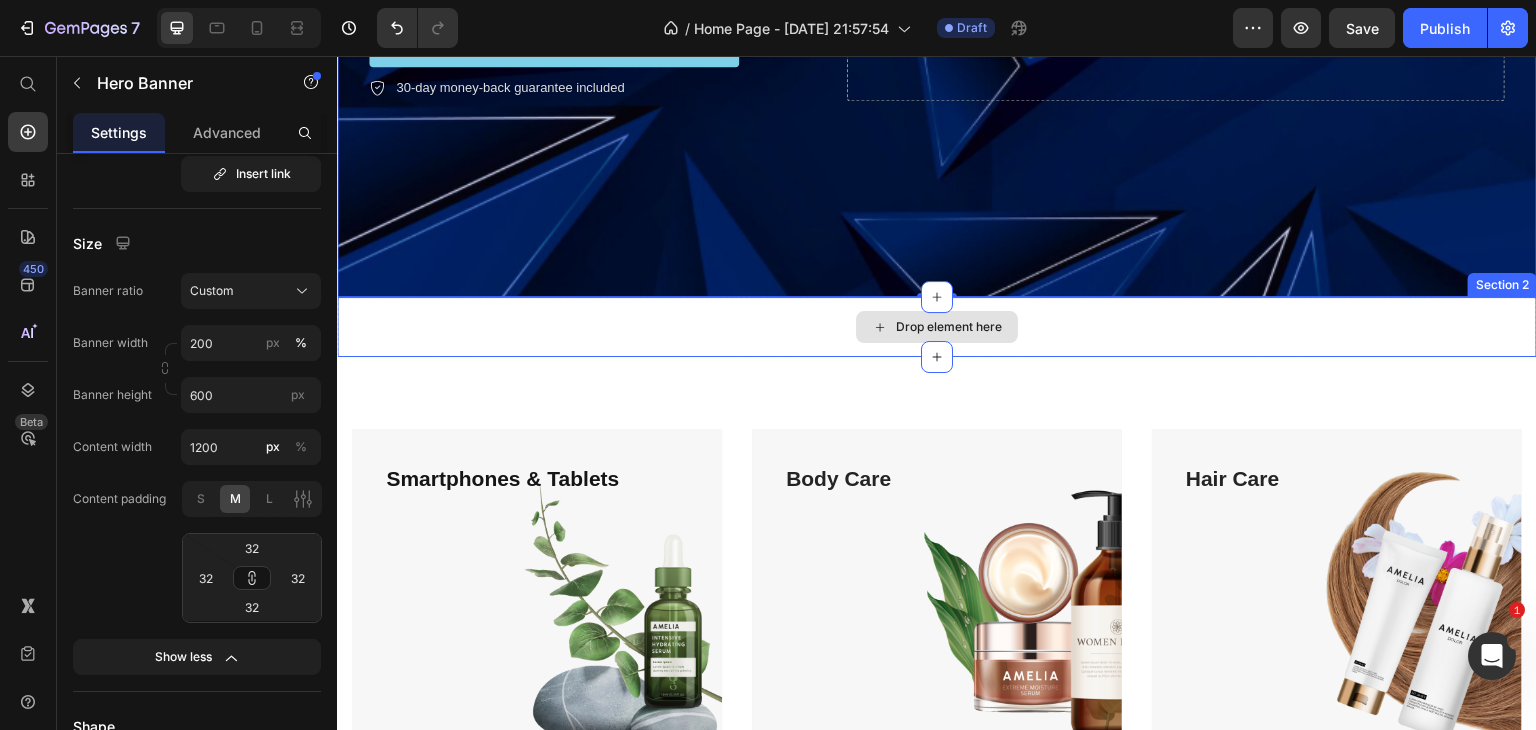 scroll, scrollTop: 0, scrollLeft: 0, axis: both 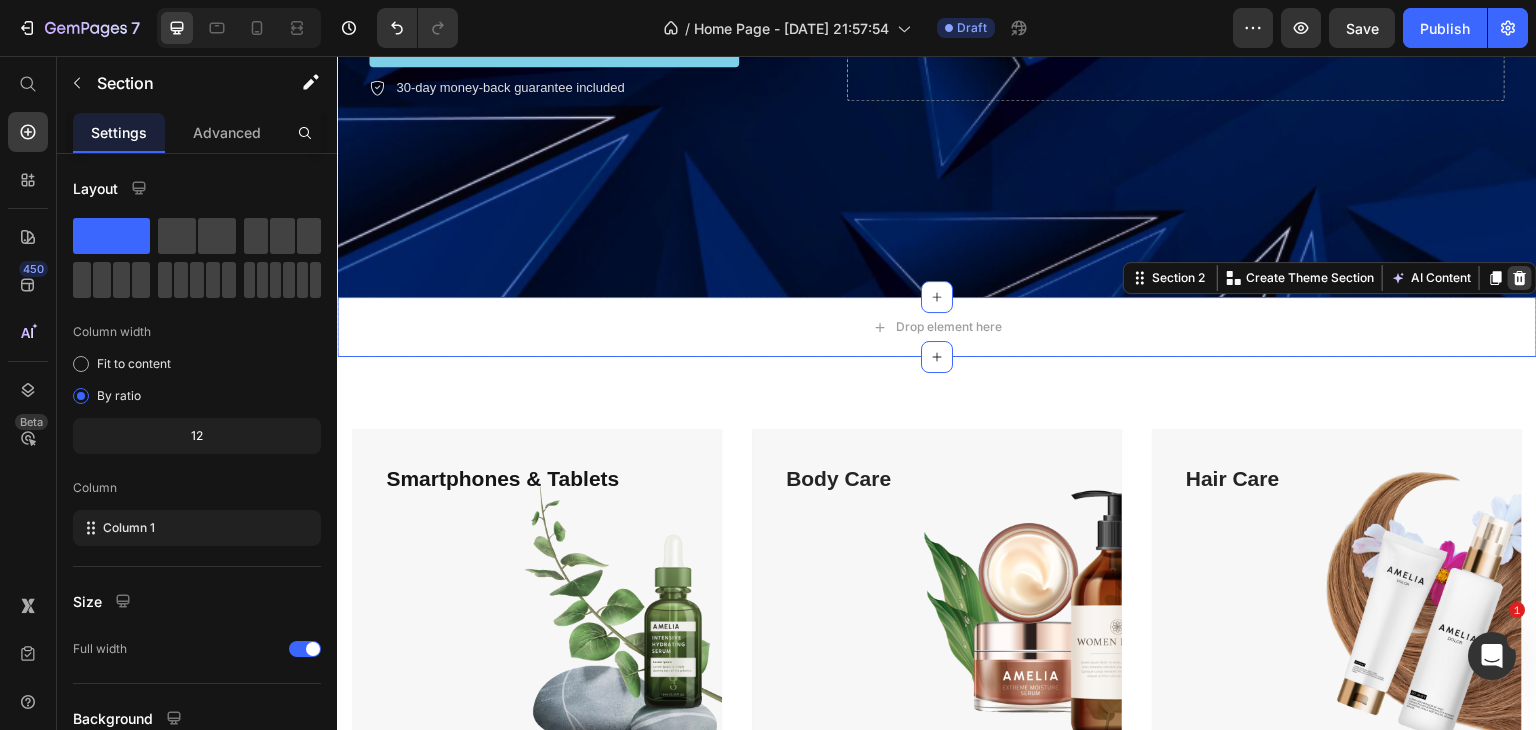 click 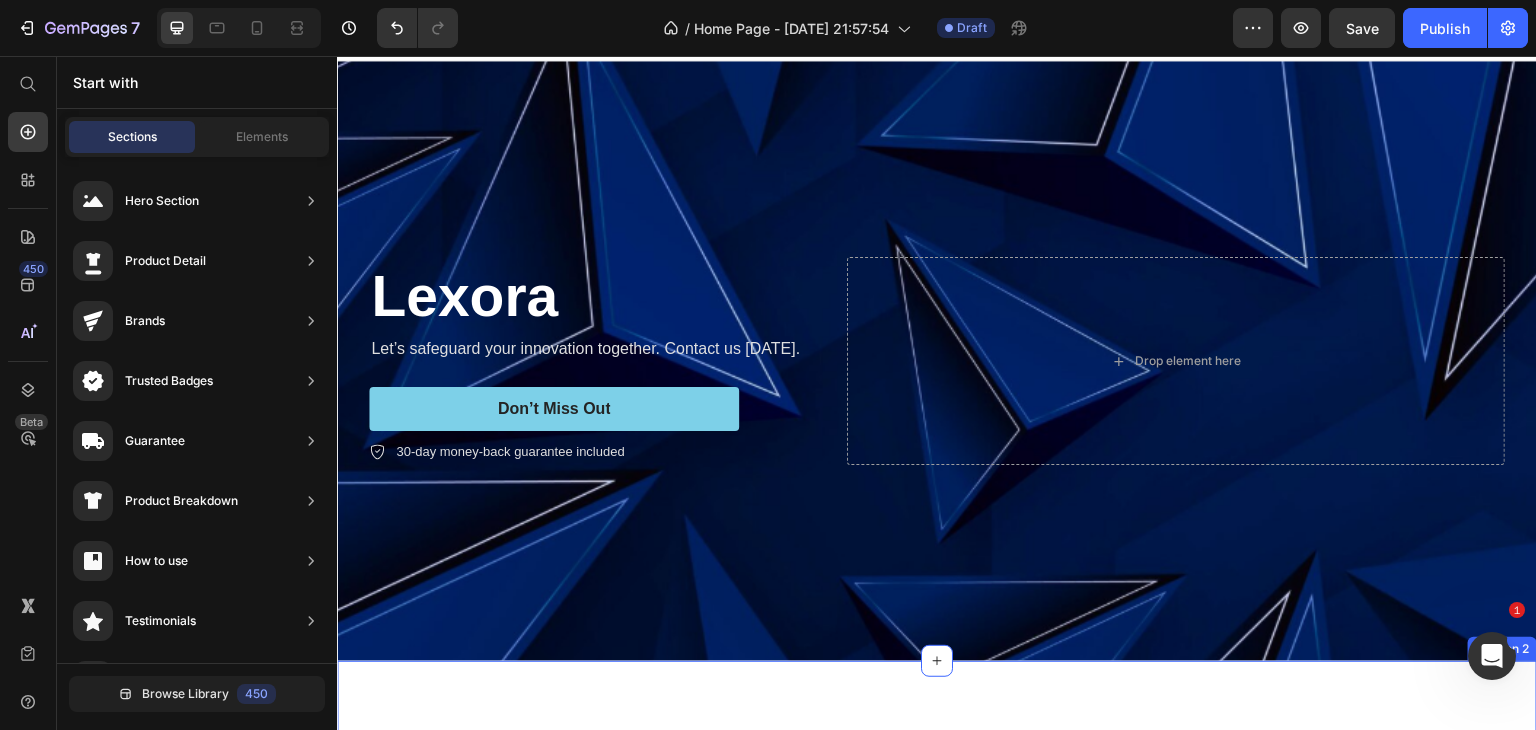 scroll, scrollTop: 0, scrollLeft: 0, axis: both 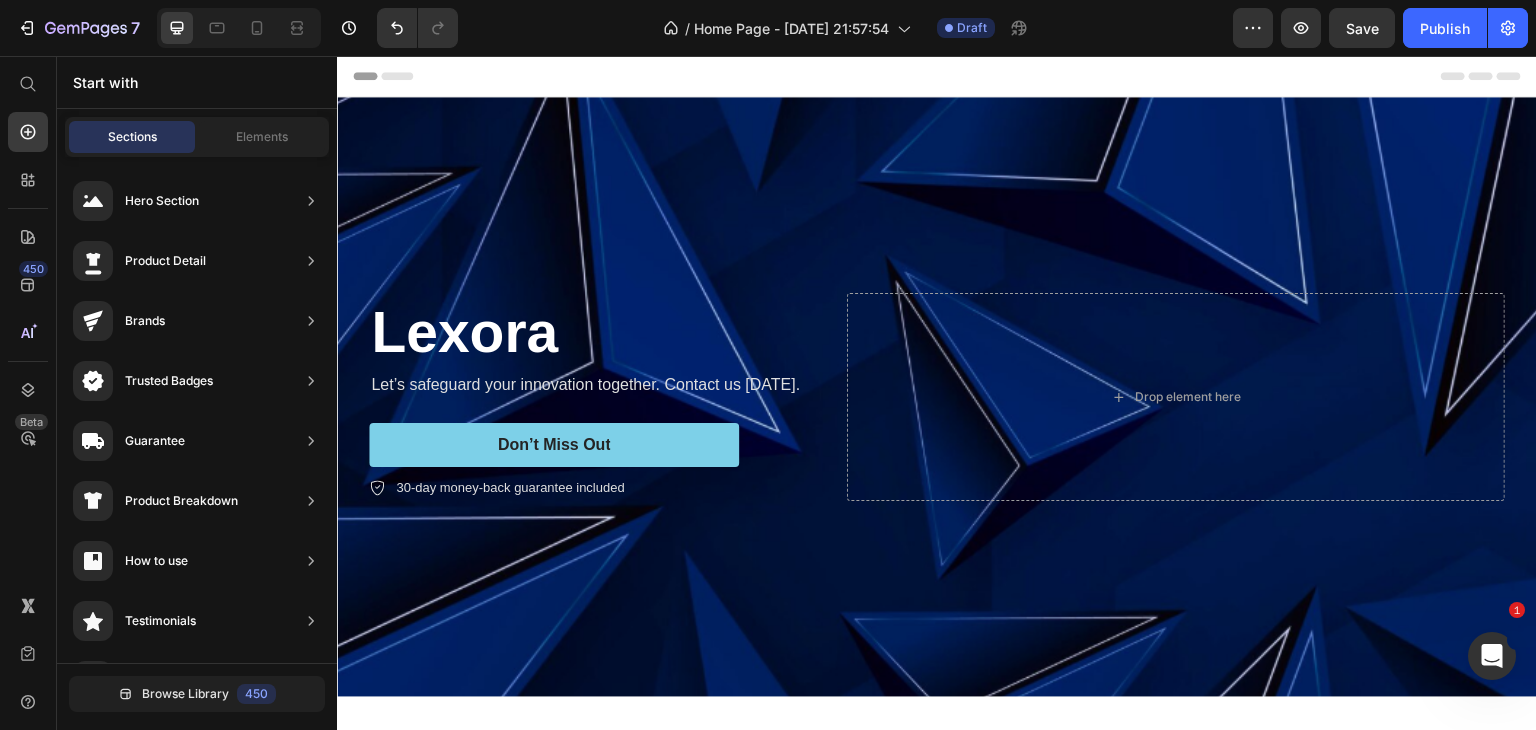 click on "Header" at bounding box center (937, 76) 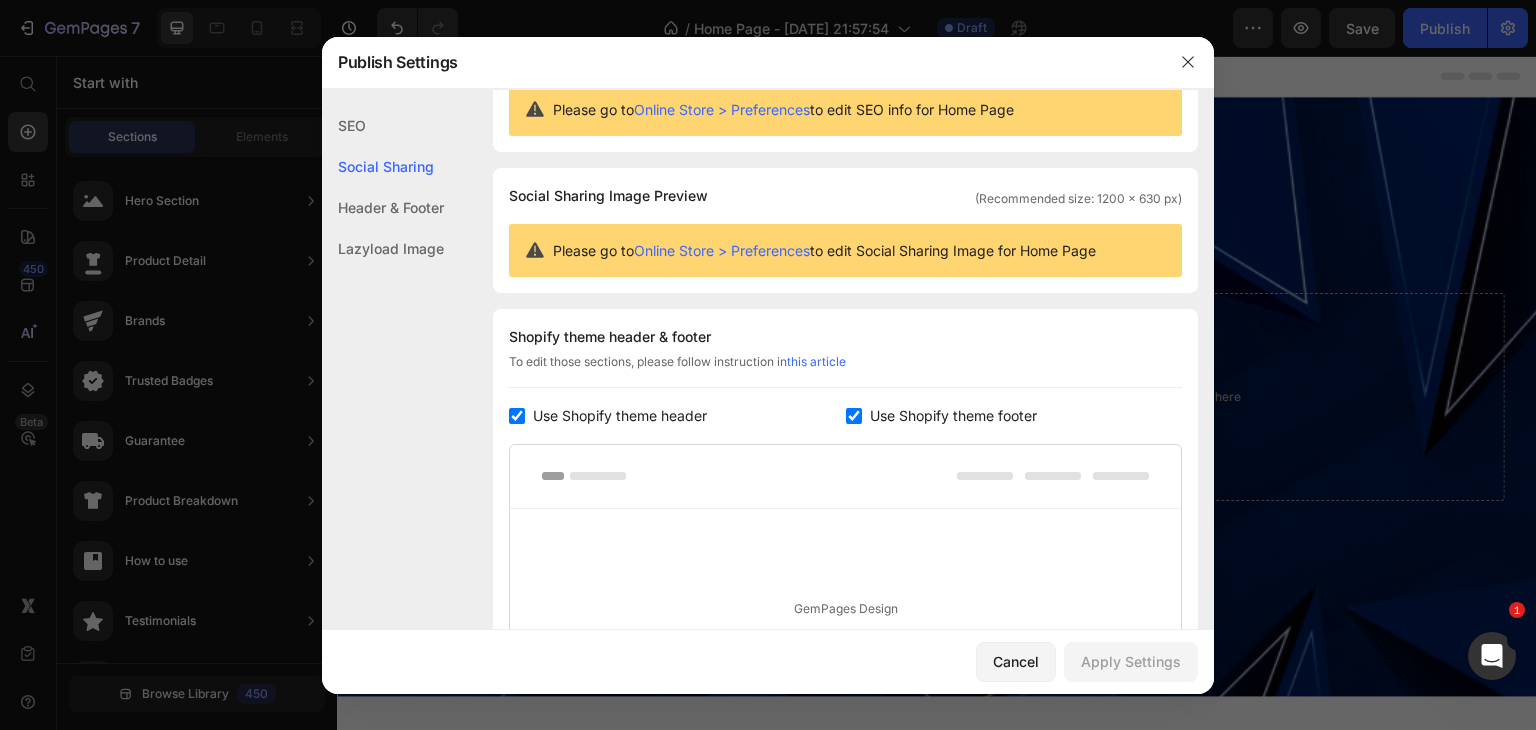scroll, scrollTop: 0, scrollLeft: 0, axis: both 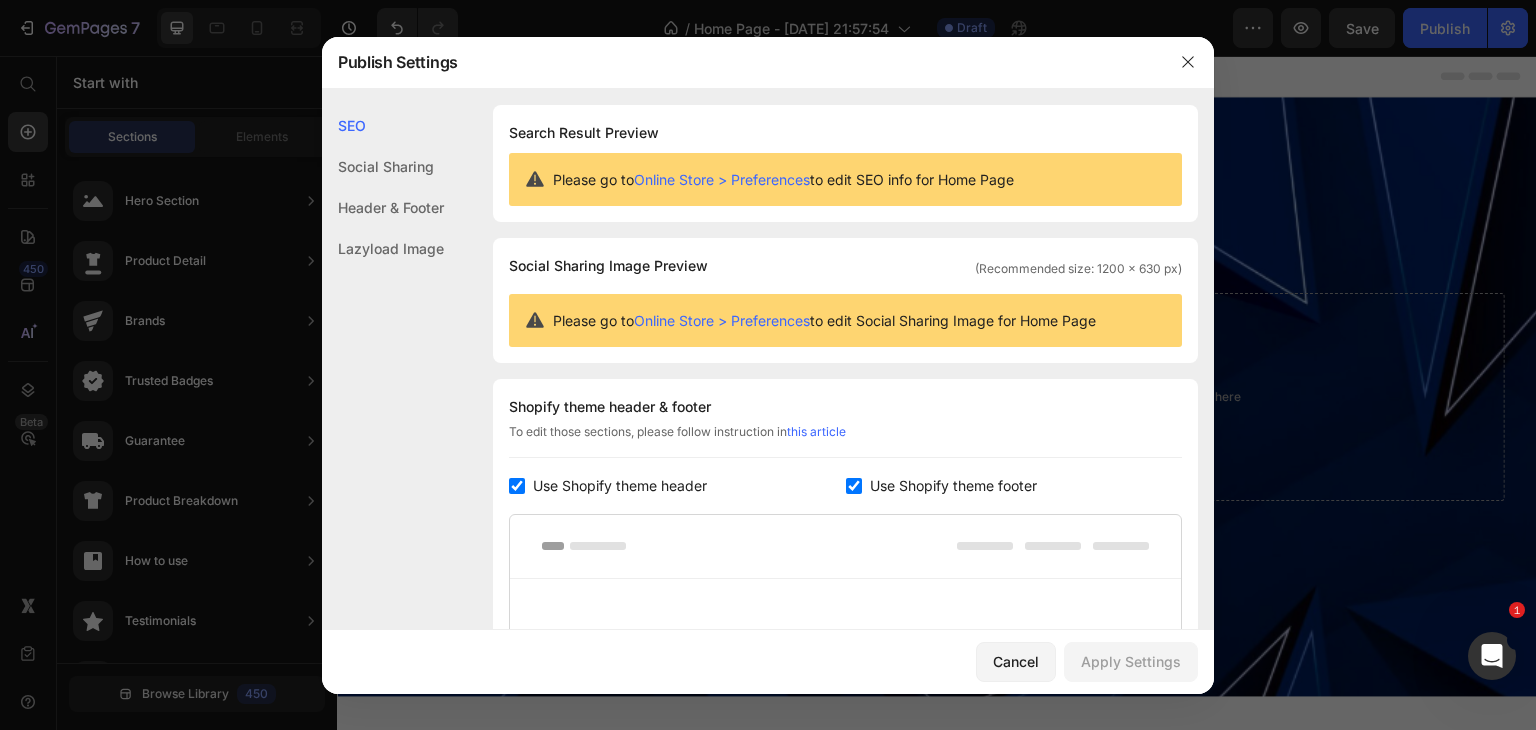 click on "Social Sharing" 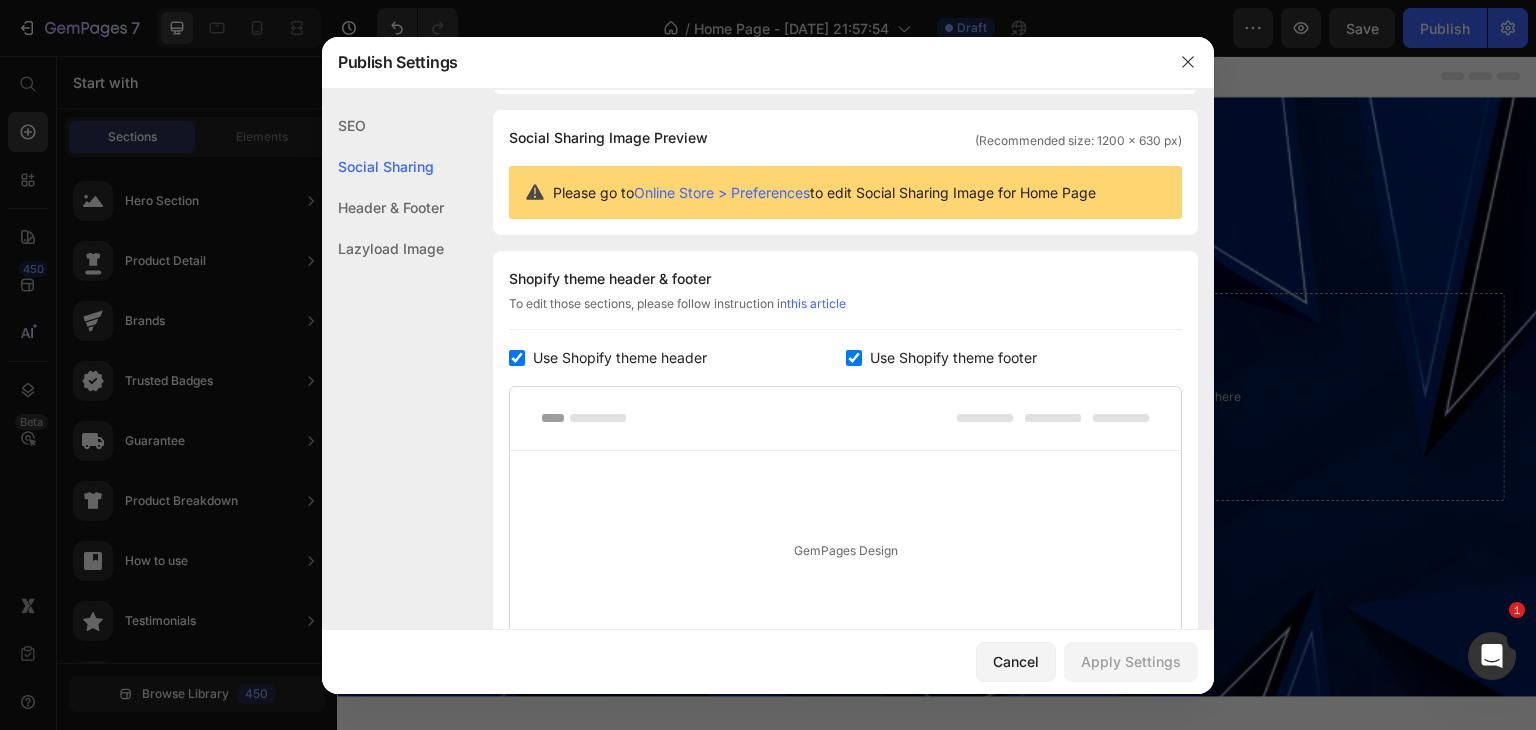 click on "Header & Footer" 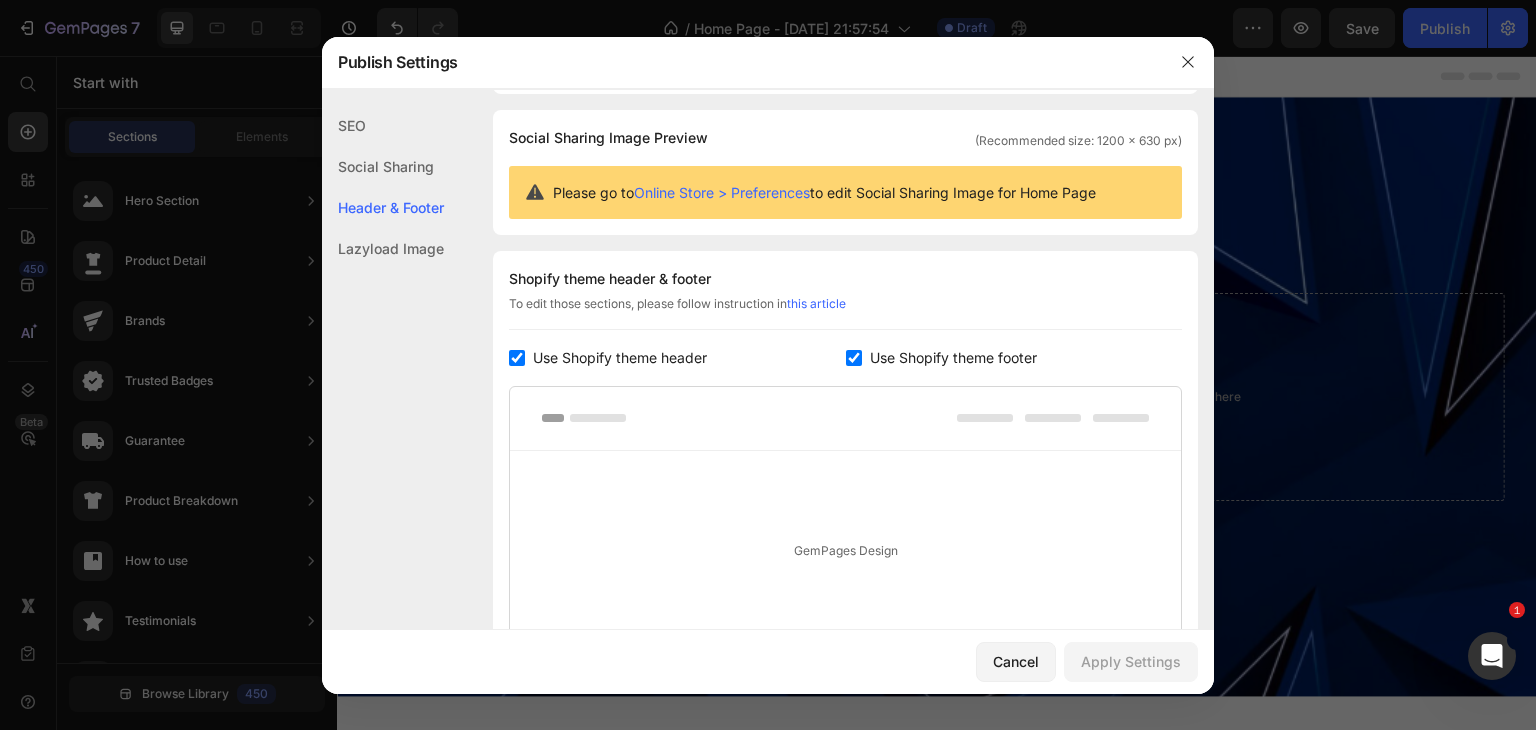 scroll, scrollTop: 270, scrollLeft: 0, axis: vertical 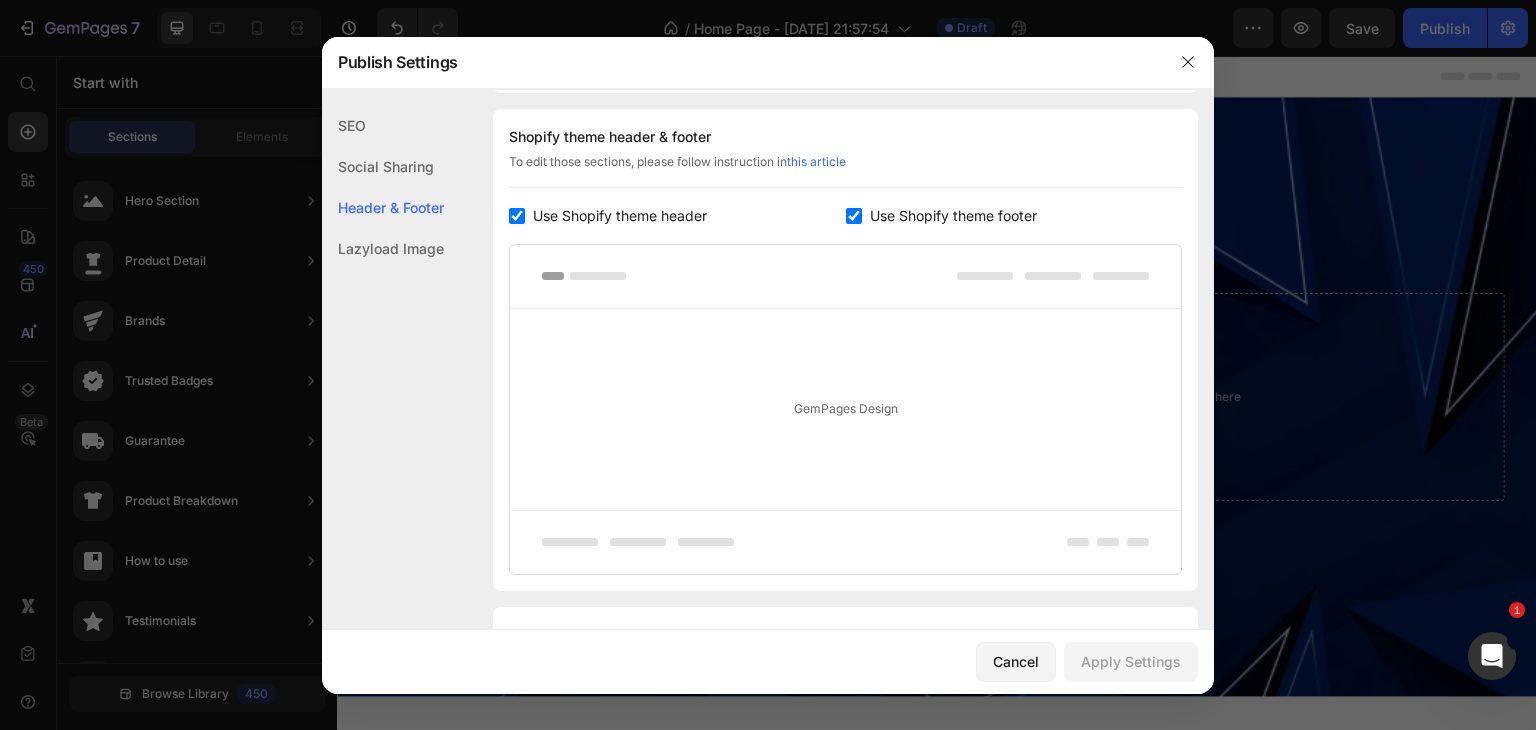 click on "Lazyload Image" 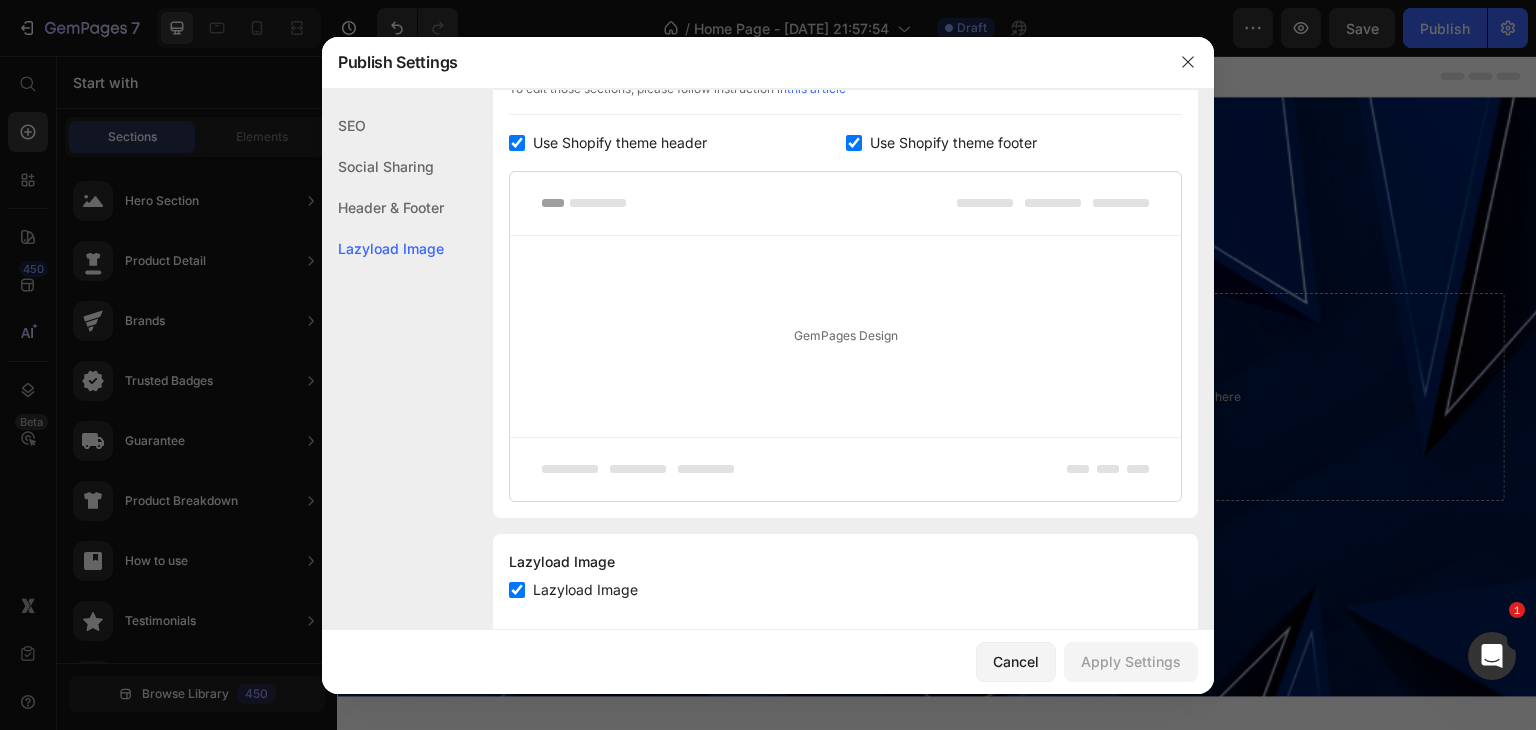 scroll, scrollTop: 378, scrollLeft: 0, axis: vertical 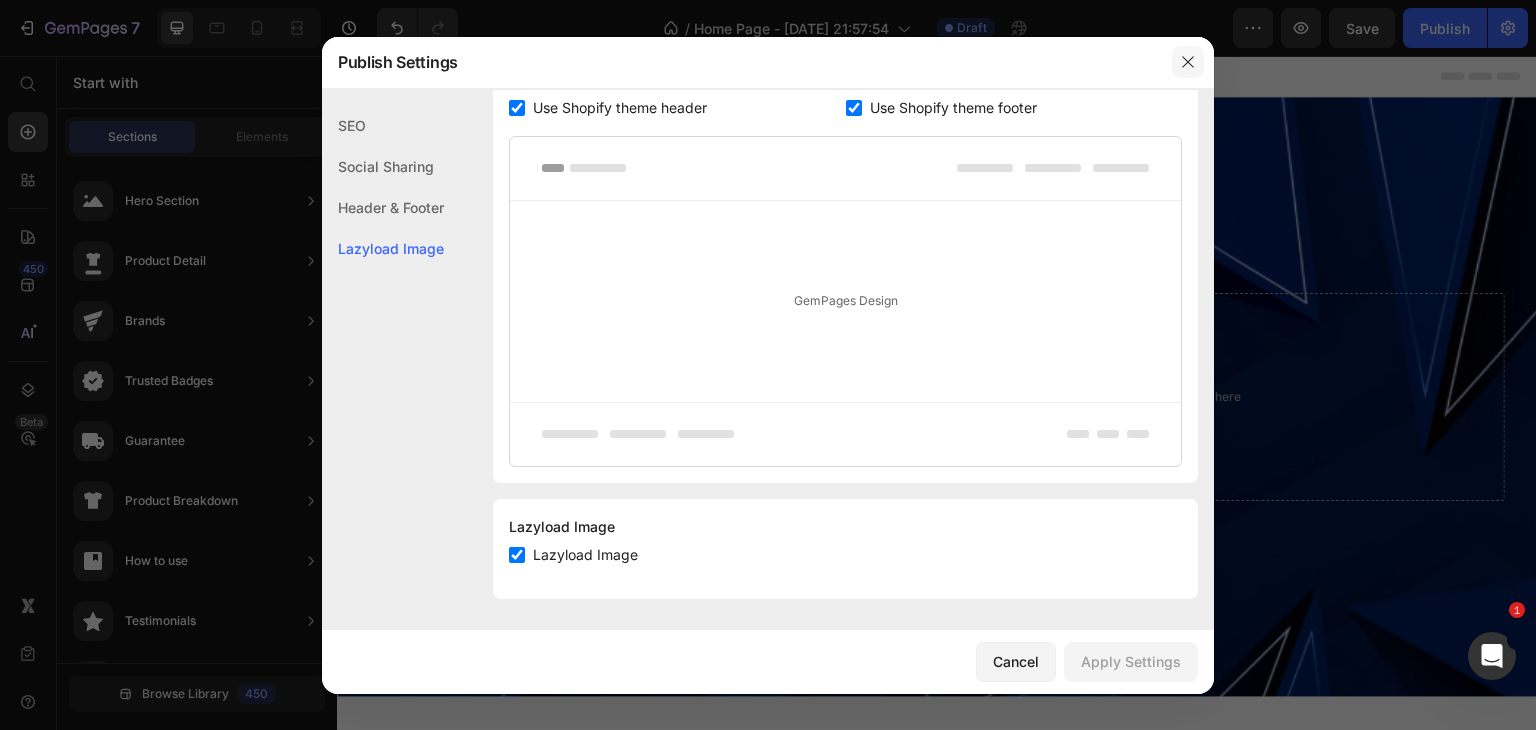 click at bounding box center (1188, 62) 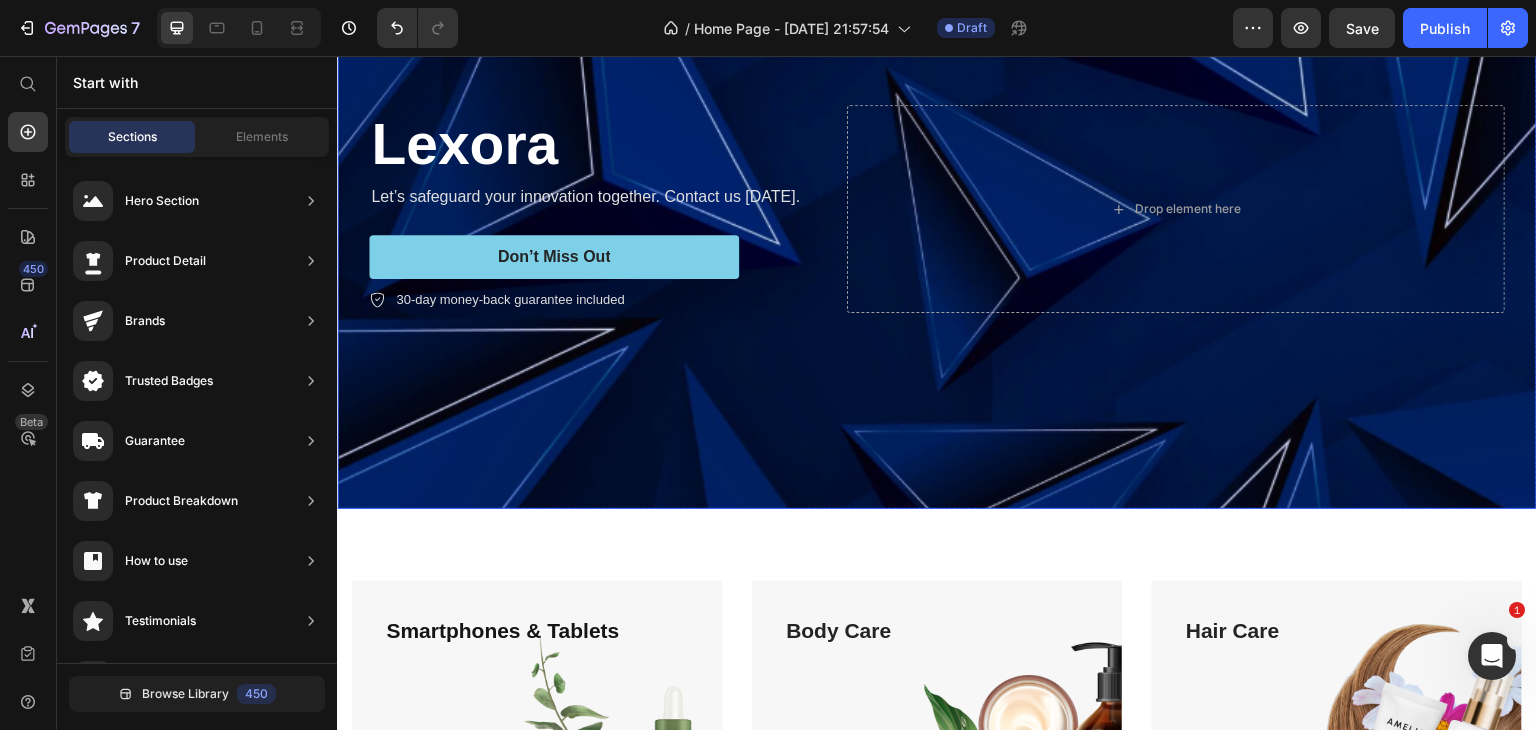 scroll, scrollTop: 200, scrollLeft: 0, axis: vertical 